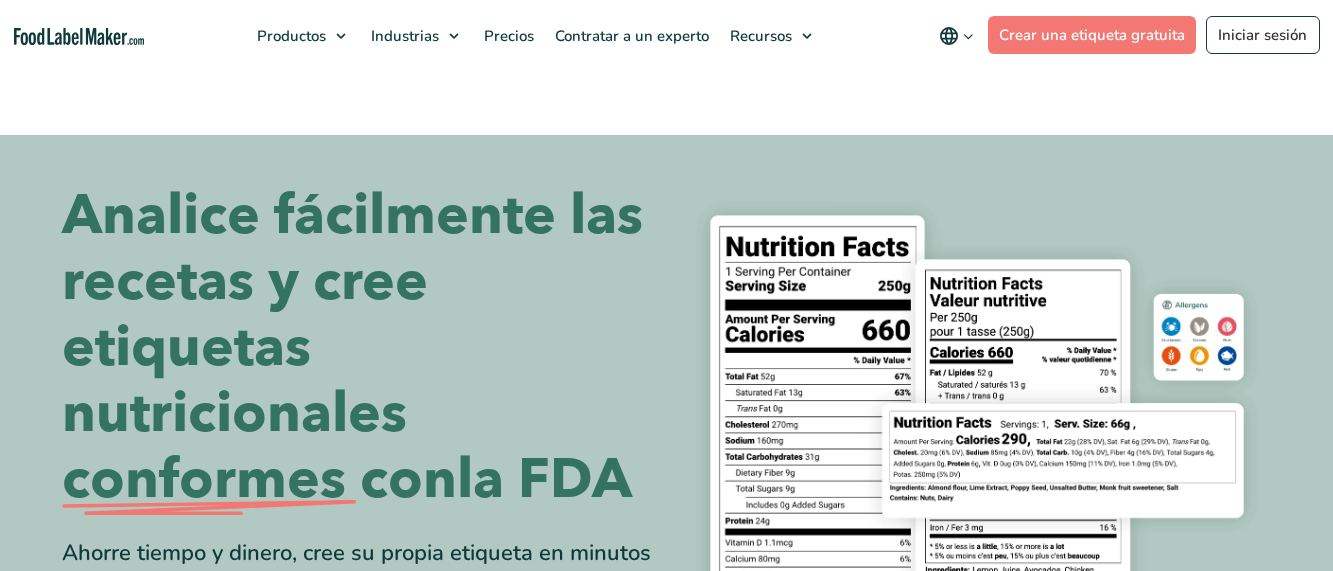 scroll, scrollTop: 0, scrollLeft: 0, axis: both 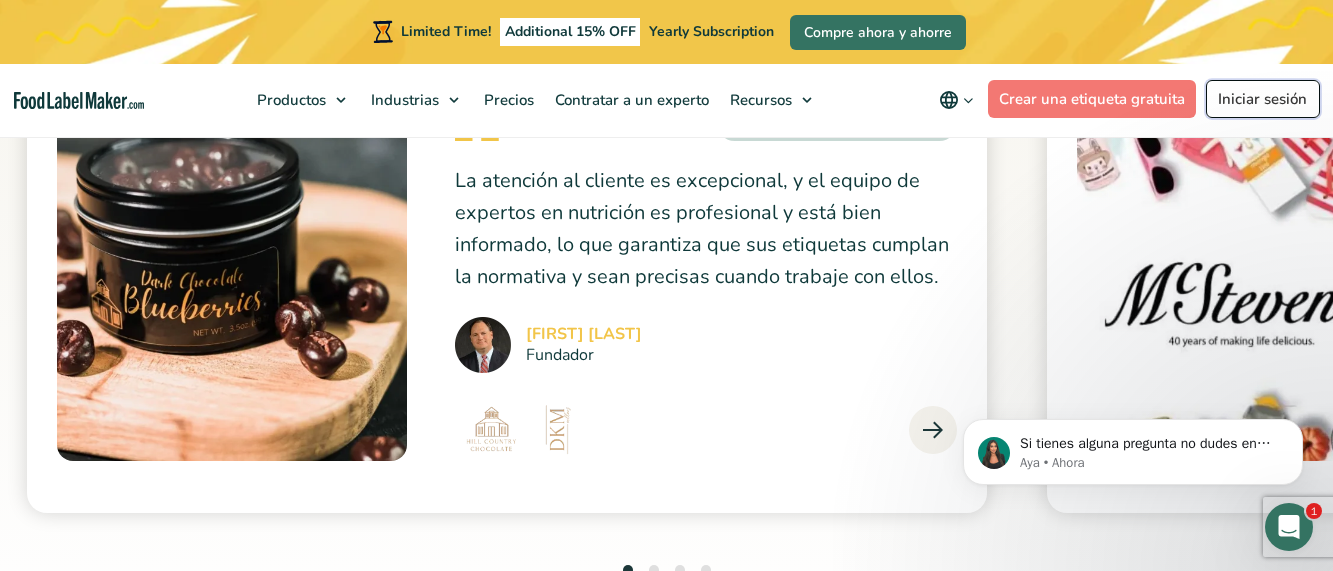 click on "Iniciar sesión" at bounding box center [1263, 99] 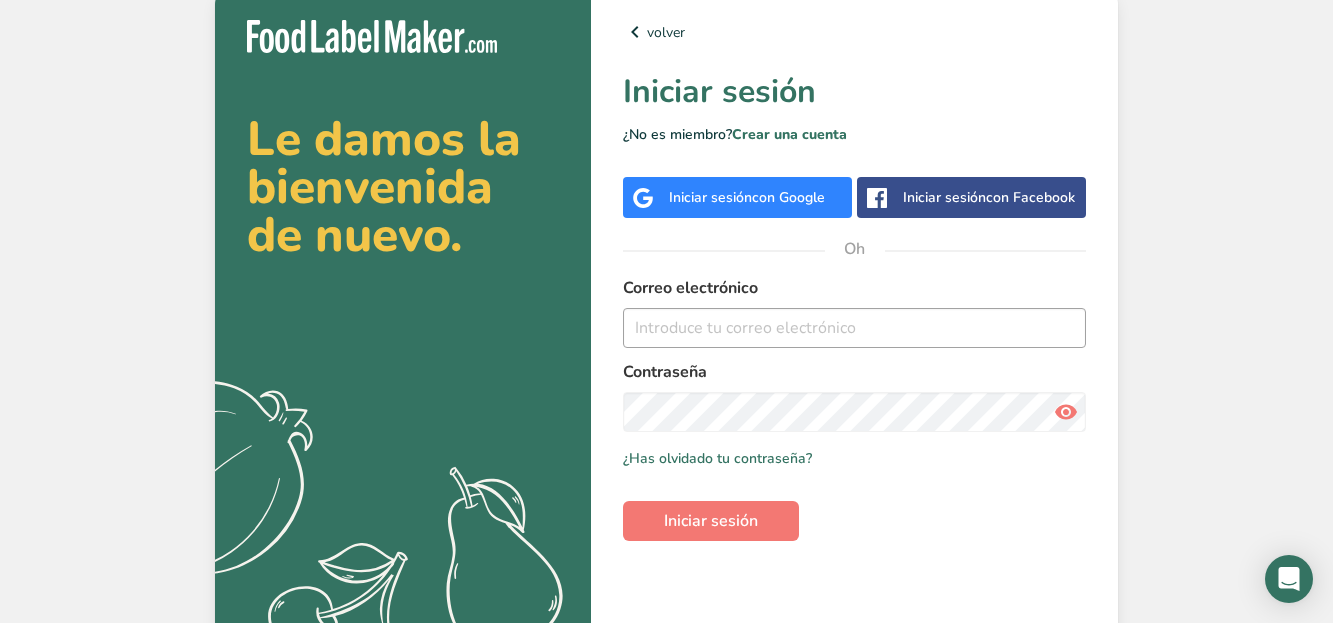 scroll, scrollTop: 0, scrollLeft: 0, axis: both 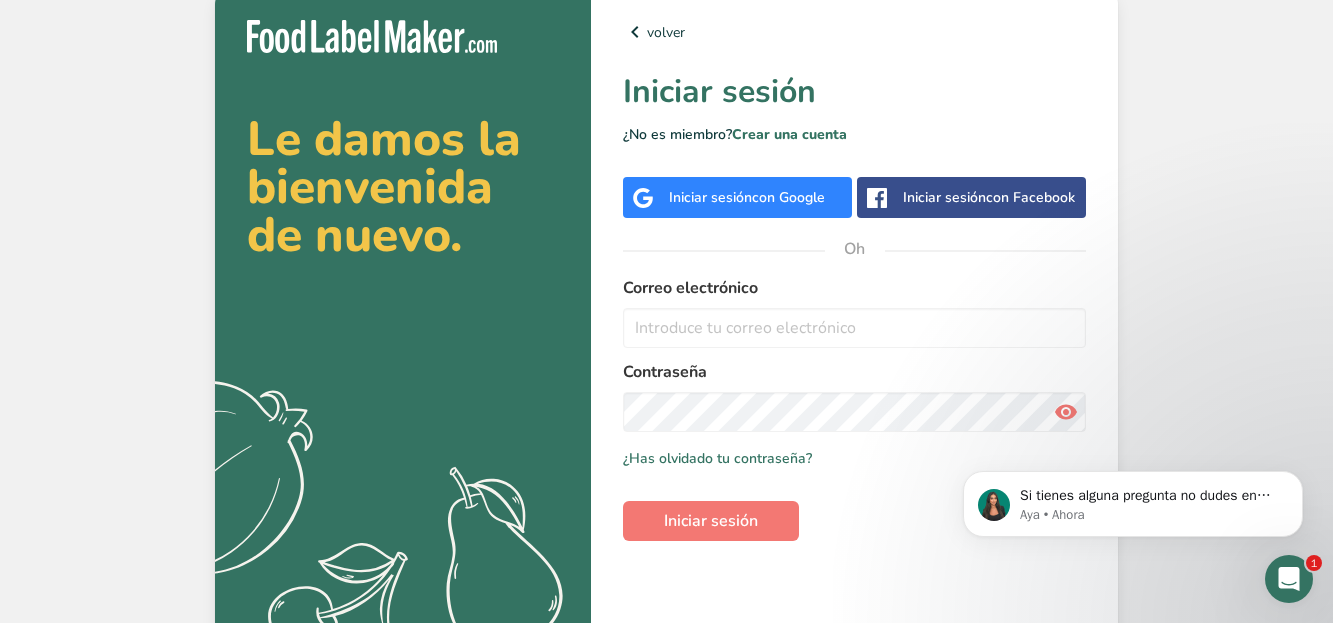 click on "con Google" at bounding box center [788, 197] 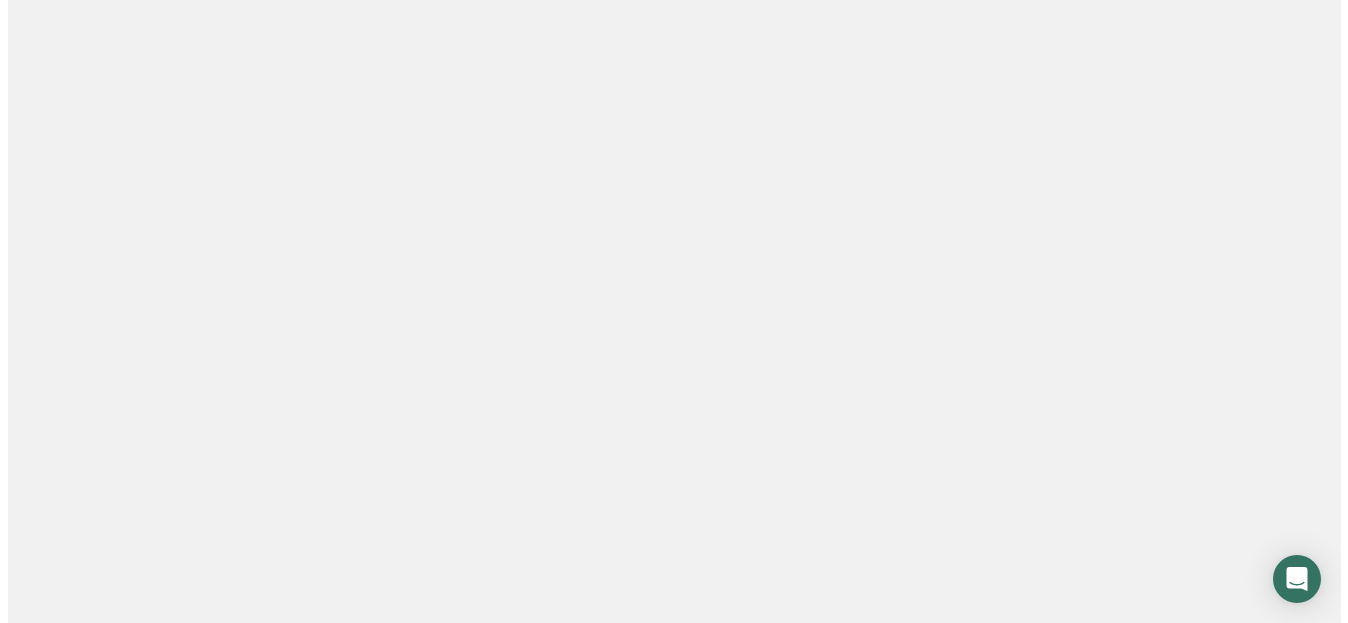 scroll, scrollTop: 0, scrollLeft: 0, axis: both 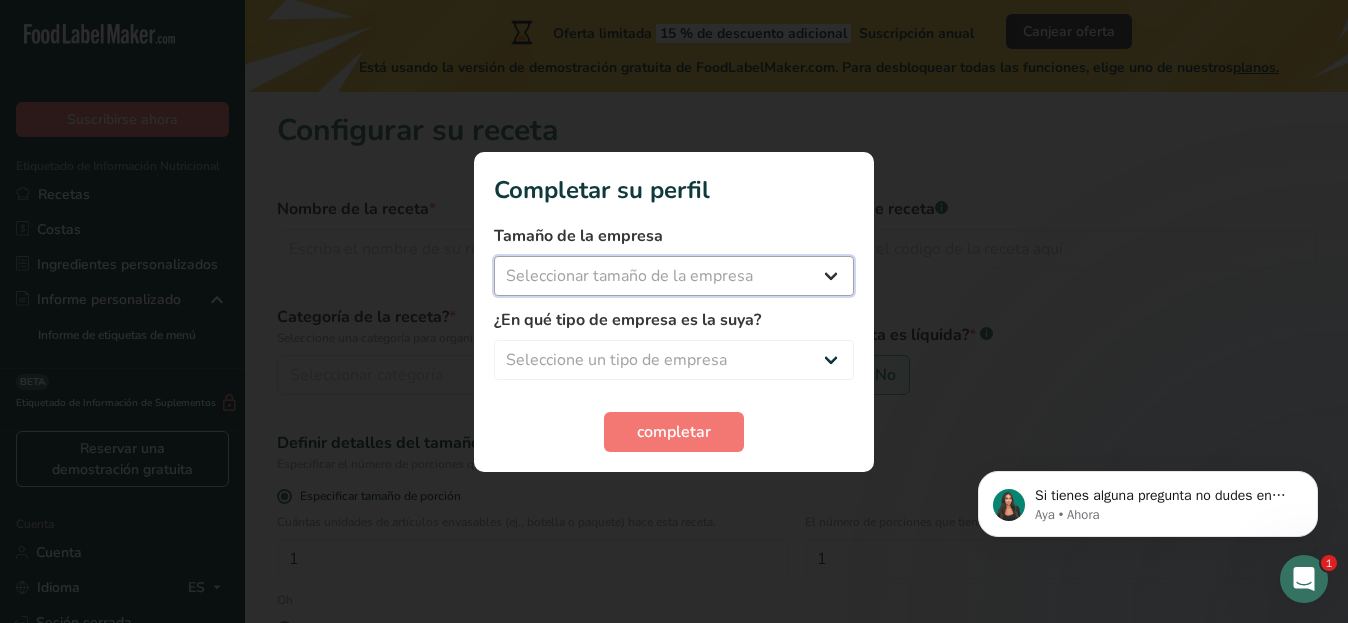 click on "Seleccionar tamaño de la empresa
Menos de 10 empleados
De 10 a 50 empleados
De 51 a 500 empleados
Más de 500 empleados" at bounding box center (674, 276) 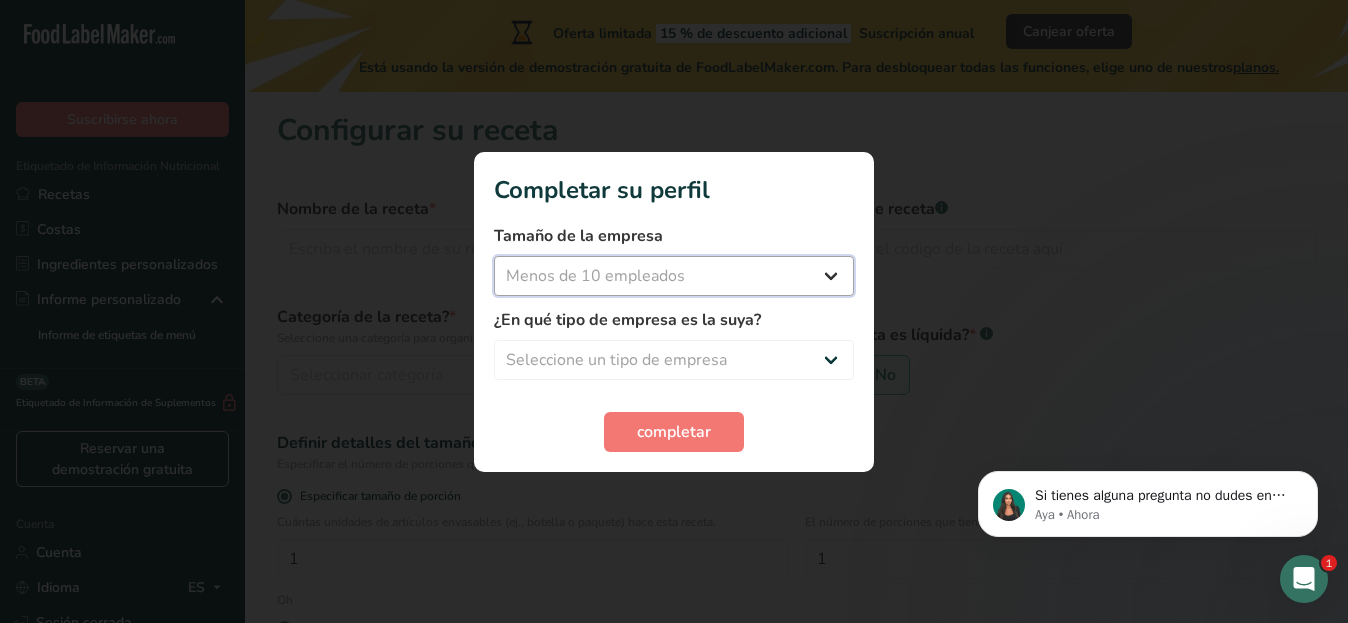 click on "Seleccionar tamaño de la empresa
Menos de 10 empleados
De 10 a 50 empleados
De 51 a 500 empleados
Más de 500 empleados" at bounding box center (674, 276) 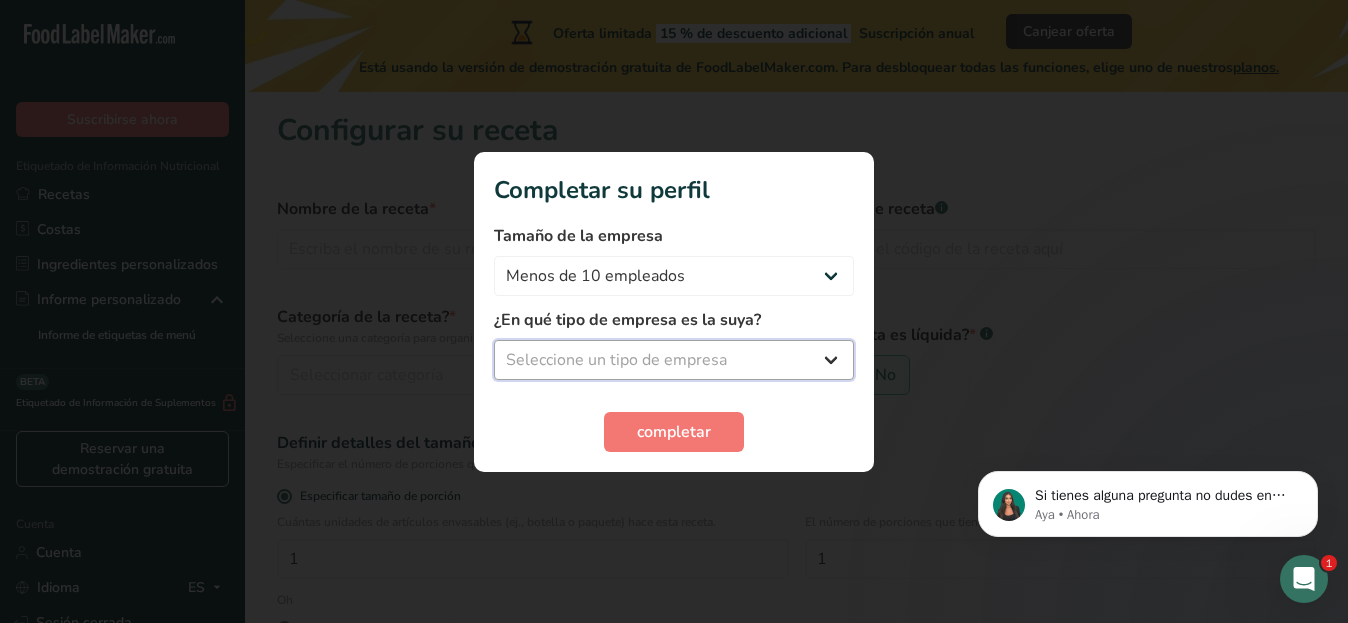 click on "Seleccione un tipo de empresa
Fabricante de alimentos envasados
Restaurante y cafetería
Panadería
Empresa de comidas preparadas y cáterin
Nutricionista
Bloguero gastronómico
Entrenador personal
Otro" at bounding box center (674, 360) 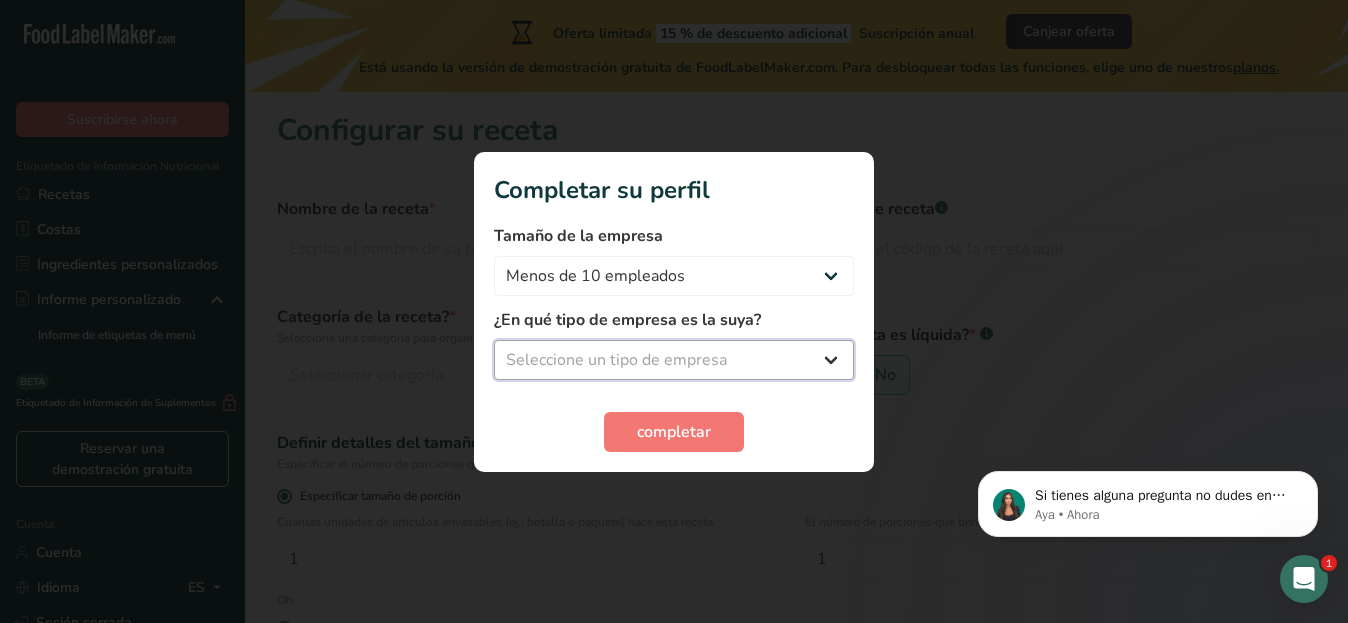 select on "1" 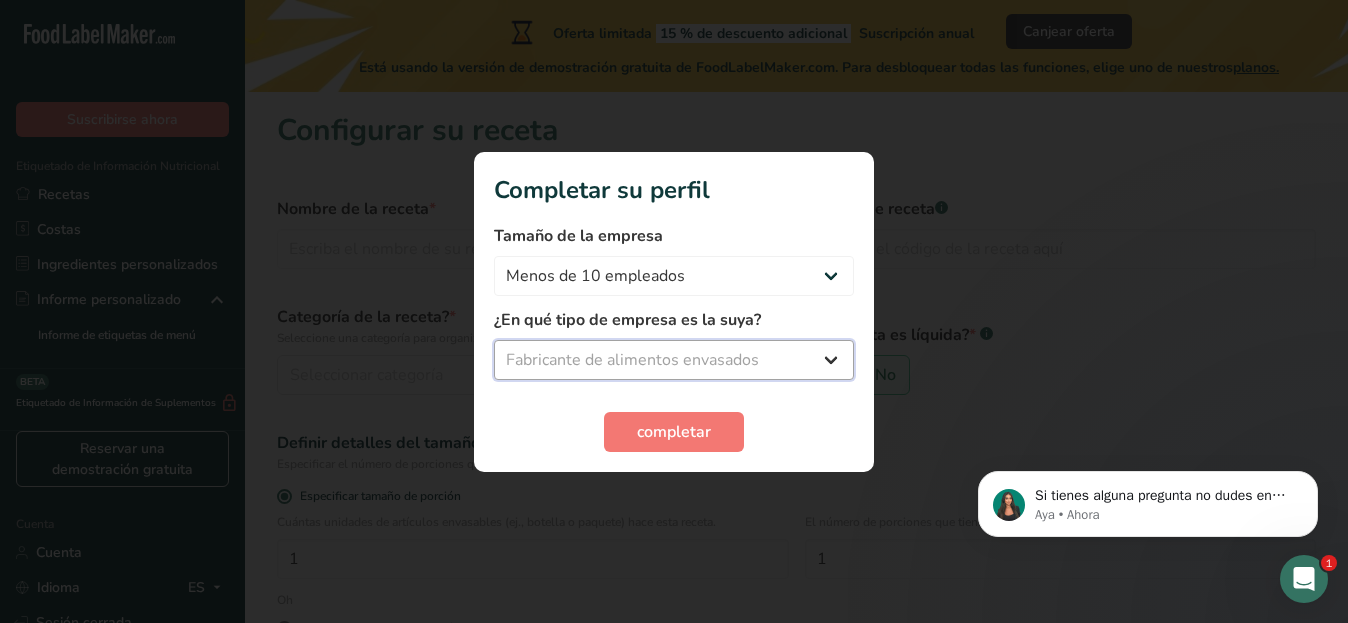 click on "Seleccione un tipo de empresa
Fabricante de alimentos envasados
Restaurante y cafetería
Panadería
Empresa de comidas preparadas y cáterin
Nutricionista
Bloguero gastronómico
Entrenador personal
Otro" at bounding box center (674, 360) 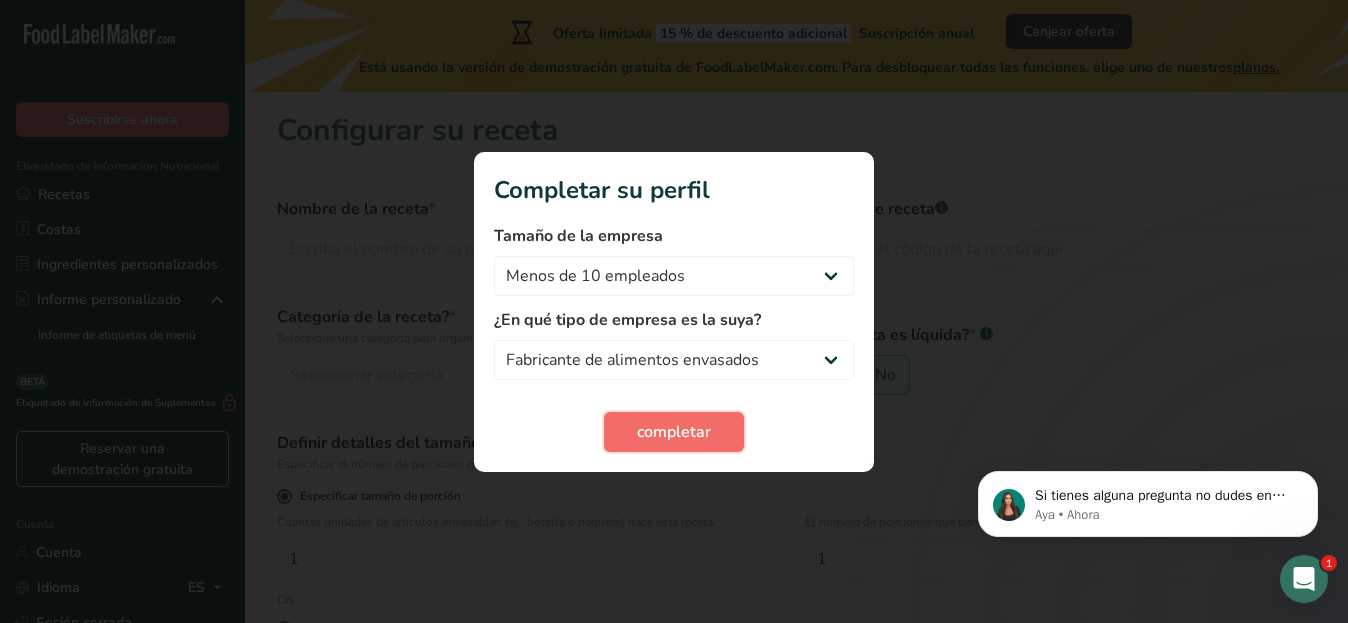 click on "completar" at bounding box center [674, 432] 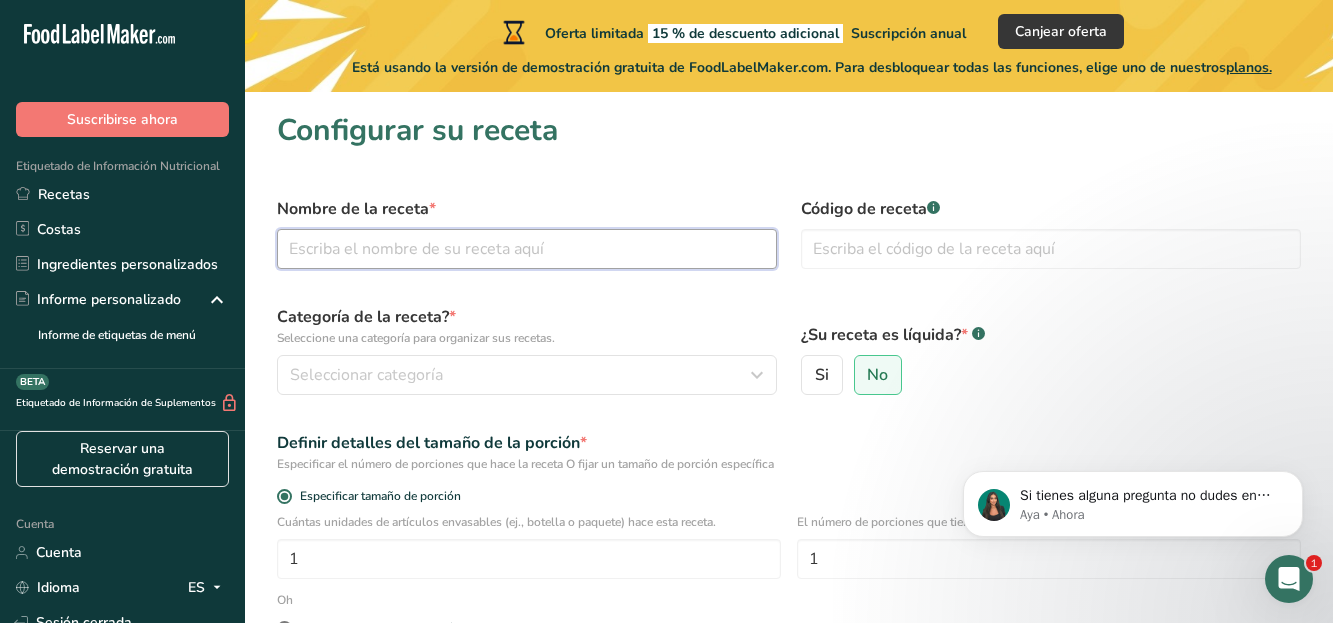 click at bounding box center [527, 249] 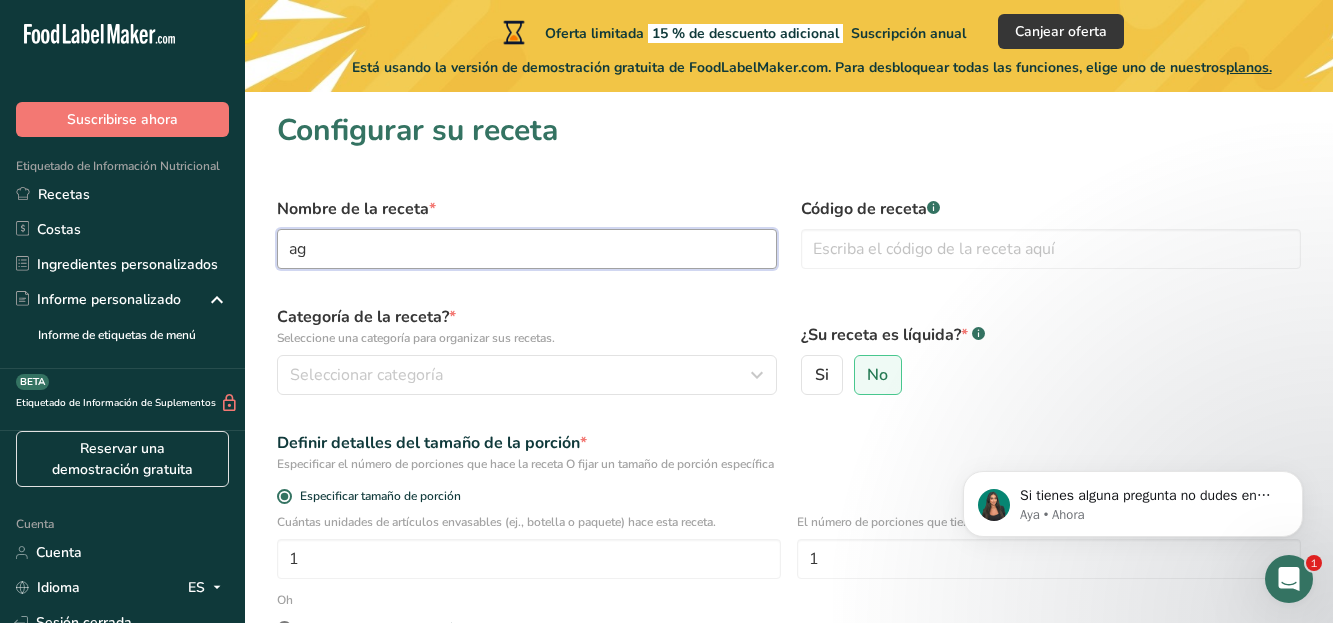 type on "a" 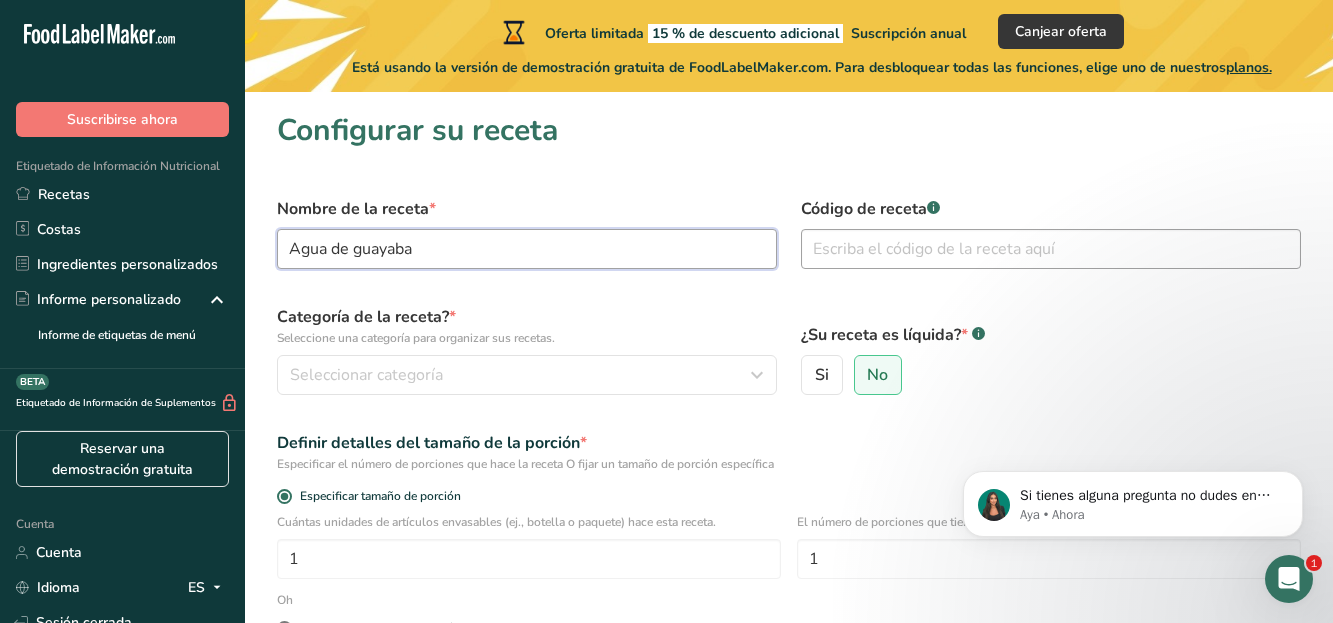 type on "Agua de guayaba" 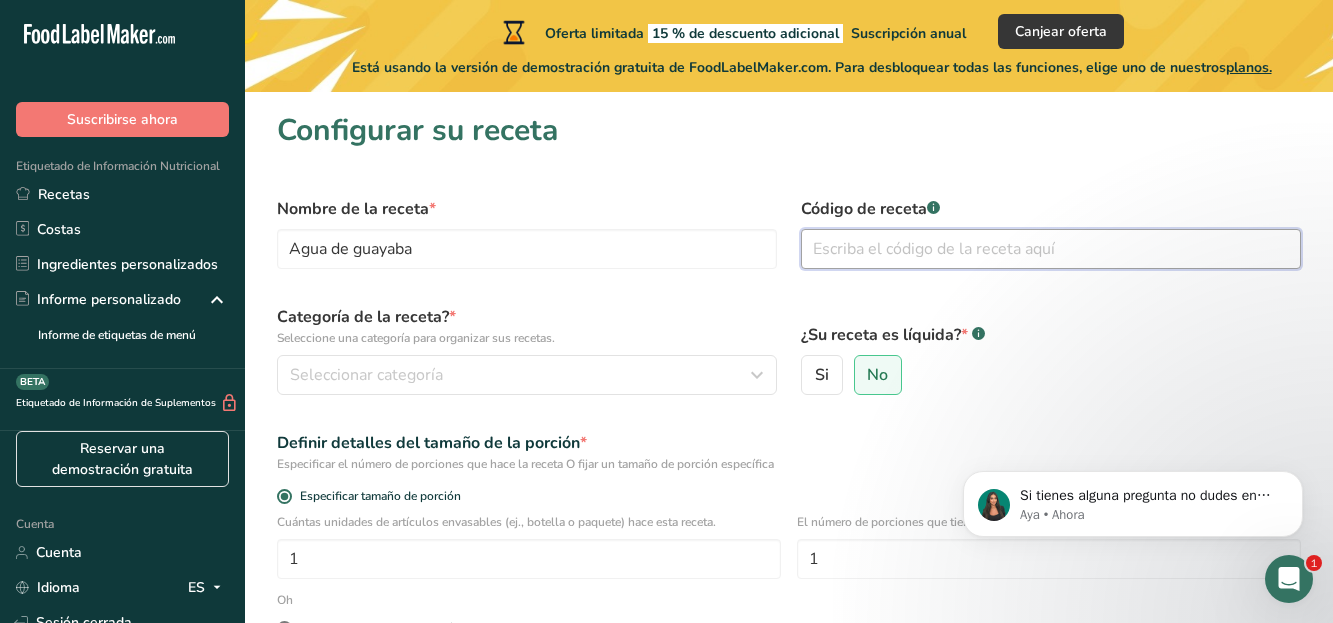click at bounding box center [1051, 249] 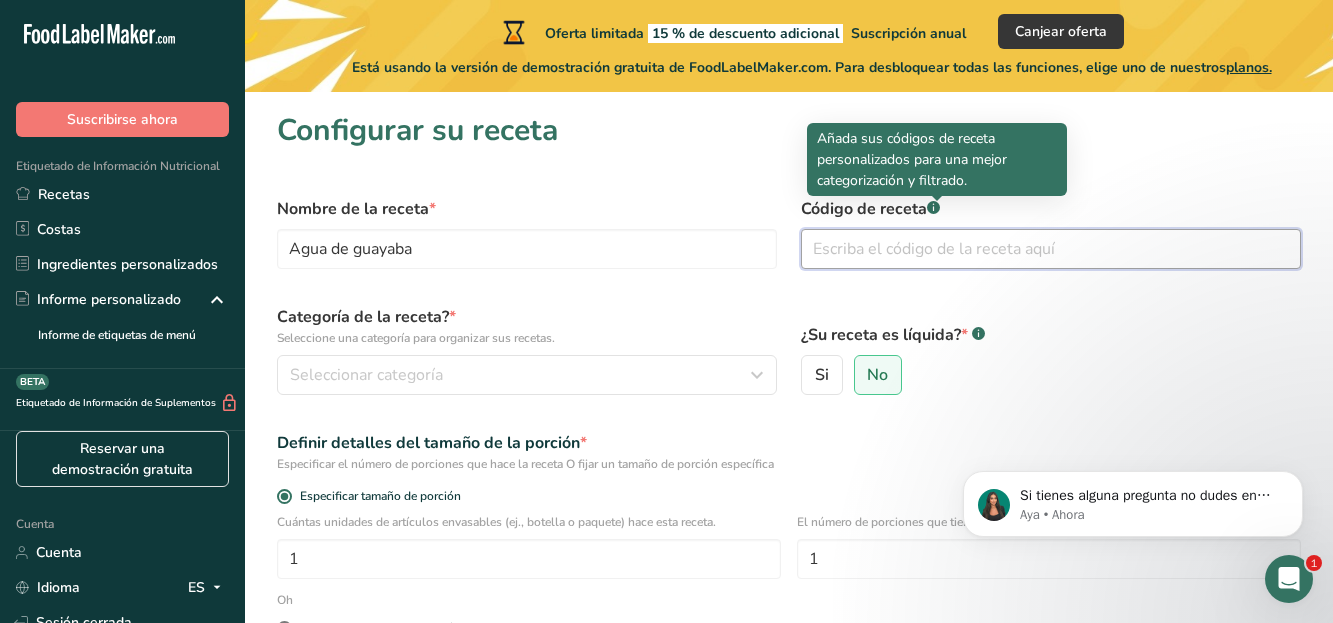 type on "a" 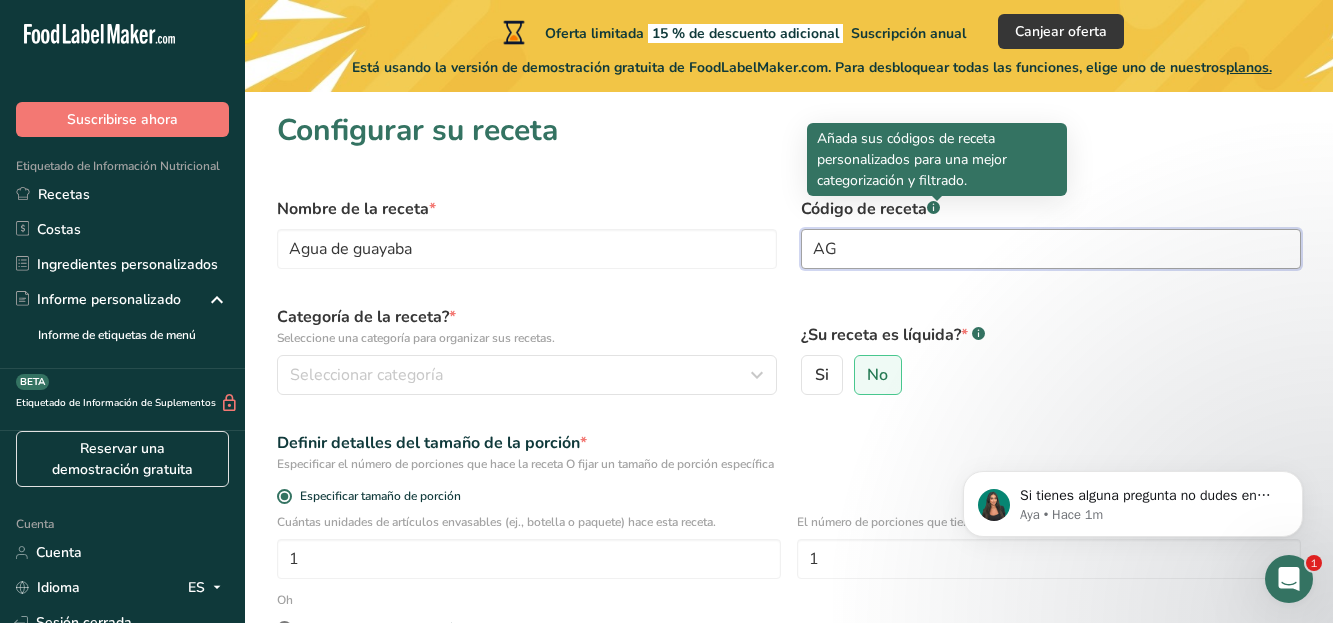 type on "AG" 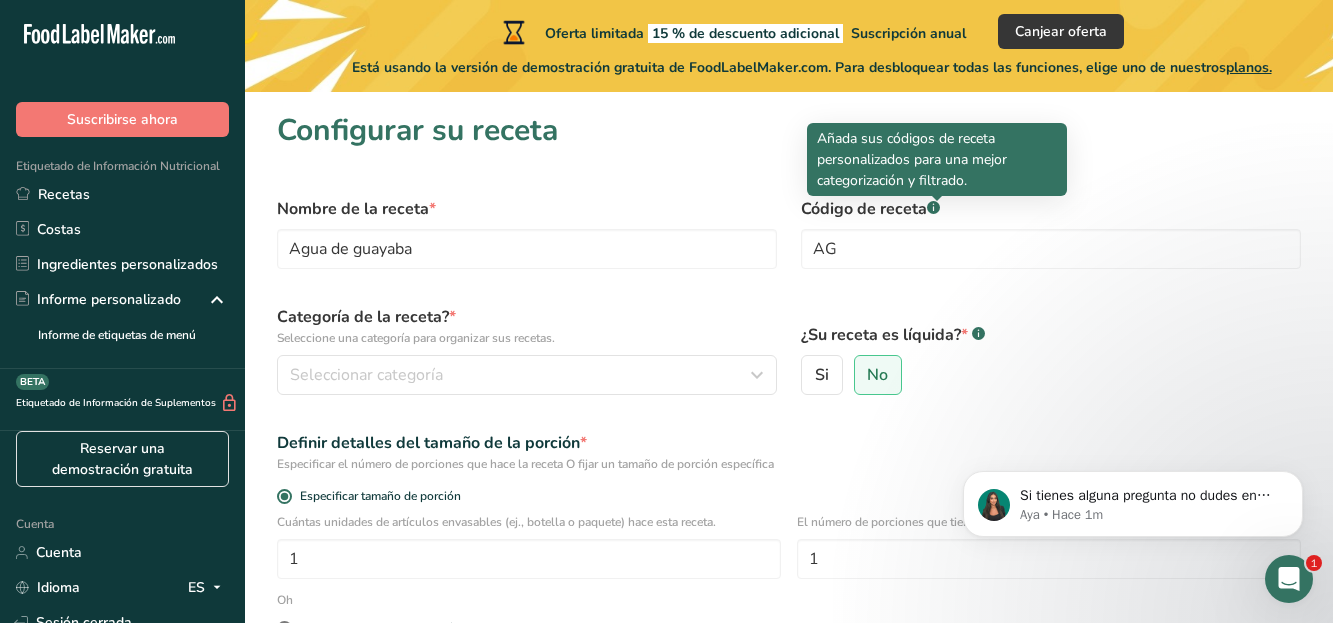 click at bounding box center (937, 201) 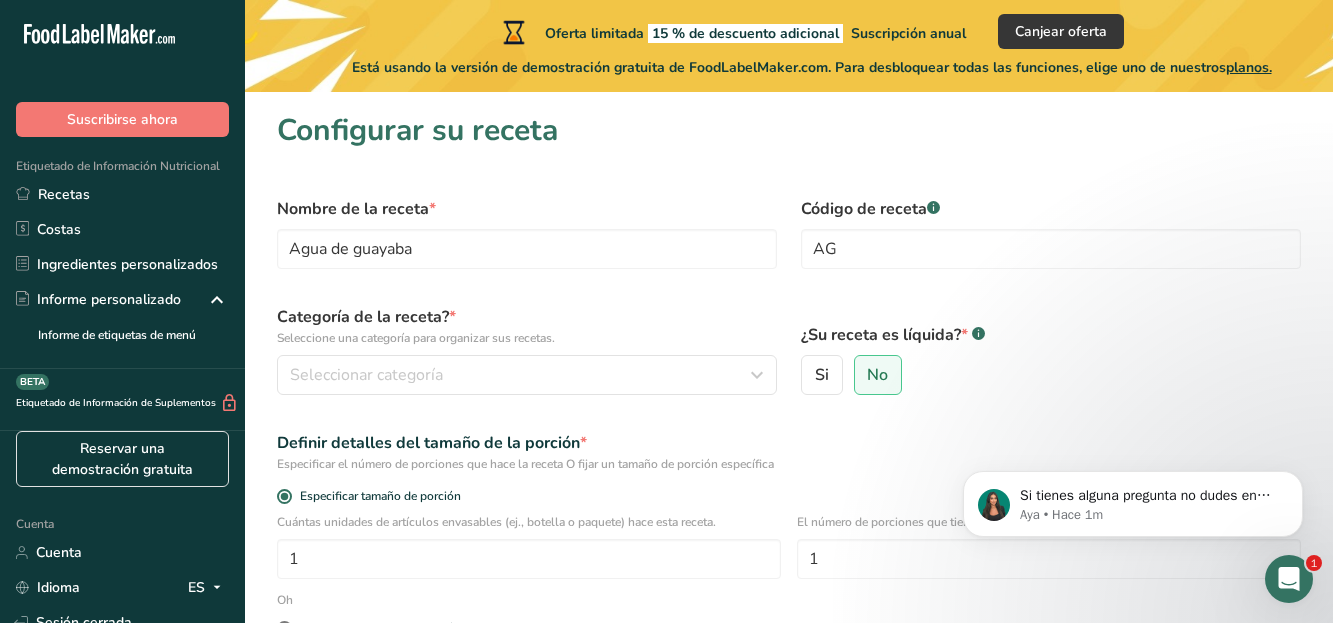click on "Configurar su receta
Nombre de la receta  *   Agua de guayaba
Código de receta
.a-a{fill:#347362;}.b-a{fill:#fff;}           AG
Categoría de la receta?  *
Seleccione una categoría para organizar sus recetas.
Seleccionar categoría
Categorías estándar
Categorías personalizadas
.a-a{fill:#347362;}.b-a{fill:#fff;}
Productos de panadería
Bebidas
Confitería
Comidas cocinadas, ensaladas y salsas
Lácteos
Aperitivos
Añadir nueva categoría
¿Su receta es líquida?  *   .a-a{fill:#347362;}.b-a{fill:#fff;}           Si   No
Definir detalles del tamaño de la porción  *
Especificar tamaño de porción
1     1
Oh" at bounding box center [789, 469] 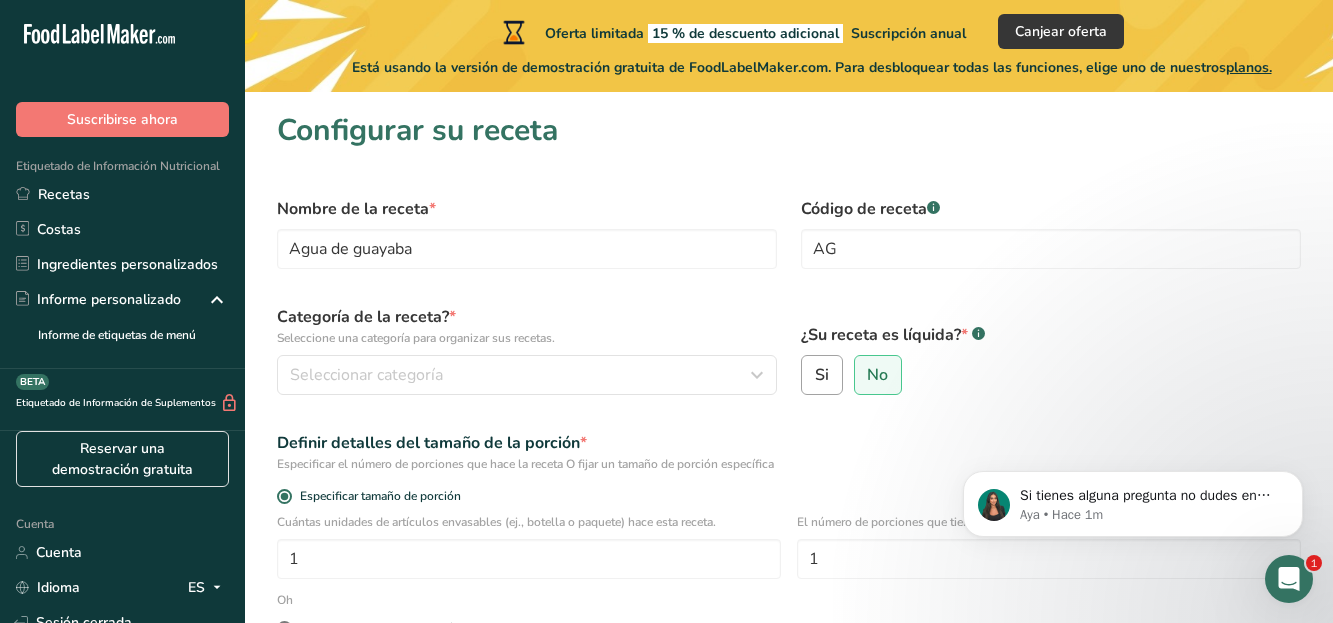 click on "Si" at bounding box center [822, 375] 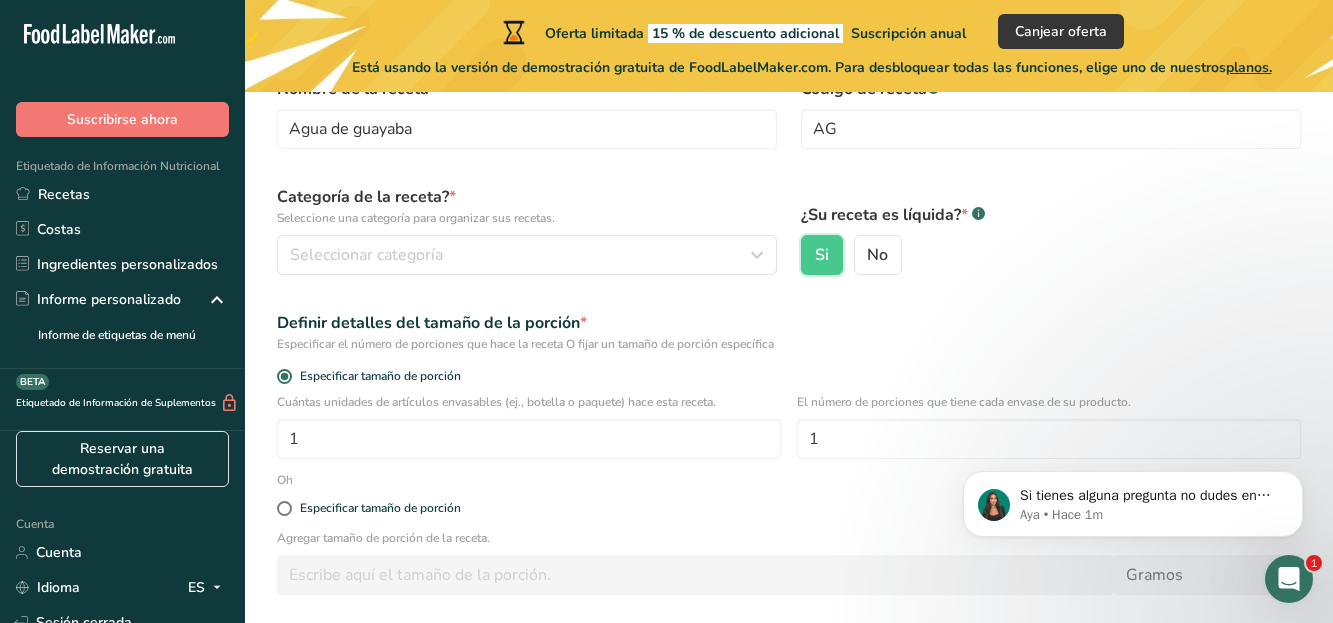 scroll, scrollTop: 121, scrollLeft: 0, axis: vertical 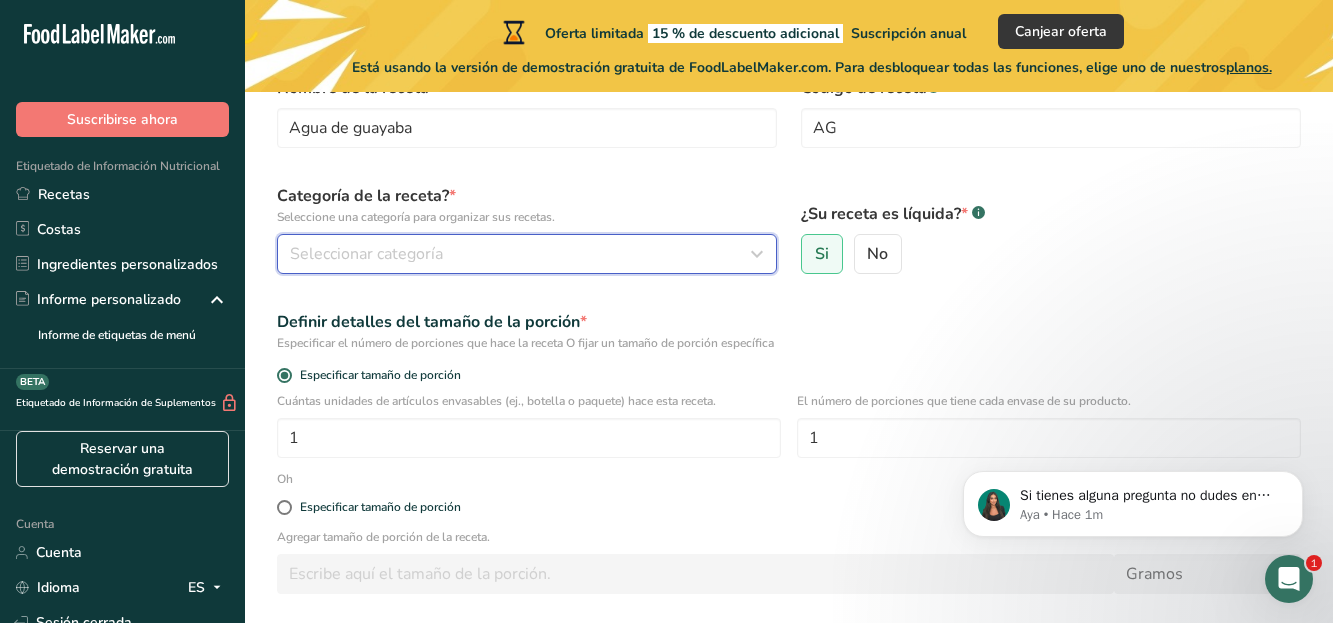 click at bounding box center (757, 254) 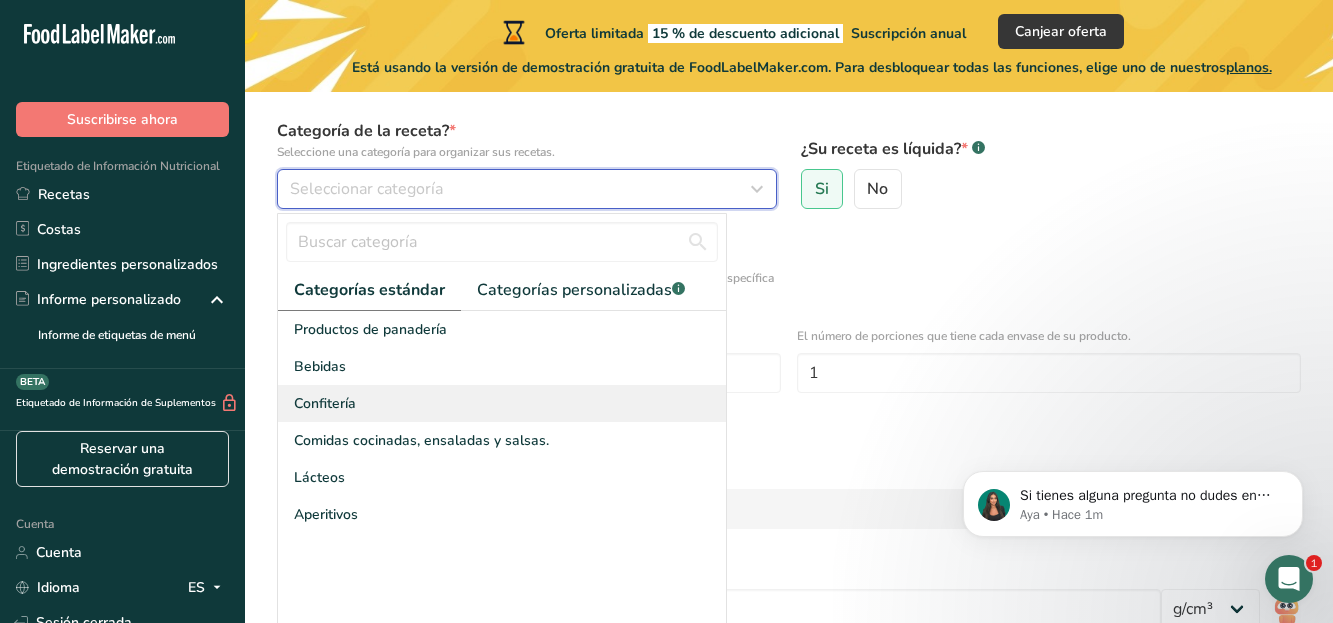 scroll, scrollTop: 197, scrollLeft: 0, axis: vertical 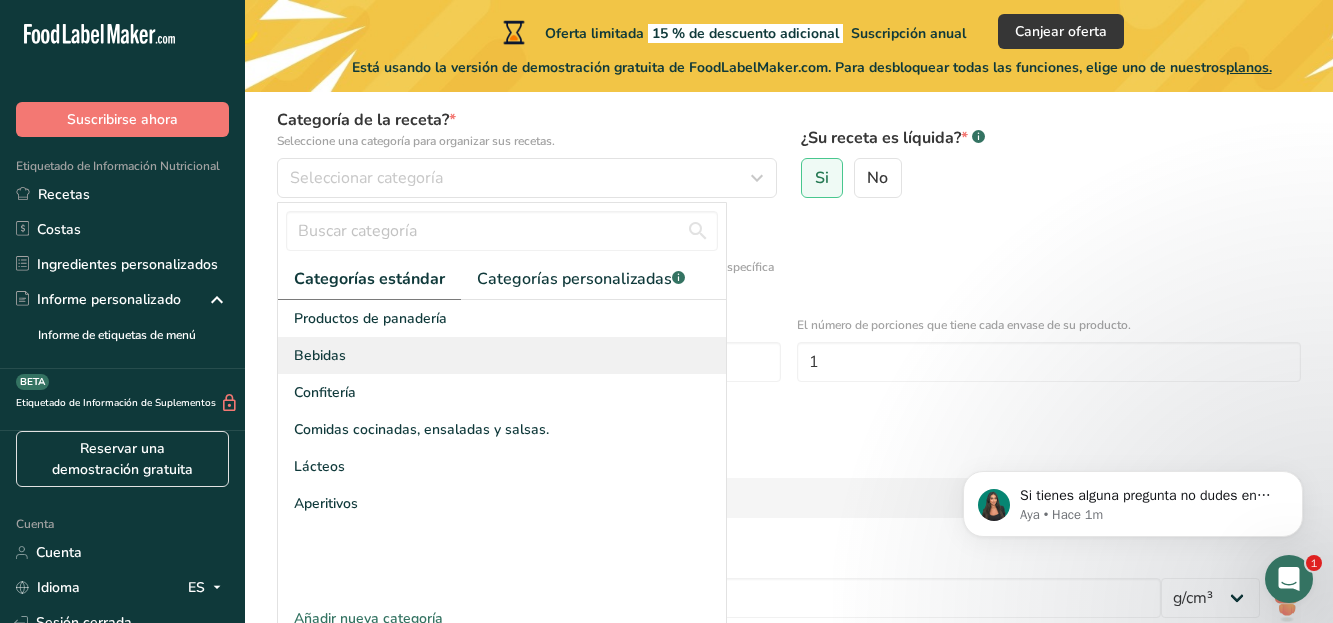 click on "Bebidas" at bounding box center (502, 355) 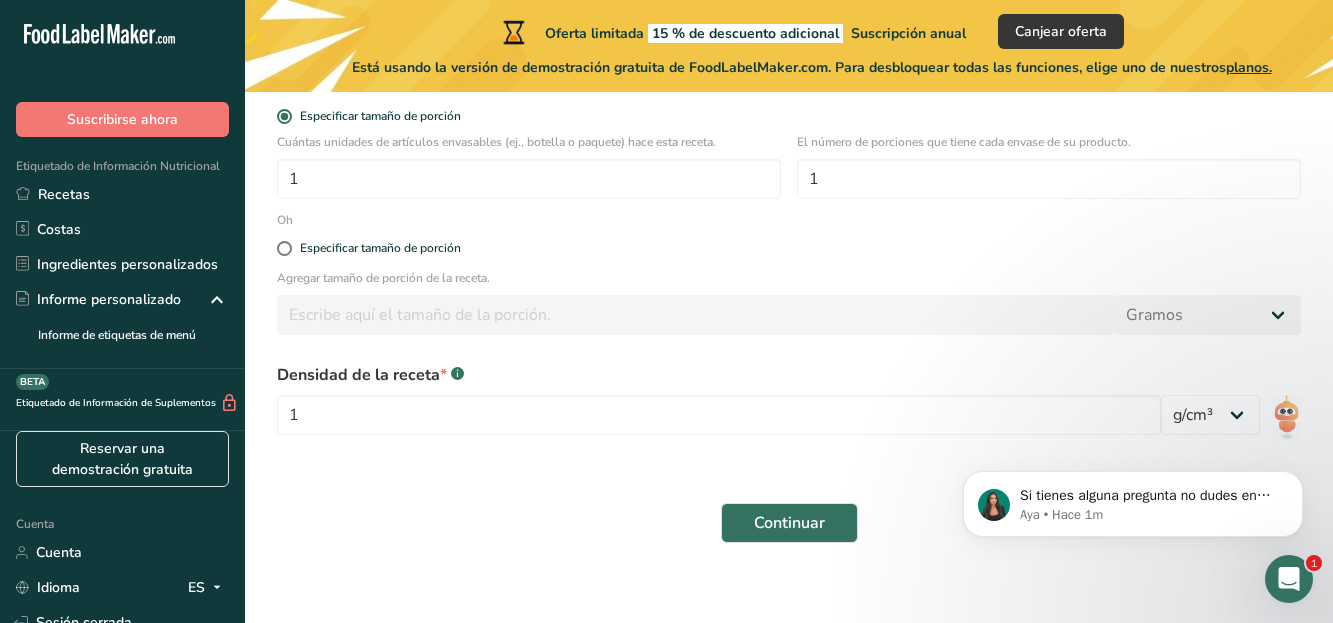 scroll, scrollTop: 396, scrollLeft: 0, axis: vertical 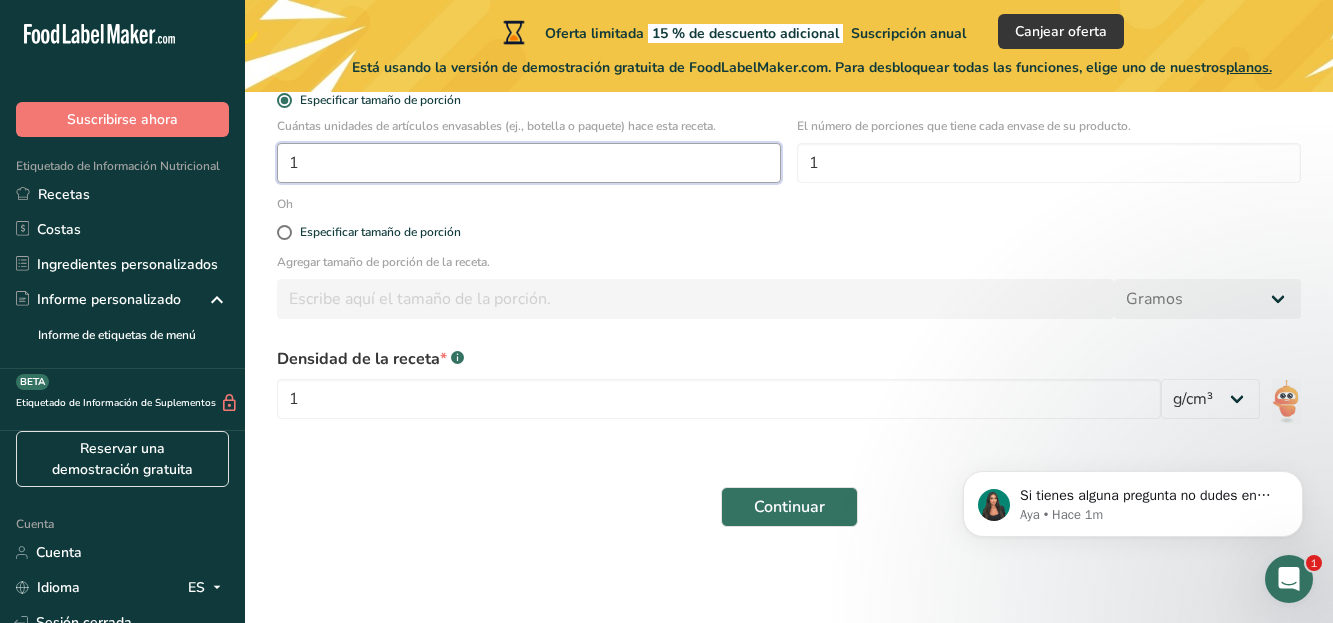 click on "1" at bounding box center [529, 163] 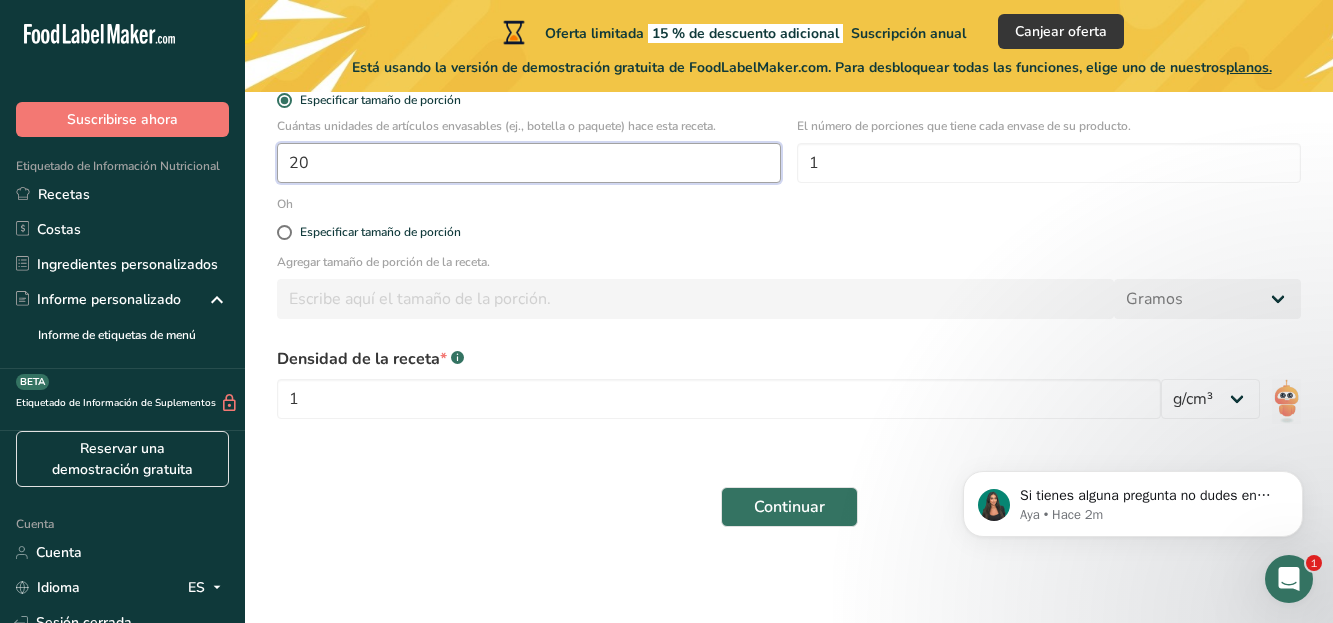 type on "20" 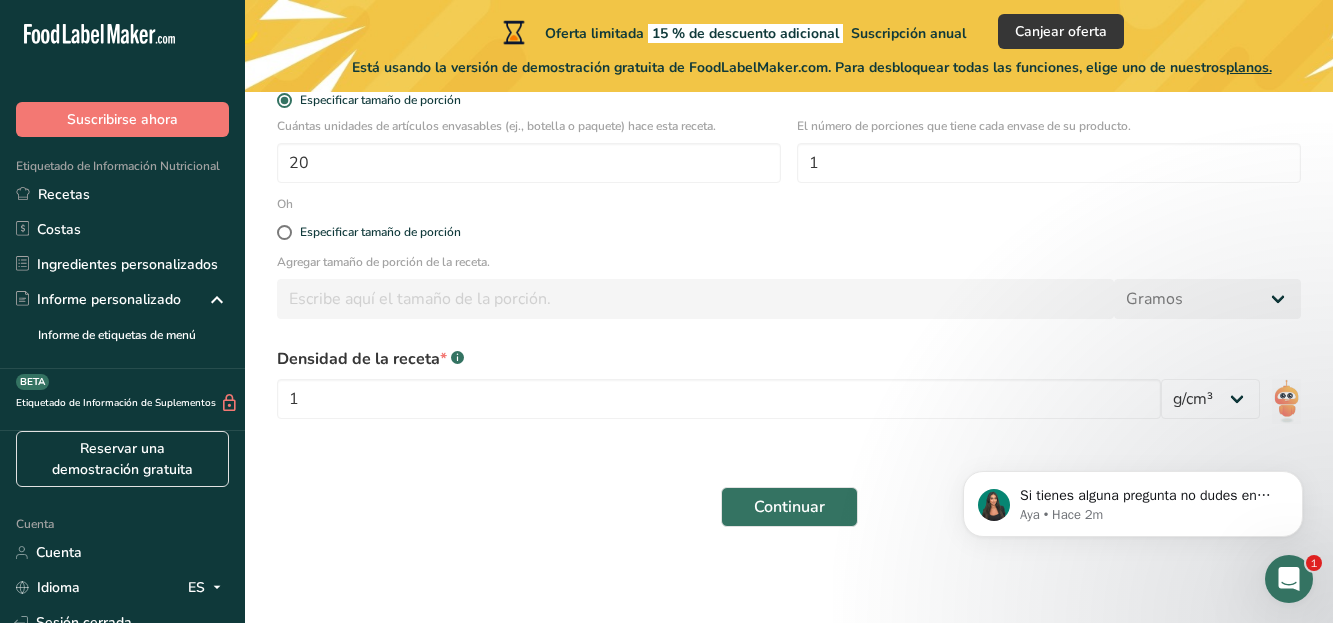click on "Densidad de la receta  *   .a-a{fill:#347362;}.b-a{fill:#fff;}           1
lb/pie³
g/cm³" at bounding box center (789, 389) 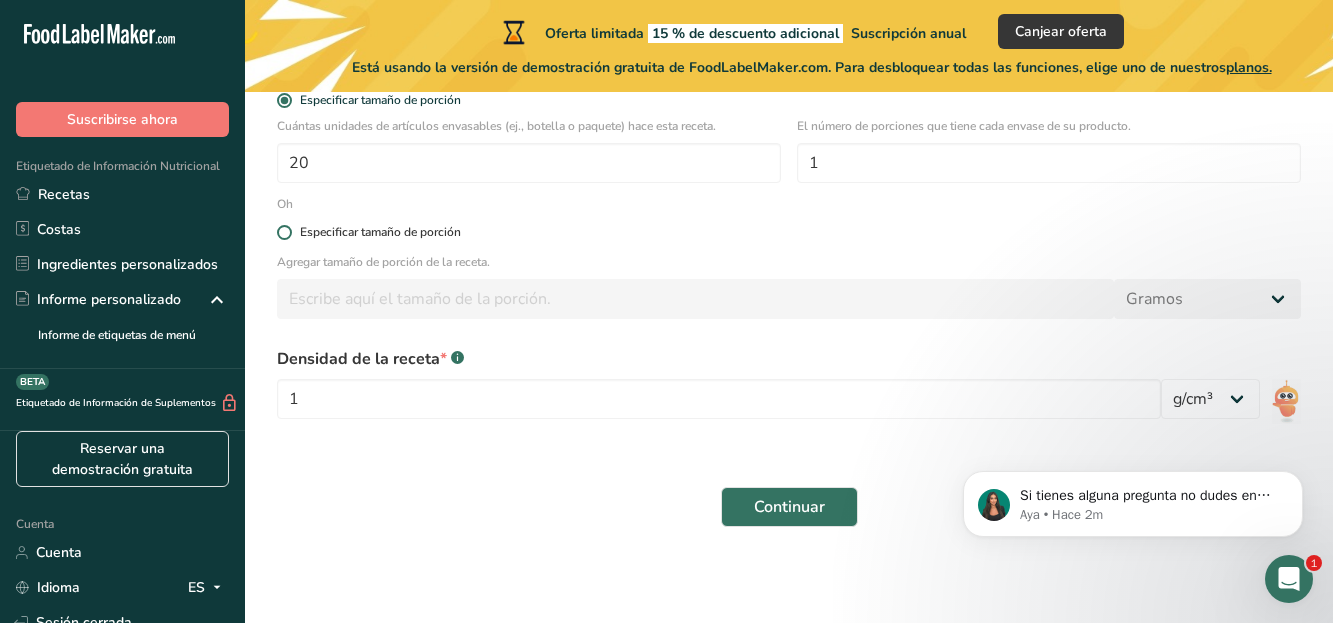 click at bounding box center (284, 232) 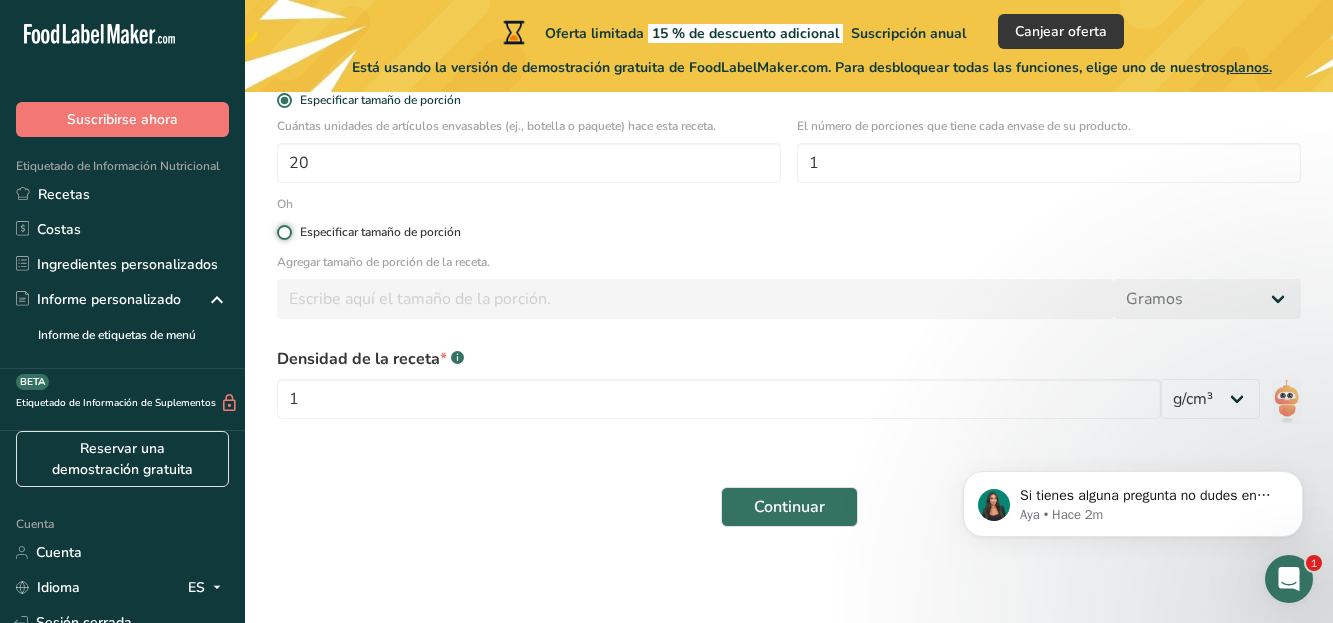 click on "Especificar tamaño de porción" at bounding box center [283, 232] 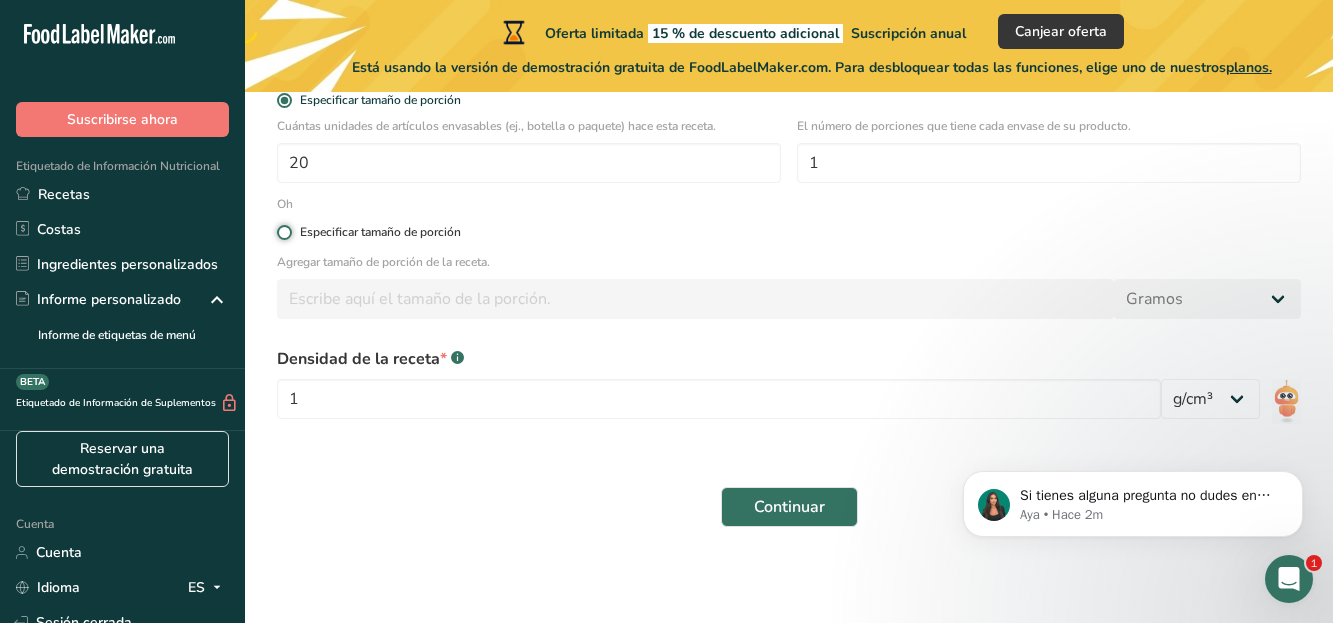 radio on "true" 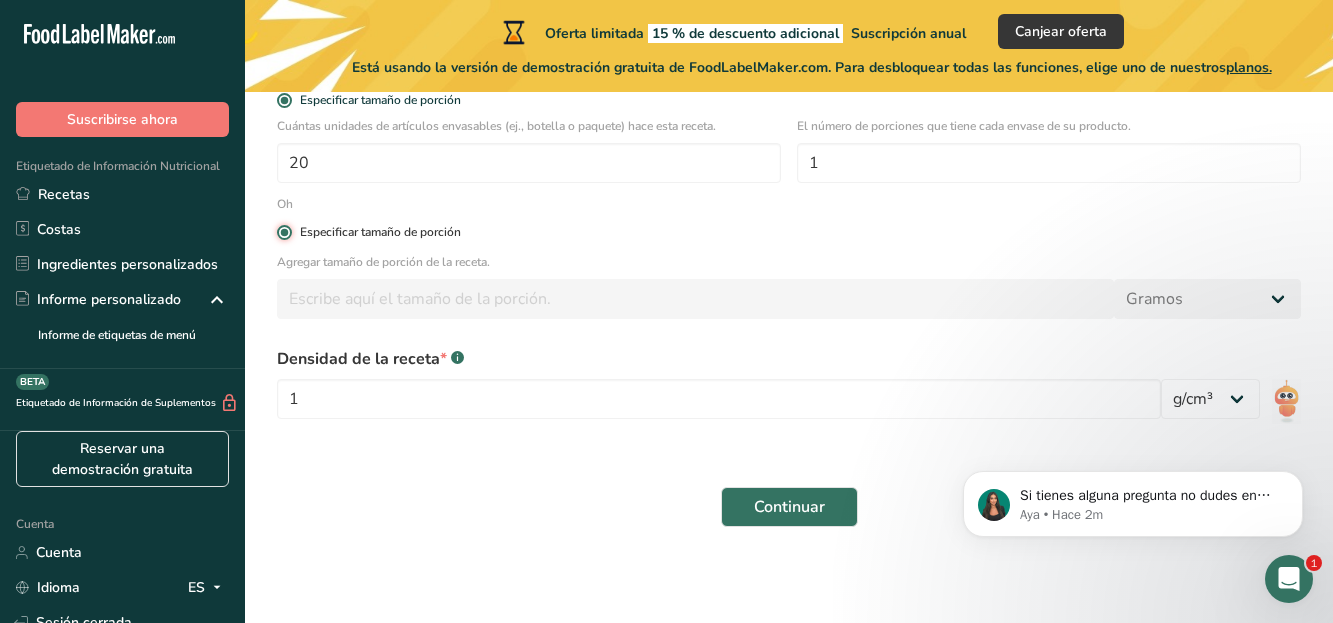 radio on "false" 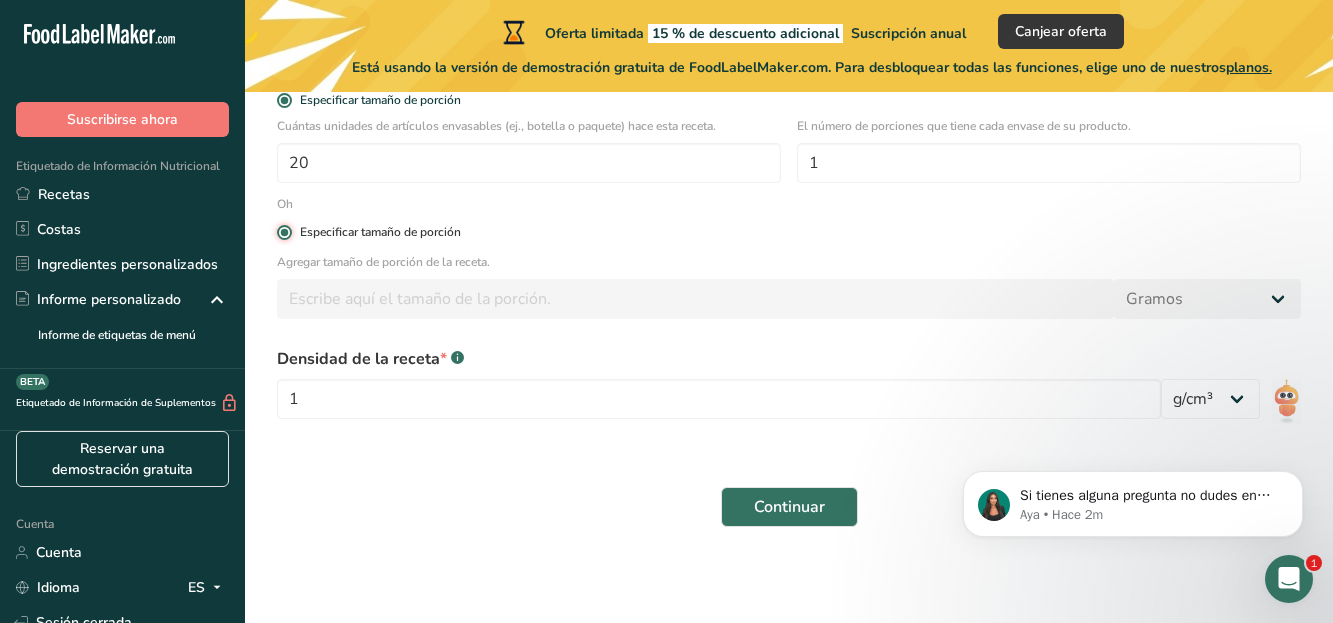 type 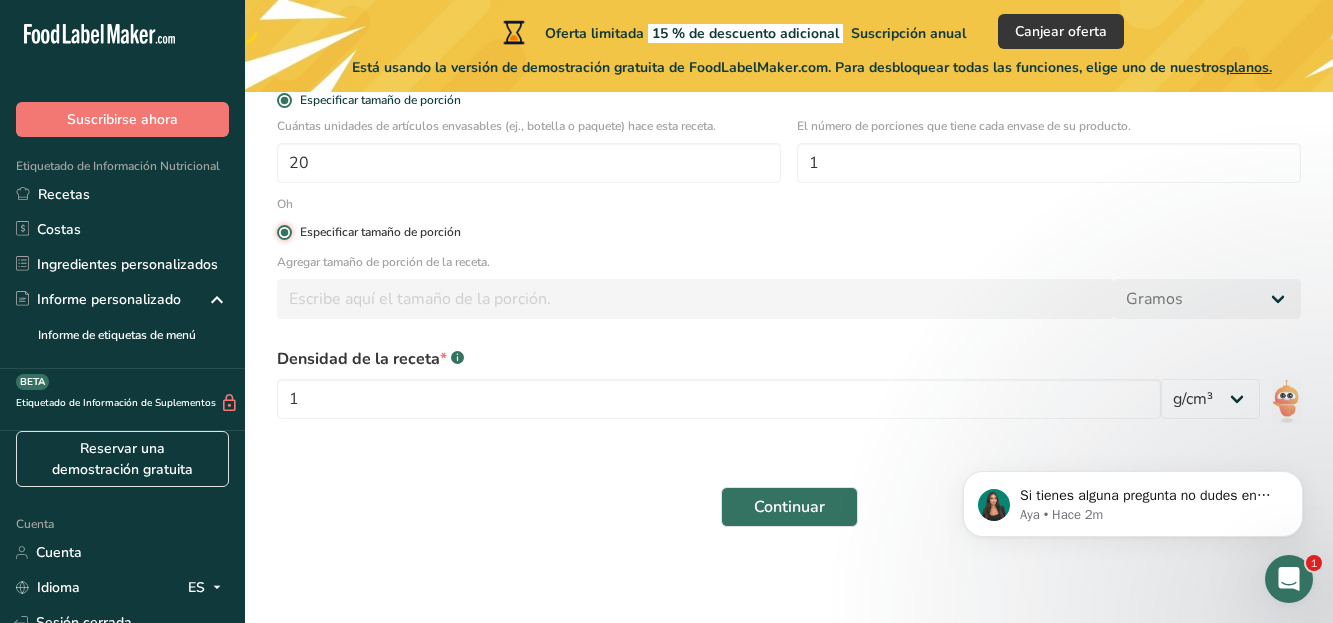 type 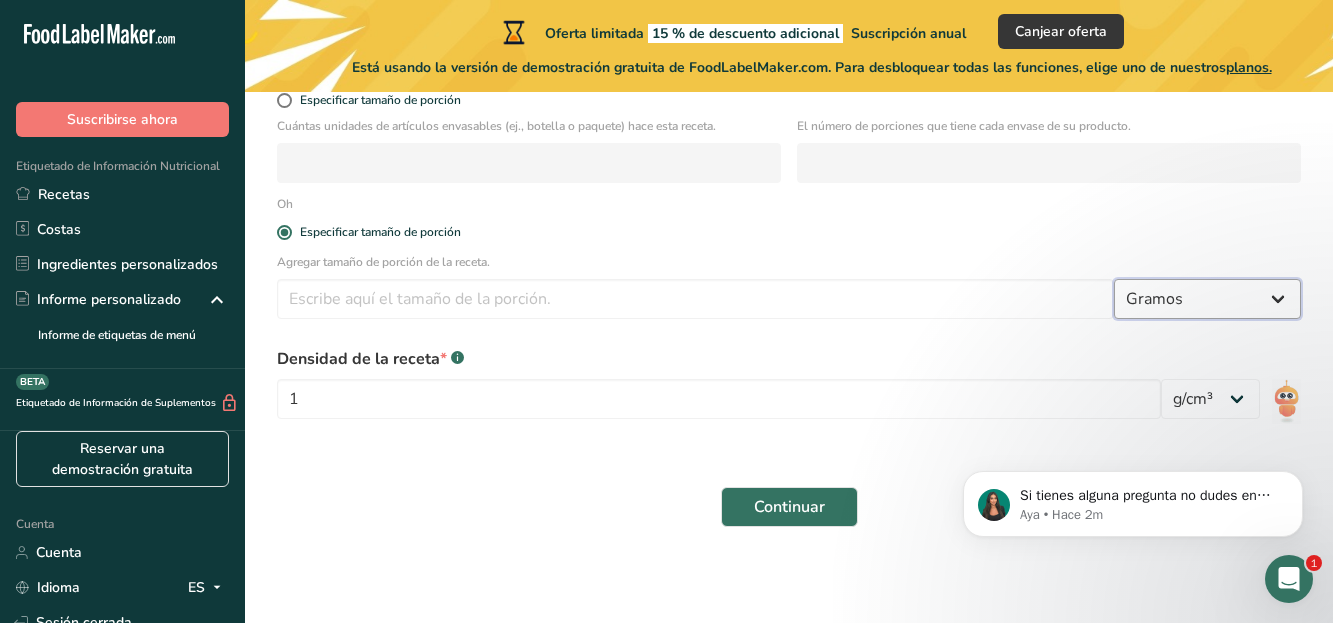 click on "Gramos
kilogramo
mg
mcg
libras
onza
litro
ml
onza líquida
cucharada
cucharadita
taza
Cuarto de Galón
galón" at bounding box center [1207, 299] 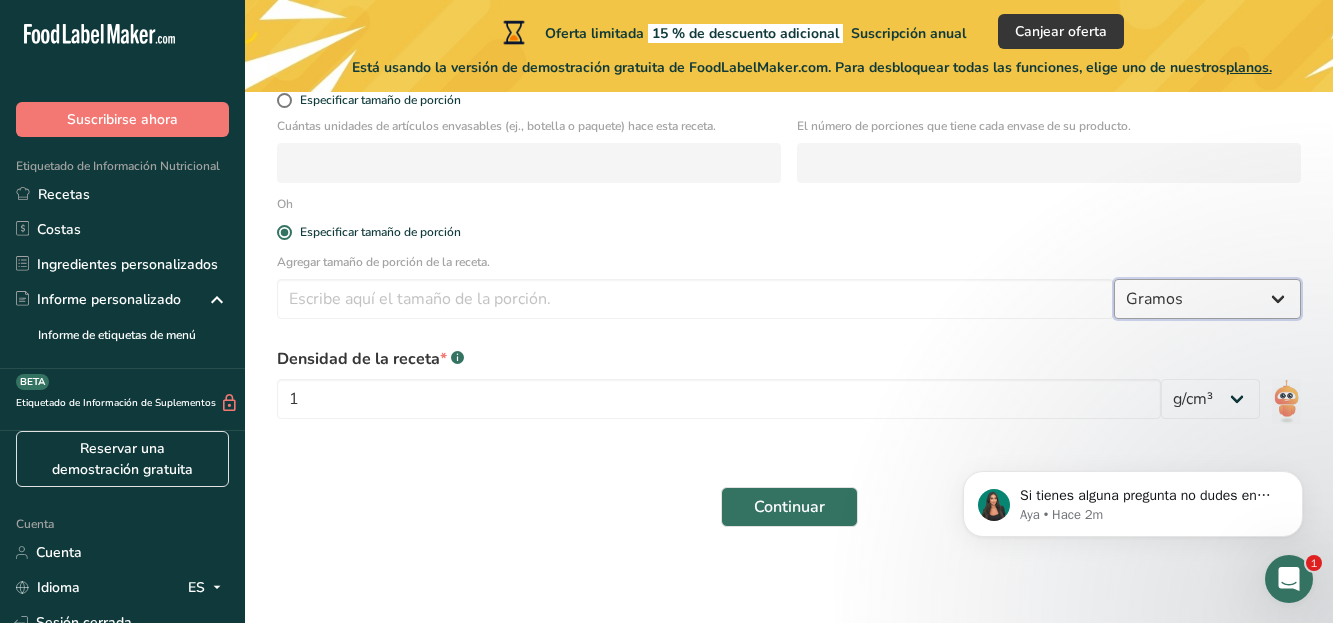 select on "17" 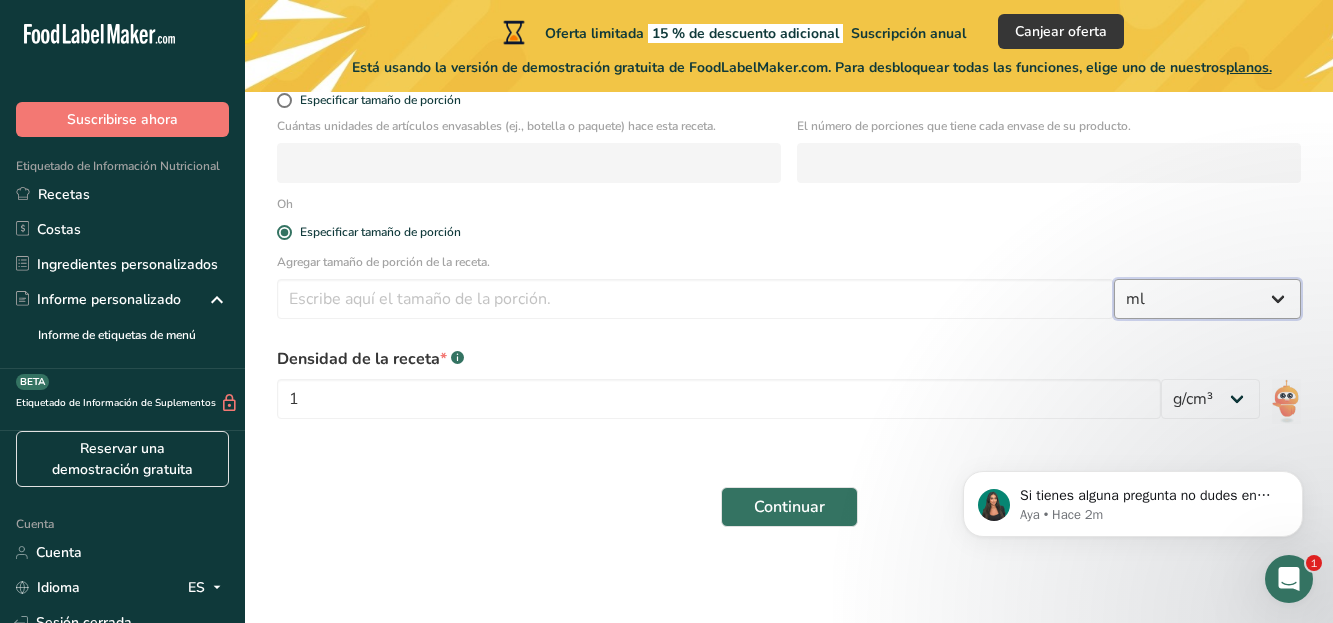click on "Gramos
kilogramo
mg
mcg
libras
onza
litro
ml
onza líquida
cucharada
cucharadita
taza
Cuarto de Galón
galón" at bounding box center (1207, 299) 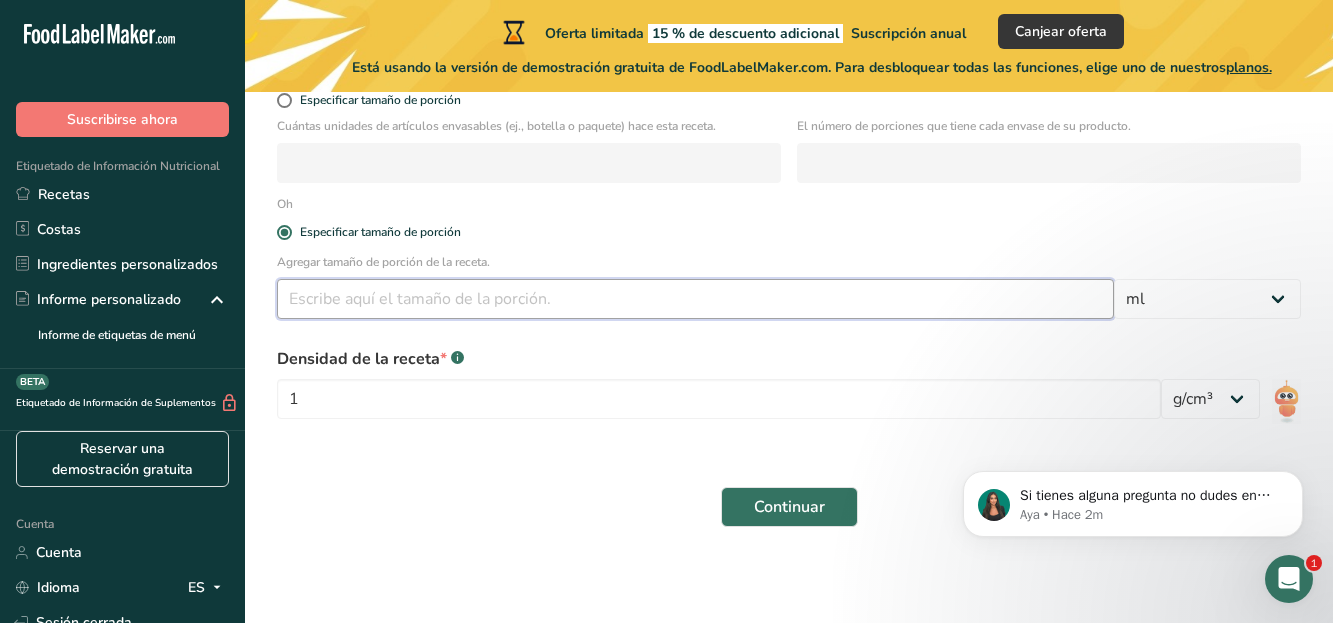 click at bounding box center [695, 299] 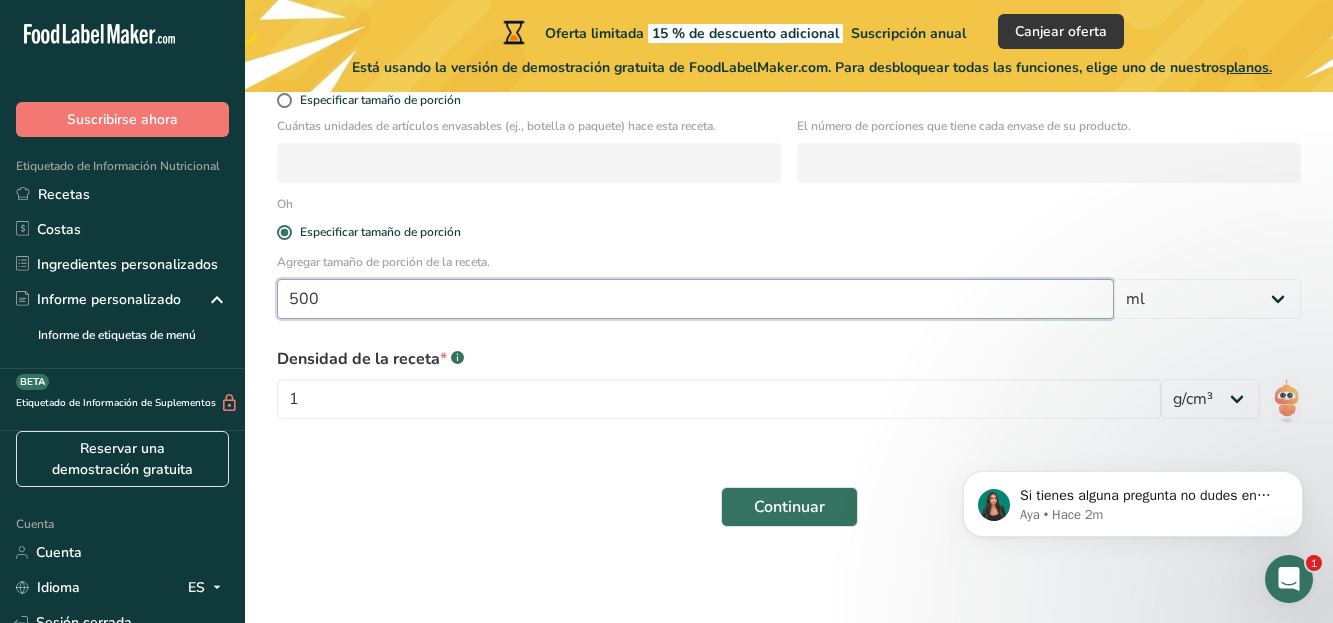 type on "500" 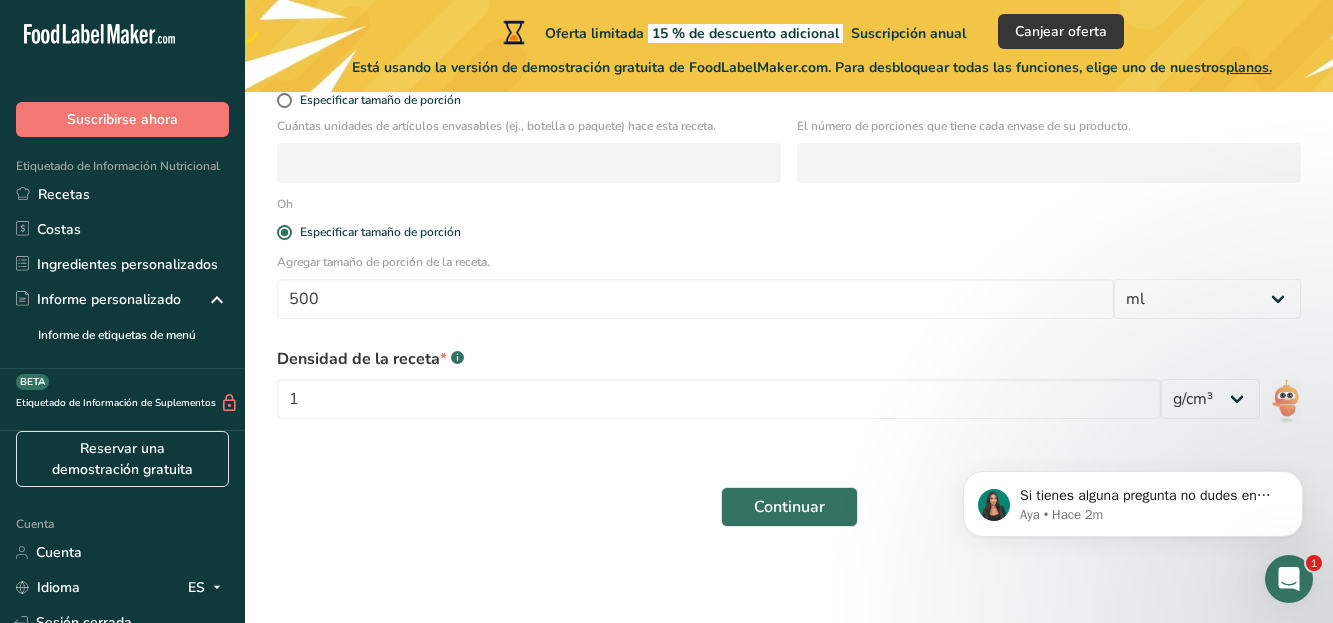 click on "Densidad de la receta  *   .a-a{fill:#347362;}.b-a{fill:#fff;}" at bounding box center [719, 359] 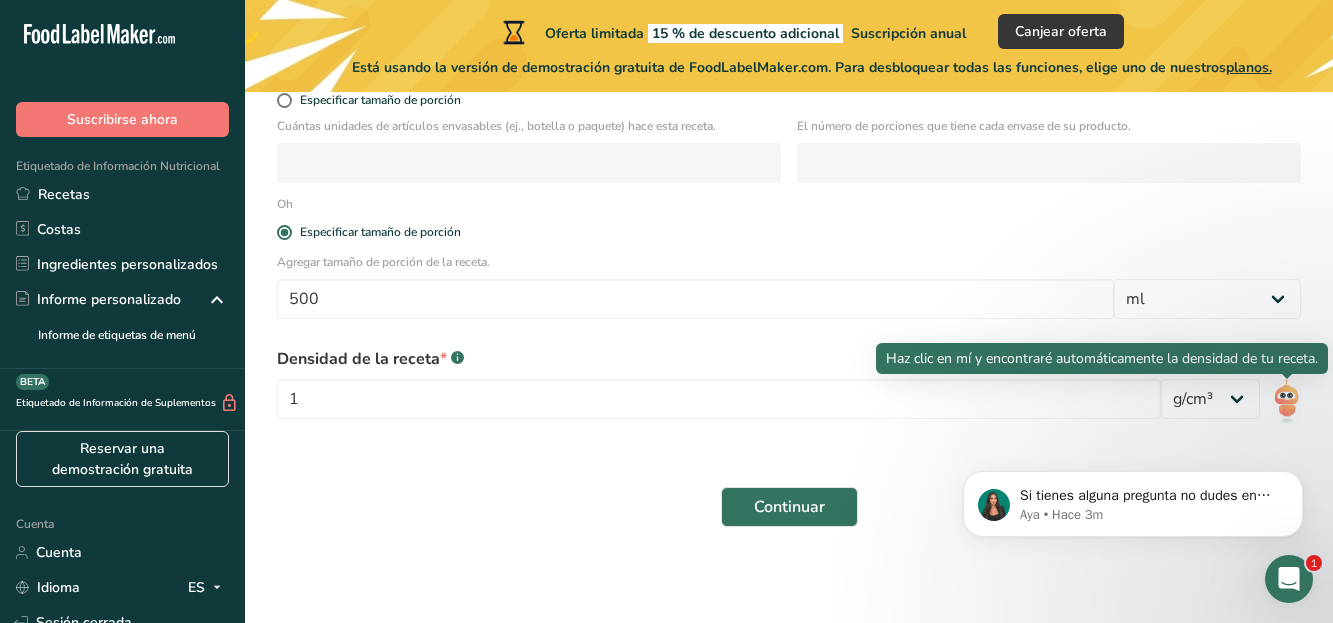 click at bounding box center [1286, 401] 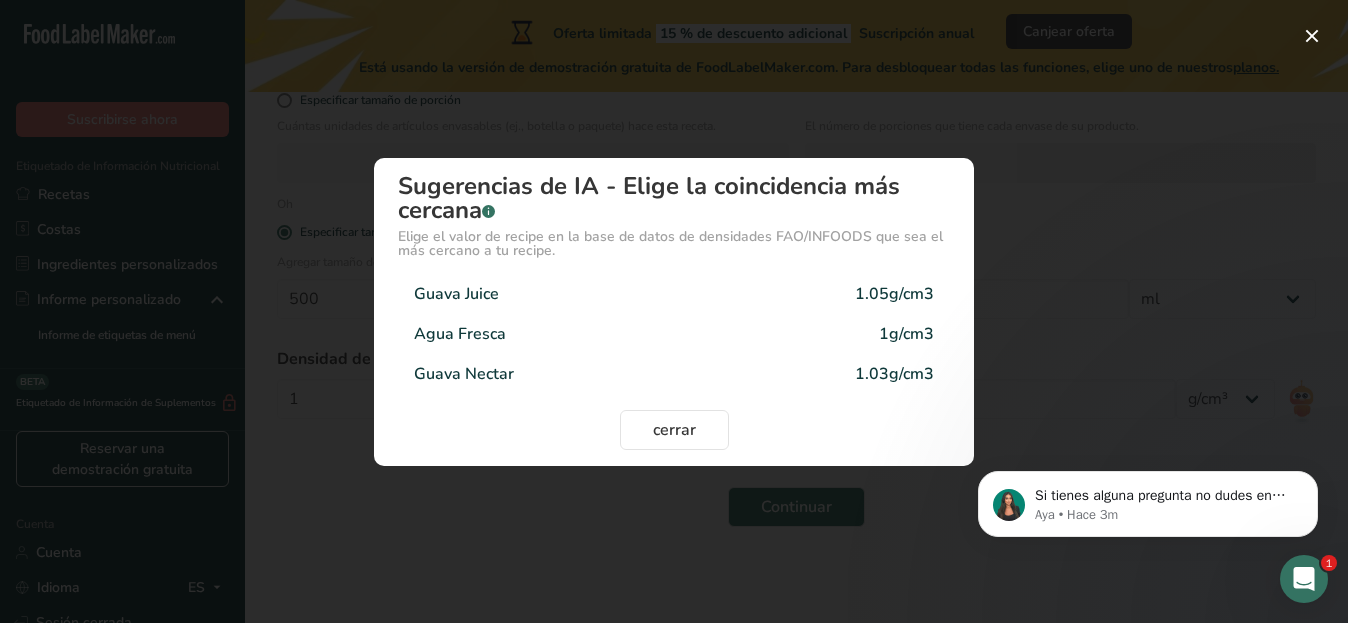 click on "Agua Fresca   1g/cm3" at bounding box center (674, 334) 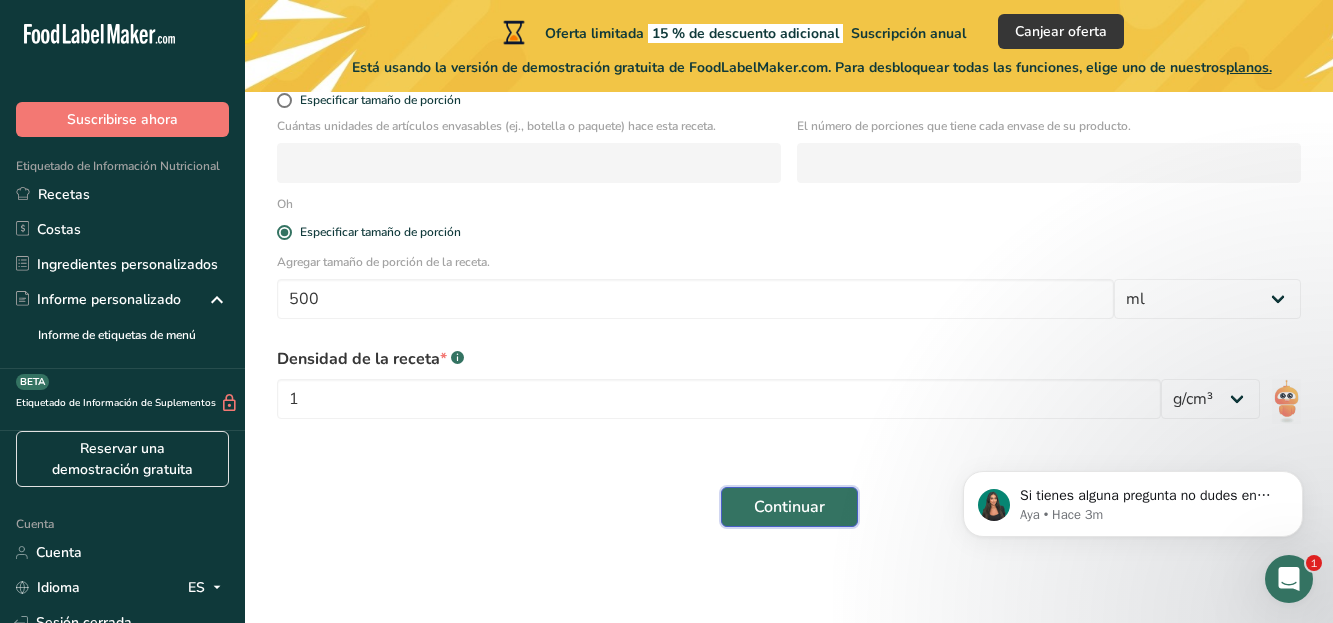 click on "Continuar" at bounding box center (789, 507) 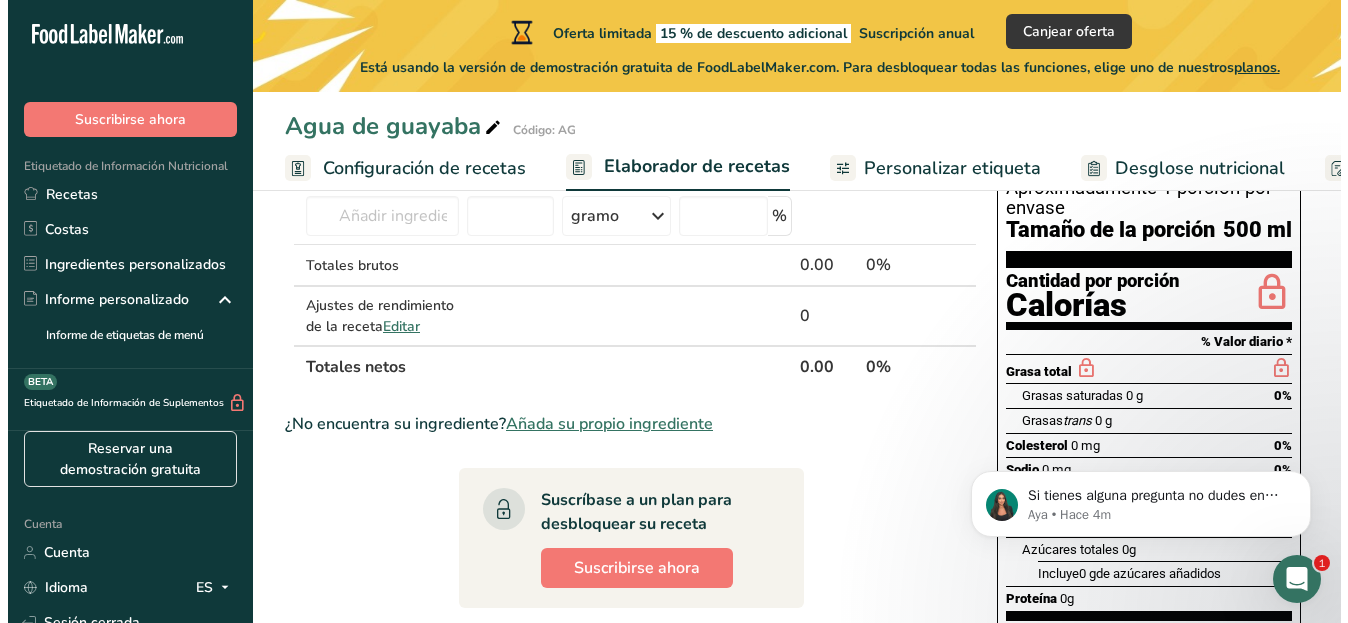 scroll, scrollTop: 164, scrollLeft: 0, axis: vertical 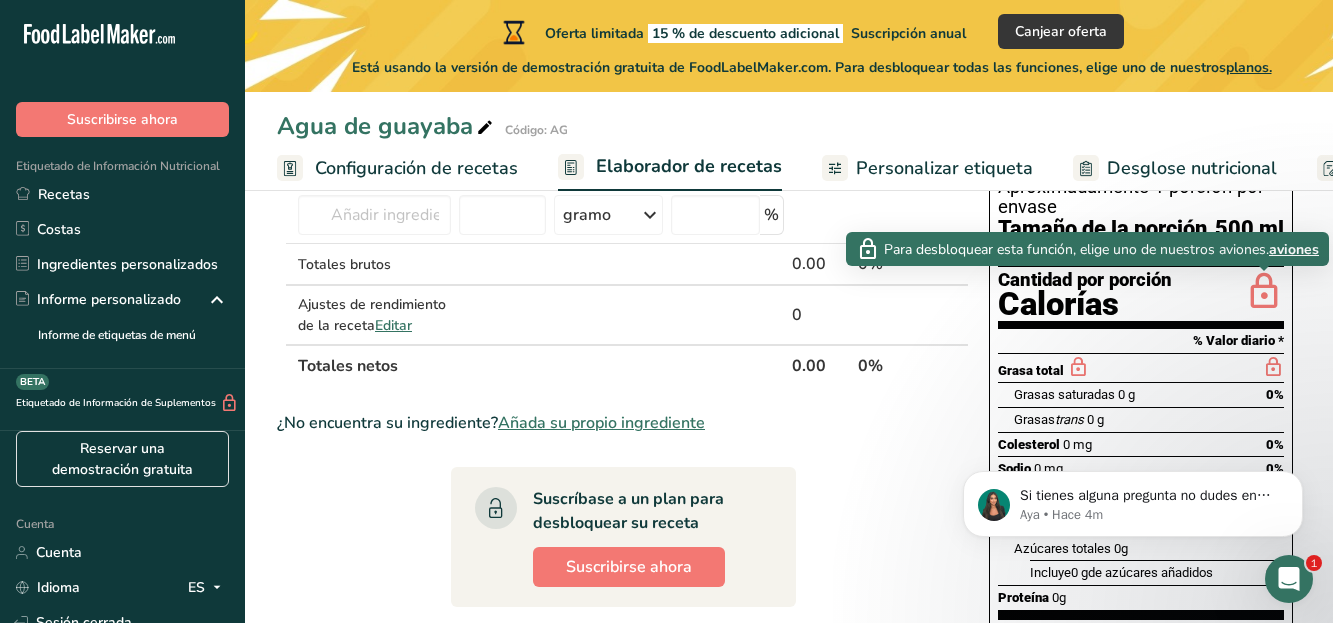 click on "aviones" at bounding box center (1294, 249) 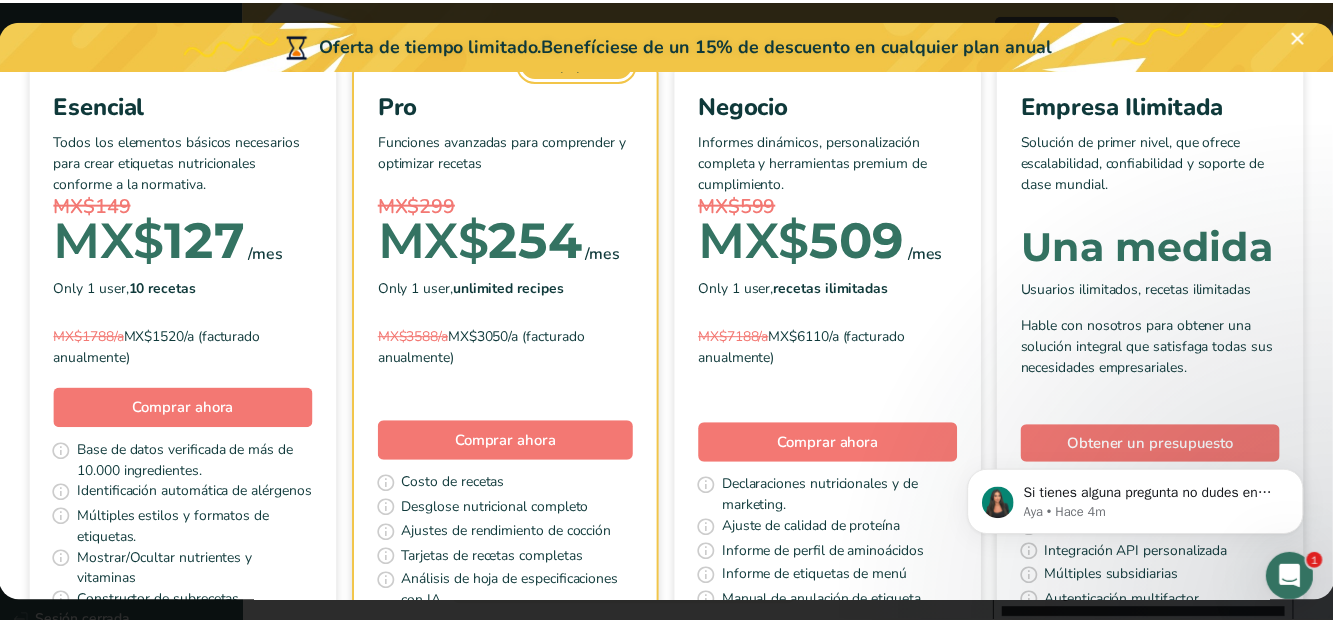 scroll, scrollTop: 168, scrollLeft: 0, axis: vertical 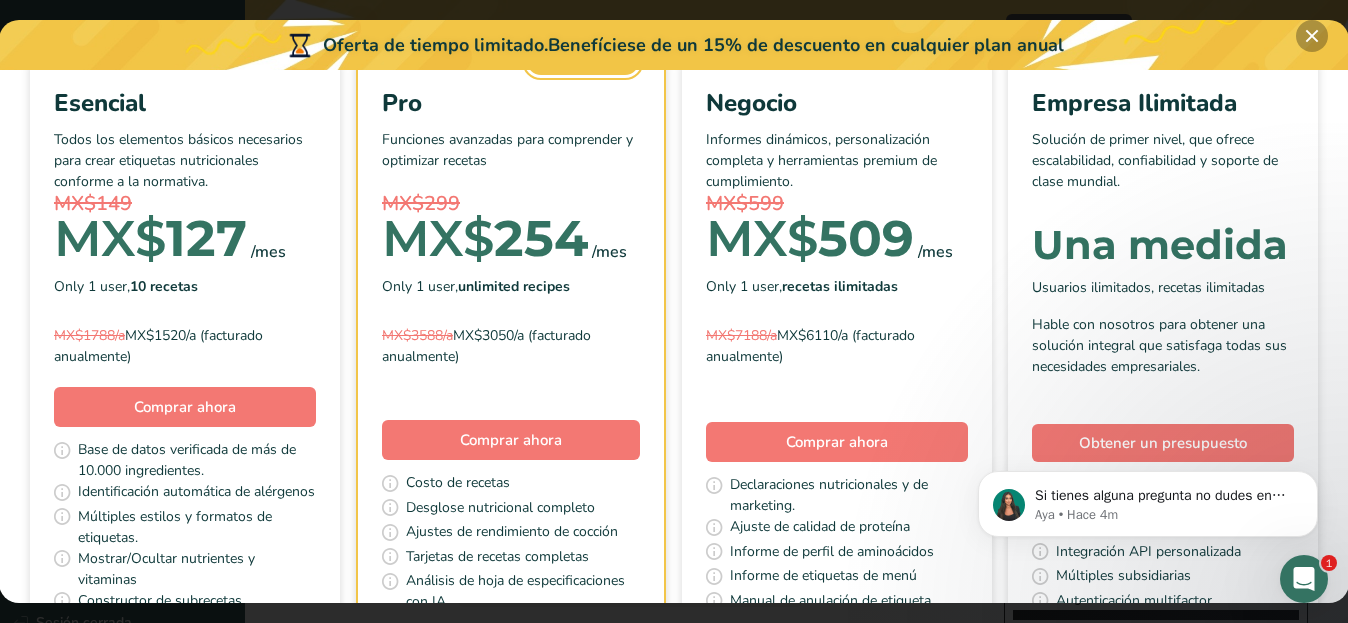 click at bounding box center (1312, 36) 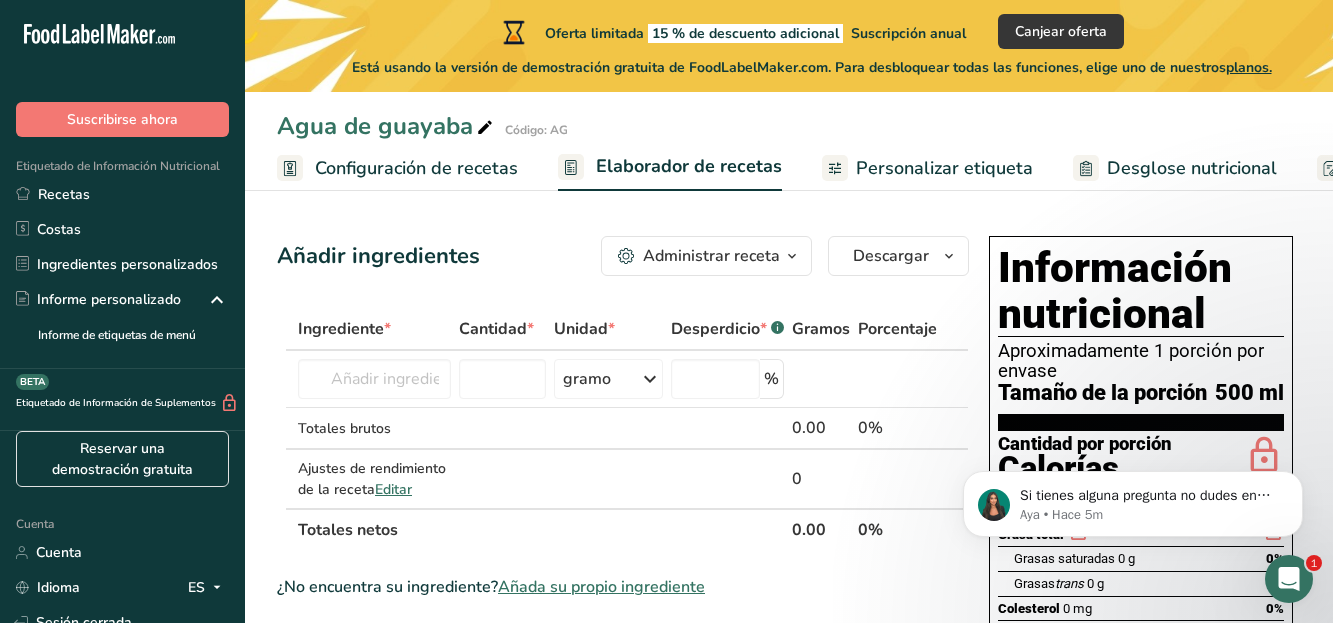 scroll, scrollTop: 8, scrollLeft: 0, axis: vertical 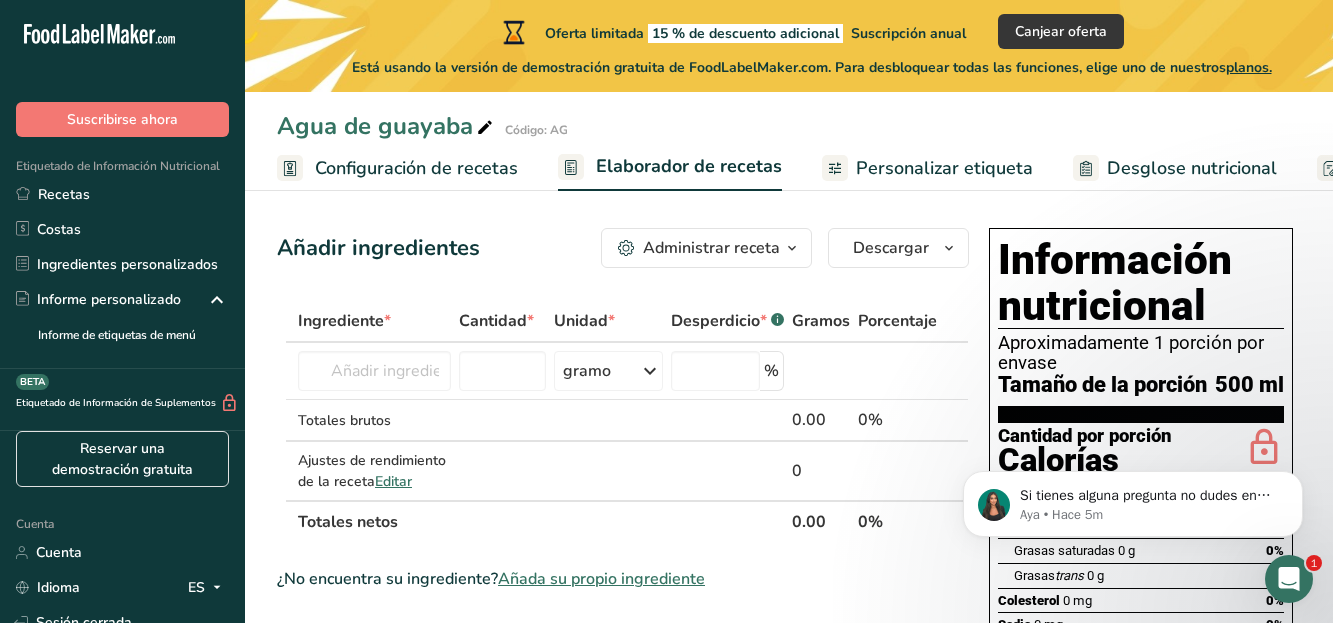 click at bounding box center [792, 248] 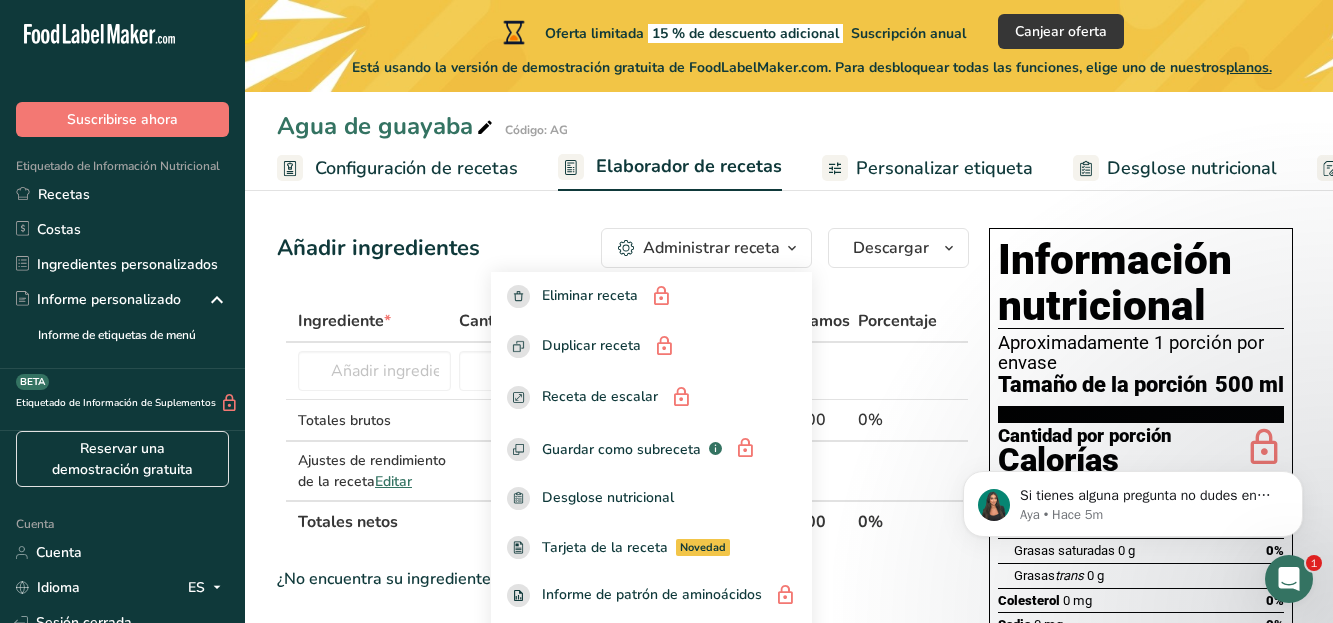click at bounding box center [792, 248] 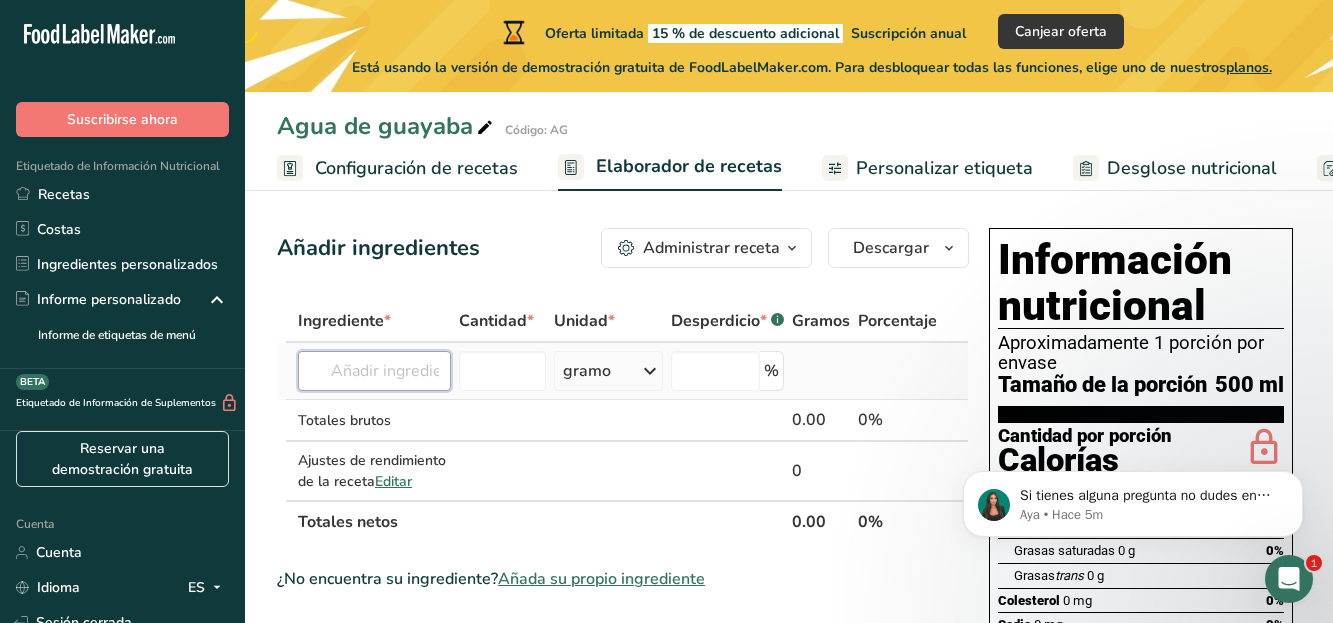 click at bounding box center [374, 371] 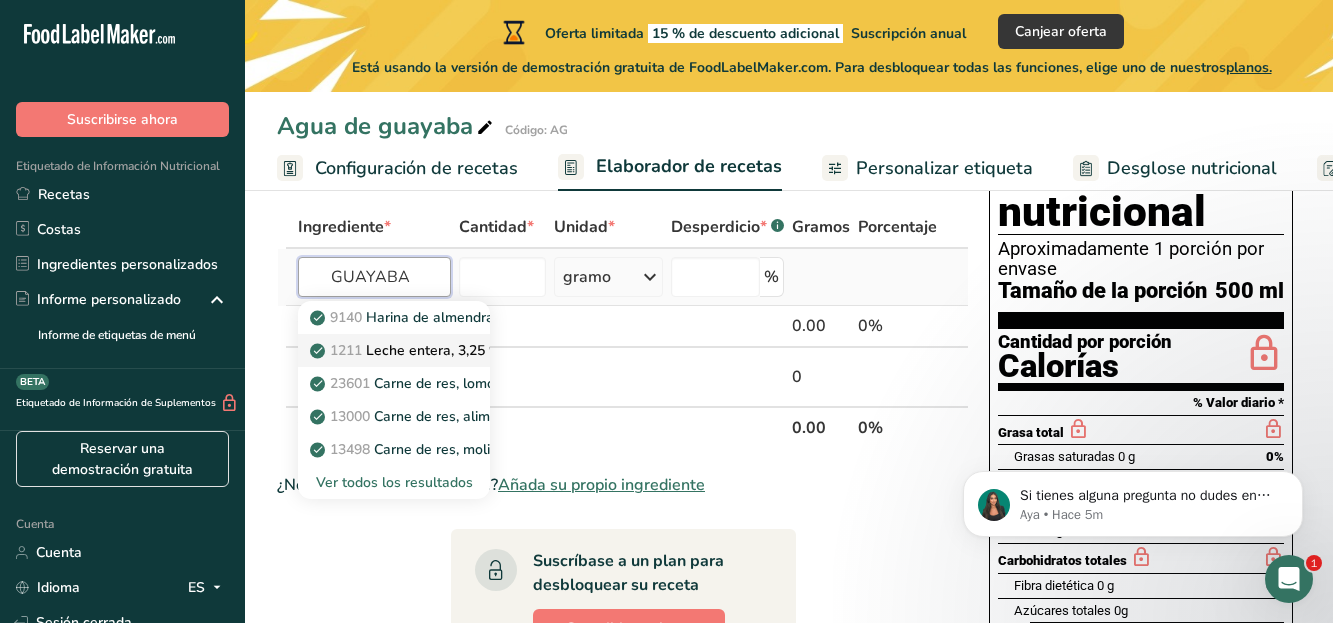 scroll, scrollTop: 104, scrollLeft: 0, axis: vertical 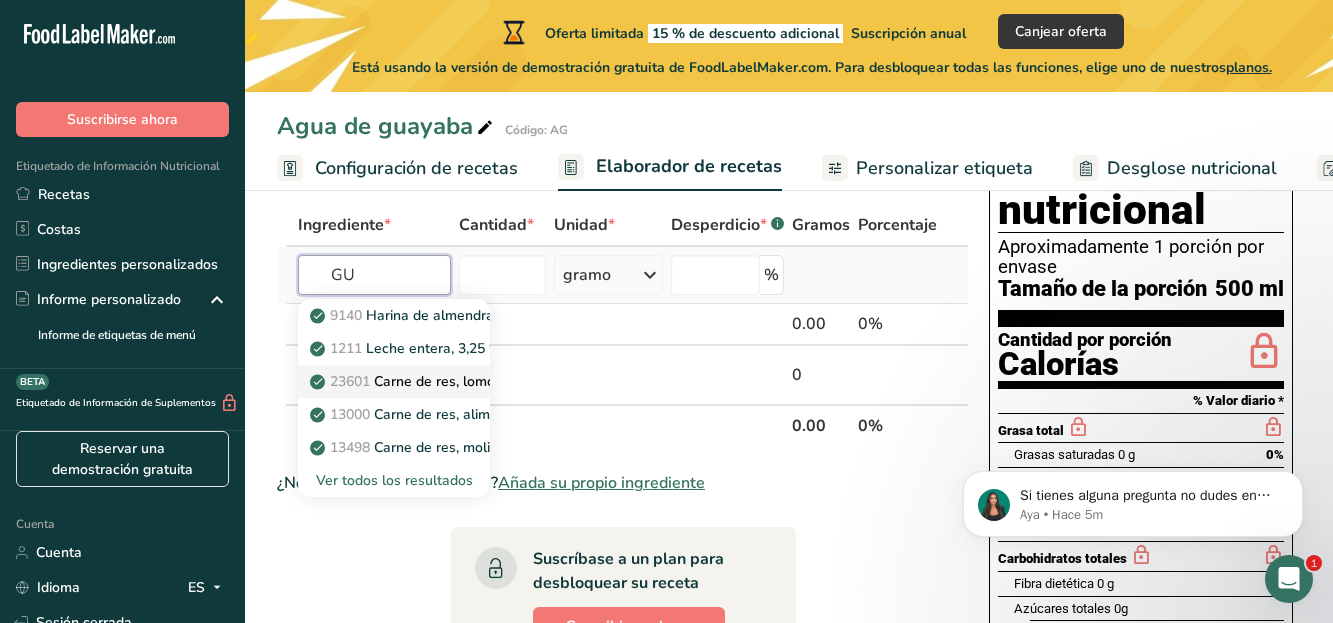type on "G" 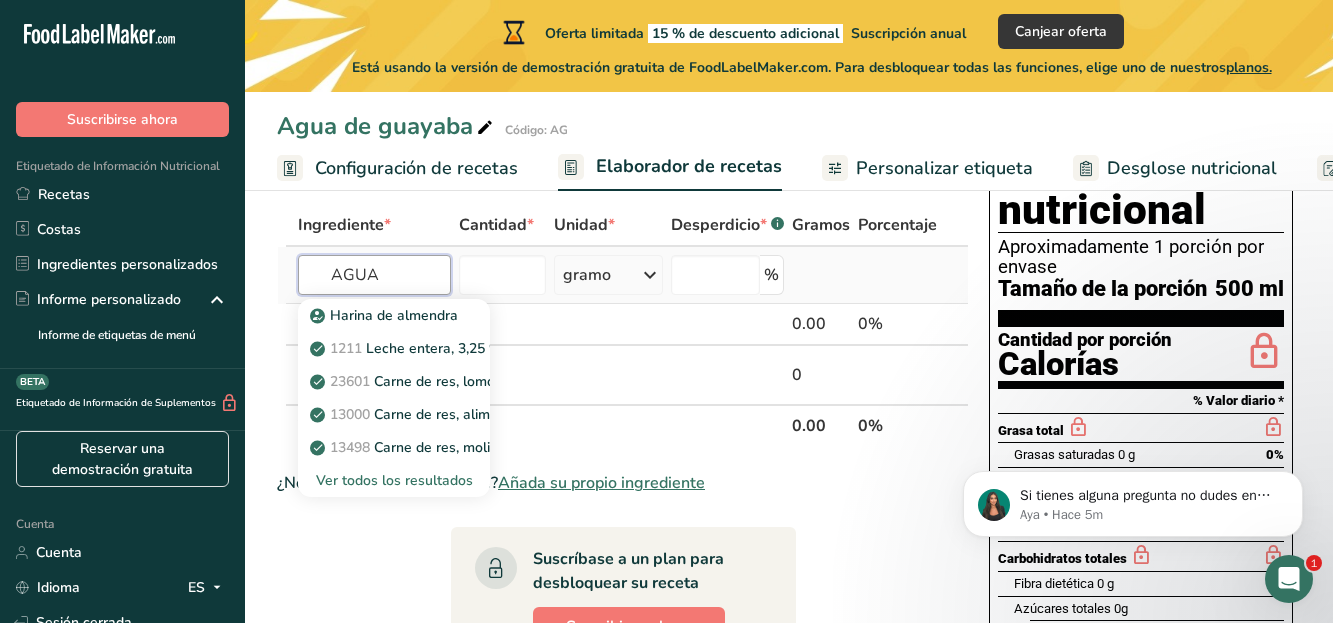 type on "AGUA" 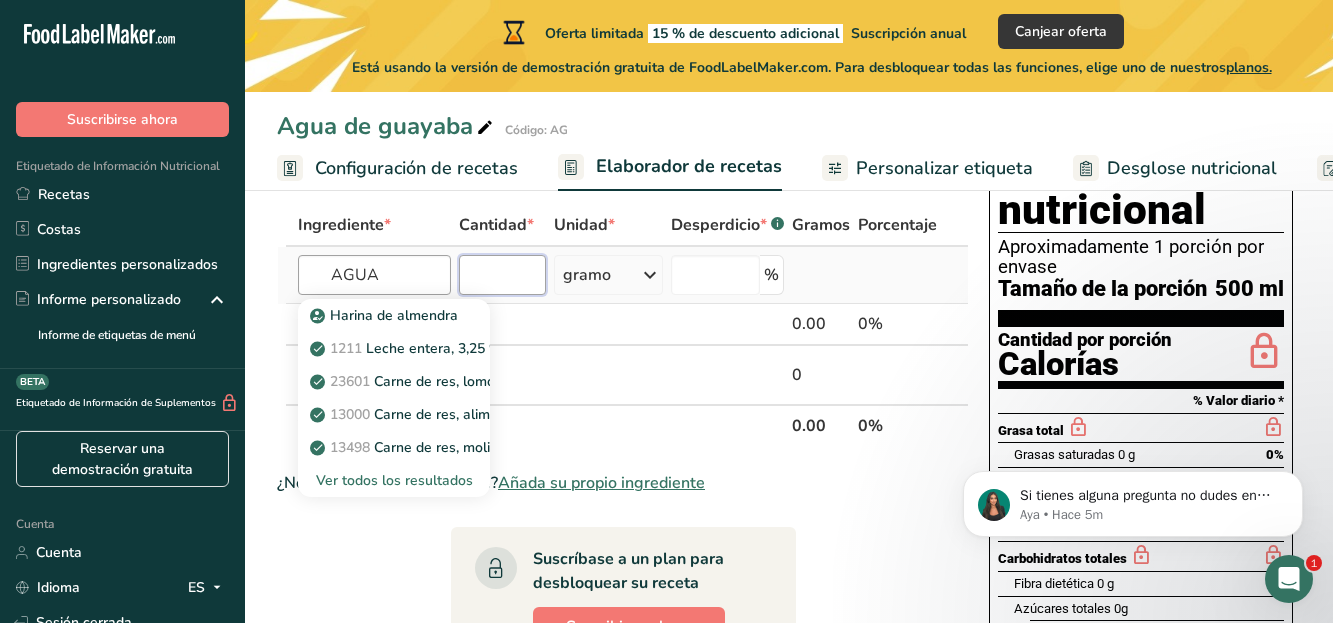 type 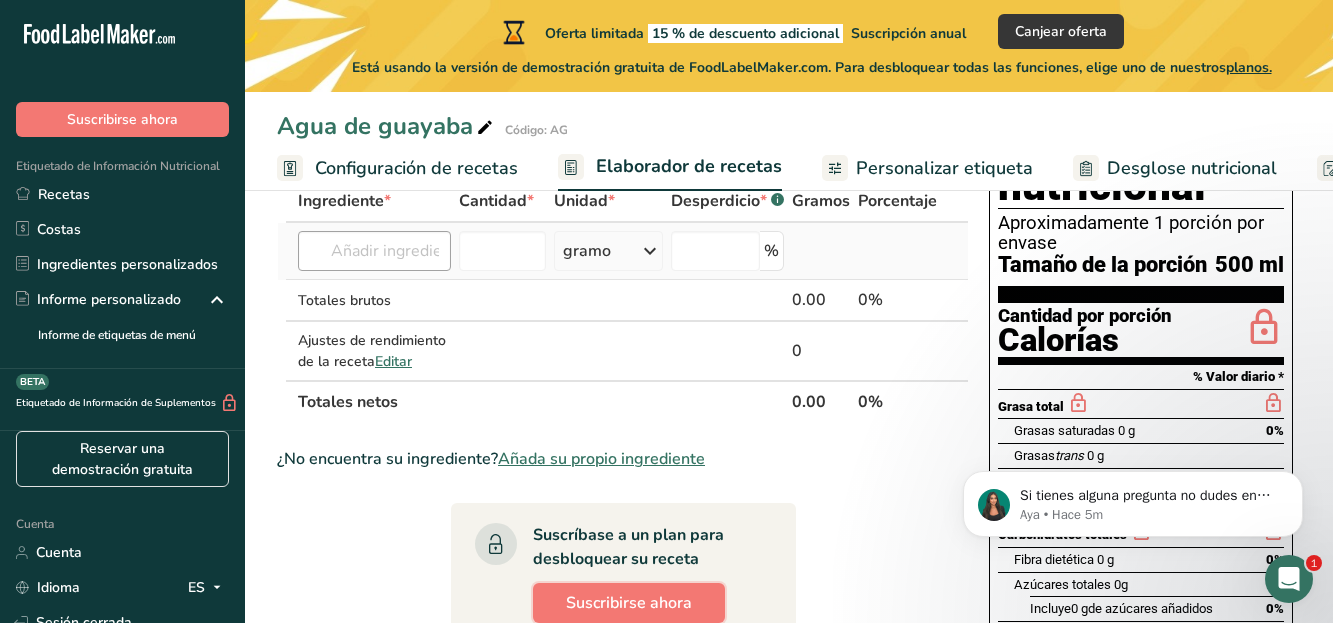 type 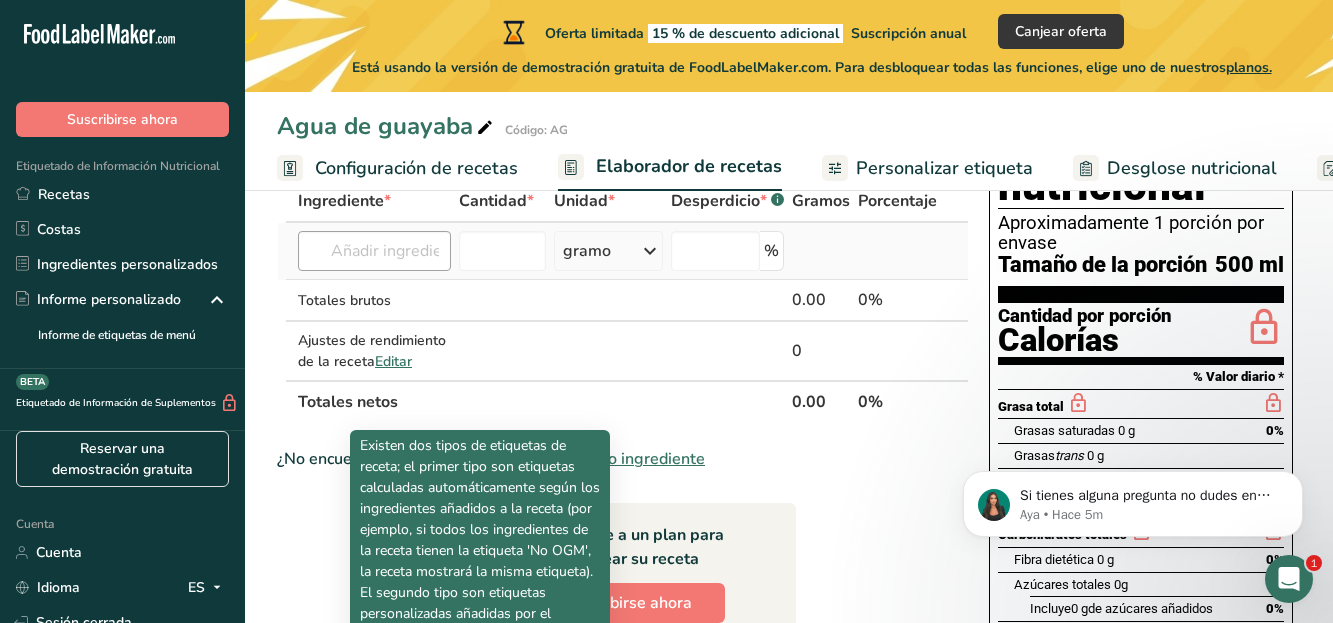 scroll, scrollTop: 507, scrollLeft: 0, axis: vertical 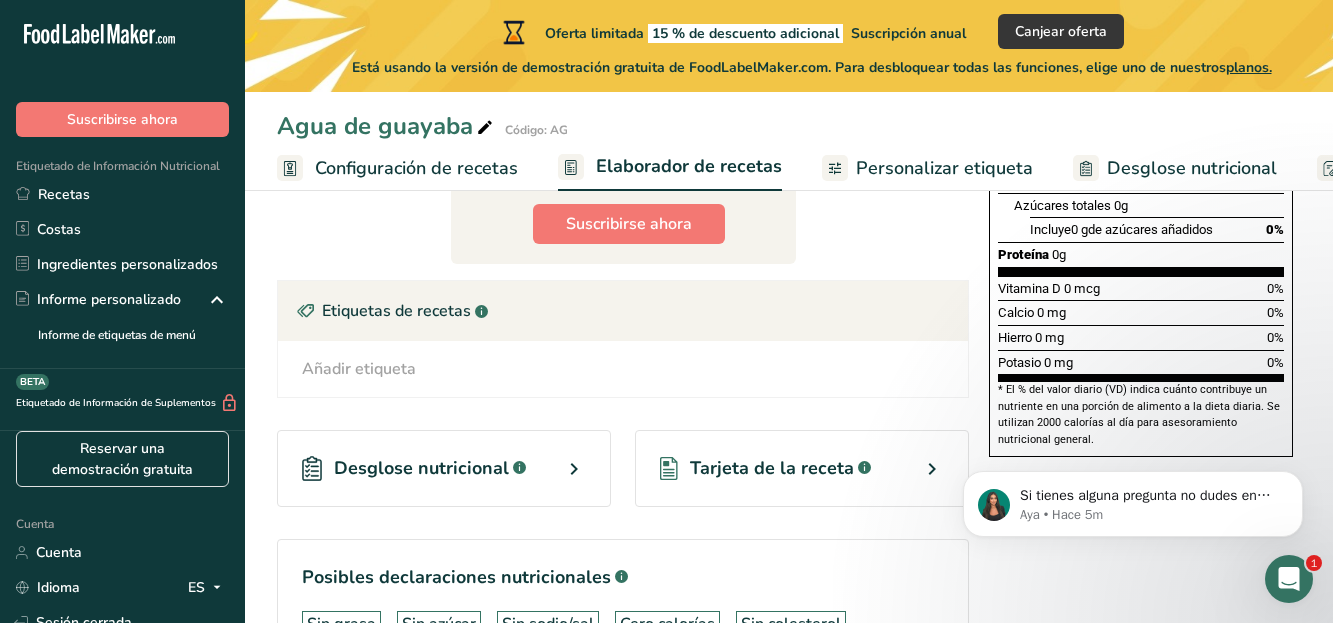 click on "Añadir etiqueta
Etiquetas estándar Etiquetas personalizadas
Fuente de antioxidantes
Efecto prebiótico
Fuente de omega 3
Proteína de origen vegetal
Libre de lácteos
Libre de gluten
Vegano
Vegetariano
Libre de soja
Fuente de grasas saludables
Fuente de vitaminas B
Orgánico
Certificado orgánico
No GMO
Kosher pareve
Kosher lácteo
Halal
Sin aditivos sintéticos
Etiqueta limpia" at bounding box center (623, 369) 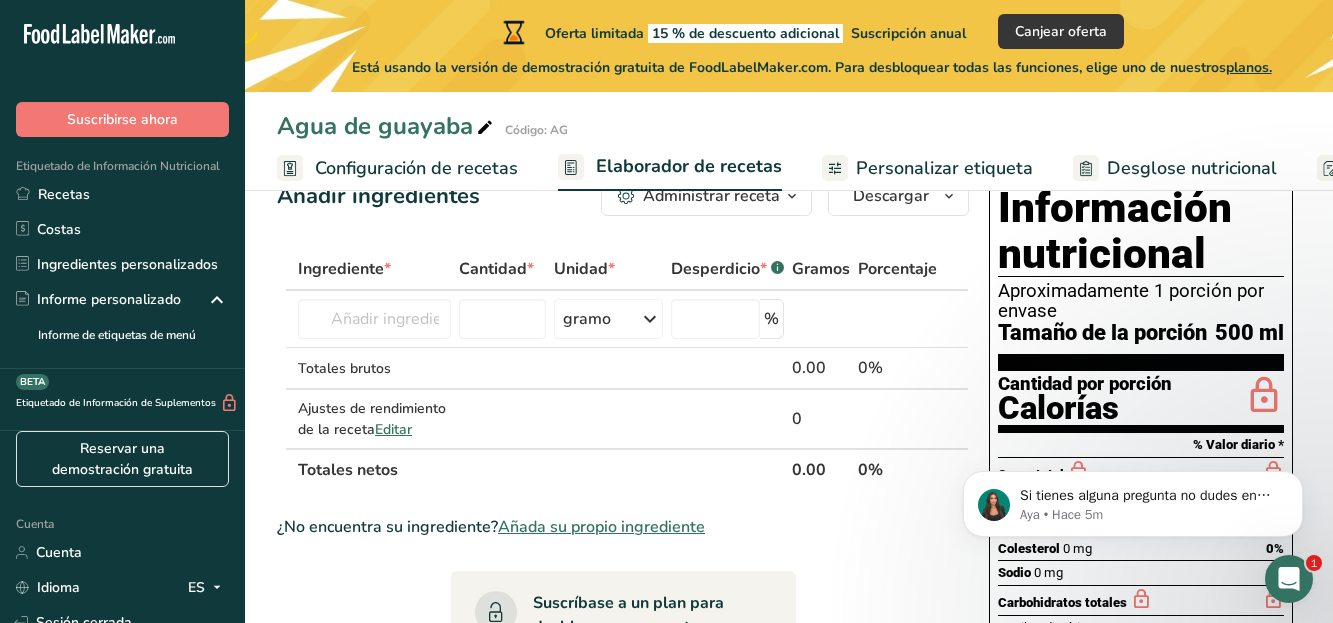 scroll, scrollTop: 0, scrollLeft: 0, axis: both 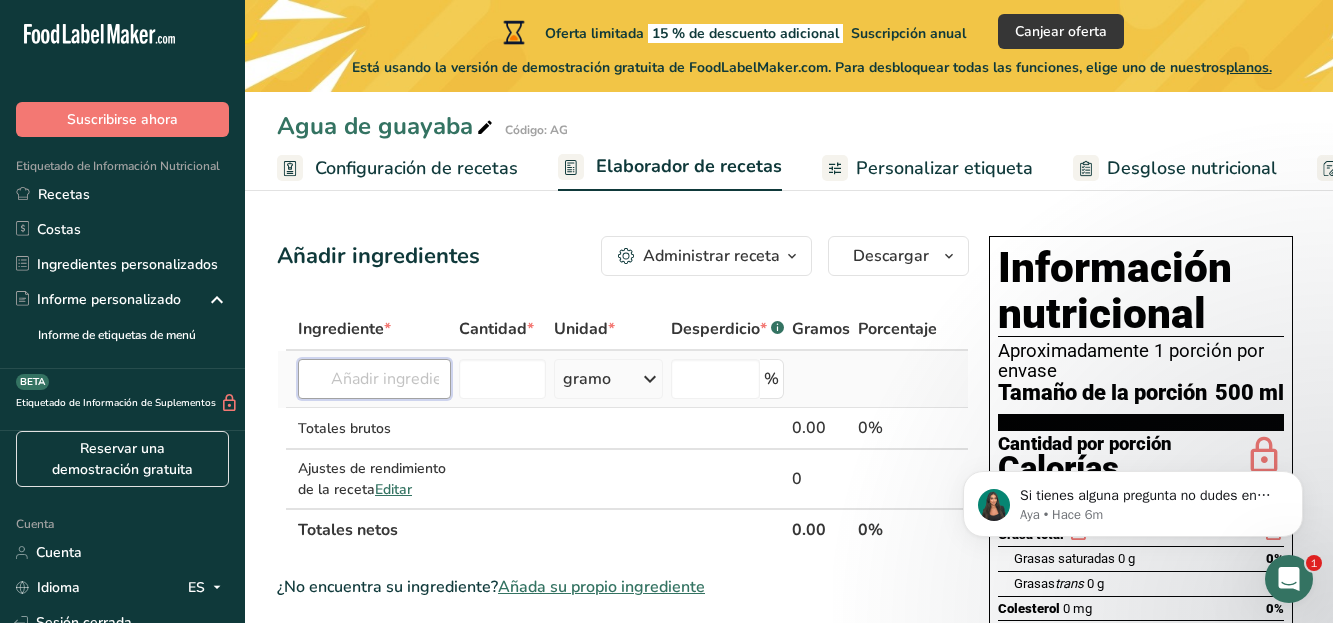 click at bounding box center [374, 379] 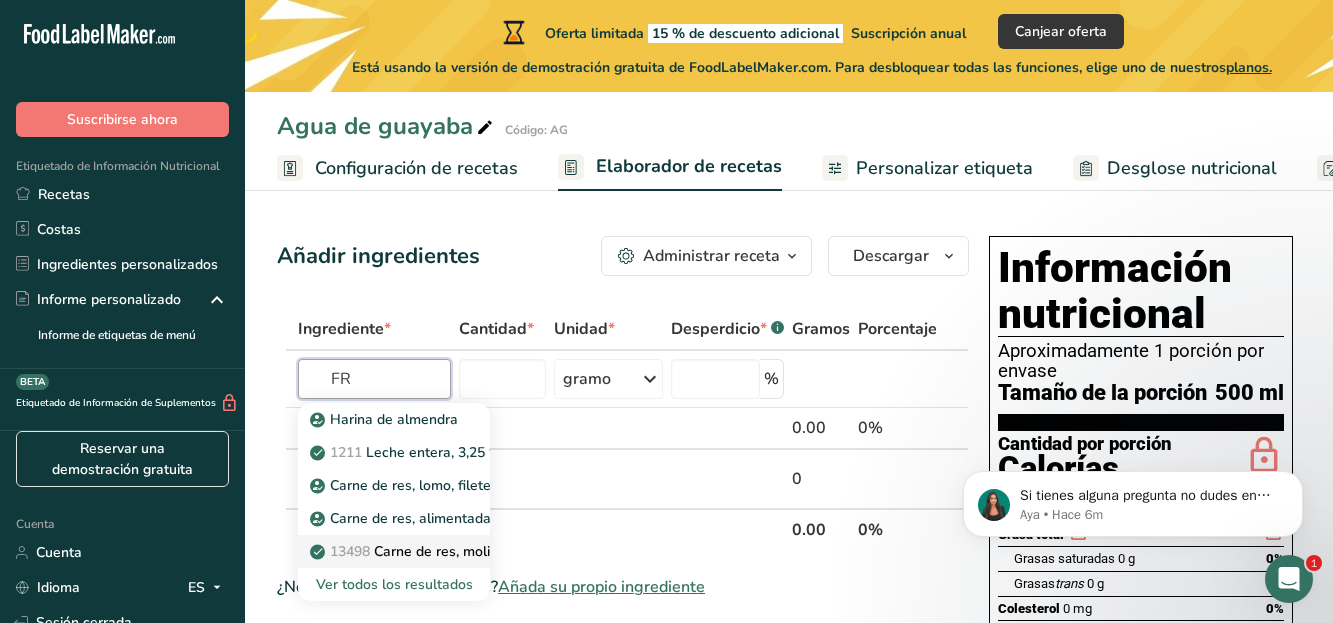 type on "F" 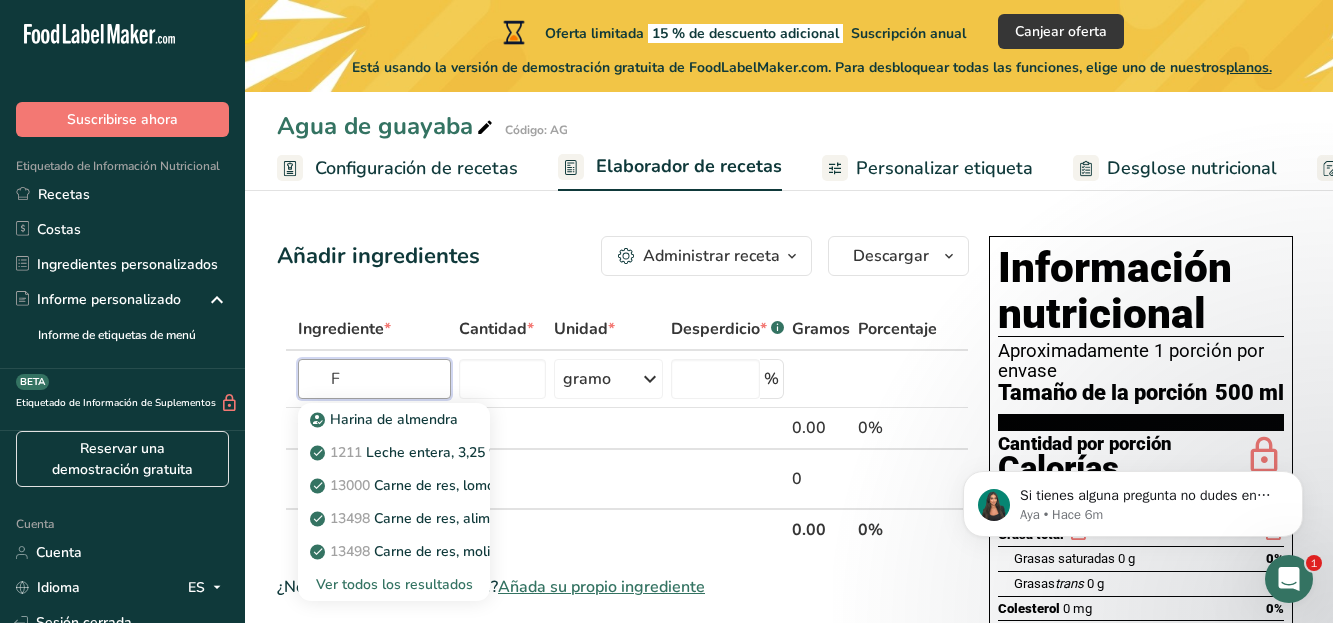 type 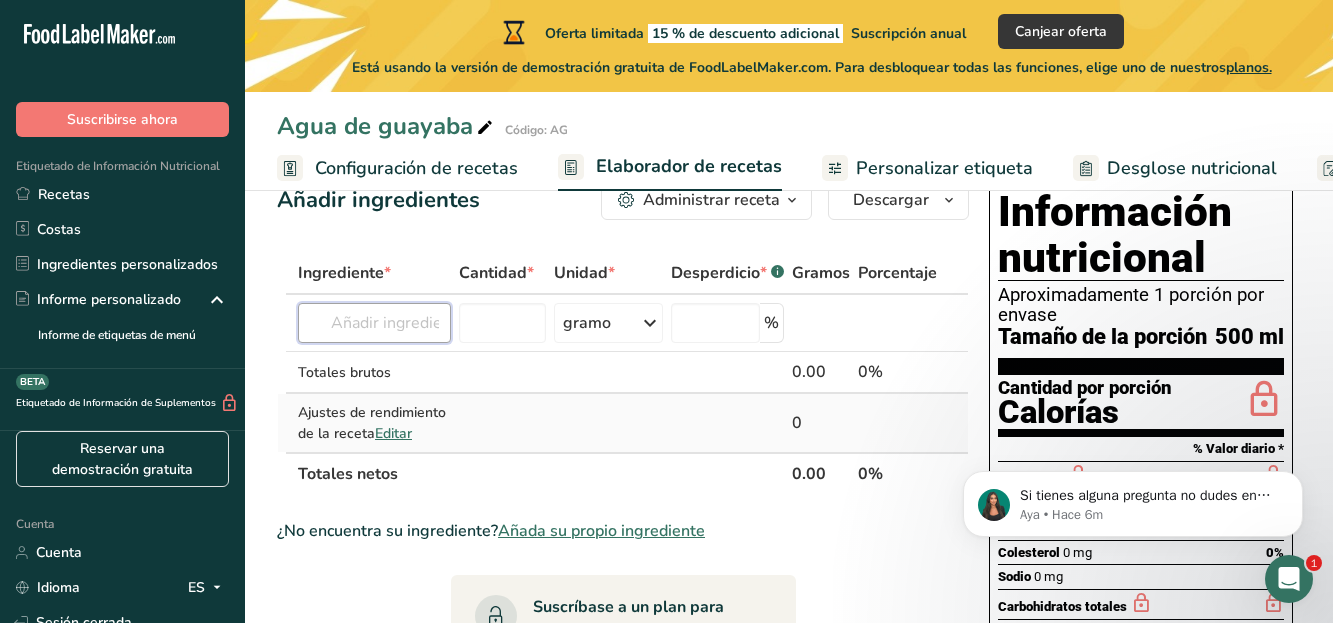 scroll, scrollTop: 72, scrollLeft: 0, axis: vertical 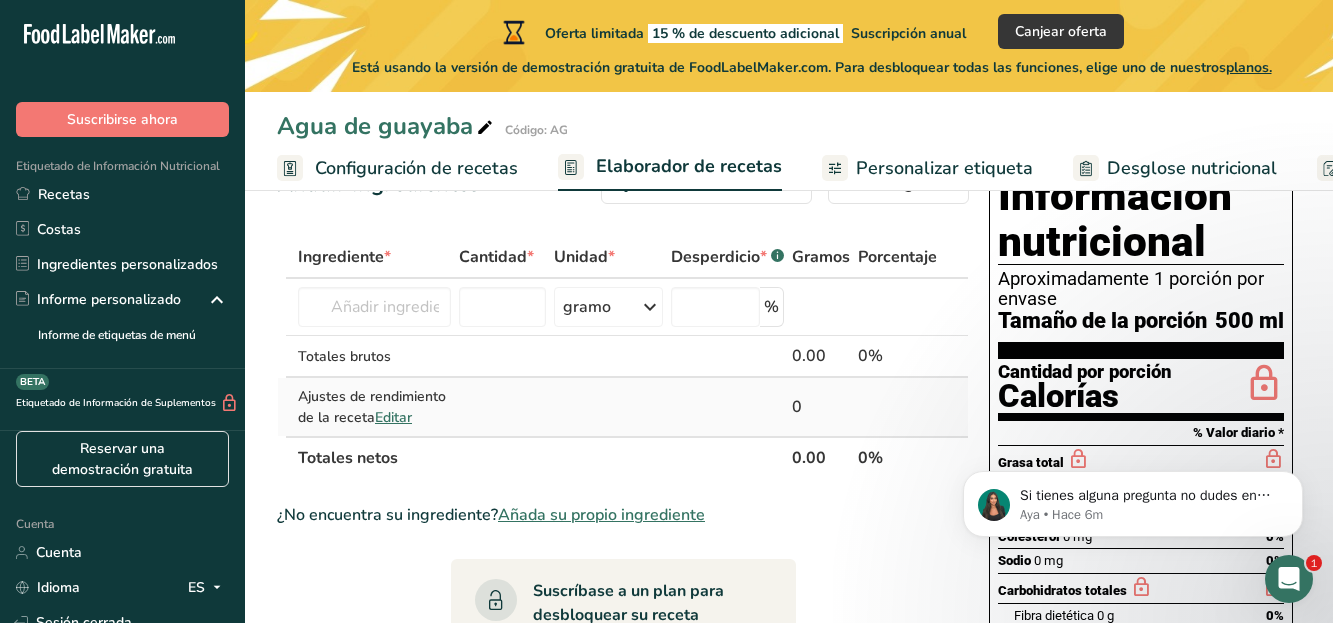 click on "Editar" at bounding box center [393, 417] 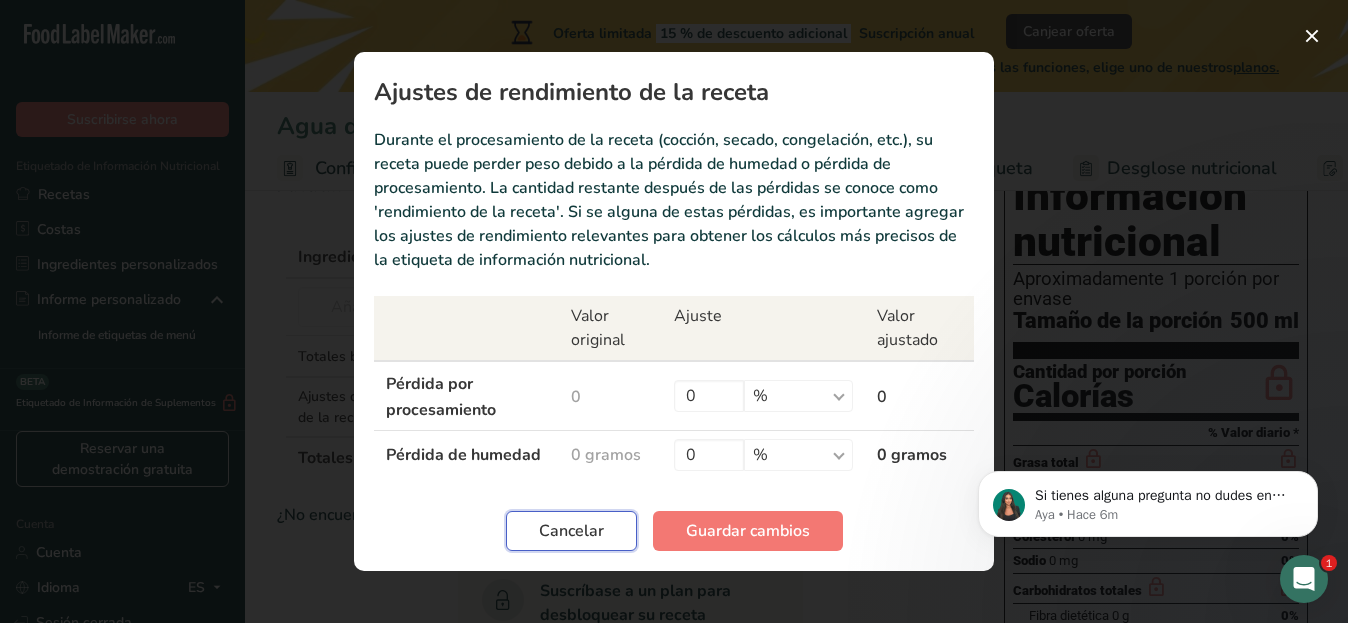 click on "Cancelar" at bounding box center [571, 531] 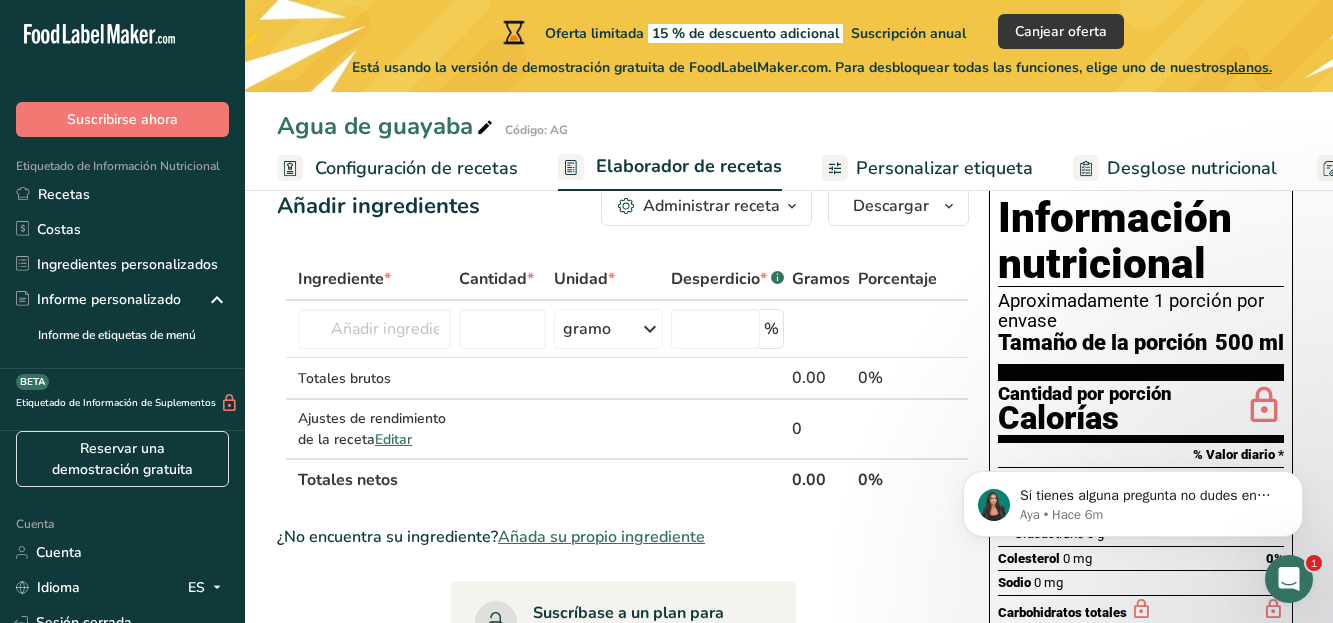 scroll, scrollTop: 49, scrollLeft: 0, axis: vertical 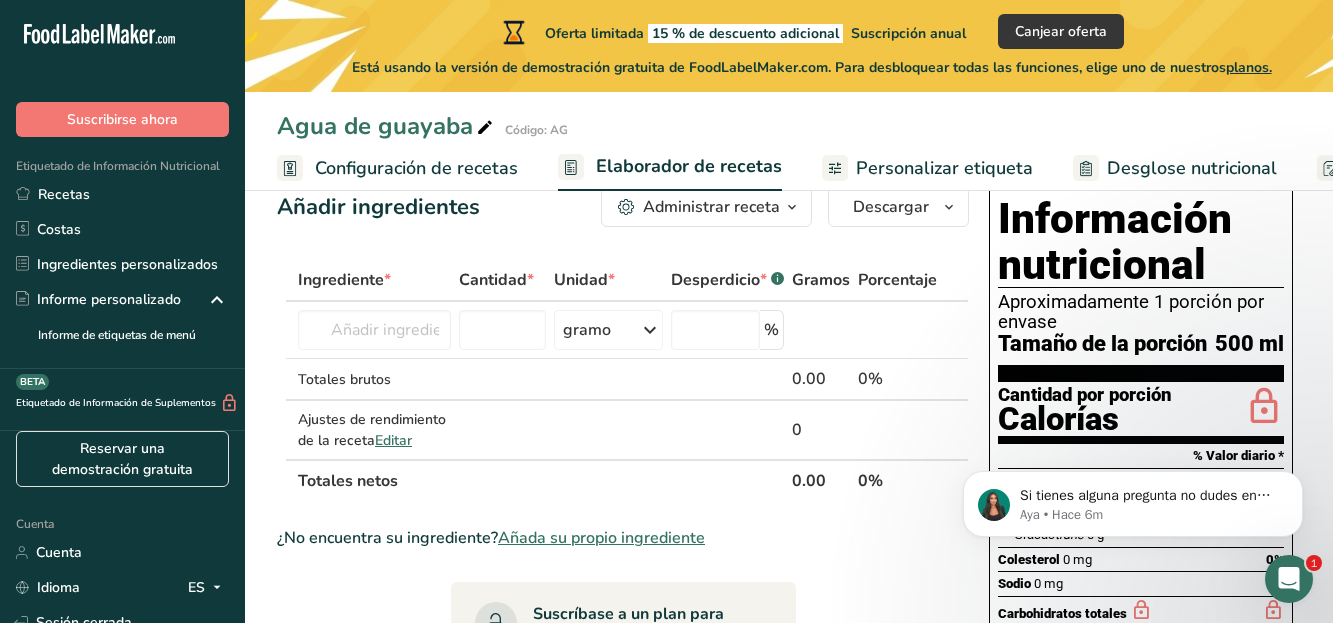 click on "Configuración de recetas" at bounding box center (416, 168) 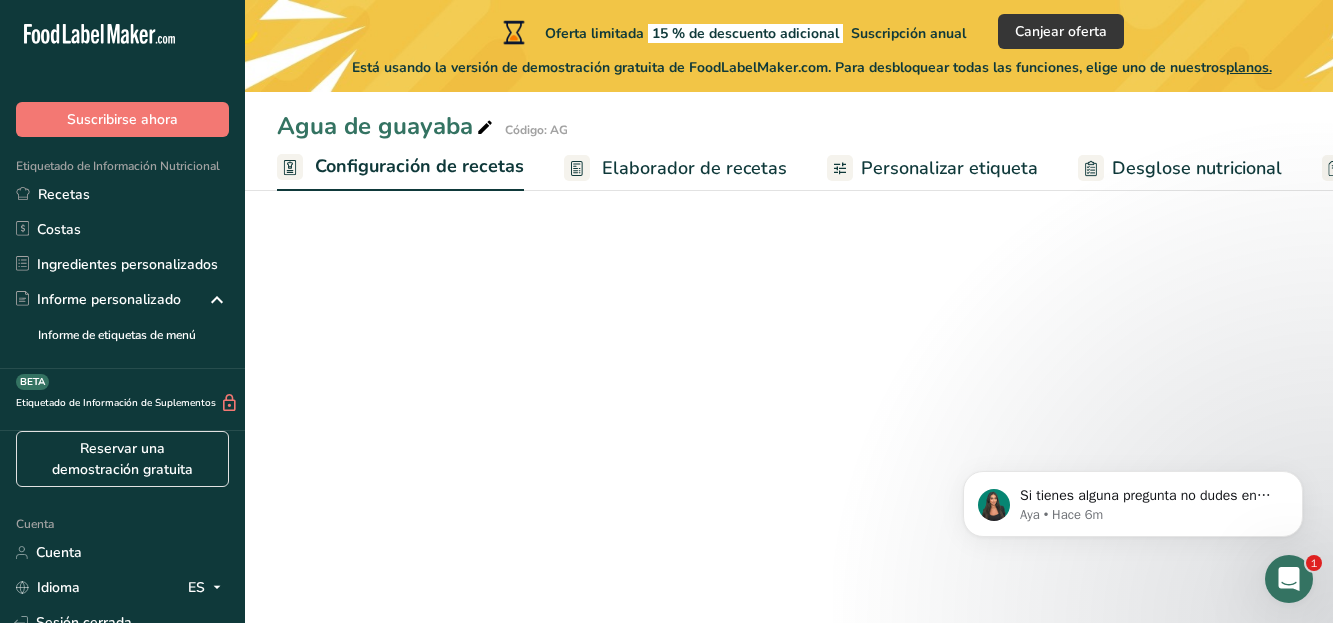 select on "17" 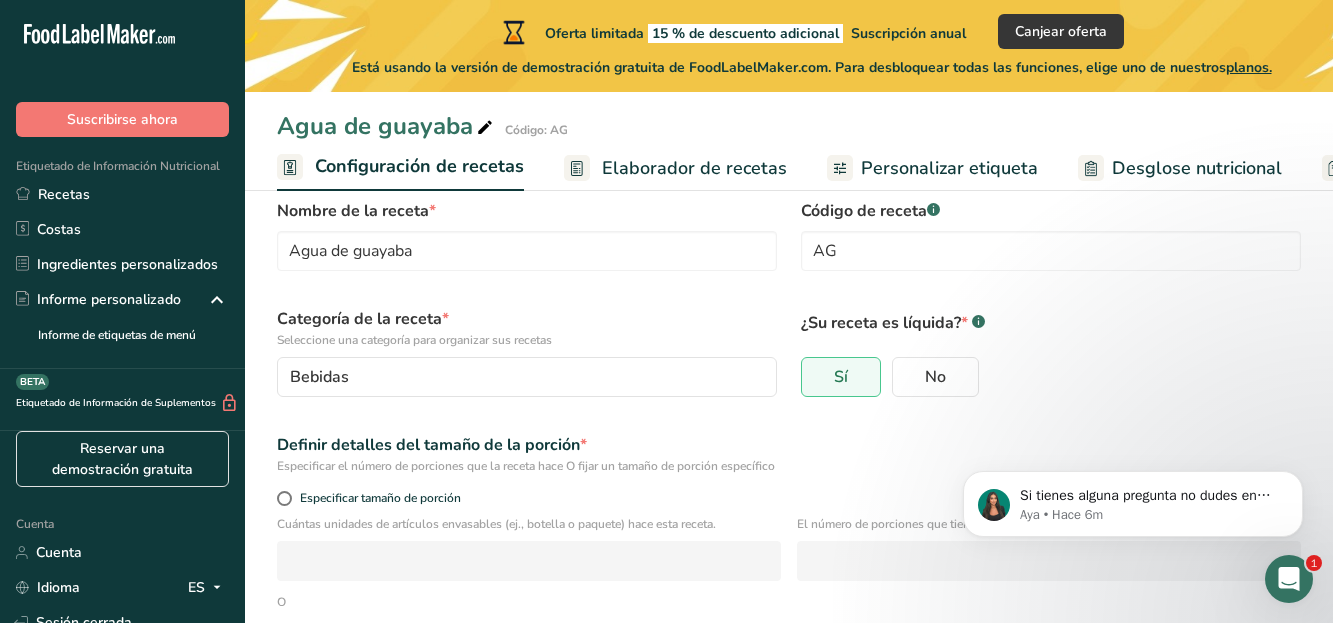 scroll, scrollTop: 0, scrollLeft: 7, axis: horizontal 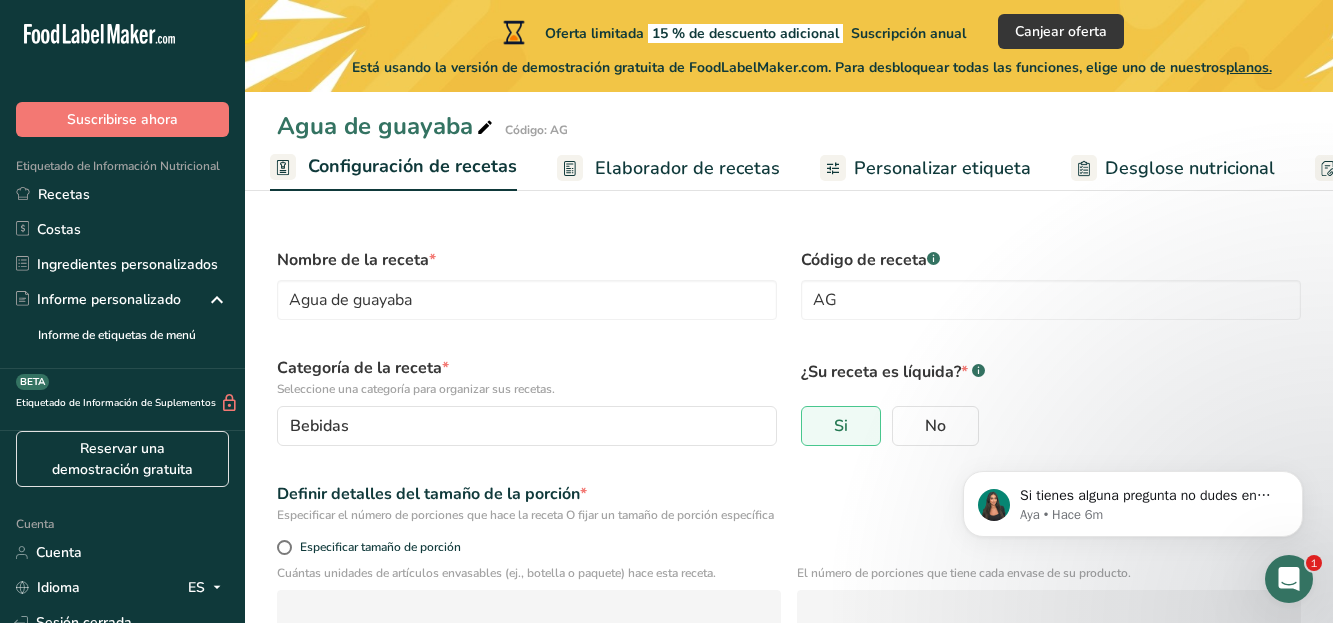 click on "Elaborador de recetas" at bounding box center [687, 168] 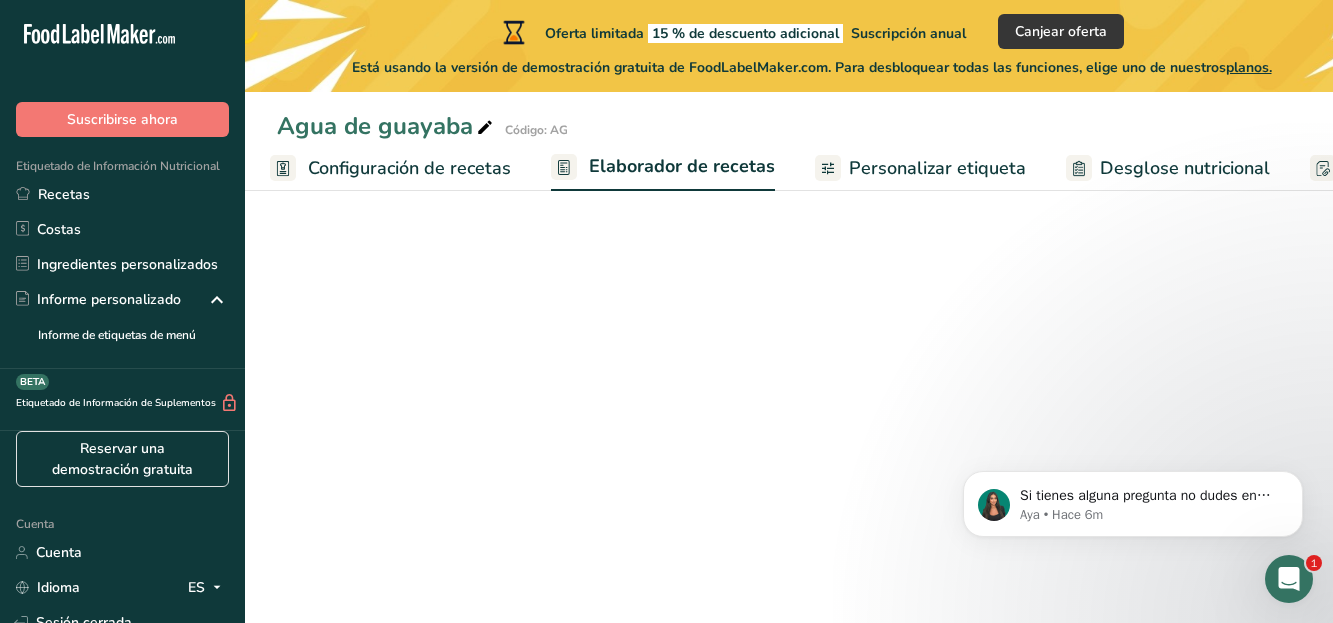 scroll, scrollTop: 0, scrollLeft: 287, axis: horizontal 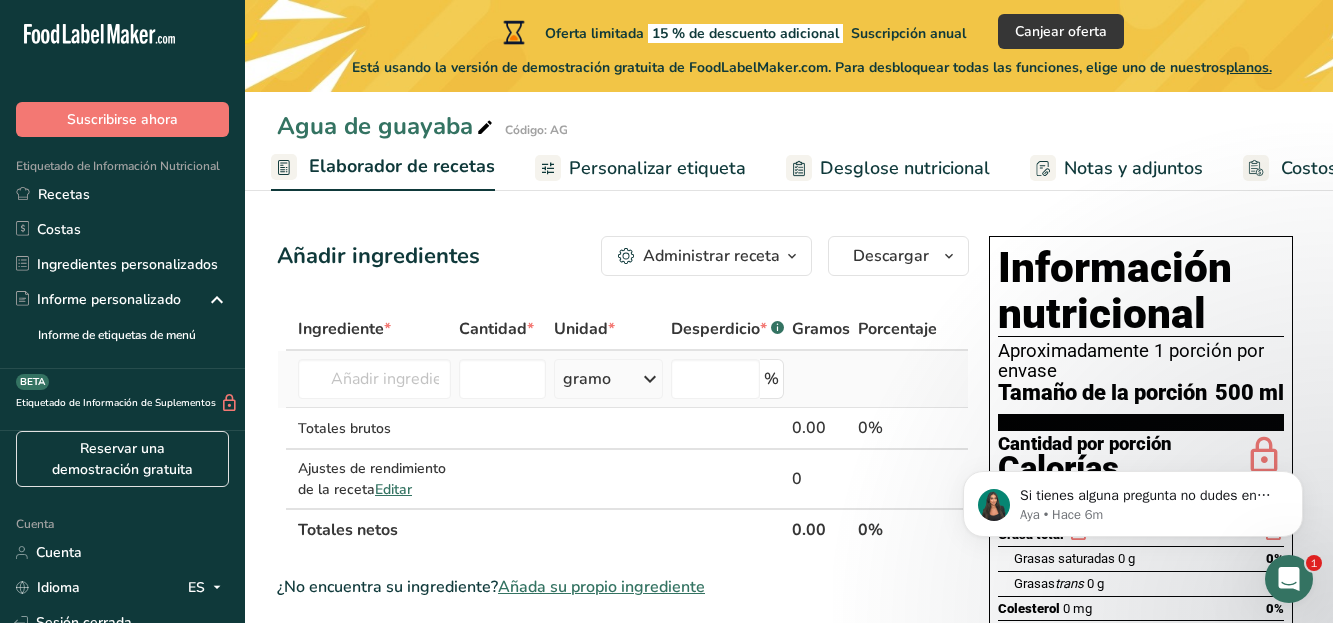 click at bounding box center (650, 379) 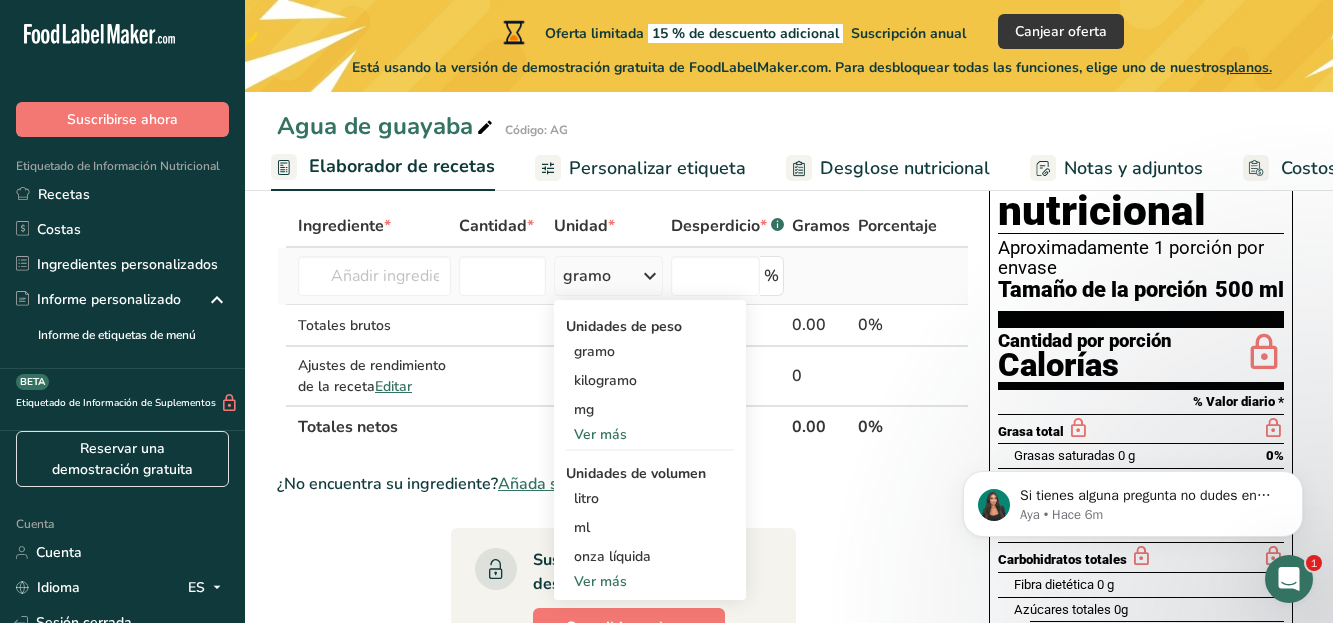 scroll, scrollTop: 104, scrollLeft: 0, axis: vertical 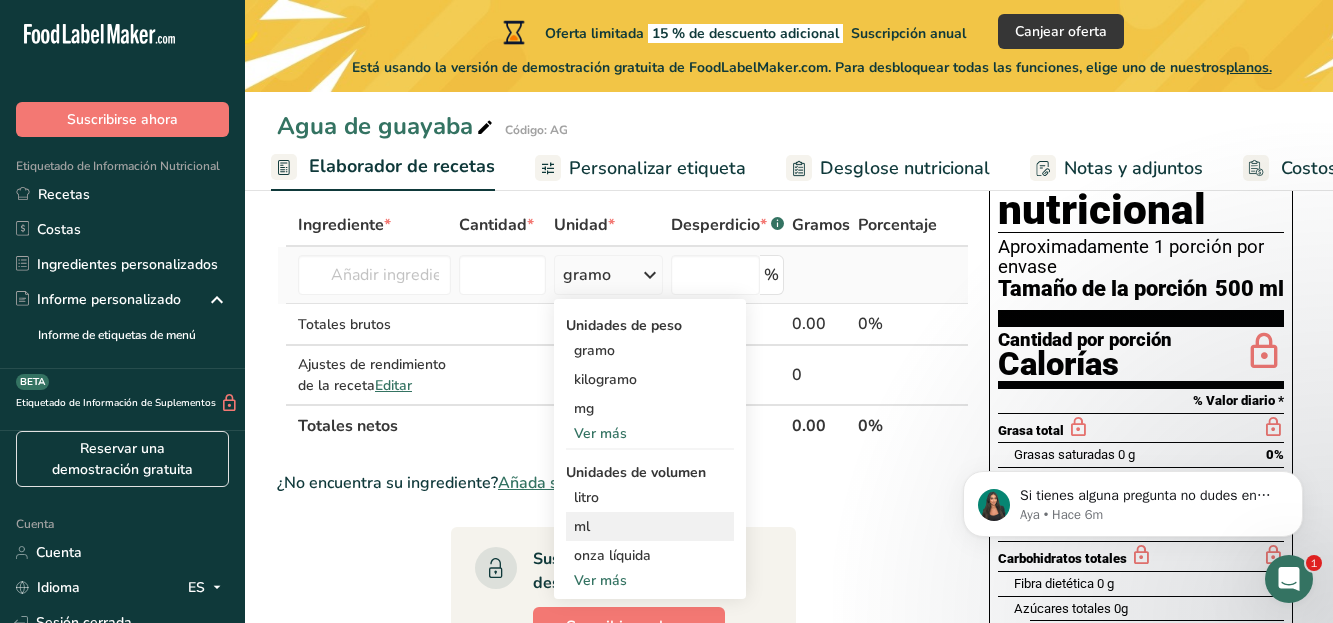click on "ml" at bounding box center [650, 526] 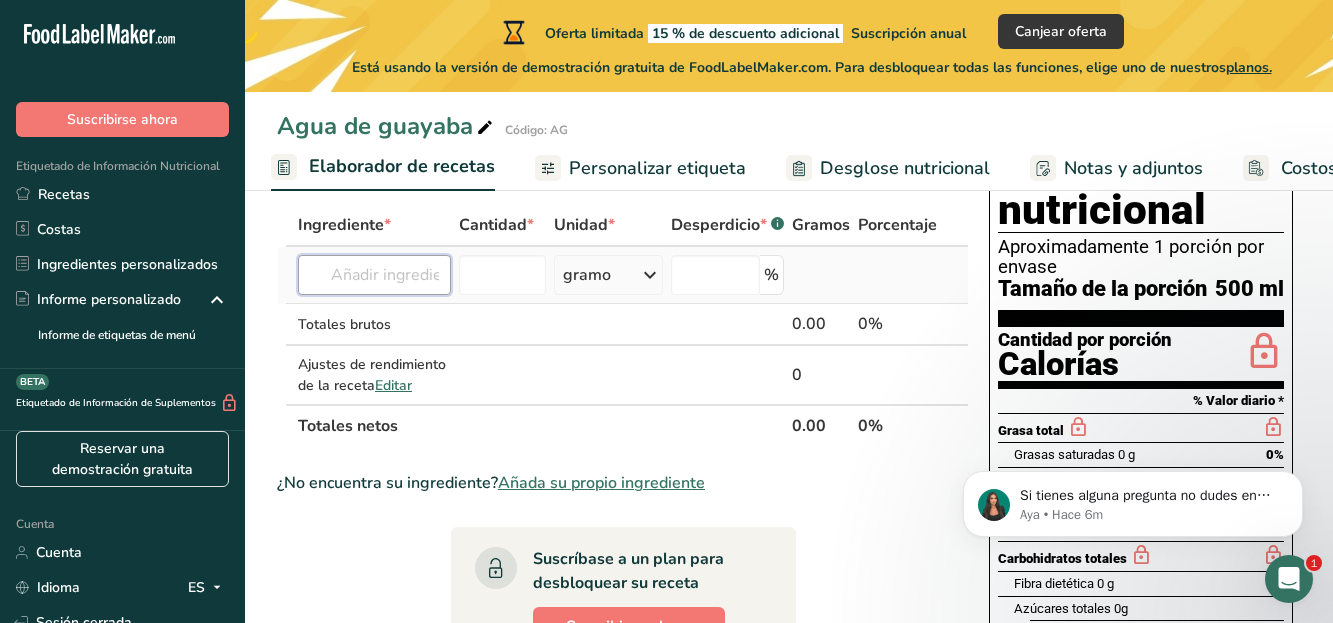click at bounding box center [374, 275] 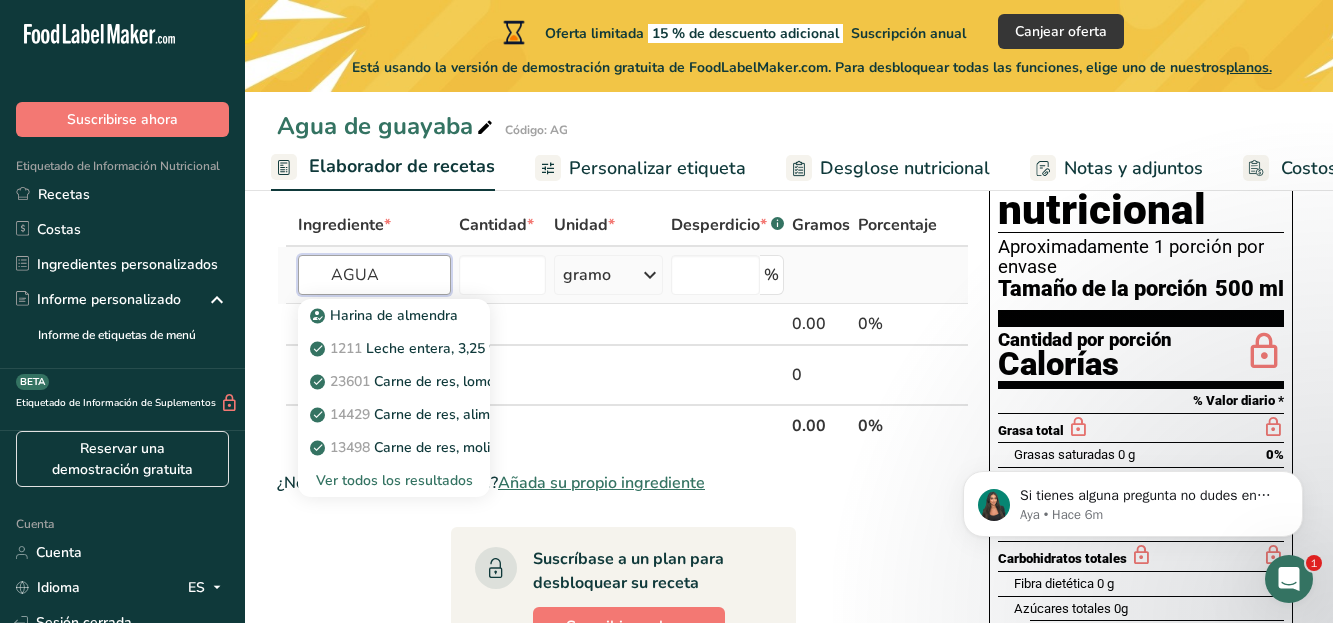 type on "AGUA" 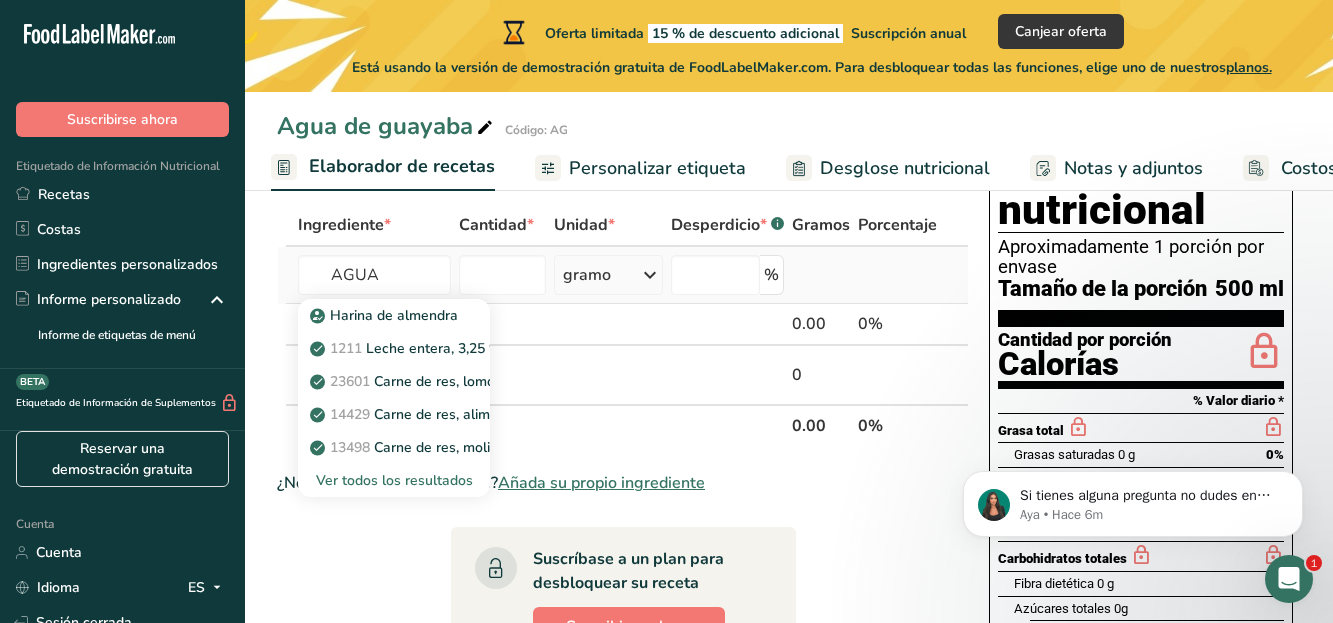 type 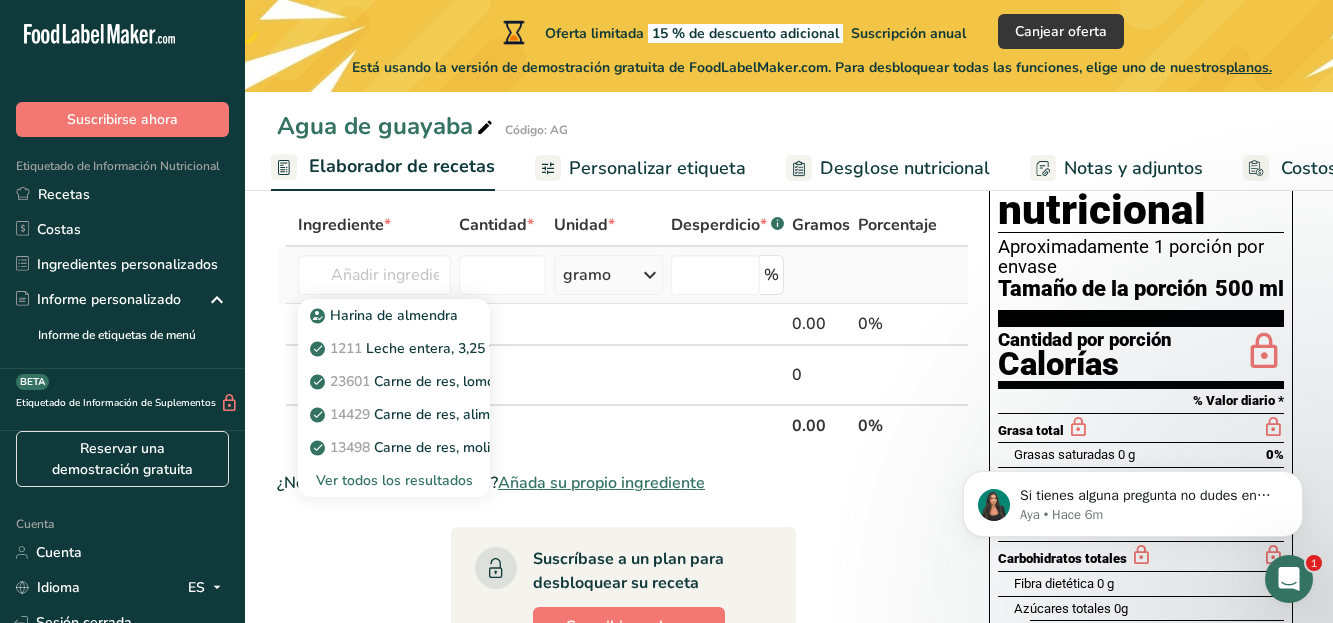 click on "Ver todos los resultados" at bounding box center [394, 480] 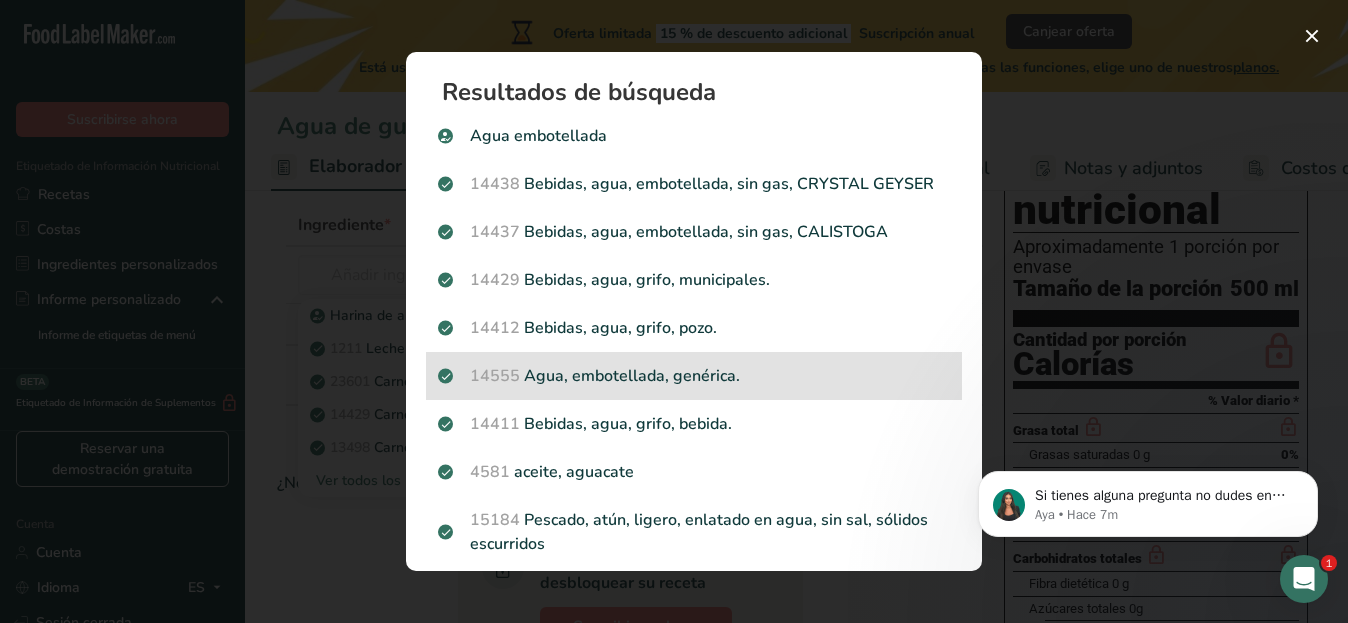 click on "14555
Agua, embotellada, genérica." at bounding box center [694, 376] 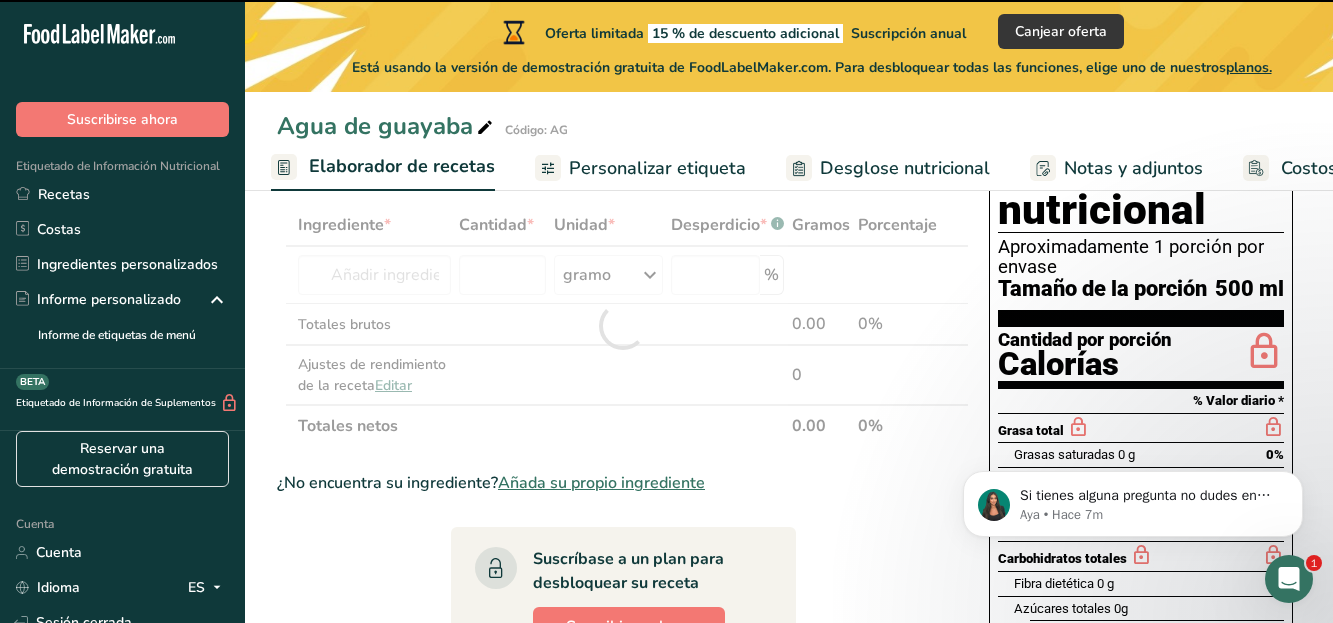 type on "0" 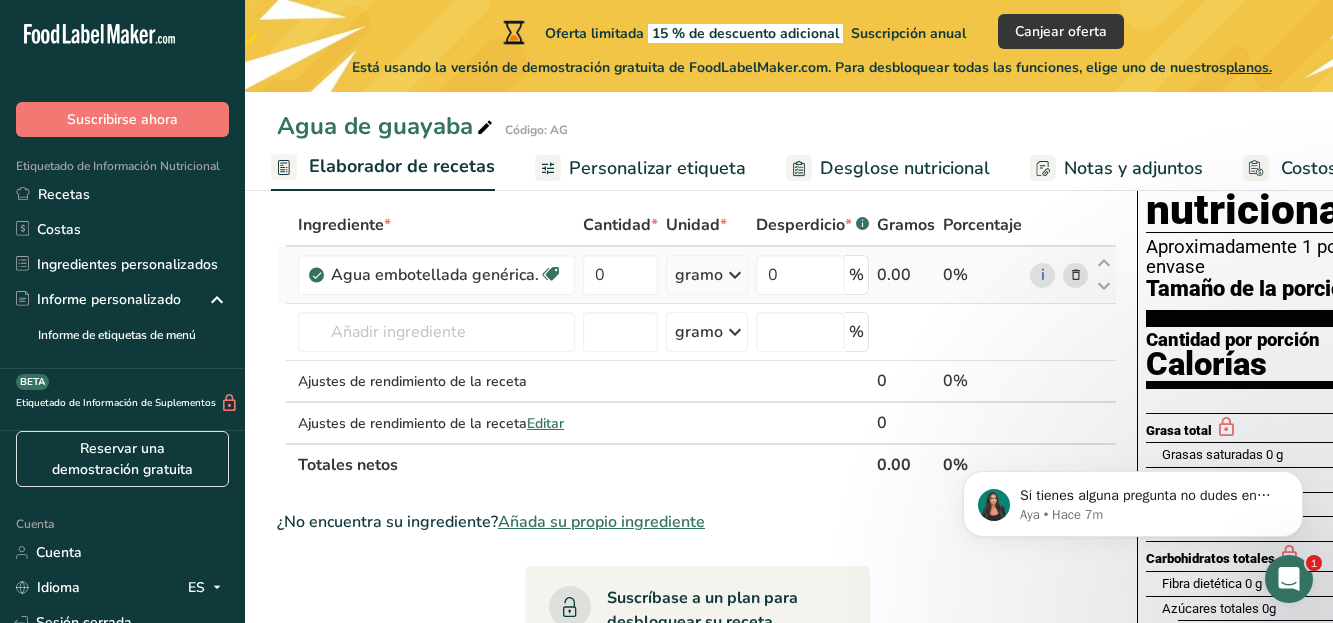 click at bounding box center (735, 275) 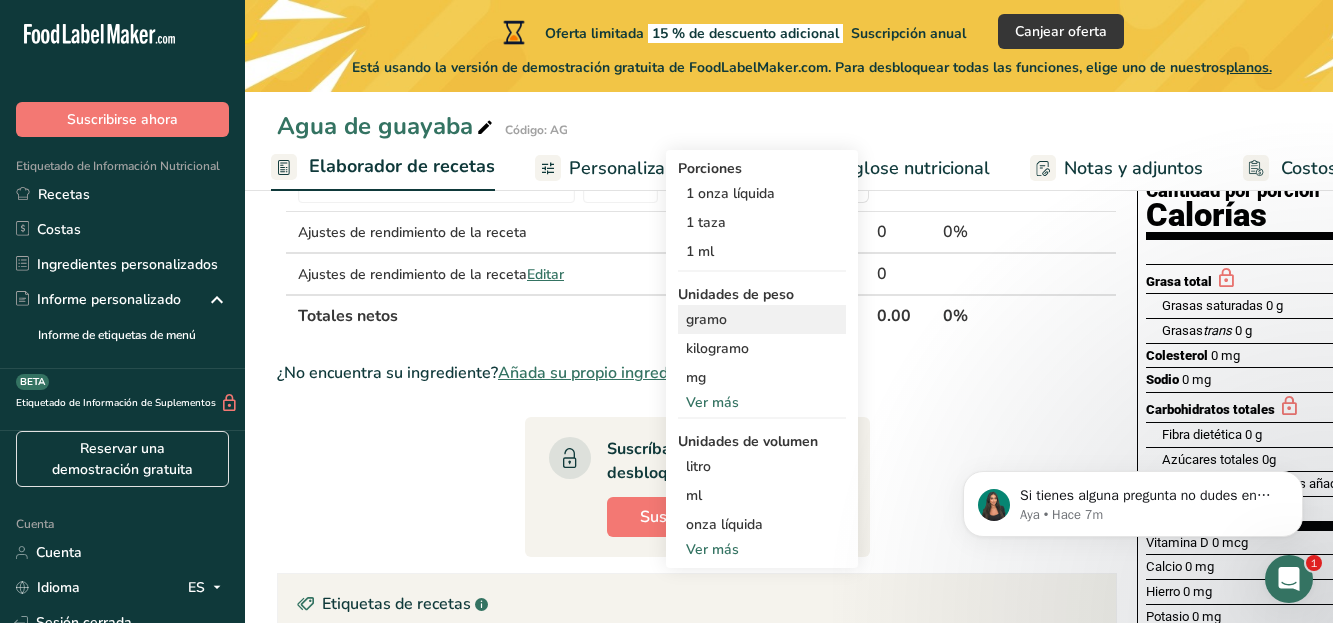 scroll, scrollTop: 258, scrollLeft: 0, axis: vertical 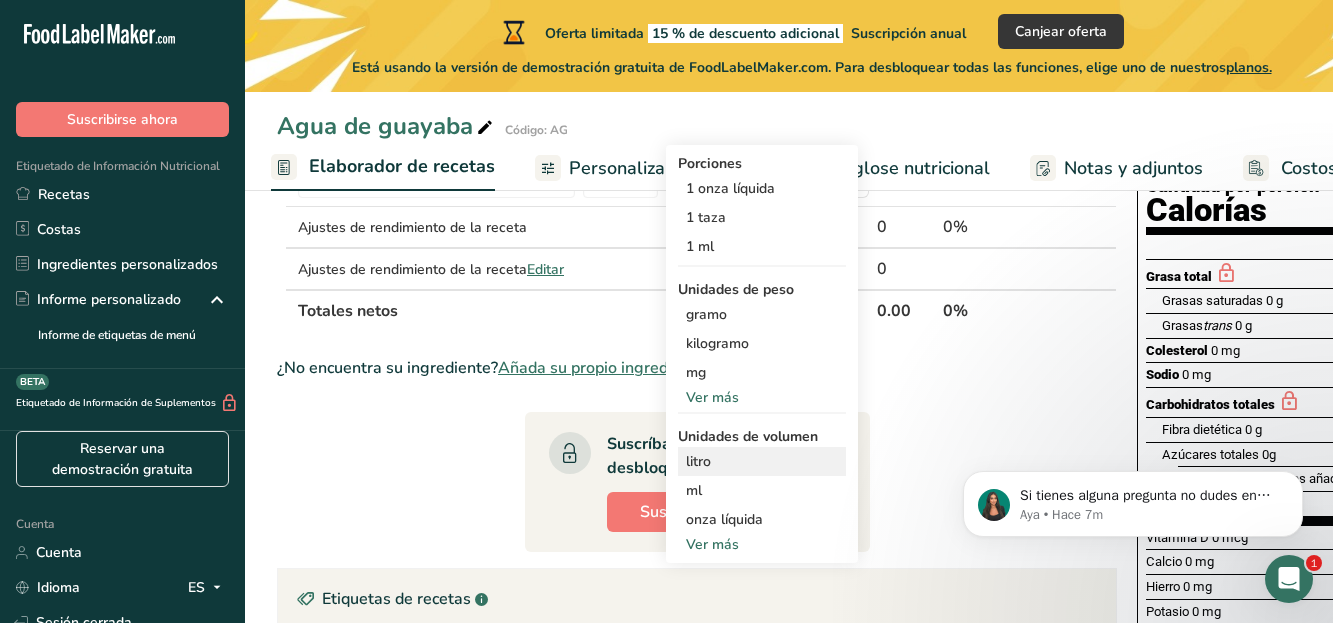 click on "litro" at bounding box center (698, 461) 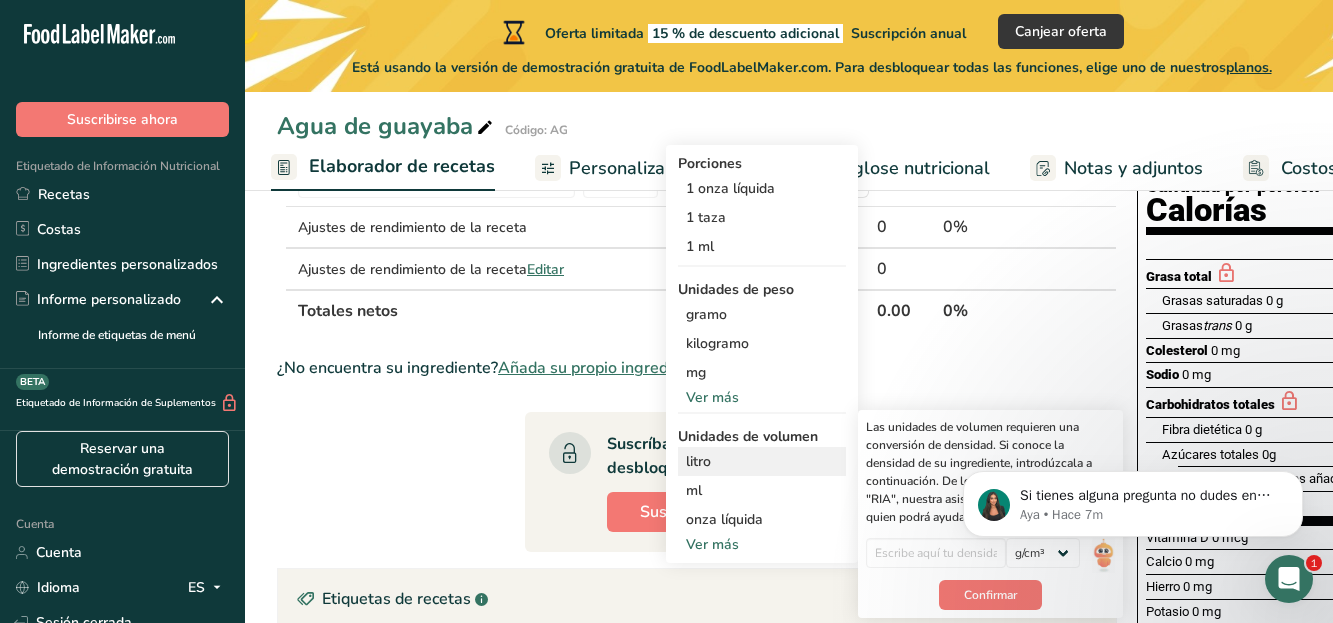 click on "litro" at bounding box center [698, 461] 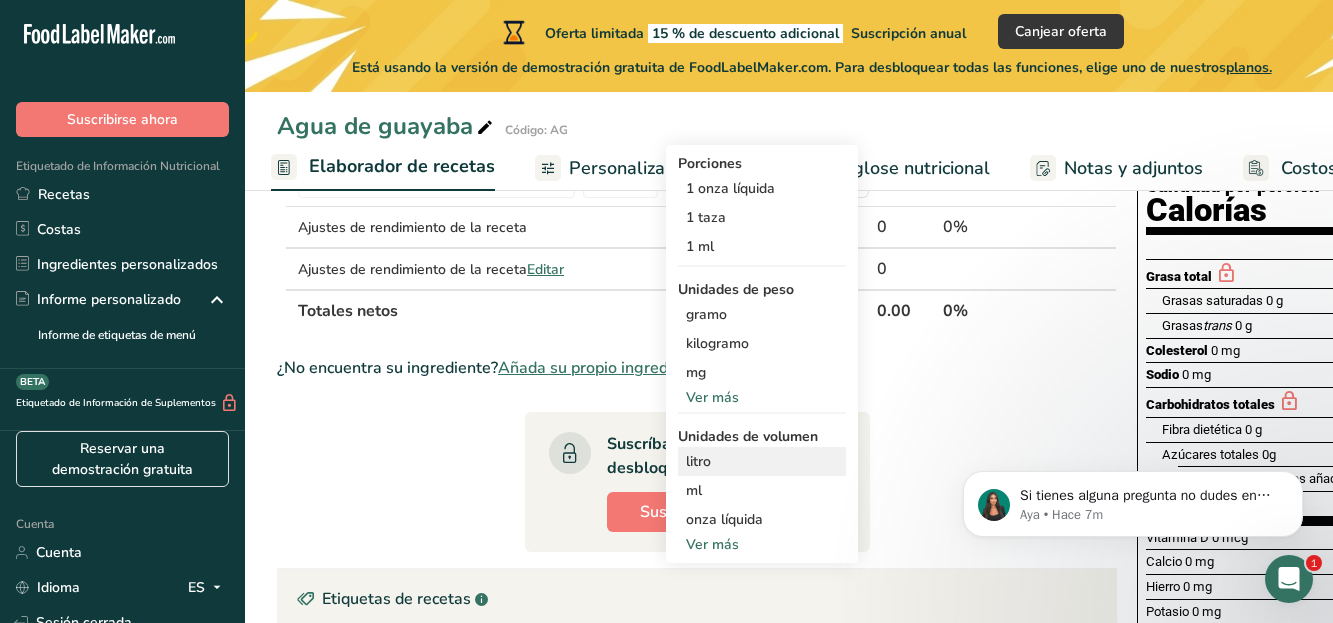 click on "litro" at bounding box center (698, 461) 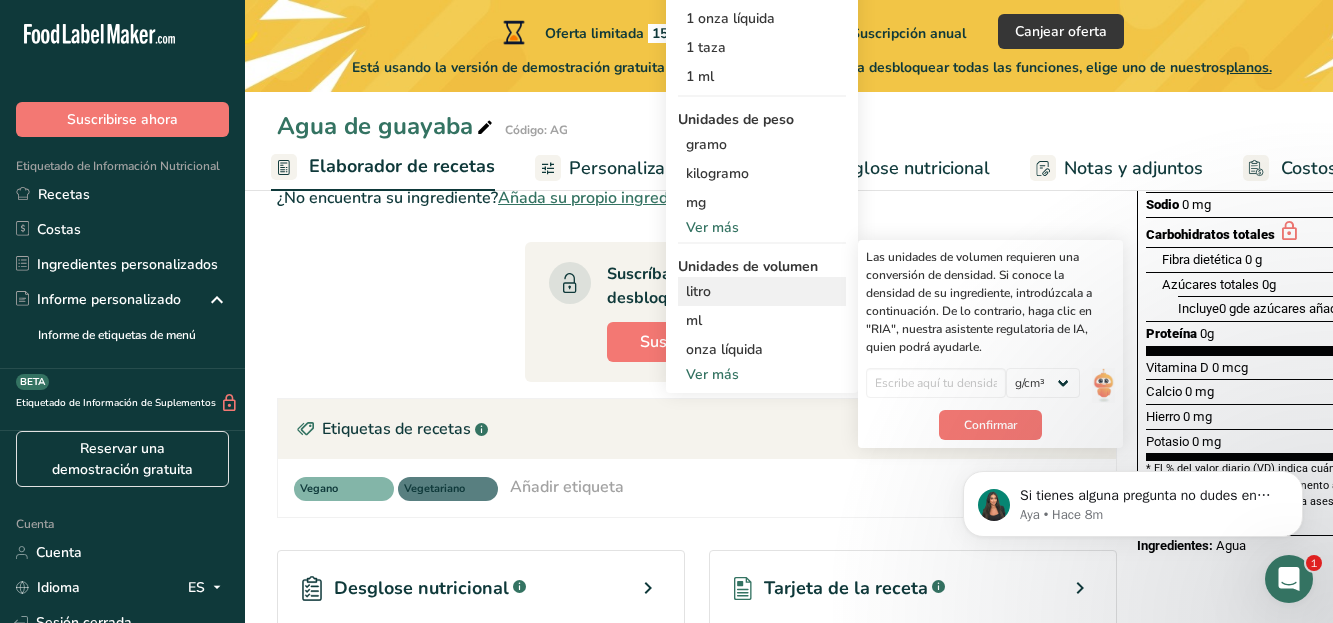 scroll, scrollTop: 429, scrollLeft: 0, axis: vertical 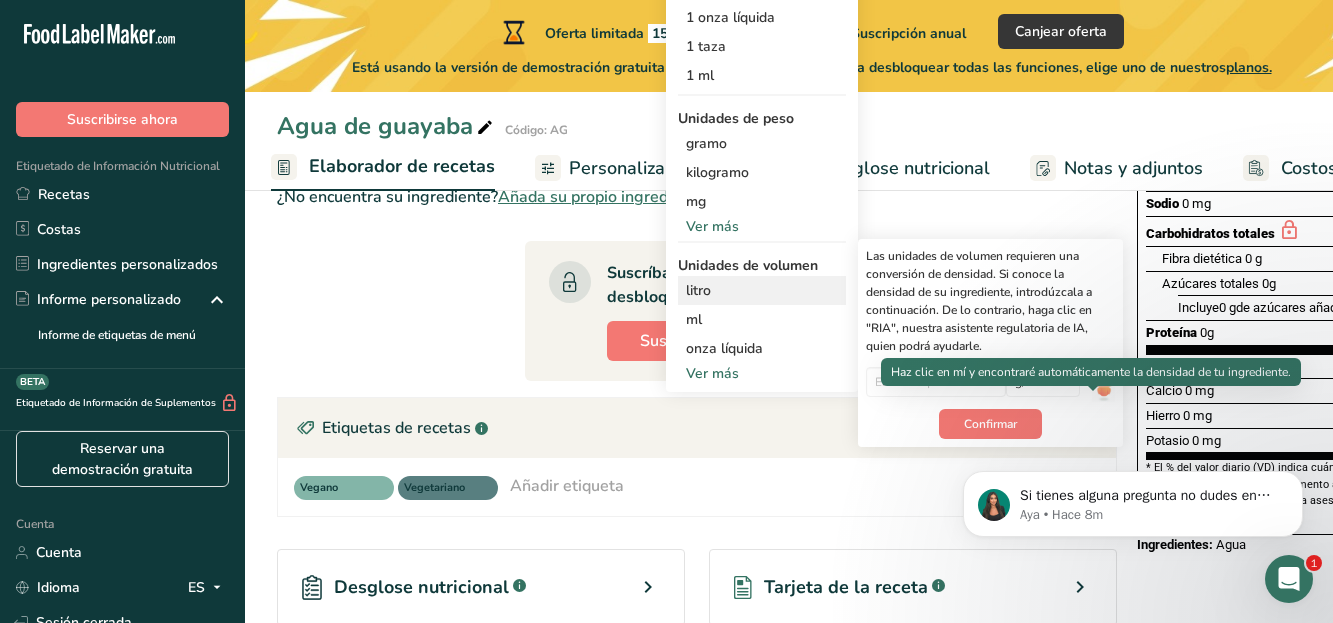 click at bounding box center [1103, 384] 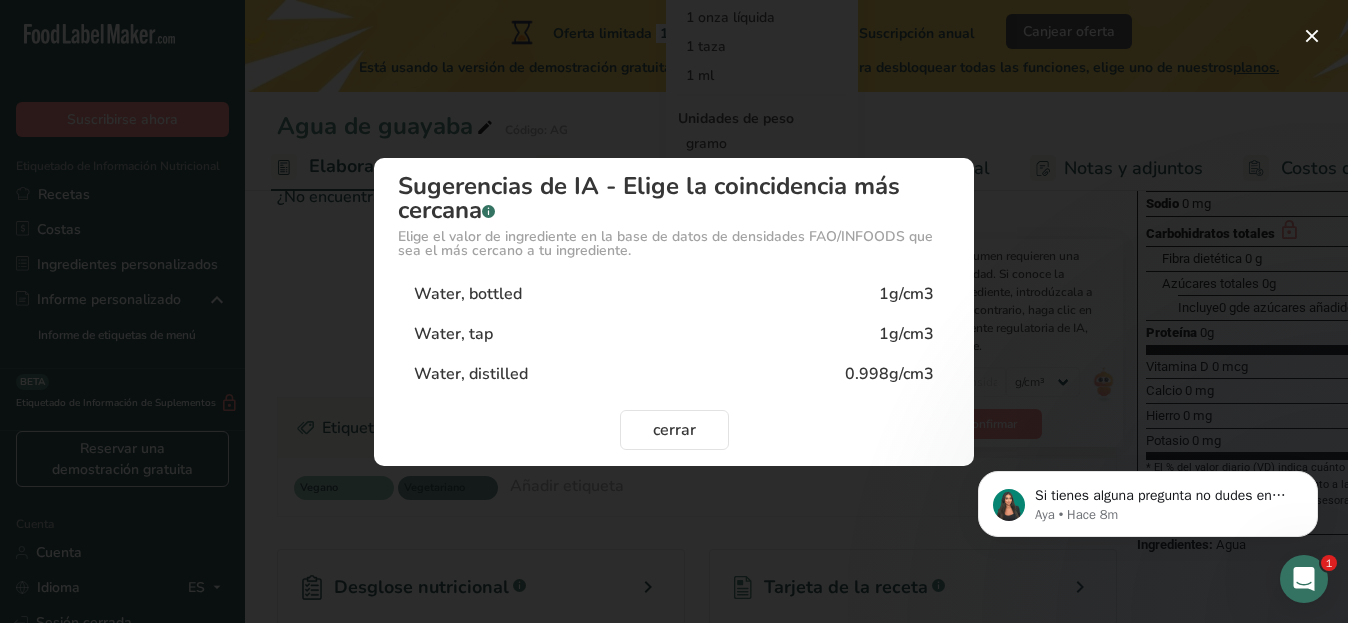 click on "Water, tap   1g/cm3" at bounding box center (674, 334) 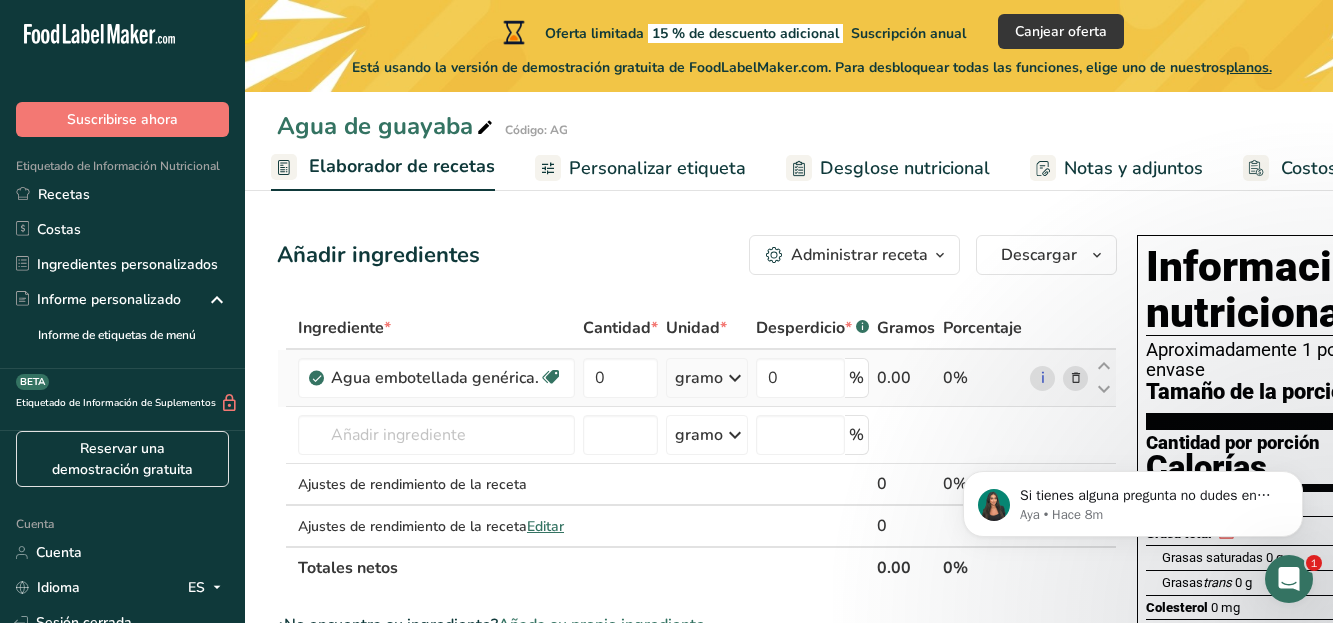 scroll, scrollTop: 0, scrollLeft: 0, axis: both 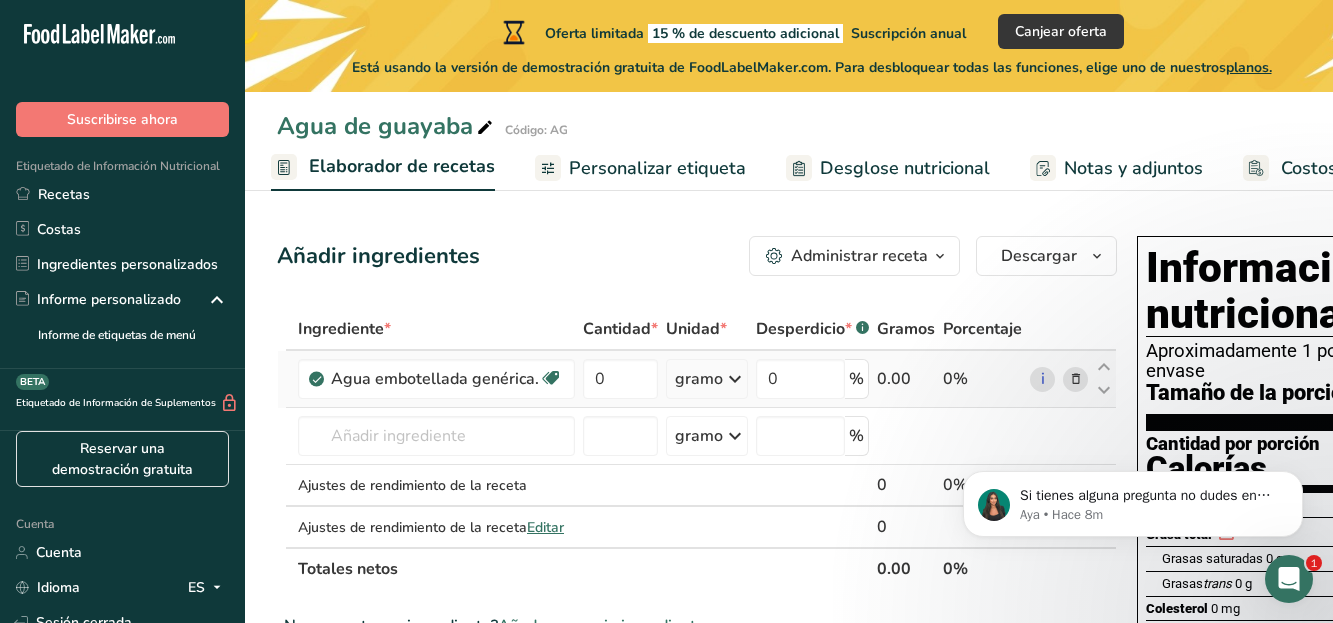 click at bounding box center [735, 379] 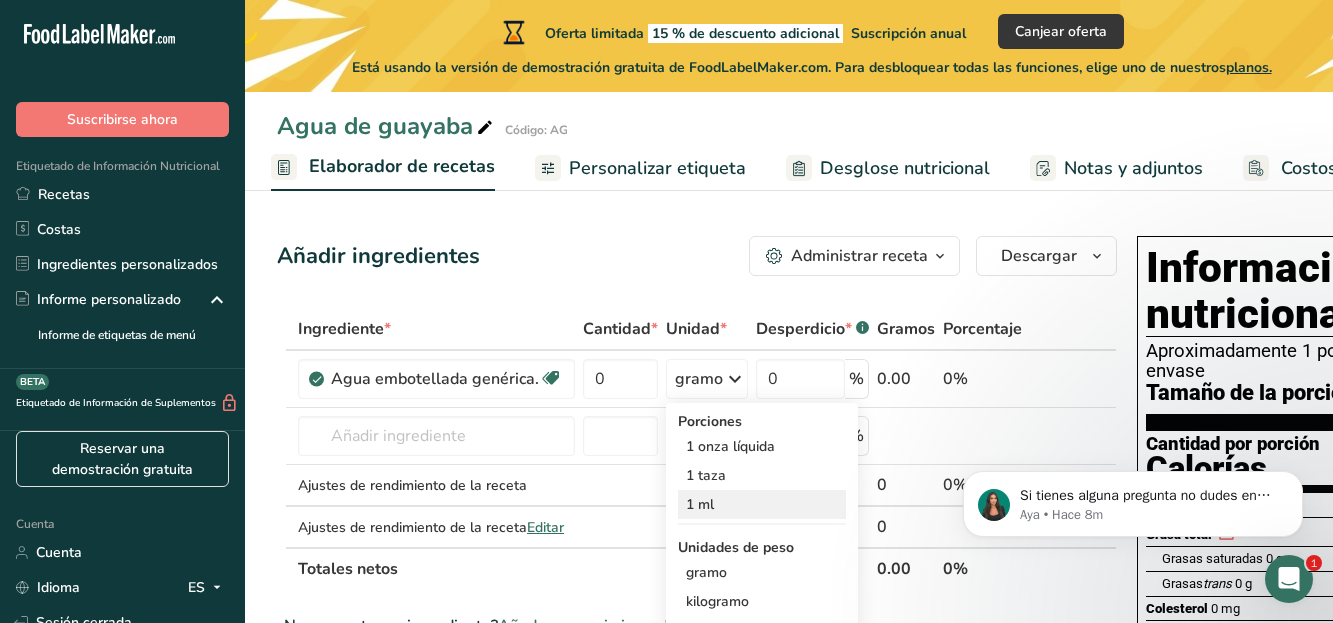 click on "1 ml" at bounding box center (762, 504) 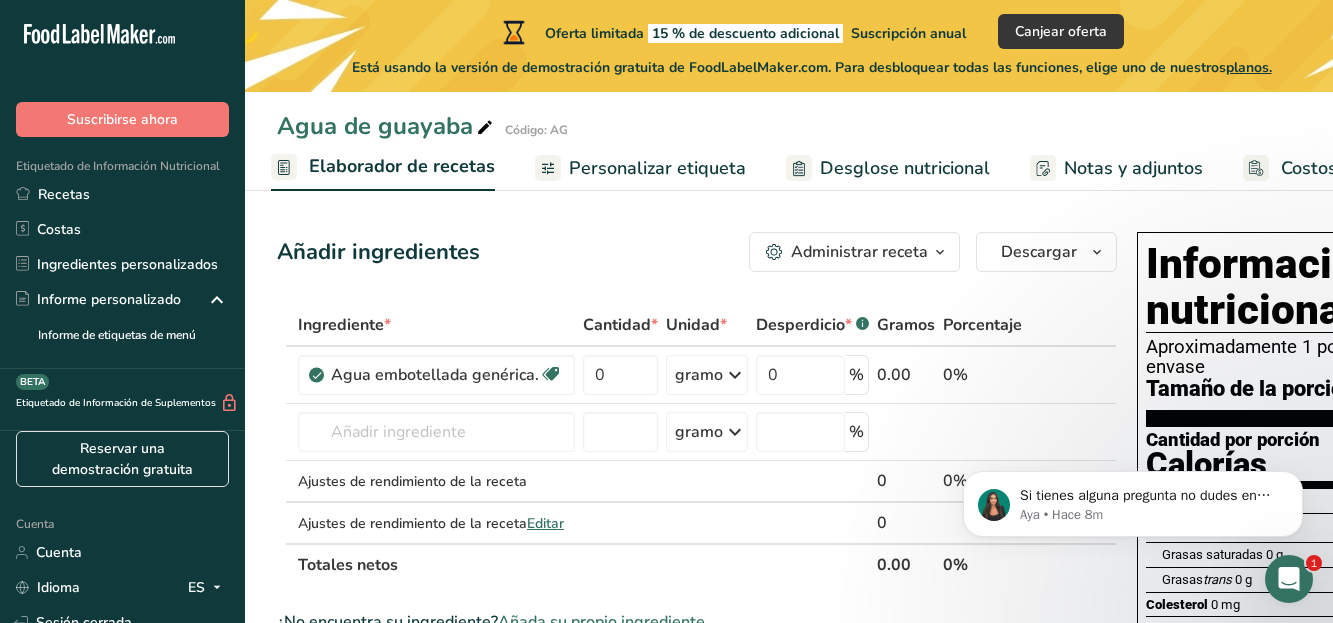 scroll, scrollTop: 0, scrollLeft: 0, axis: both 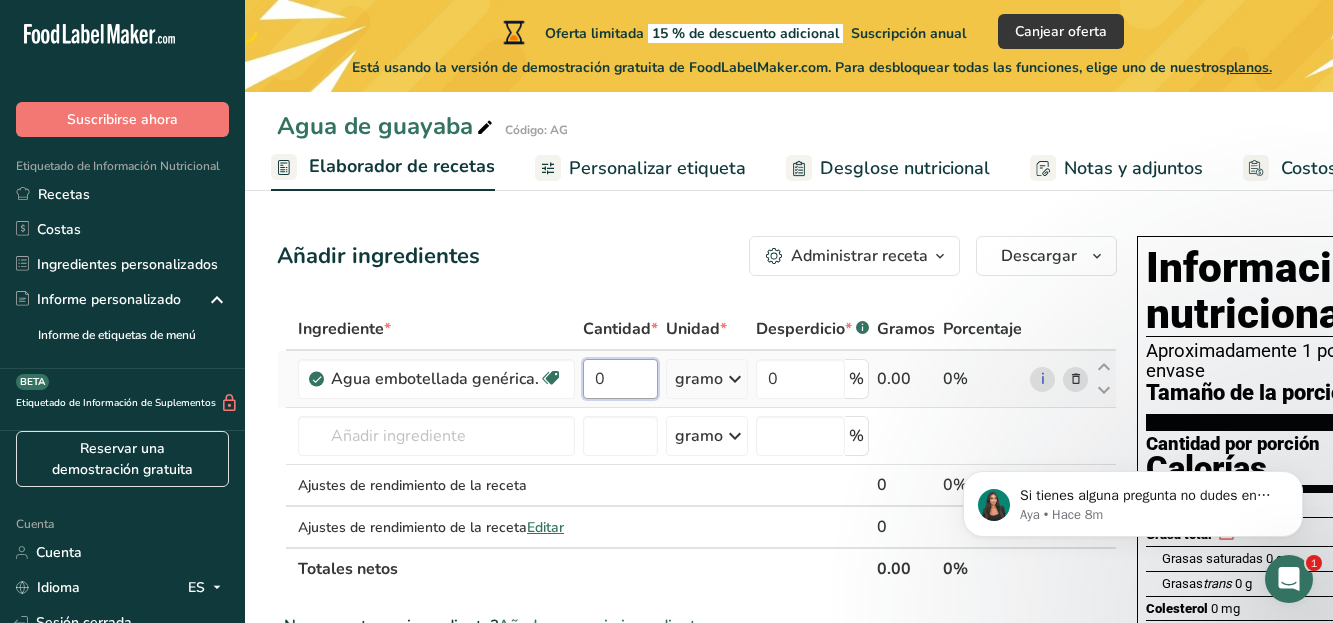 click on "0" at bounding box center [620, 379] 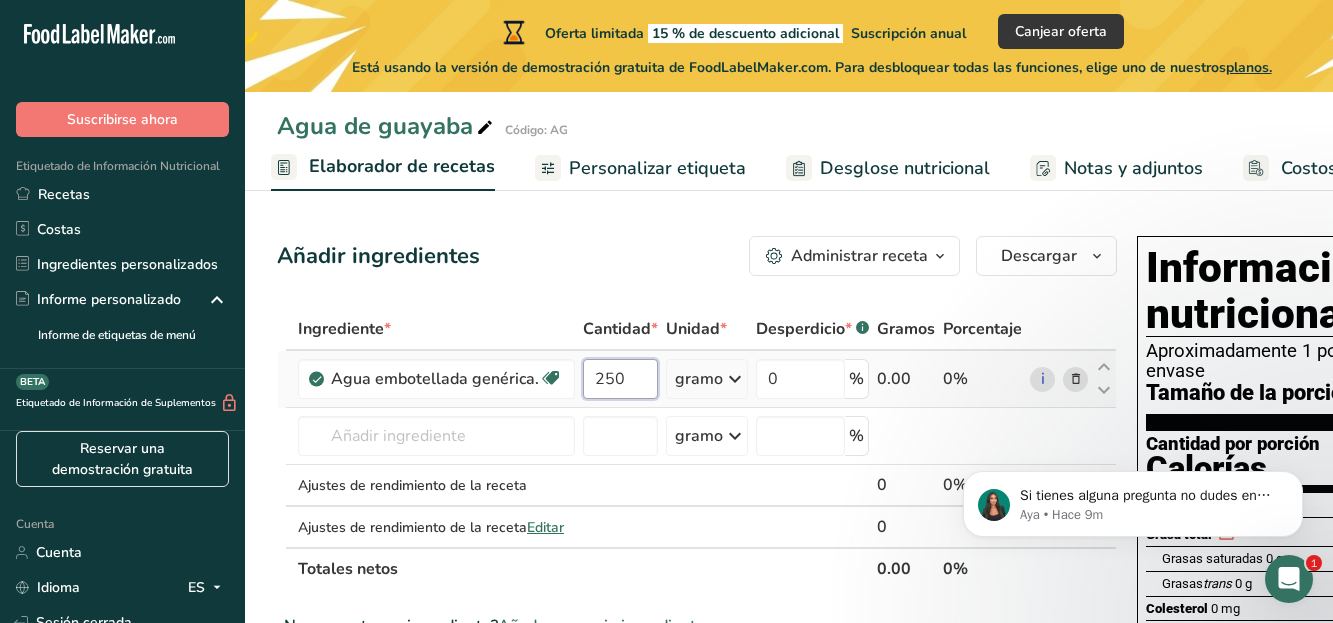 type on "250" 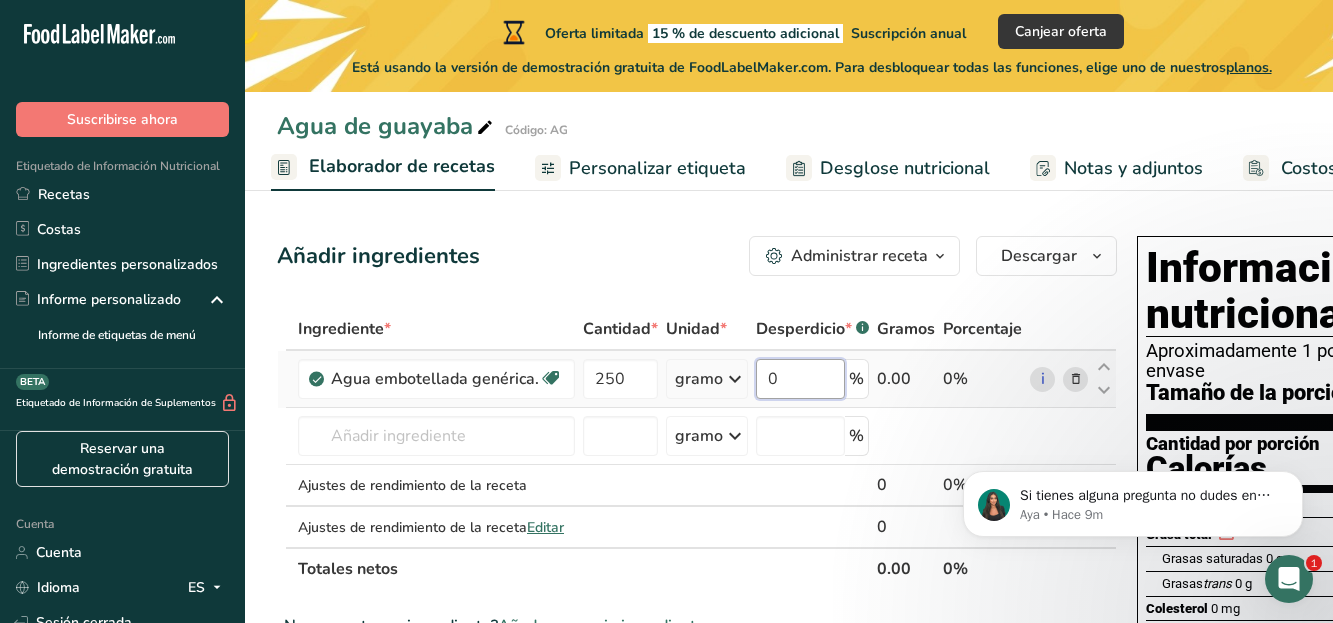 click on "Ingrediente  *
Cantidad  *
Unidad  *
Desperdicio *   .a-a{fill:#347362;}.b-a{fill:#fff;}         Gramos
Porcentaje
Agua embotellada genérica.
Libre de lácteos
Libre de gluten
Vegano
Vegetariano
Libre de soja
250
gramo
Porciones
1 onza líquida
1 taza
1 ml
Unidades de peso
gramo
kilogramo
mg
Ver más
Unidades de volumen
litro
Las unidades de volumen requieren una conversión de densidad. Si conoce la densidad de su ingrediente, introdúzcala a continuación. De lo contrario, haga clic en "RIA", nuestra asistente regulatoria de IA, quien podrá ayudarle.
1
lb/pie³
1" at bounding box center (697, 449) 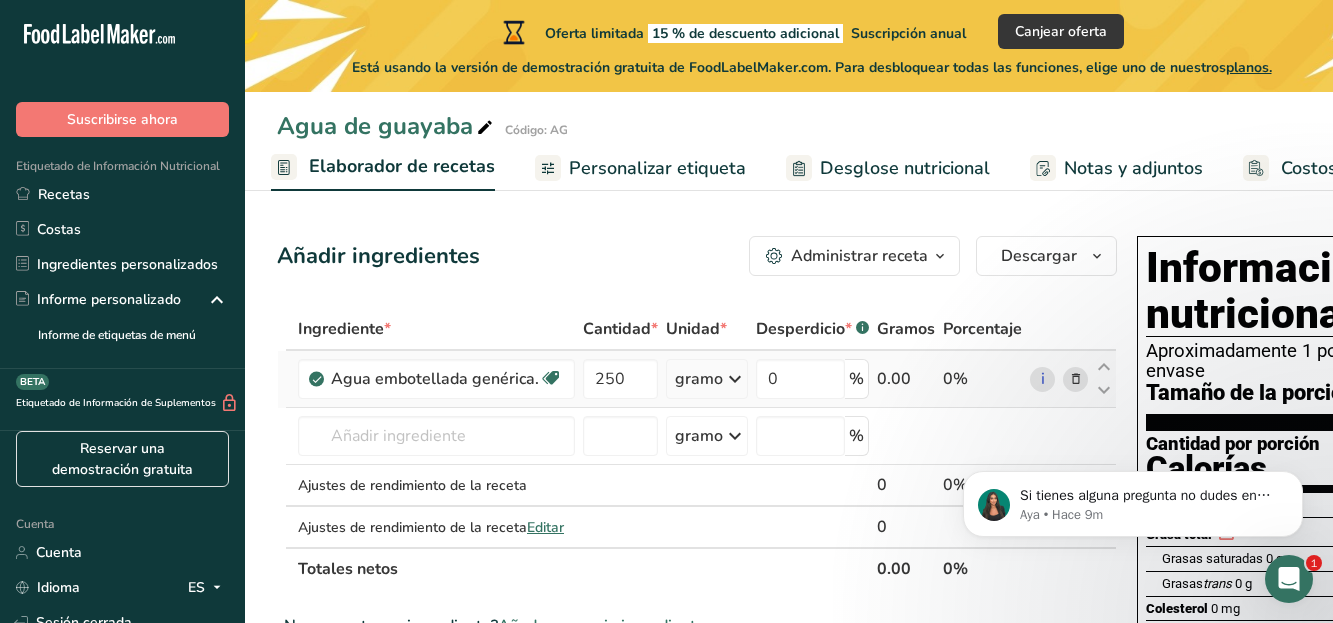 click on "Ingrediente  *
Cantidad  *
Unidad  *
Desperdicio *   .a-a{fill:#347362;}.b-a{fill:#fff;}         Gramos
Porcentaje
Agua embotellada genérica.
Libre de lácteos
Libre de gluten
Vegano
Vegetariano
Libre de soja
250
gramo
Porciones
1 onza líquida
1 taza
1 ml
Unidades de peso
gramo
kilogramo
mg
Ver más
Unidades de volumen
litro
Las unidades de volumen requieren una conversión de densidad. Si conoce la densidad de su ingrediente, introdúzcala a continuación. De lo contrario, haga clic en "RIA", nuestra asistente regulatoria de IA, quien podrá ayudarle.
1
lb/pie³
1" at bounding box center (697, 449) 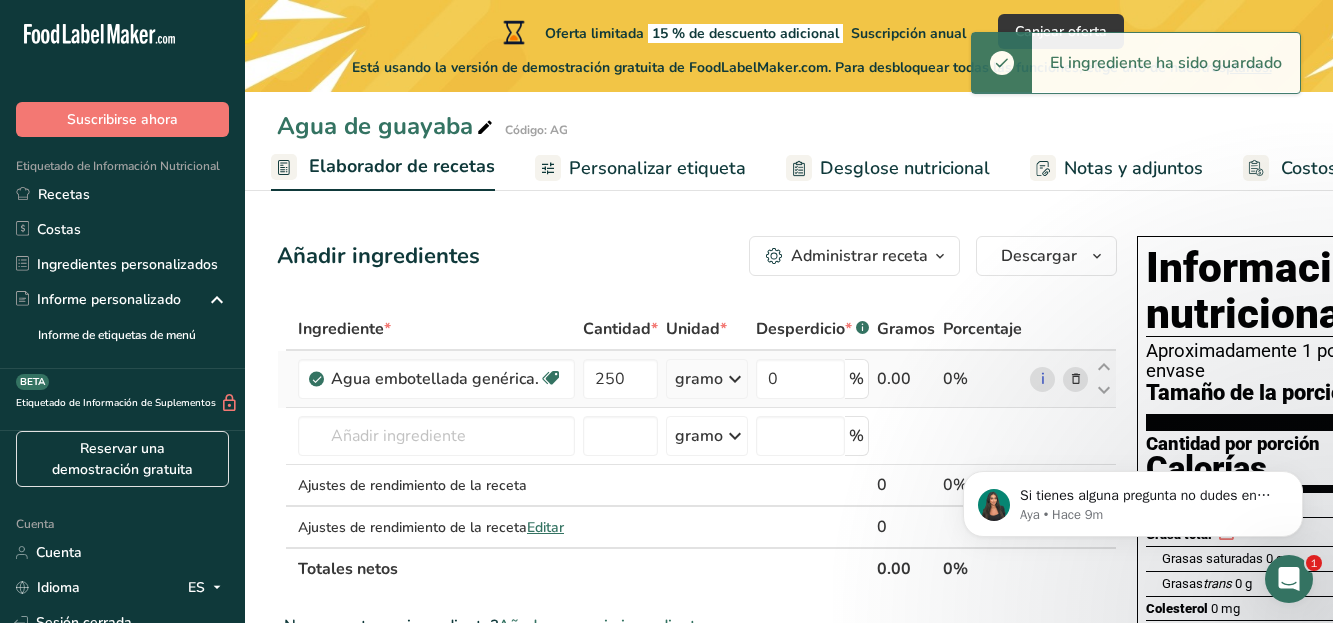click at bounding box center (735, 379) 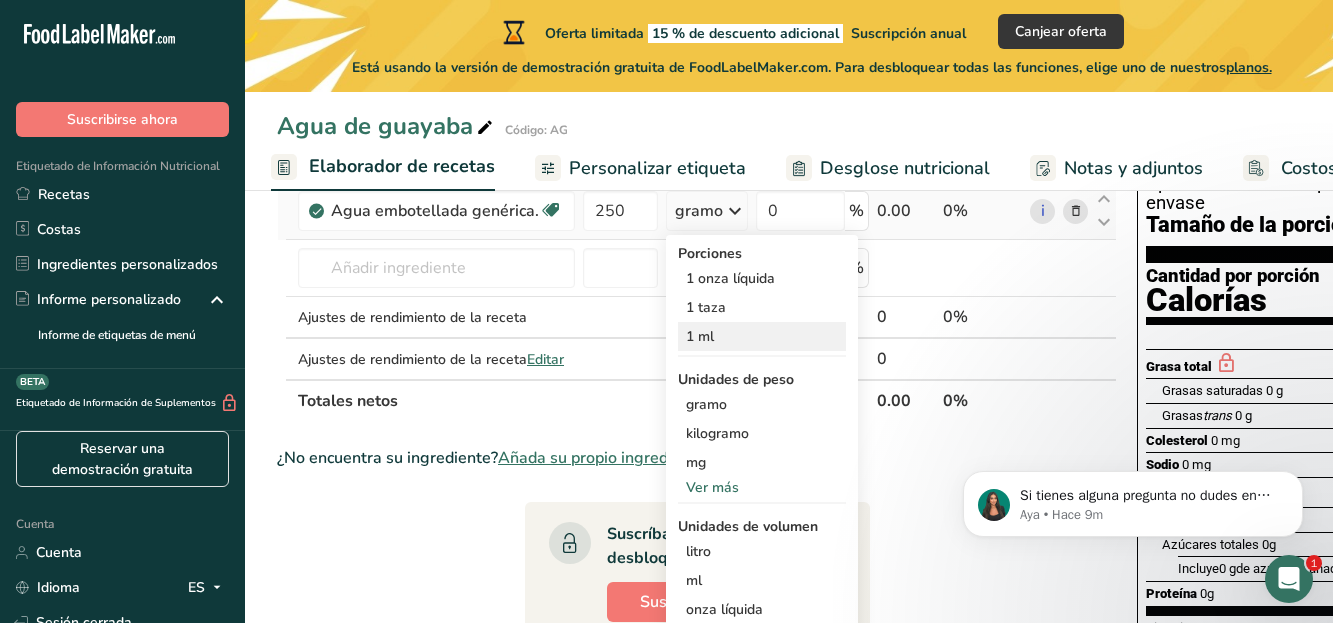 scroll, scrollTop: 196, scrollLeft: 0, axis: vertical 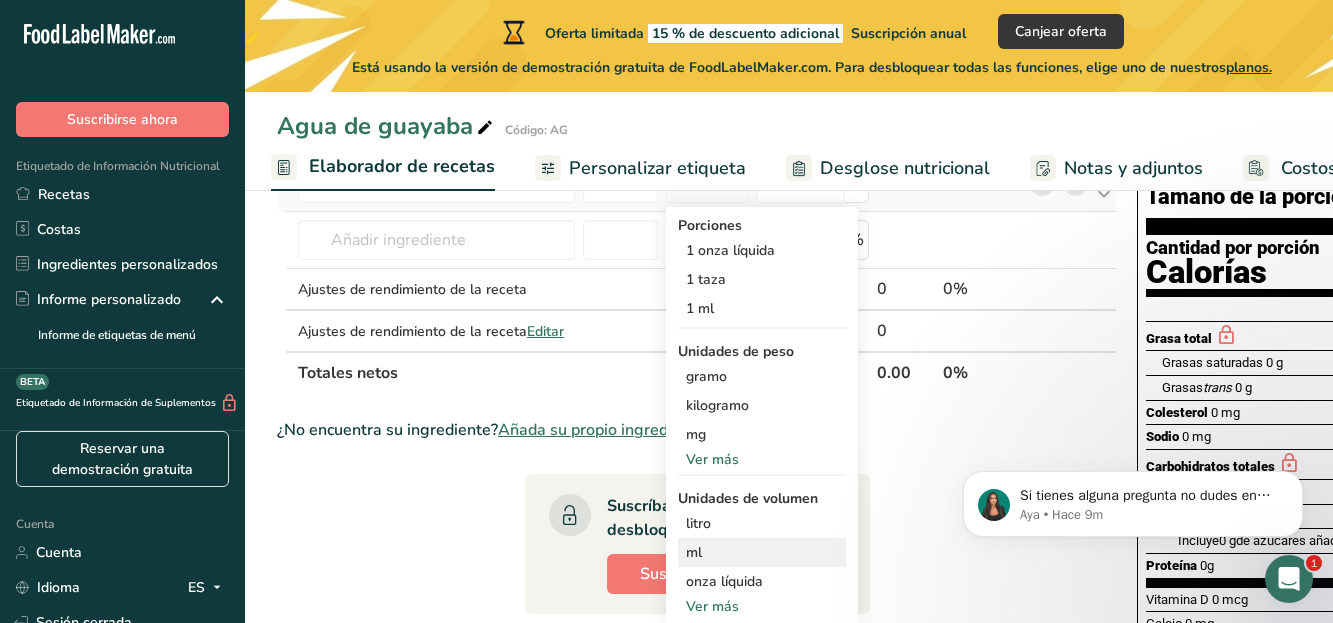 click on "ml" at bounding box center (762, 552) 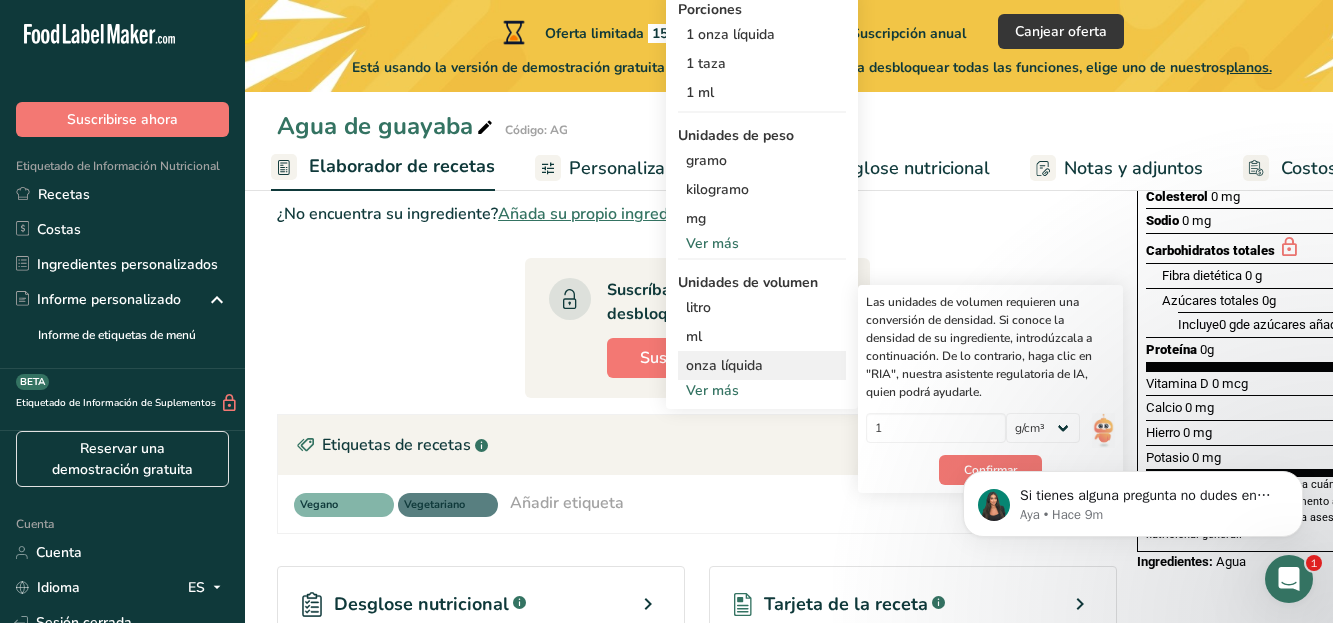 scroll, scrollTop: 439, scrollLeft: 0, axis: vertical 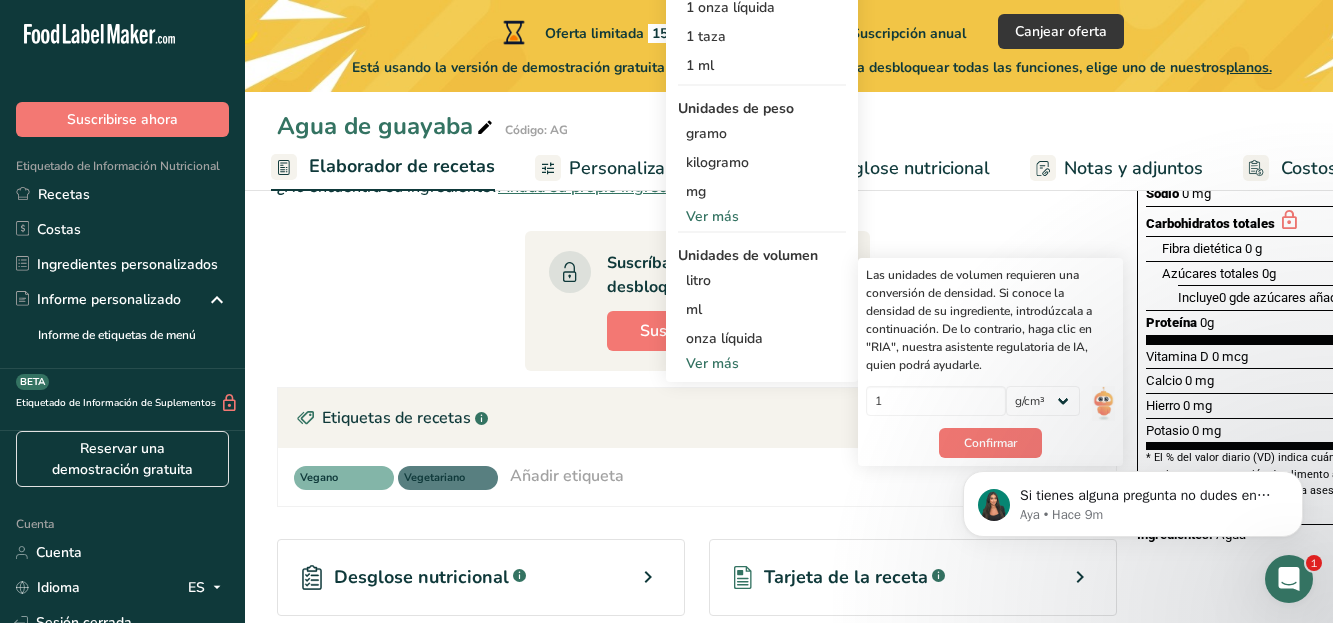 click on "Si tienes alguna pregunta no dudes en consultarnos. ¡Estamos aquí para ayudarte! 😊 Aya • Hace 9m" 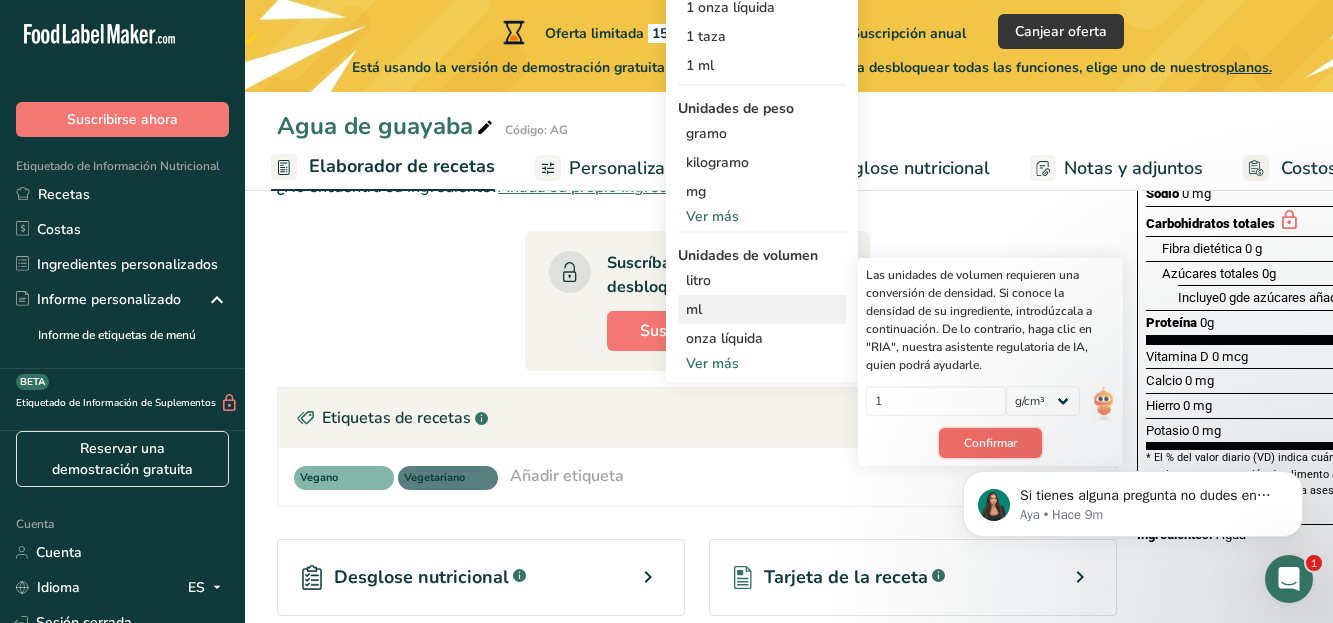 click on "Confirmar" at bounding box center [990, 443] 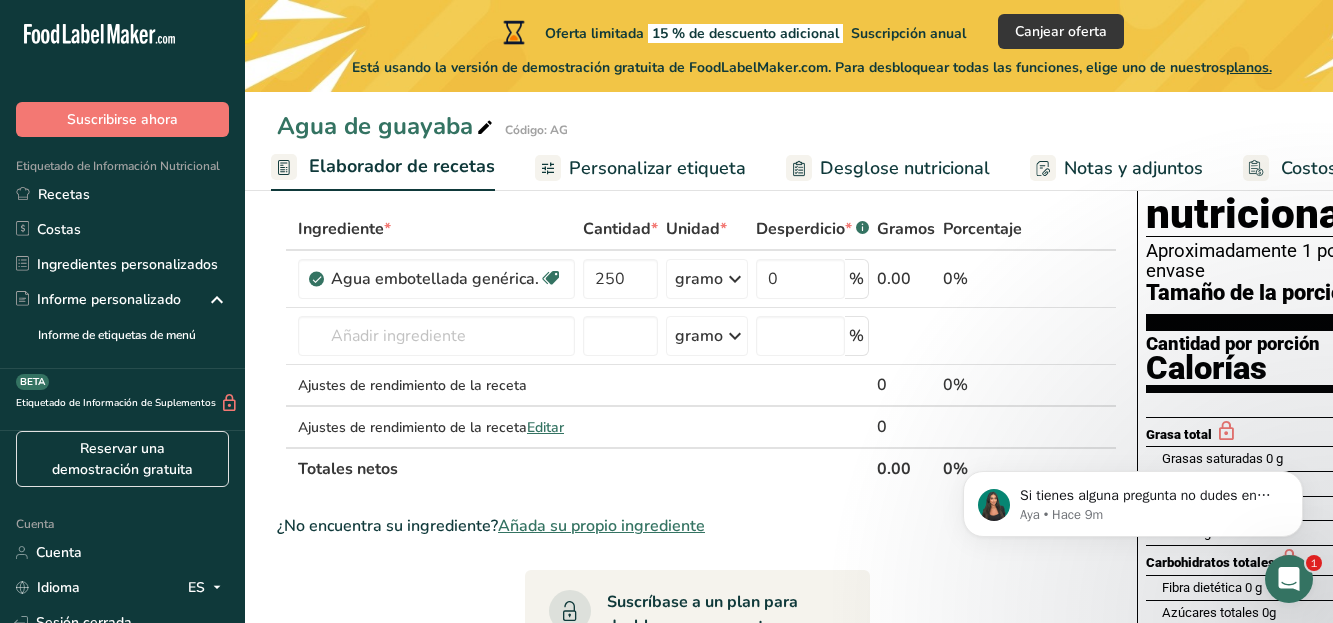 scroll, scrollTop: 102, scrollLeft: 0, axis: vertical 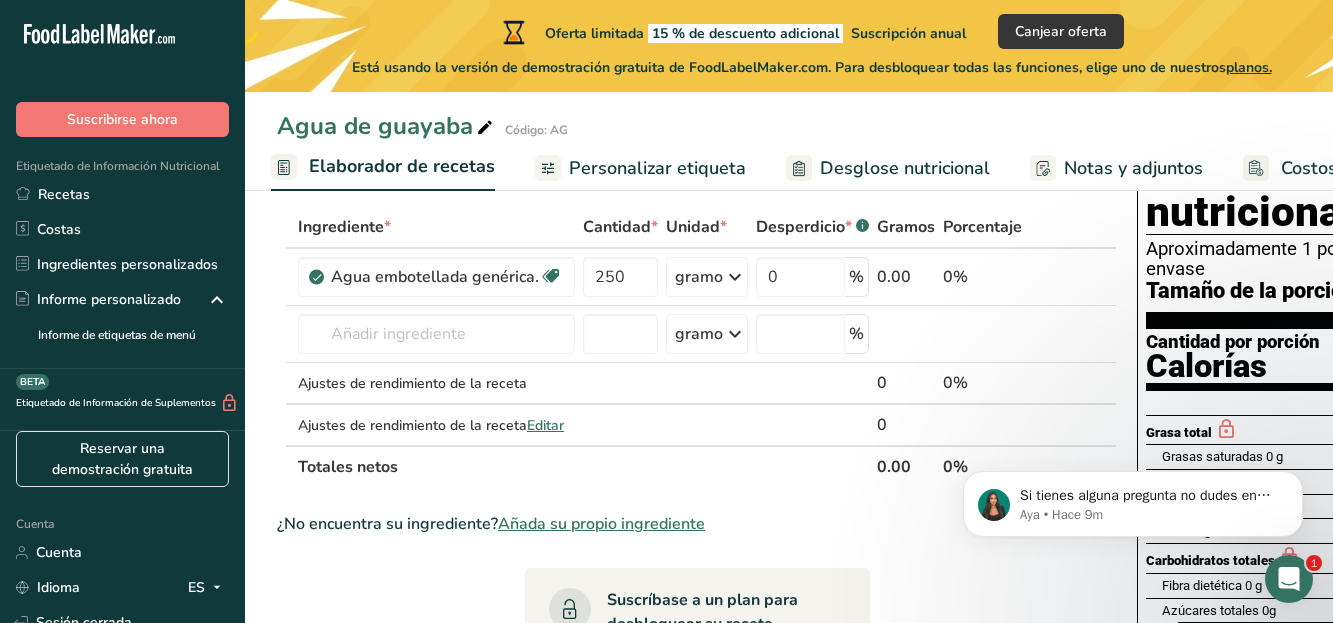 click on "Desglose nutricional" at bounding box center [905, 168] 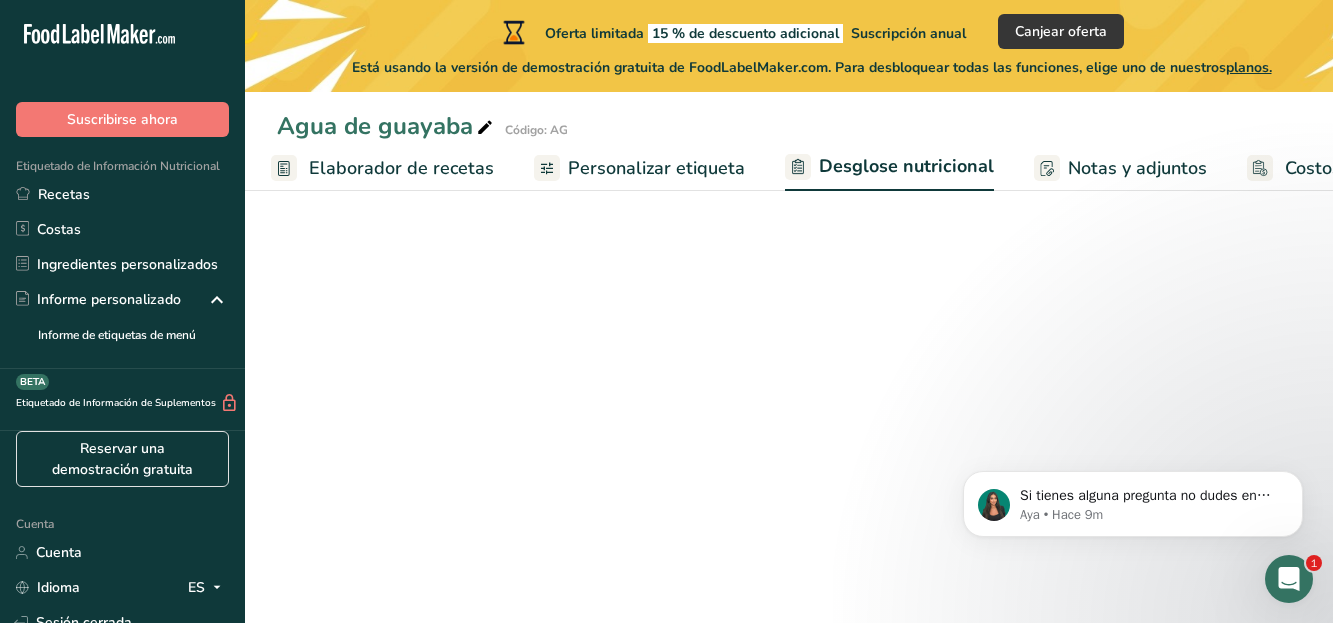 select on "Calories" 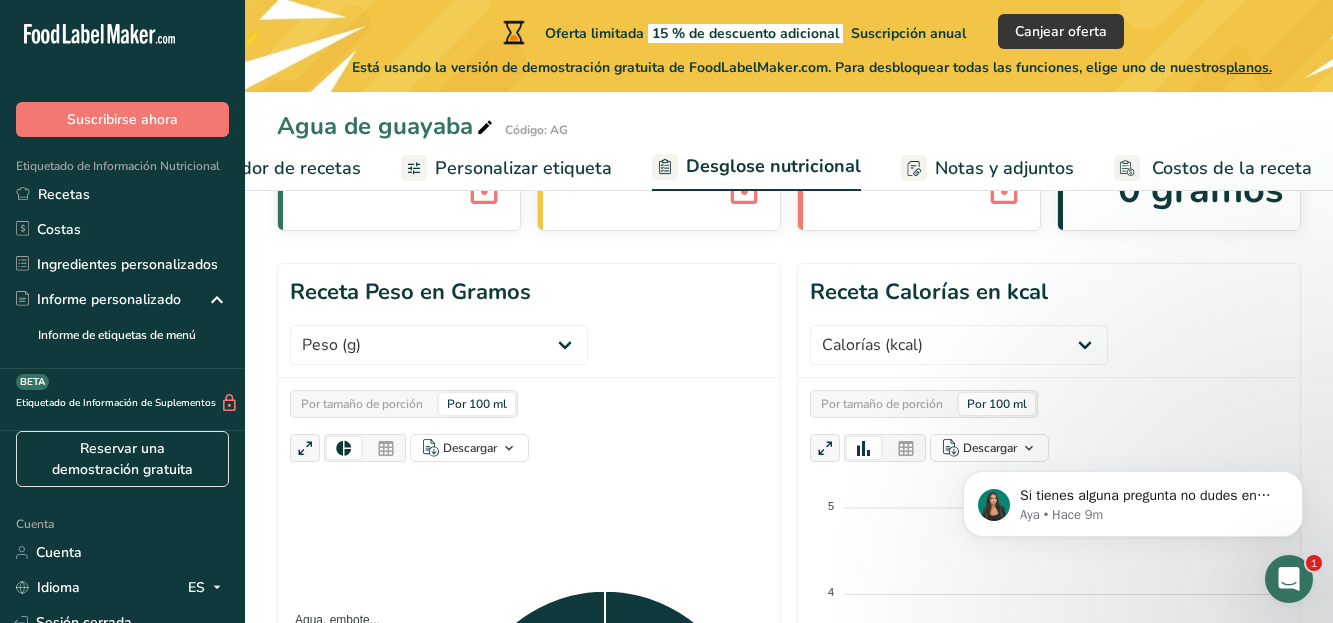 scroll, scrollTop: 159, scrollLeft: 0, axis: vertical 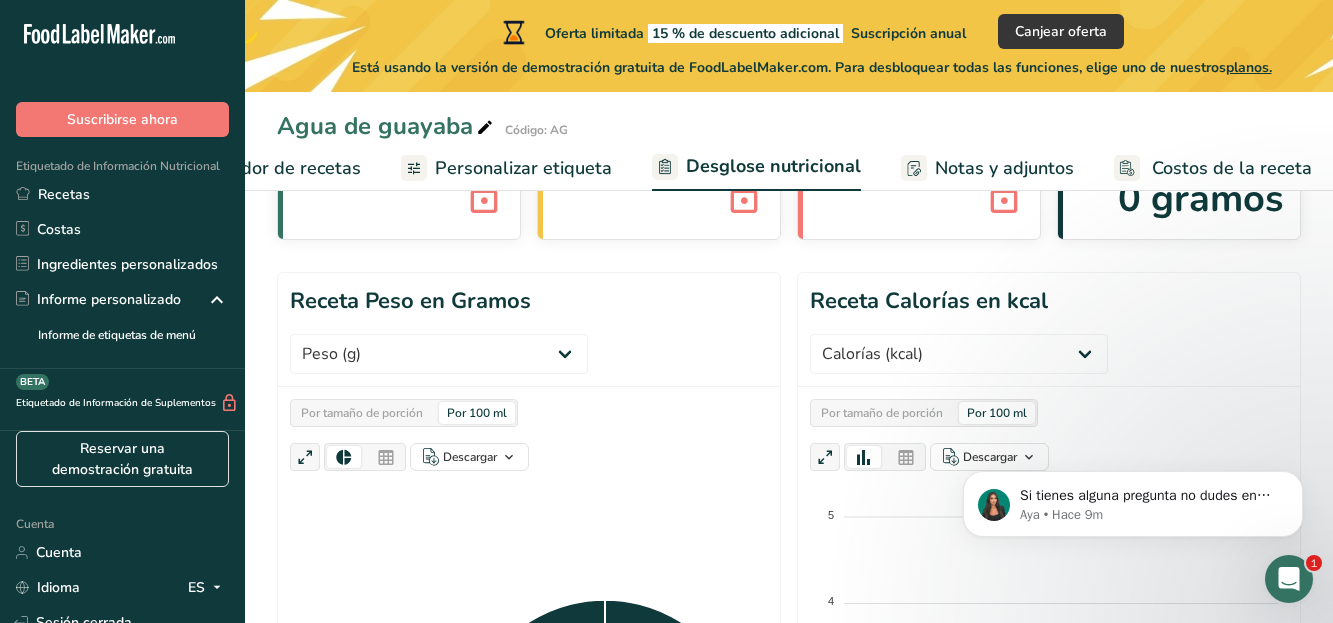 click on "Personalizar etiqueta" at bounding box center (523, 168) 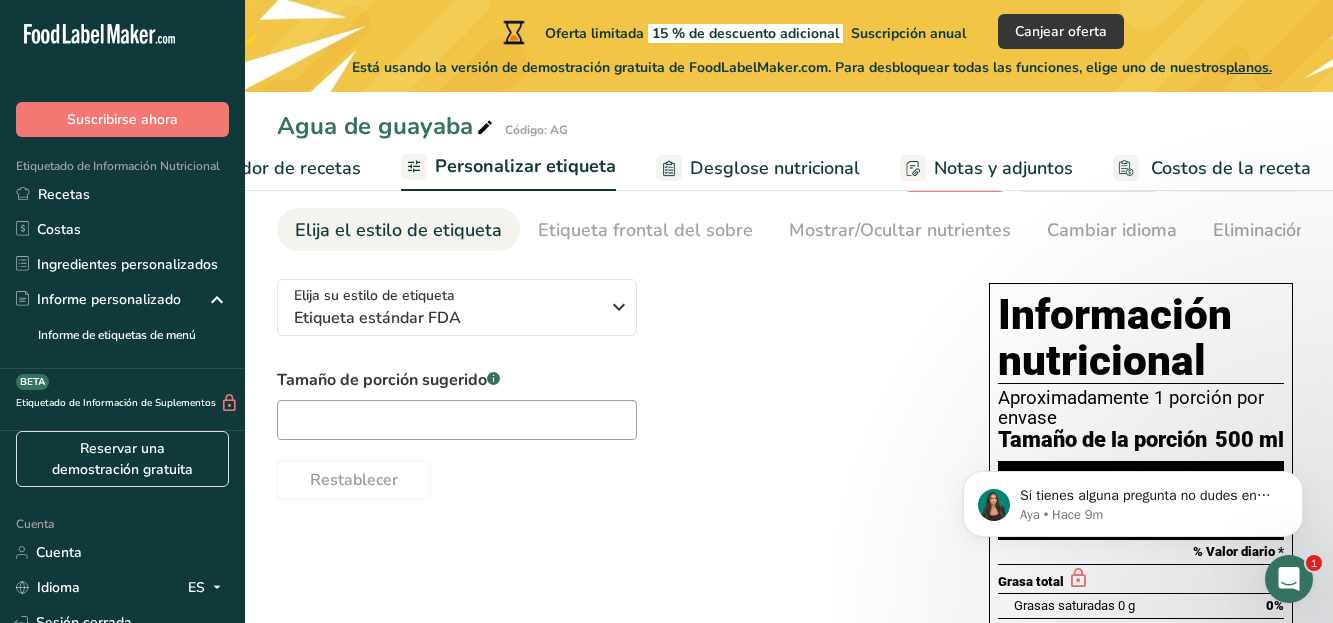 scroll, scrollTop: 78, scrollLeft: 0, axis: vertical 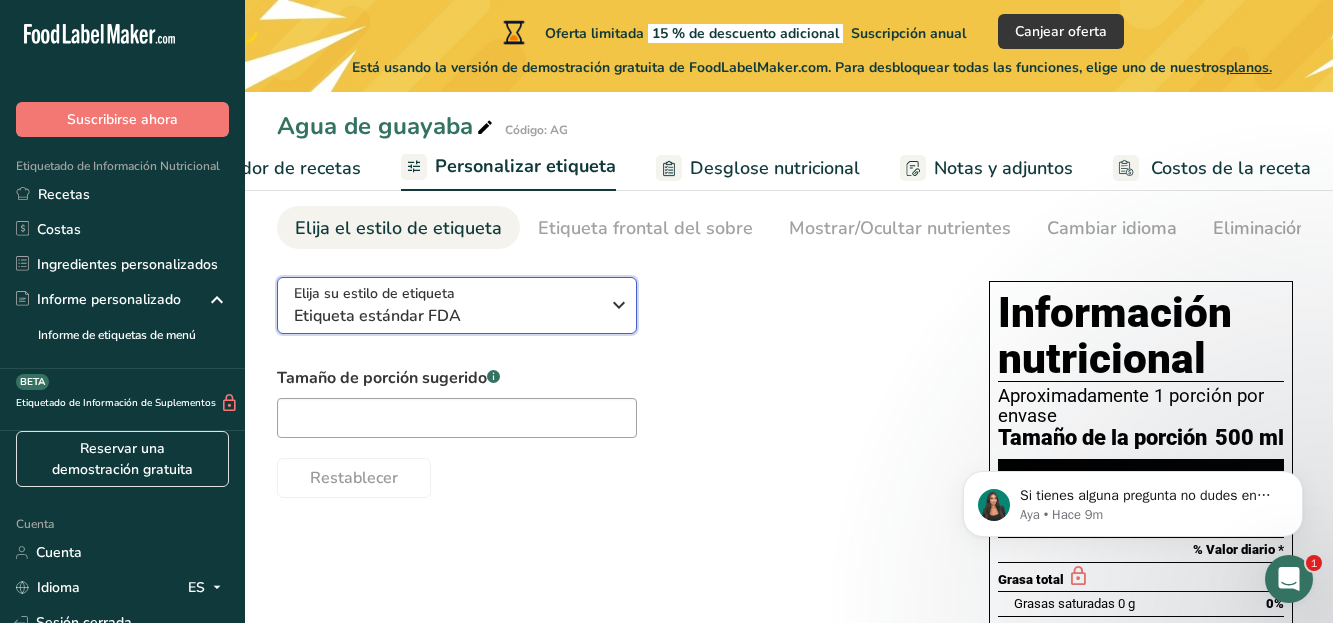 click at bounding box center [619, 305] 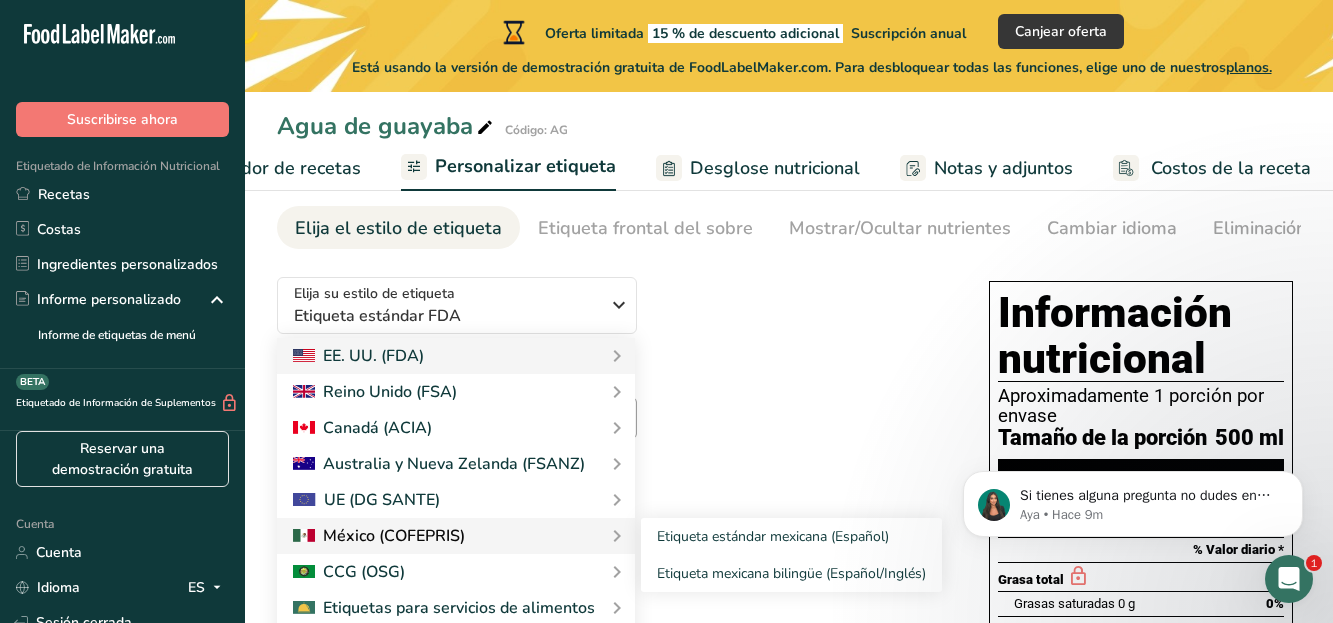 click at bounding box center [456, 536] 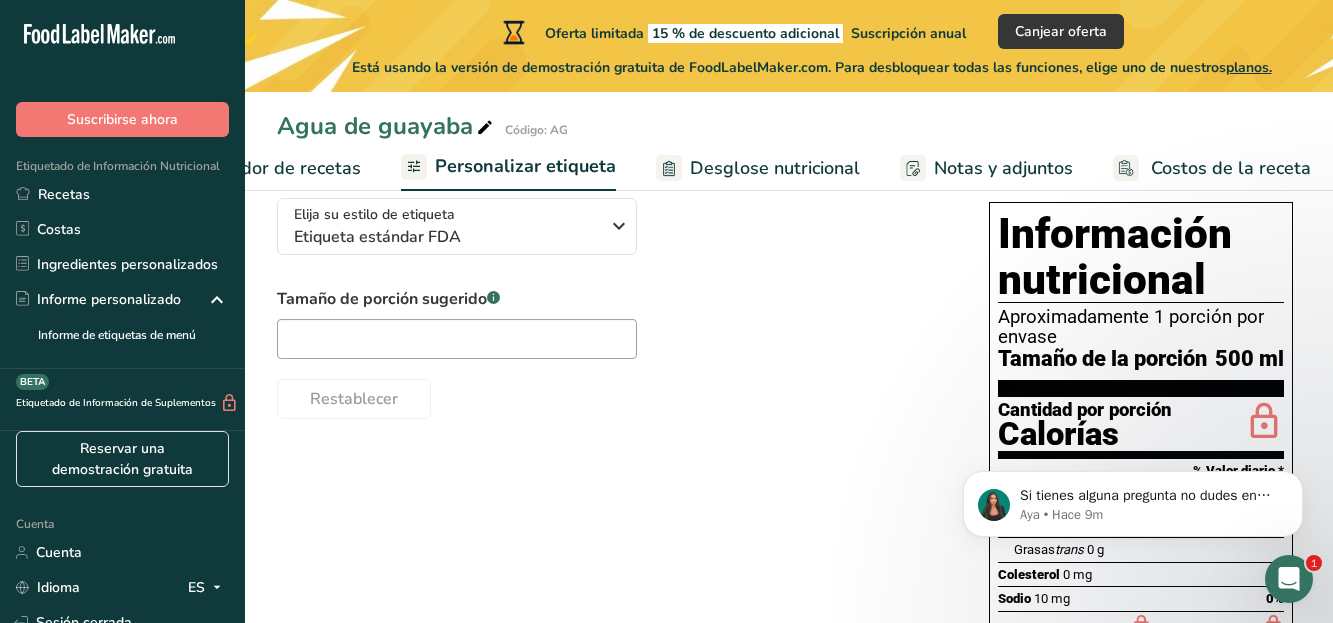 scroll, scrollTop: 159, scrollLeft: 0, axis: vertical 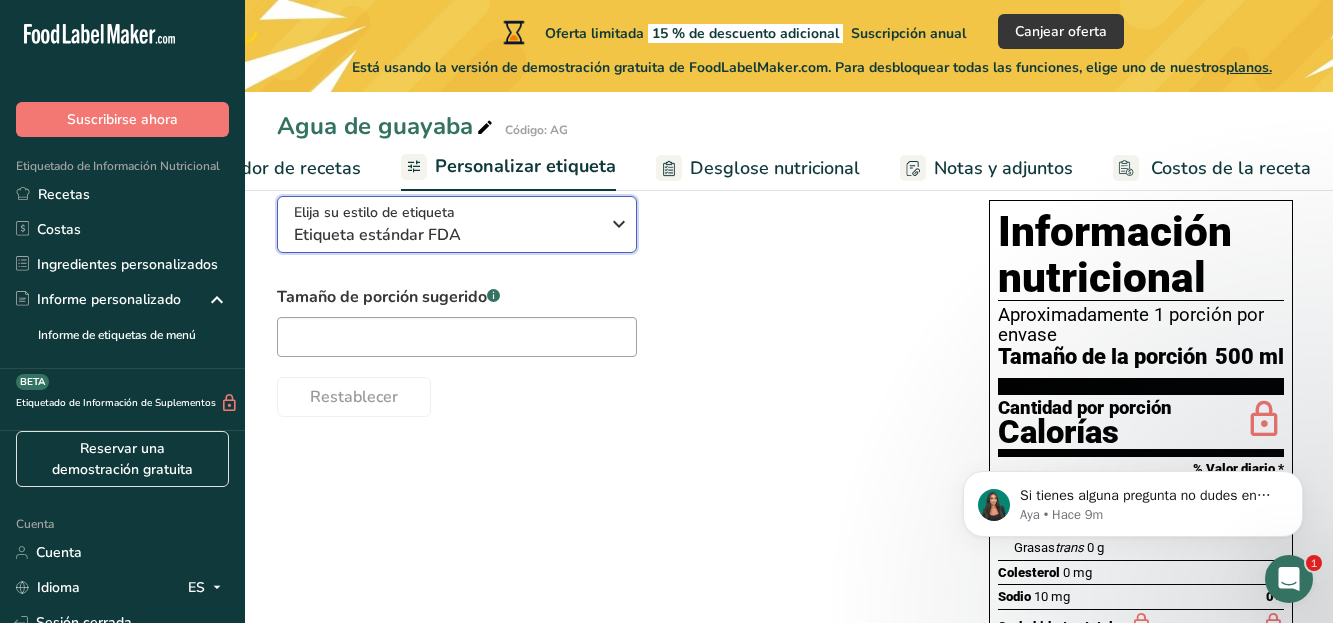 click at bounding box center [619, 224] 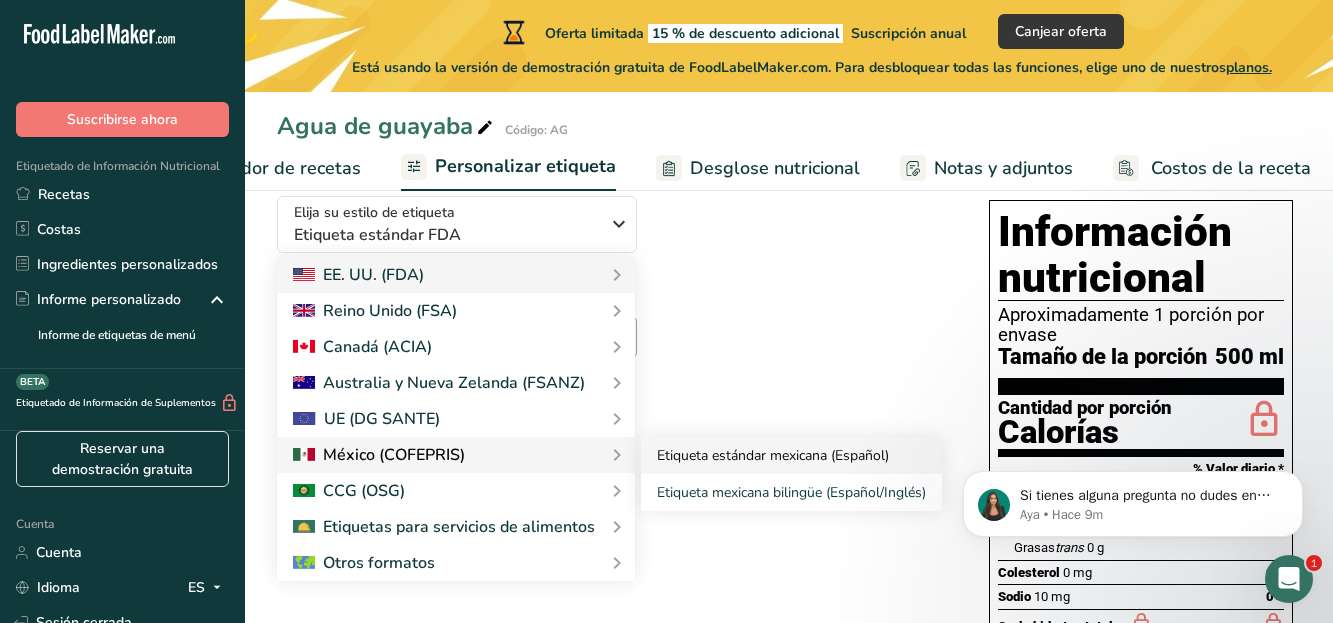 click on "Etiqueta estándar mexicana (Español)" at bounding box center [773, 455] 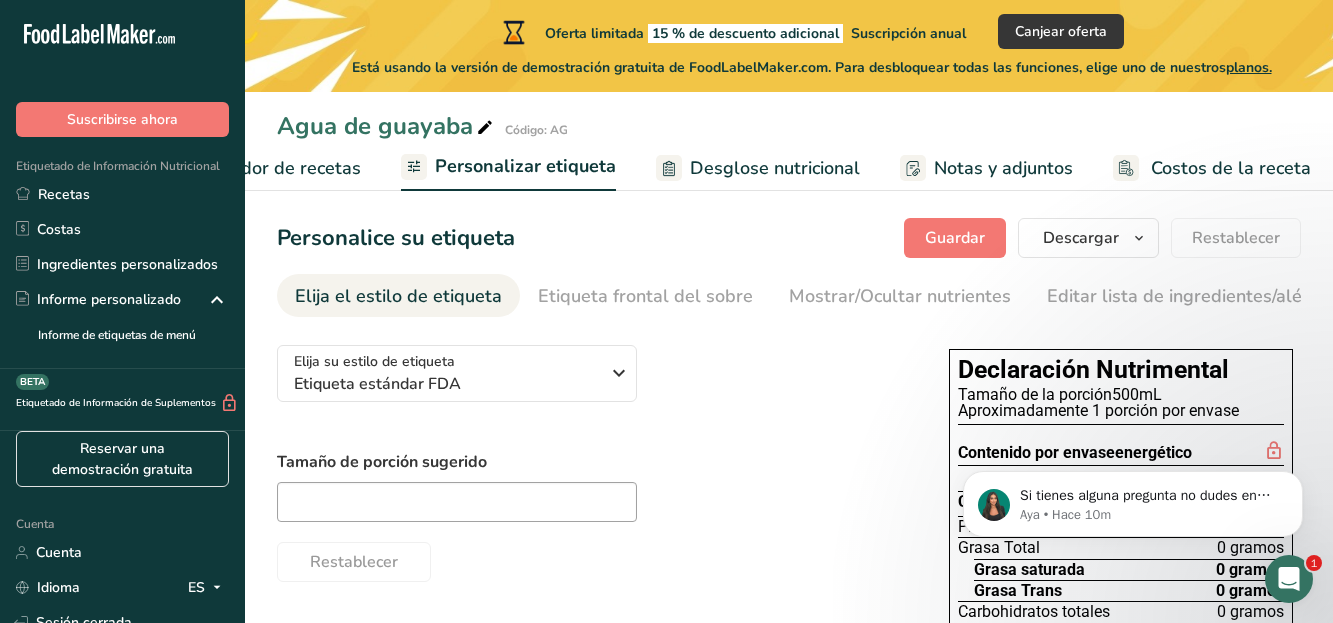 scroll, scrollTop: 0, scrollLeft: 0, axis: both 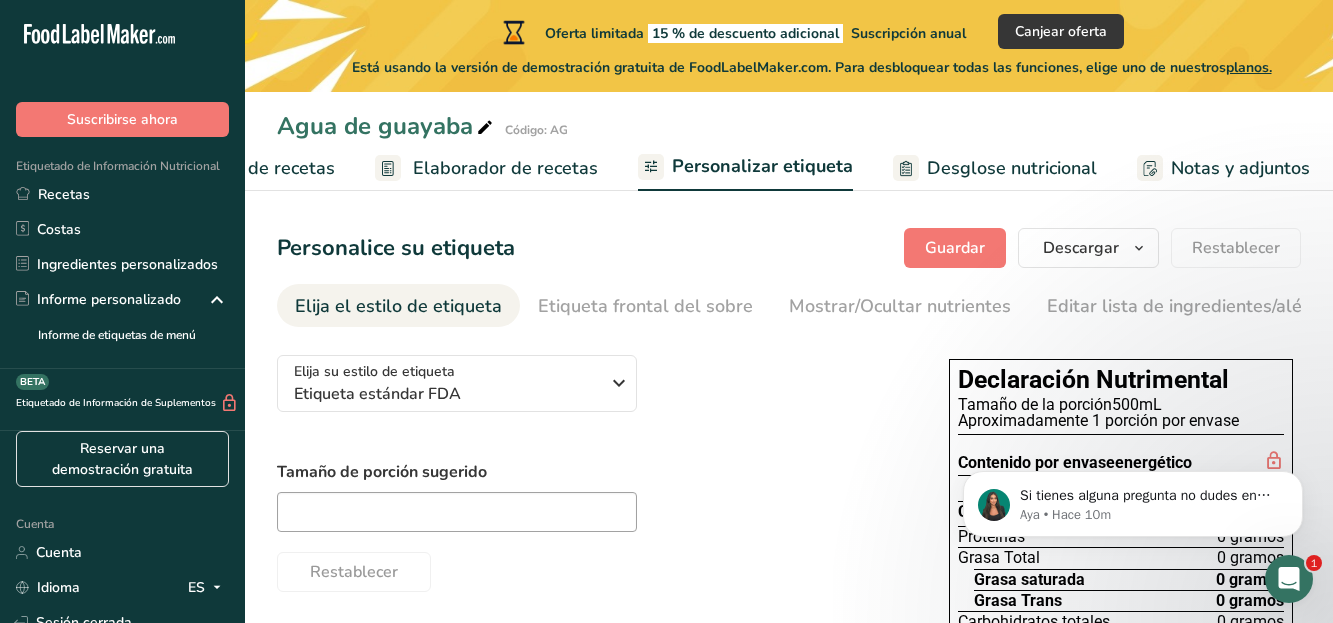 click on "Elaborador de recetas" at bounding box center [505, 168] 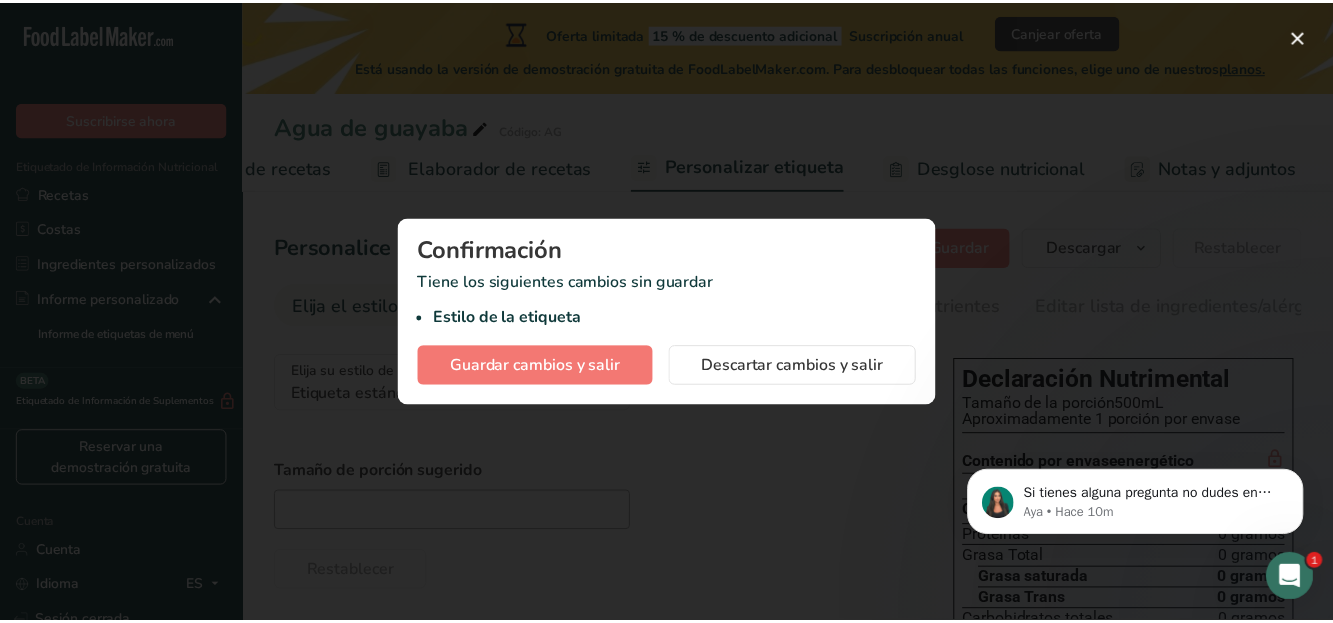 scroll, scrollTop: 0, scrollLeft: 287, axis: horizontal 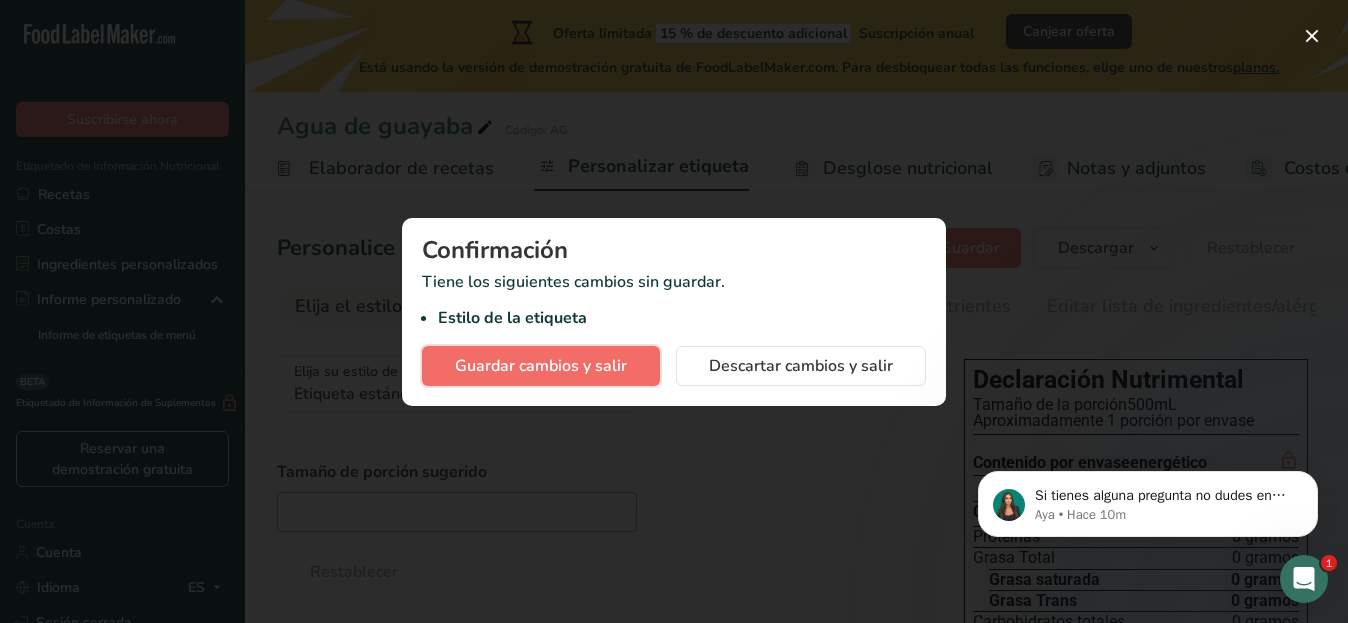 click on "Guardar cambios y salir" at bounding box center [541, 366] 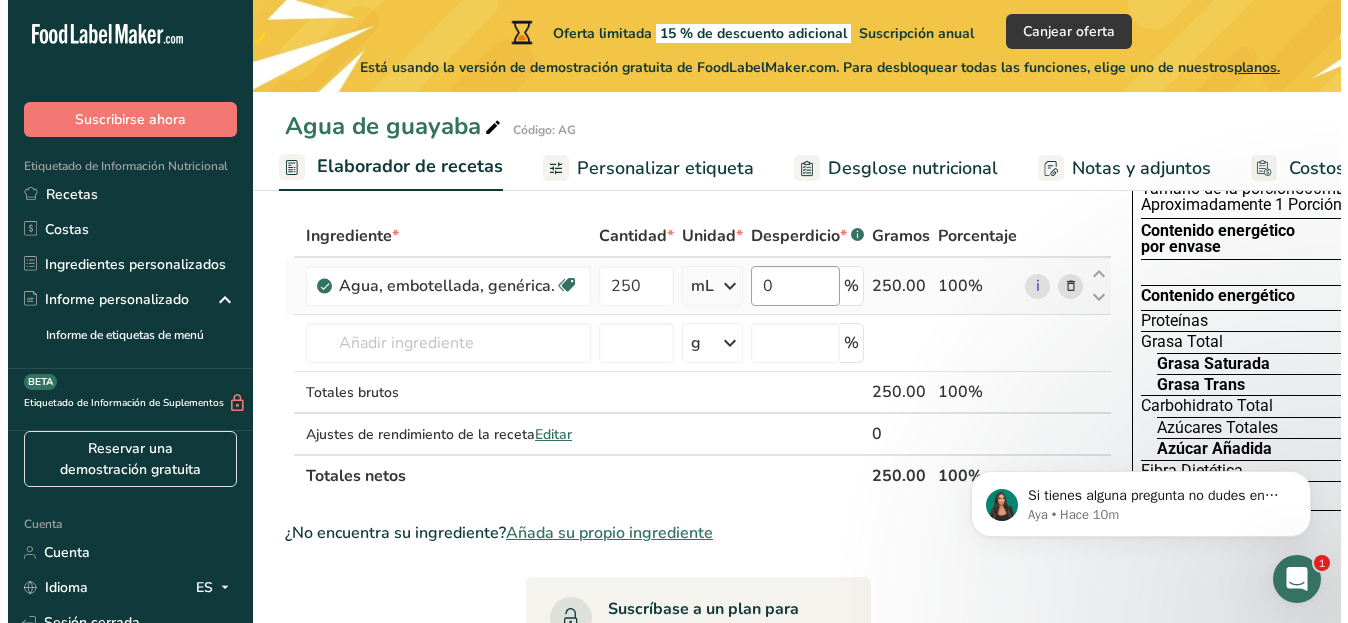 scroll, scrollTop: 100, scrollLeft: 0, axis: vertical 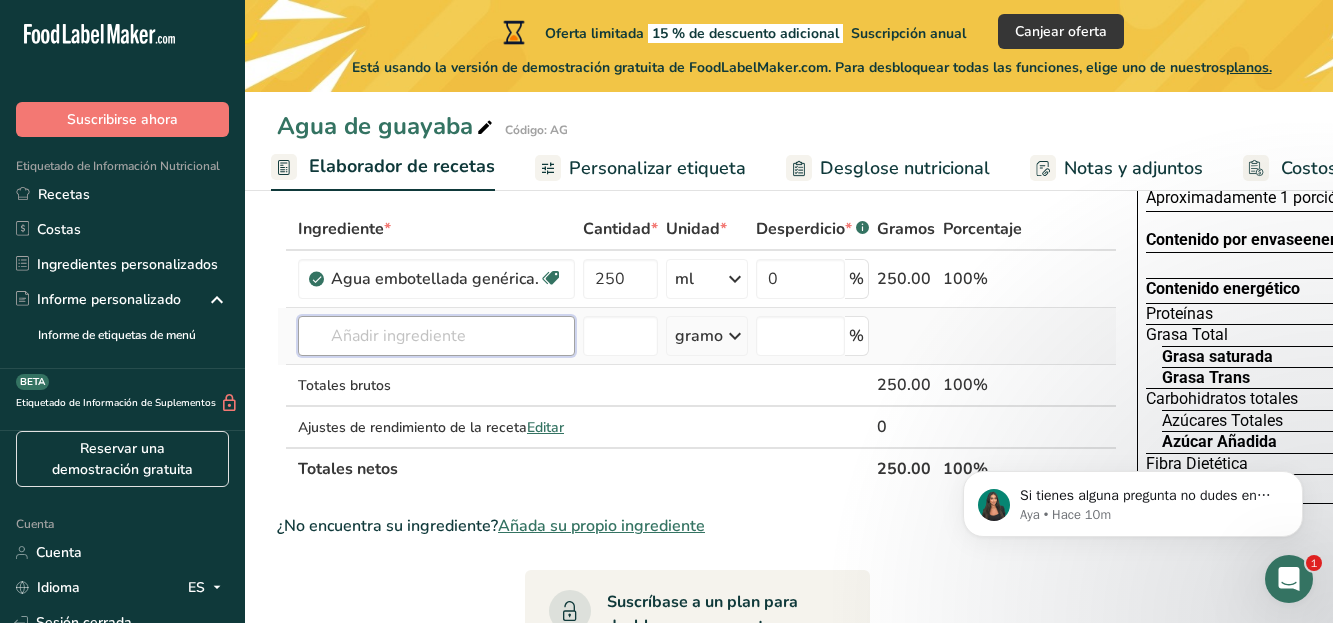 click at bounding box center (436, 336) 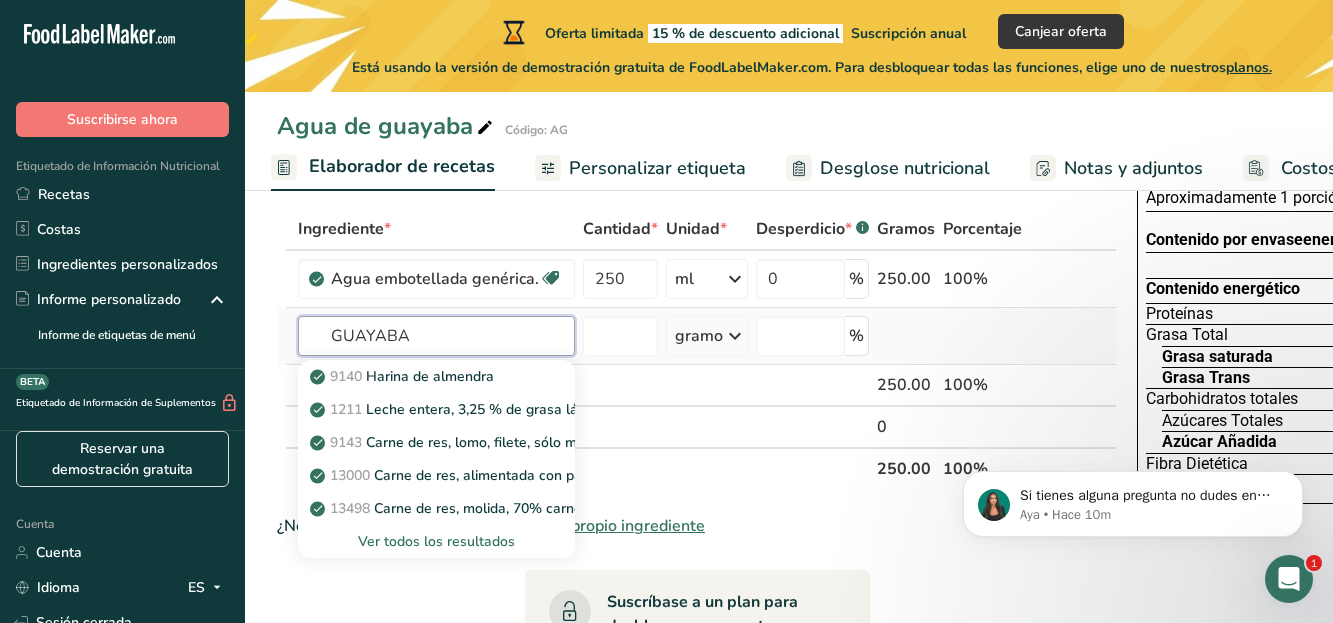 type on "GUAYABA" 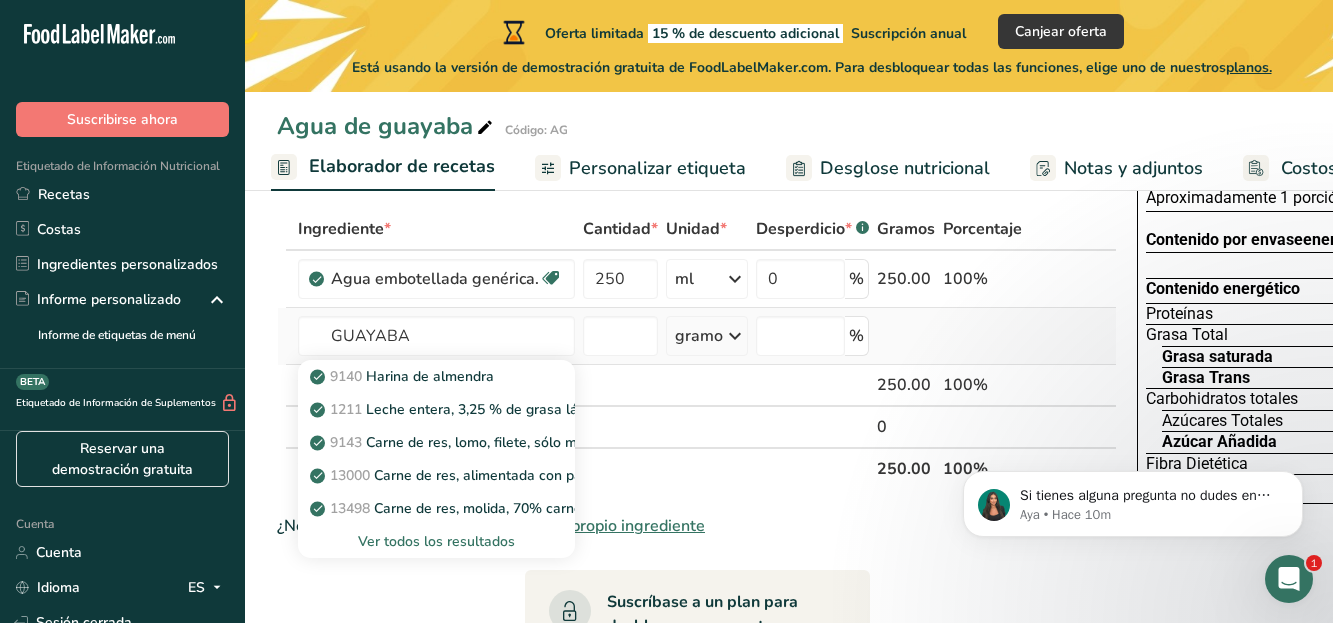 type 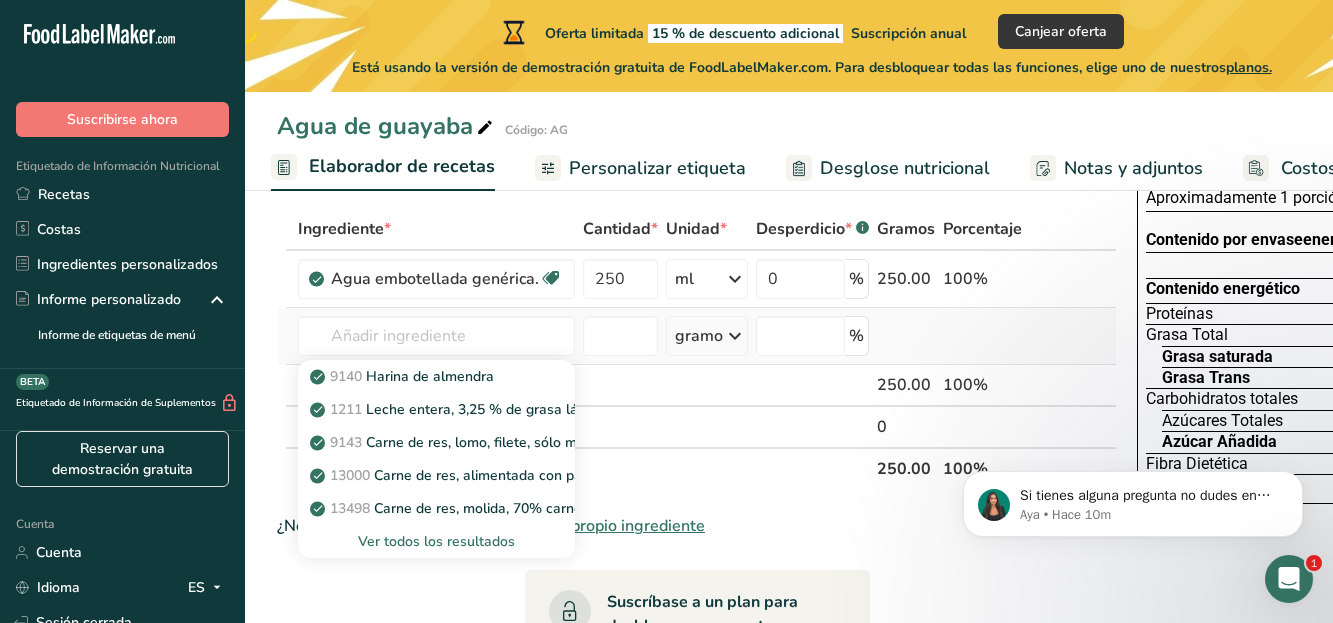 click on "Ver todos los resultados" at bounding box center [436, 541] 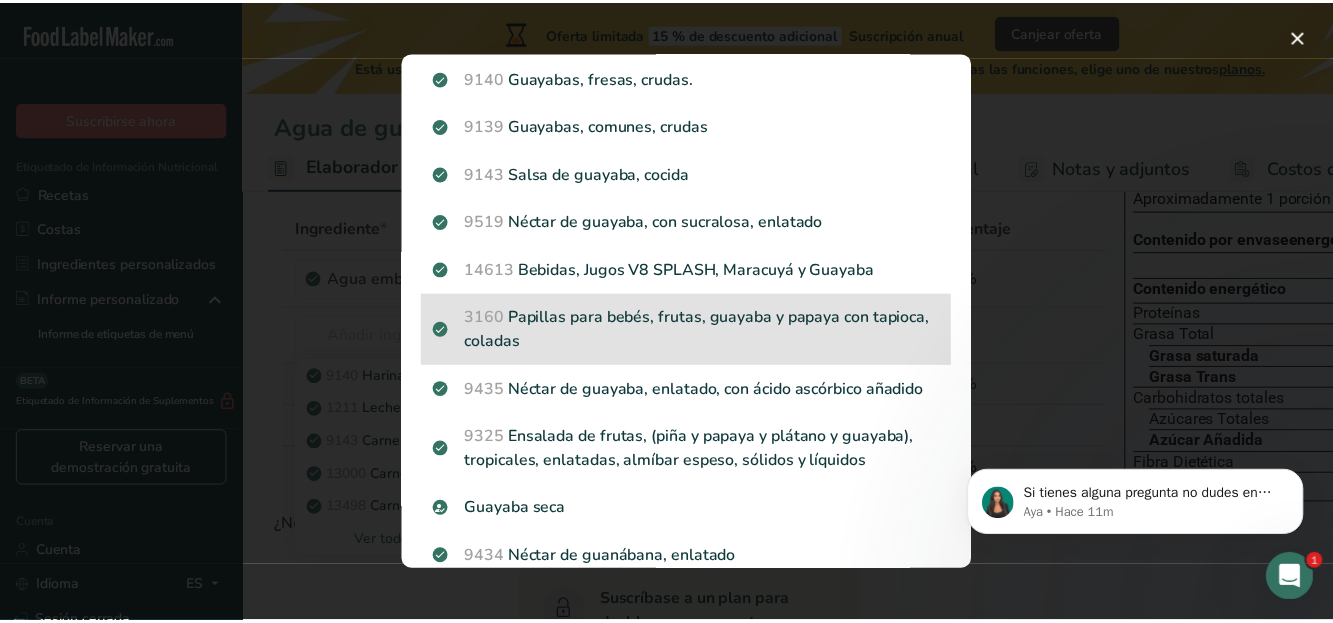 scroll, scrollTop: 0, scrollLeft: 0, axis: both 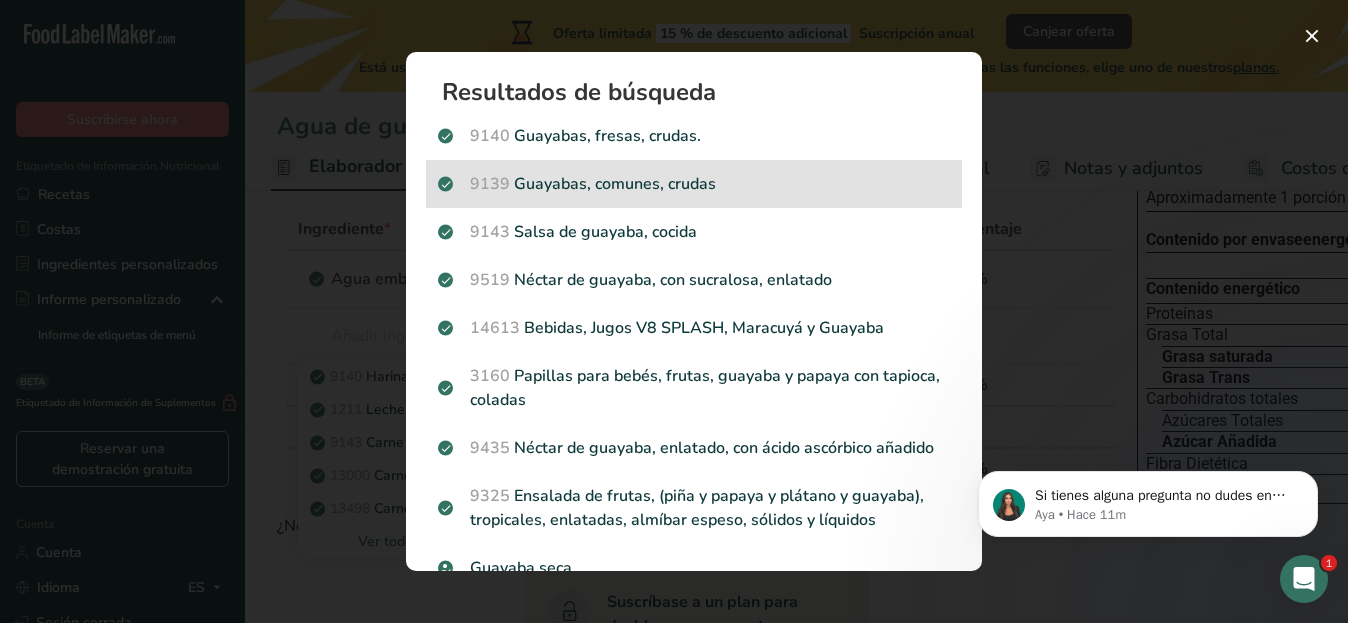 click on "9139
Guayabas, comunes, crudas" at bounding box center [694, 184] 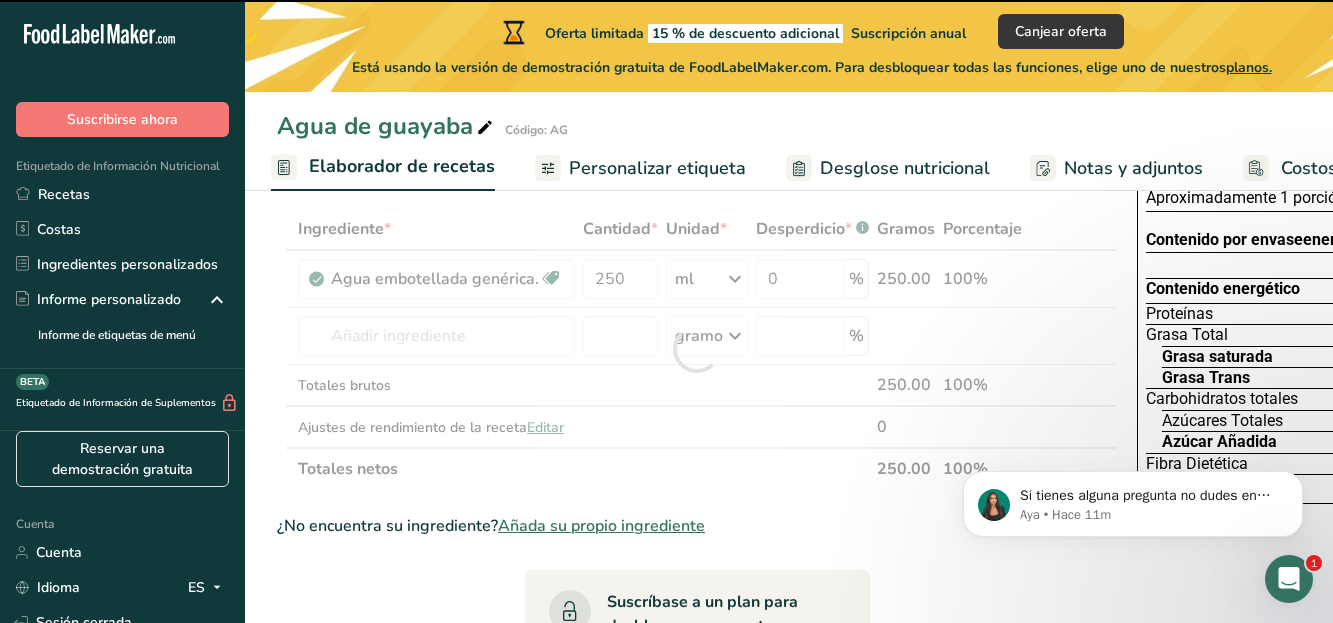 type on "0" 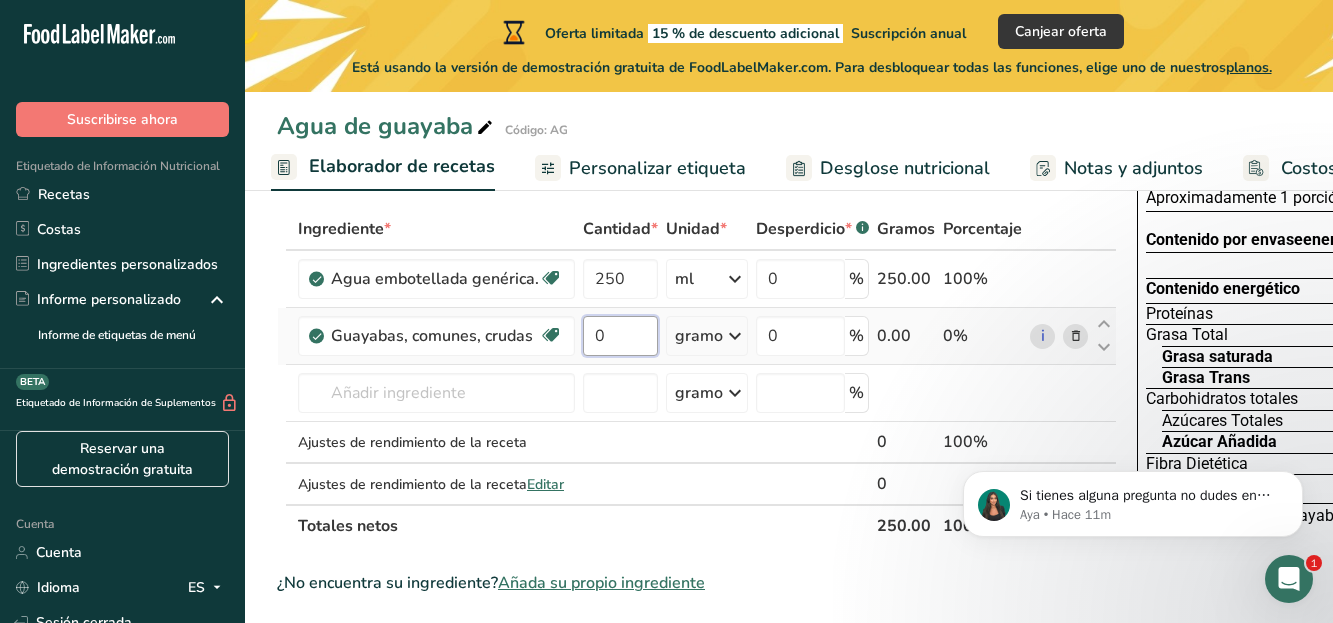click on "0" at bounding box center [620, 336] 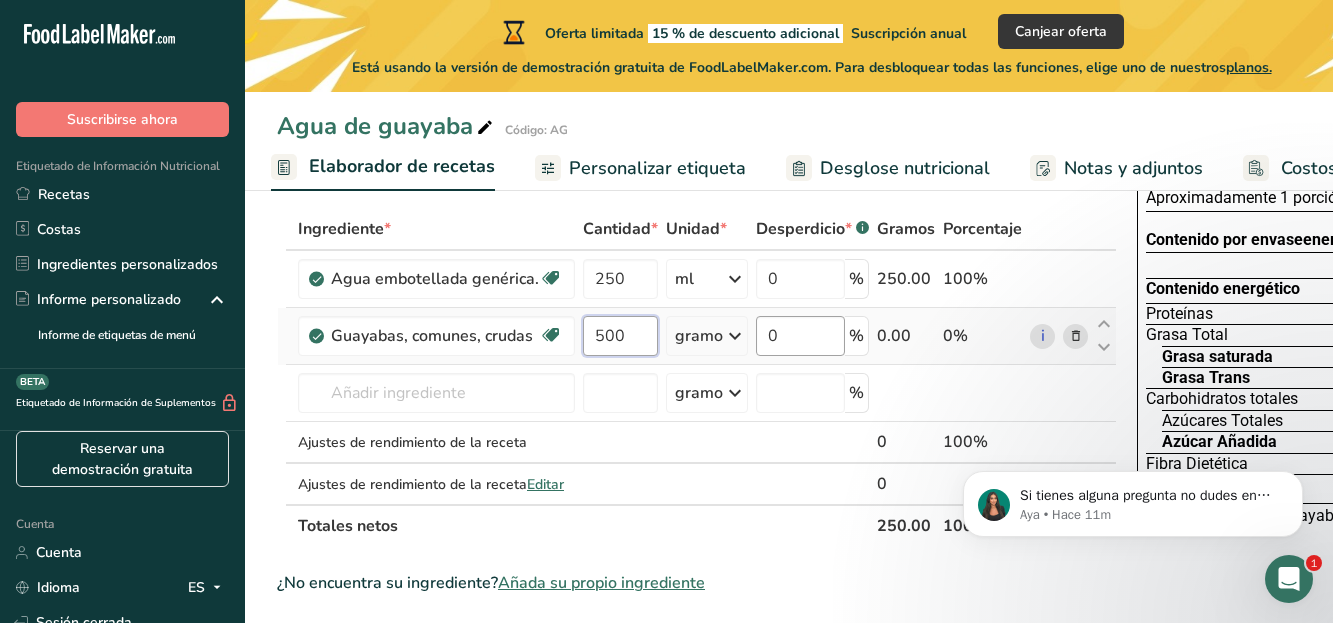 type on "500" 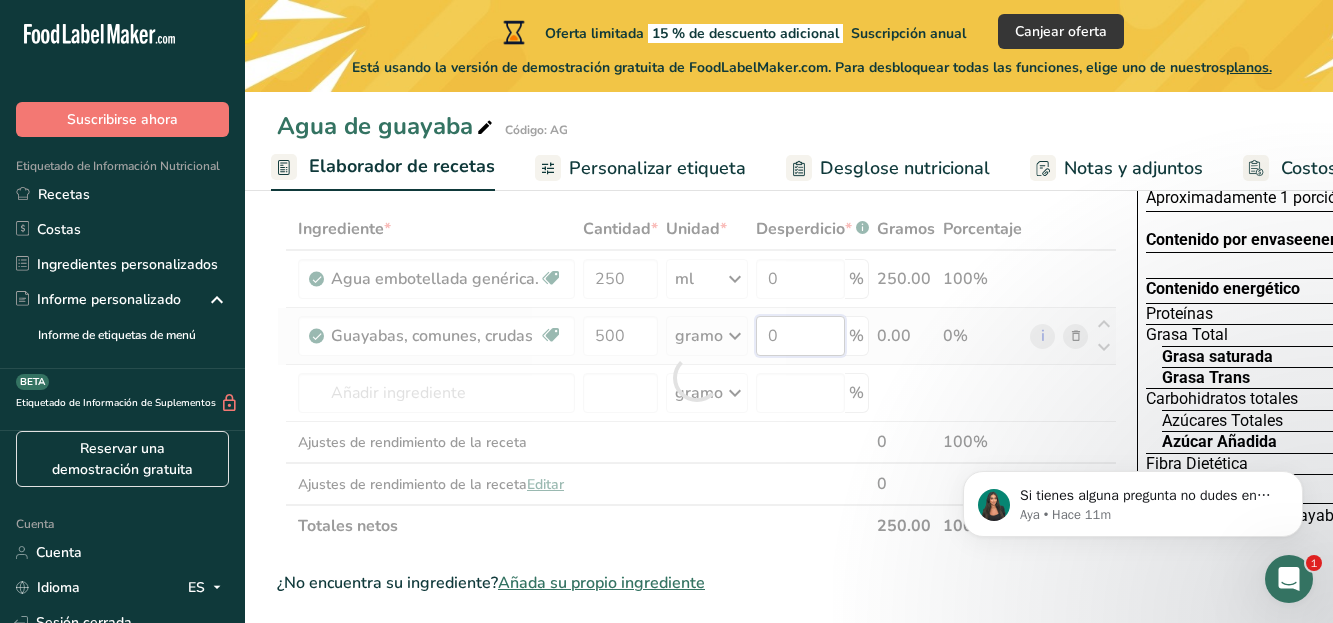 click on "Ingrediente  *
Cantidad  *
Unidad  *
Desperdicio *   .a-a{fill:#347362;}.b-a{fill:#fff;}         Gramos
Porcentaje
Agua embotellada genérica.
Libre de lácteos
Libre de gluten
Vegano
Vegetariano
Libre de soja
250
ml
Porciones
1 onza líquida
1 taza
1 ml
Unidades de peso
gramo
kilogramo
mg
Ver más
Unidades de volumen
litro
Las unidades de volumen requieren una conversión de densidad. Si conoce la densidad de su ingrediente, introdúzcala a continuación. De lo contrario, haga clic en "RIA", nuestra asistente regulatoria de IA, quien podrá ayudarle.
1
lb/pie³
1" at bounding box center (697, 377) 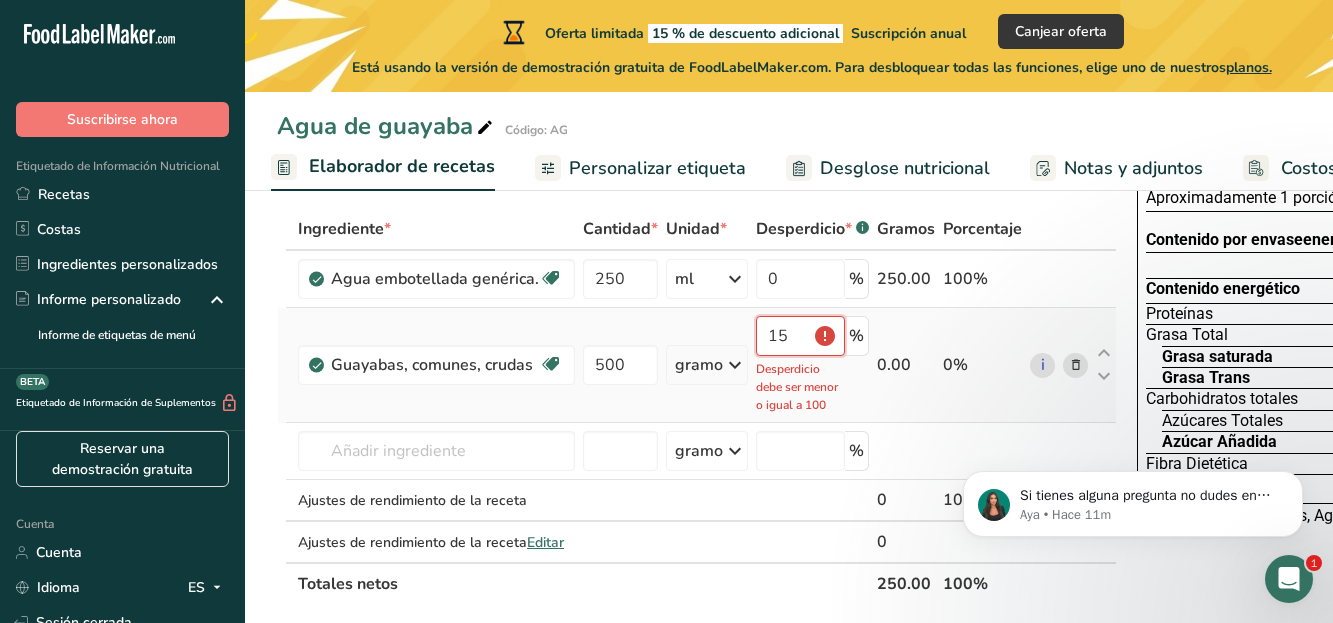 type on "1" 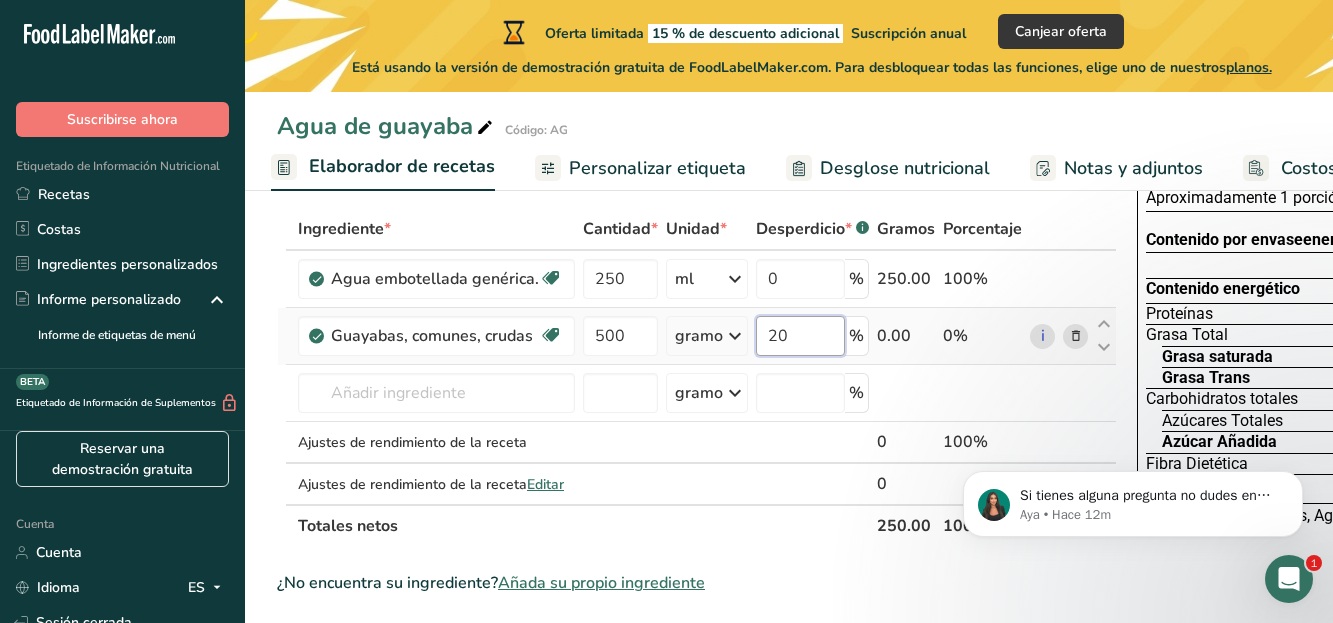 type on "20" 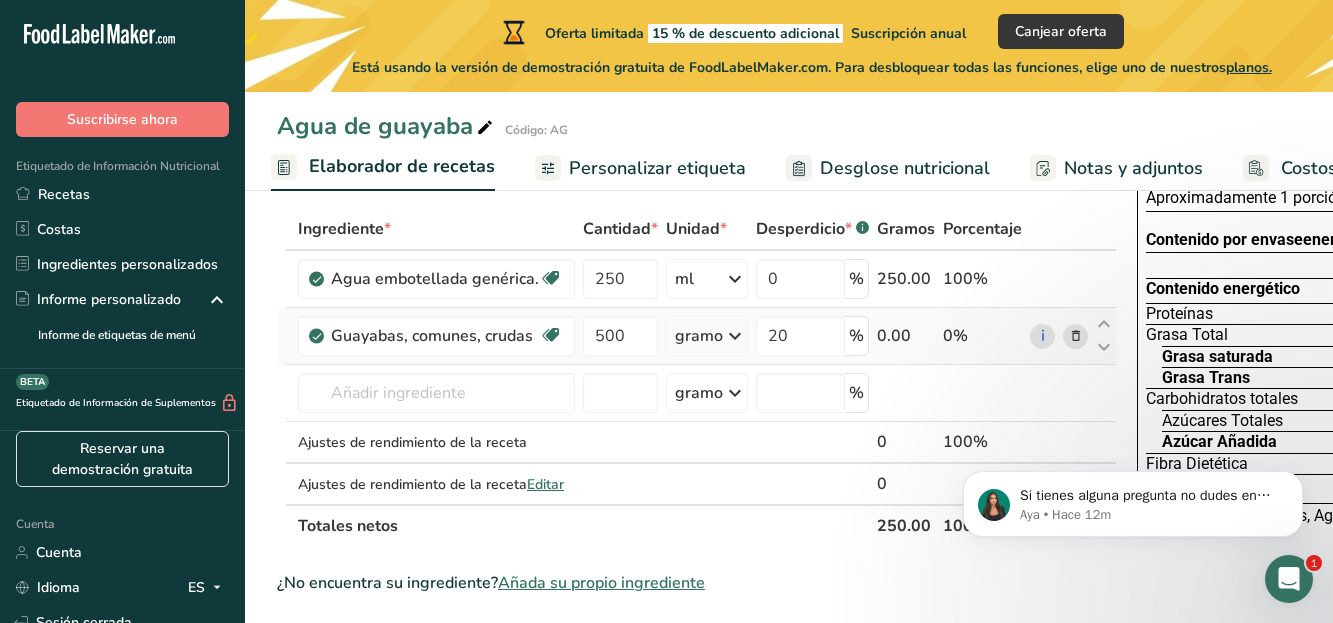 click on "Ingrediente  *
Cantidad  *
Unidad  *
Desperdicio *   .a-a{fill:#347362;}.b-a{fill:#fff;}         Gramos
Porcentaje
Agua embotellada genérica.
Libre de lácteos
Libre de gluten
Vegano
Vegetariano
Libre de soja
250
ml
Porciones
1 onza líquida
1 taza
1 ml
Unidades de peso
gramo
kilogramo
mg
Ver más
Unidades de volumen
litro
Las unidades de volumen requieren una conversión de densidad. Si conoce la densidad de su ingrediente, introdúzcala a continuación. De lo contrario, haga clic en "RIA", nuestra asistente regulatoria de IA, quien podrá ayudarle.
1
lb/pie³
1" at bounding box center [697, 377] 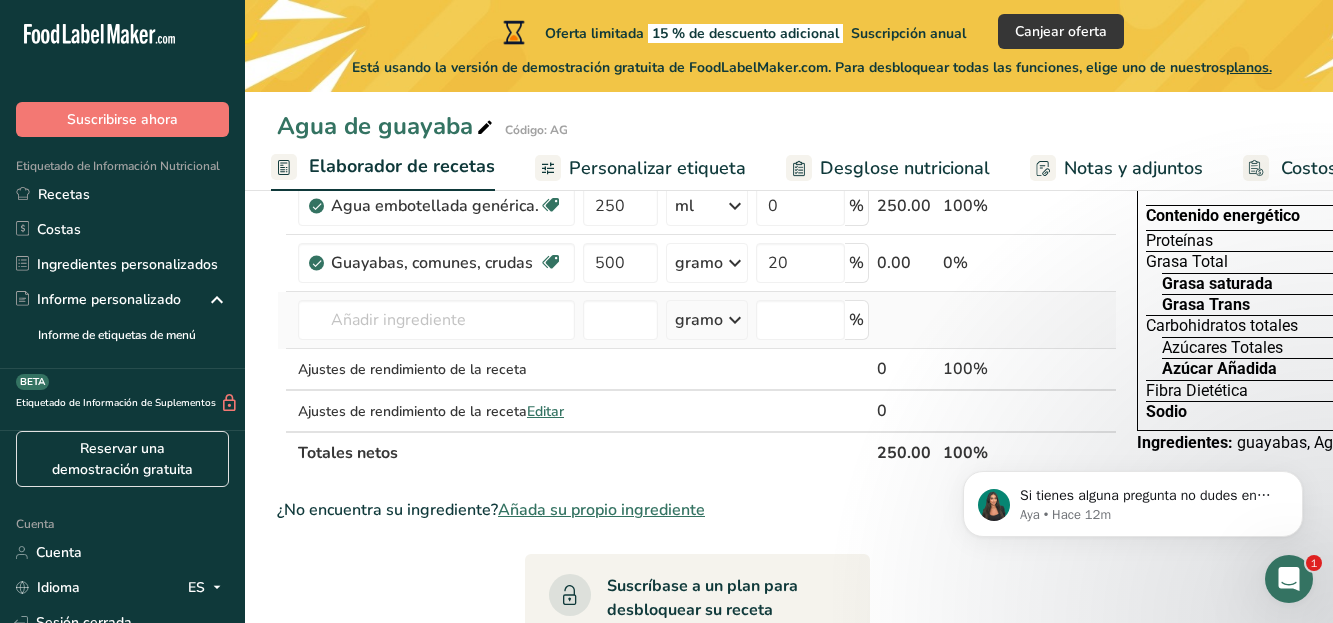 scroll, scrollTop: 172, scrollLeft: 0, axis: vertical 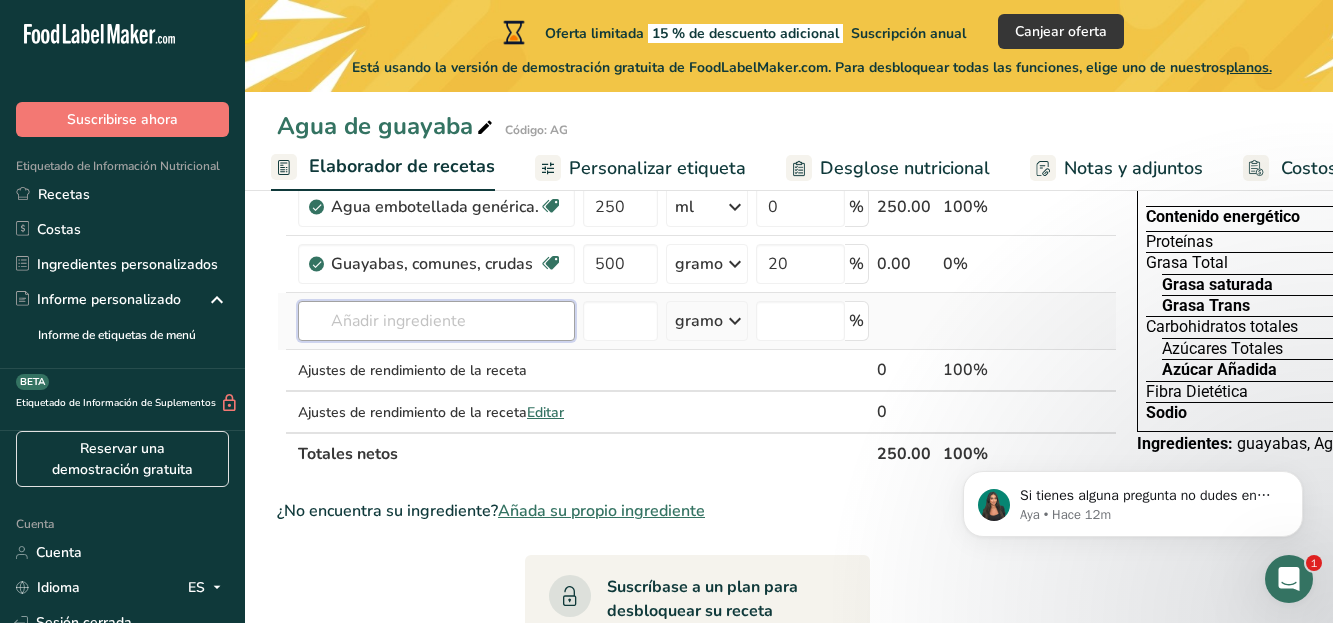click at bounding box center [436, 321] 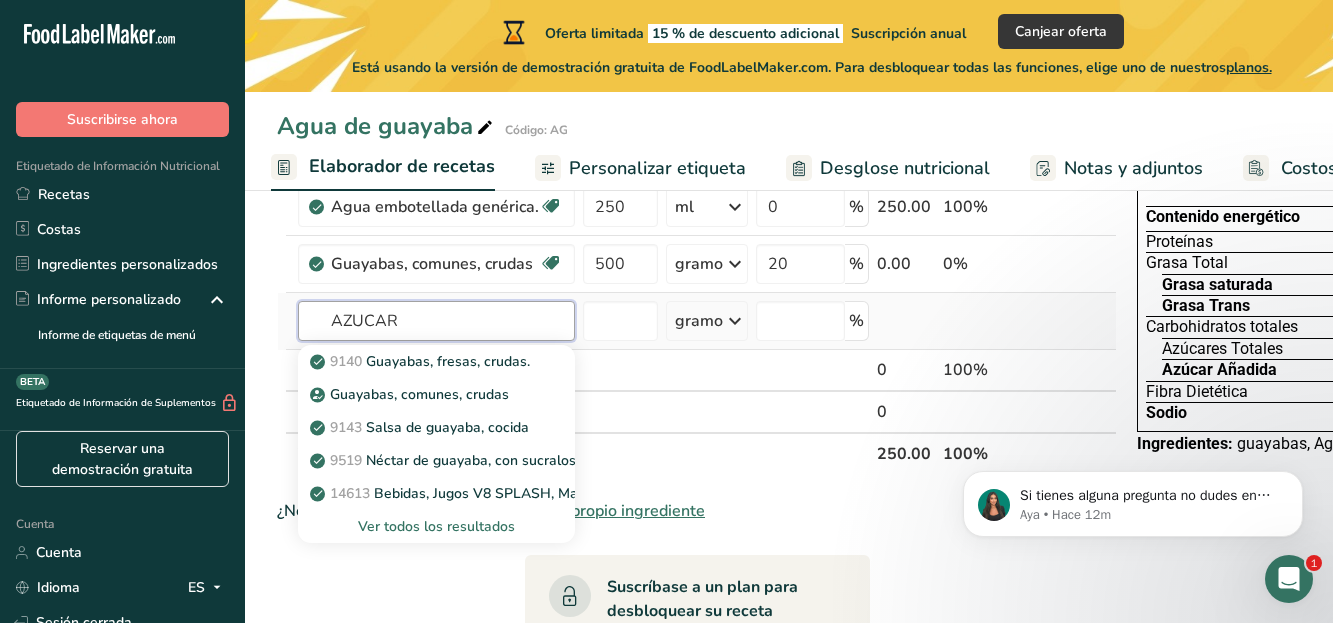 type on "AZUCAR" 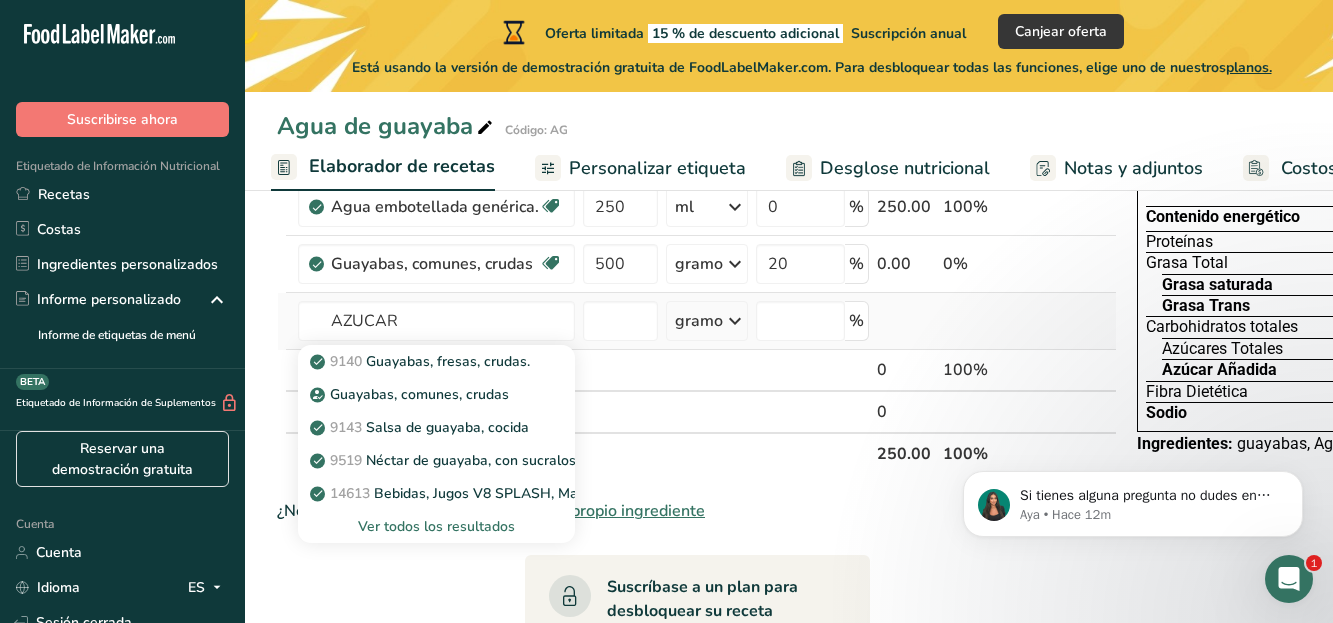 type 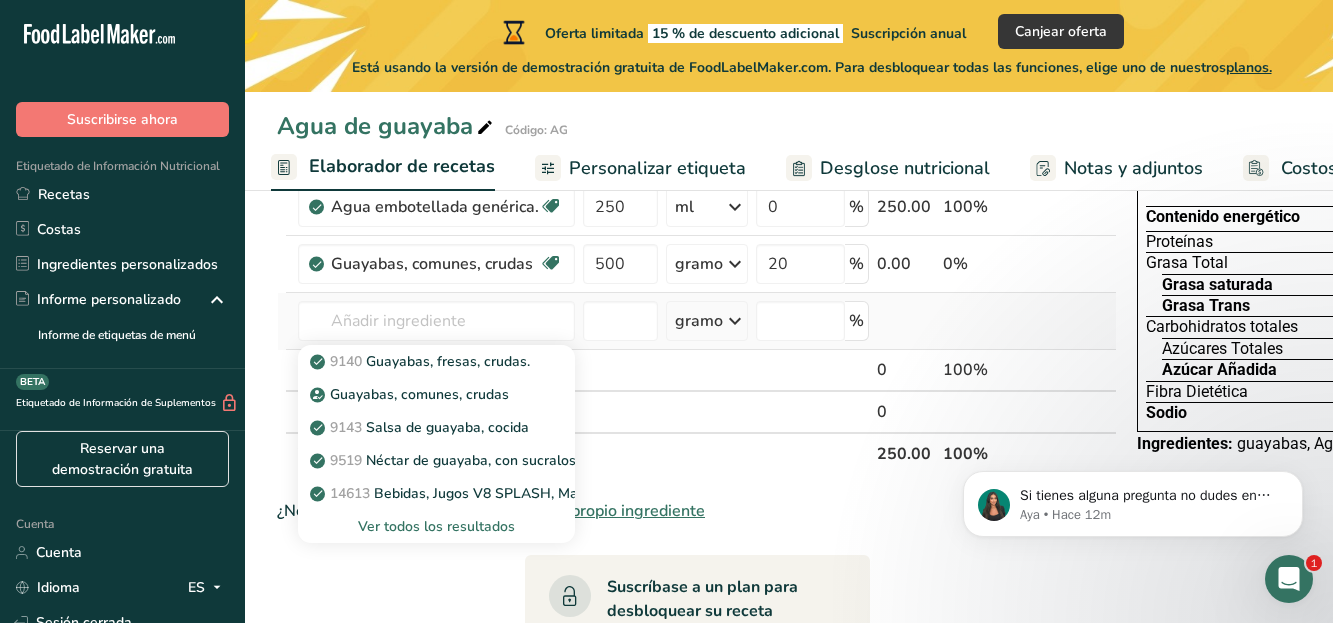 click on "Ver todos los resultados" at bounding box center (436, 526) 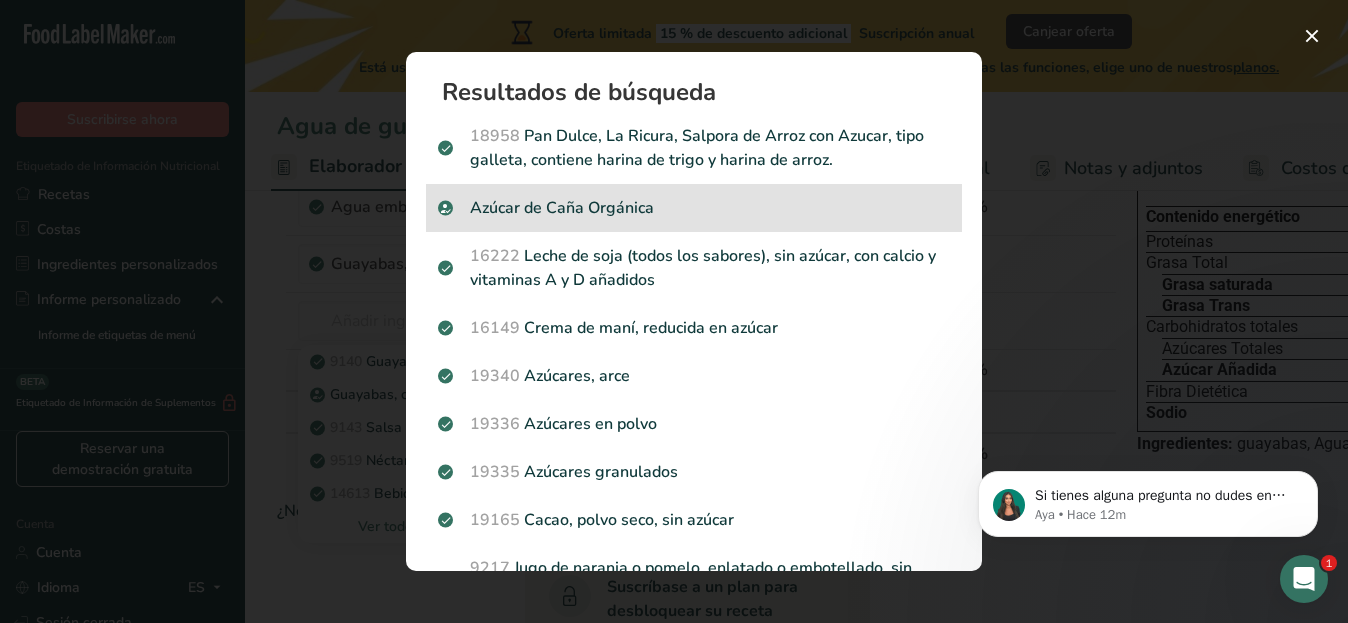 click on "Azúcar de Caña Orgánica" at bounding box center (694, 208) 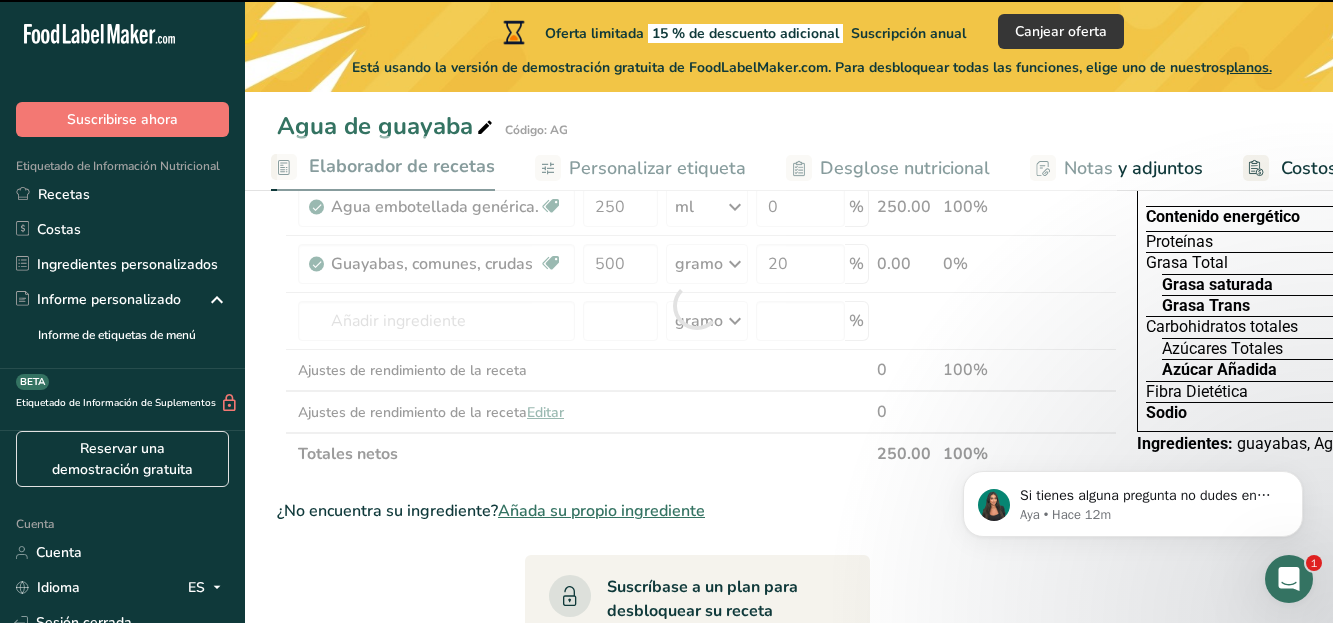 type on "0" 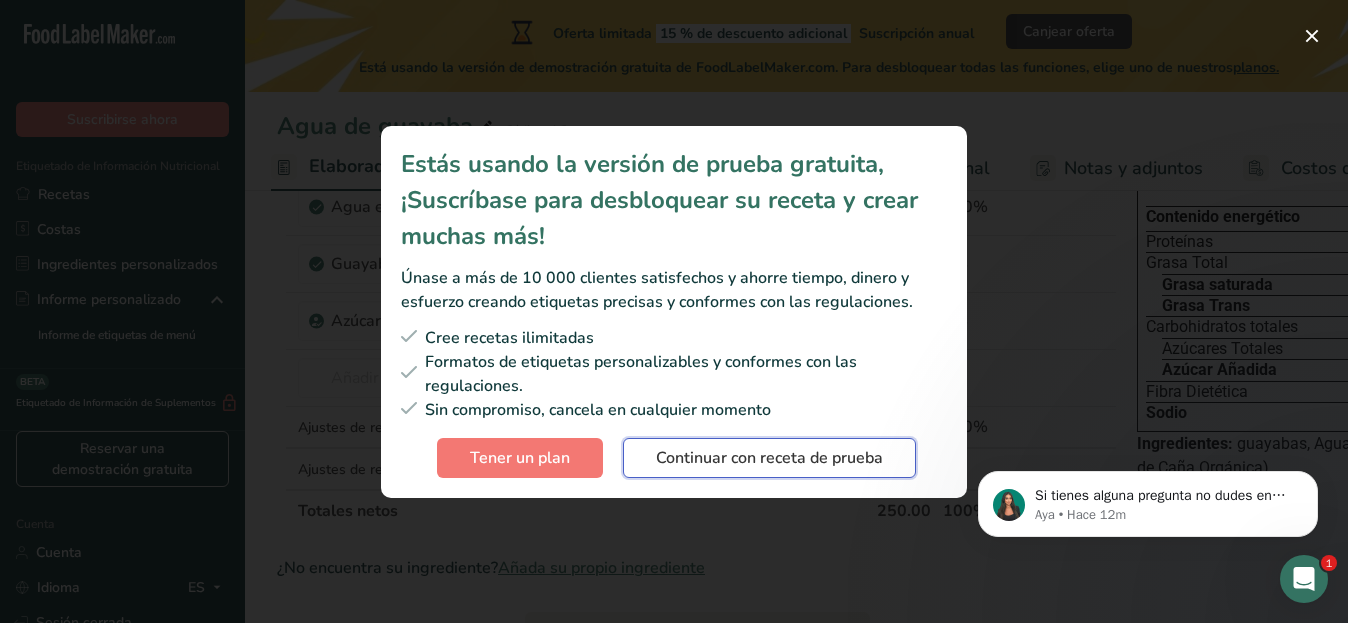 click on "Continuar con receta de prueba" at bounding box center (769, 458) 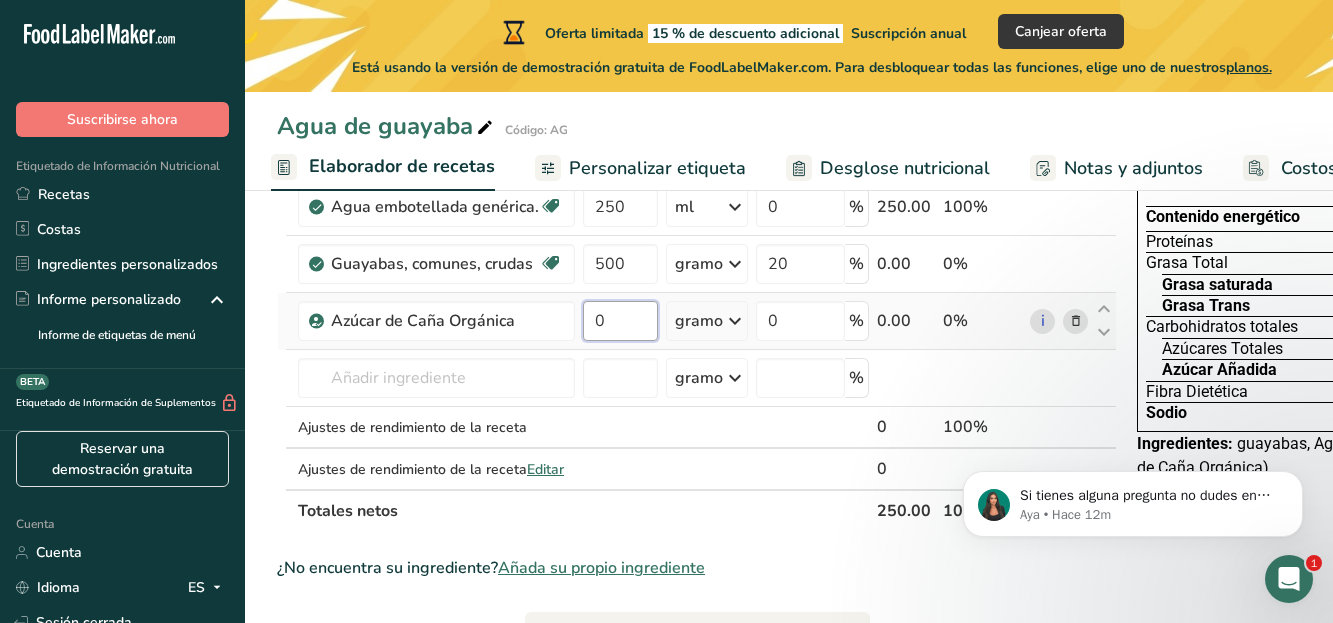 click on "0" at bounding box center [620, 321] 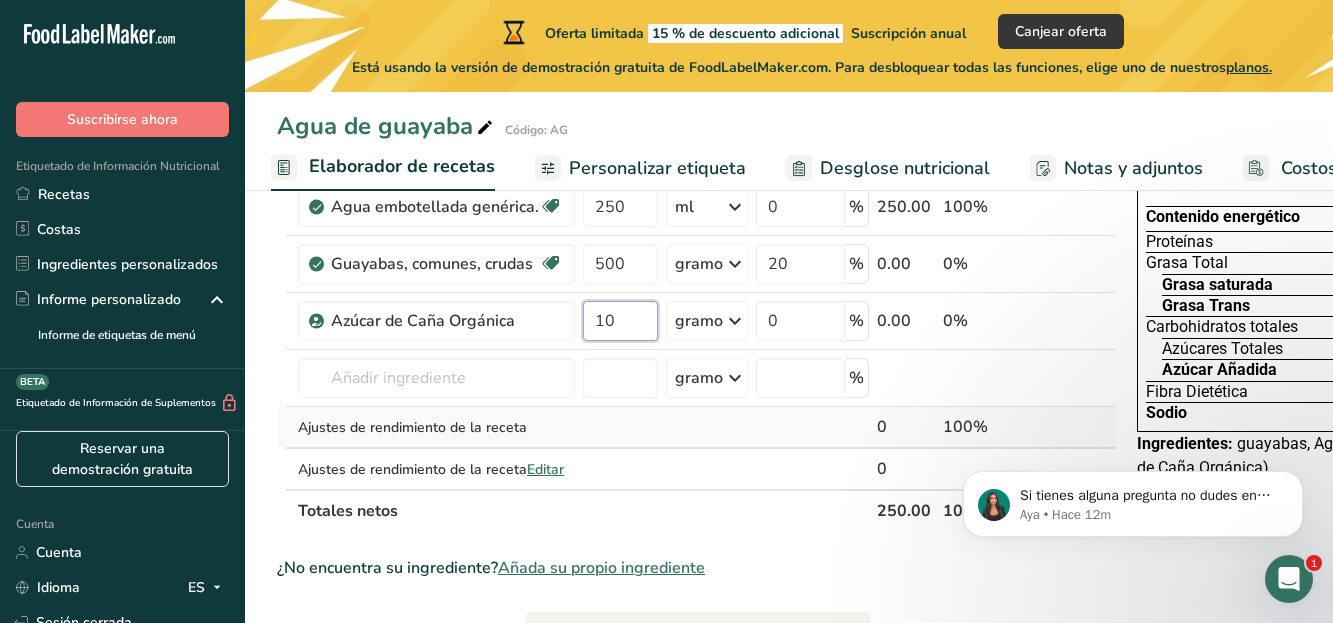 type on "10" 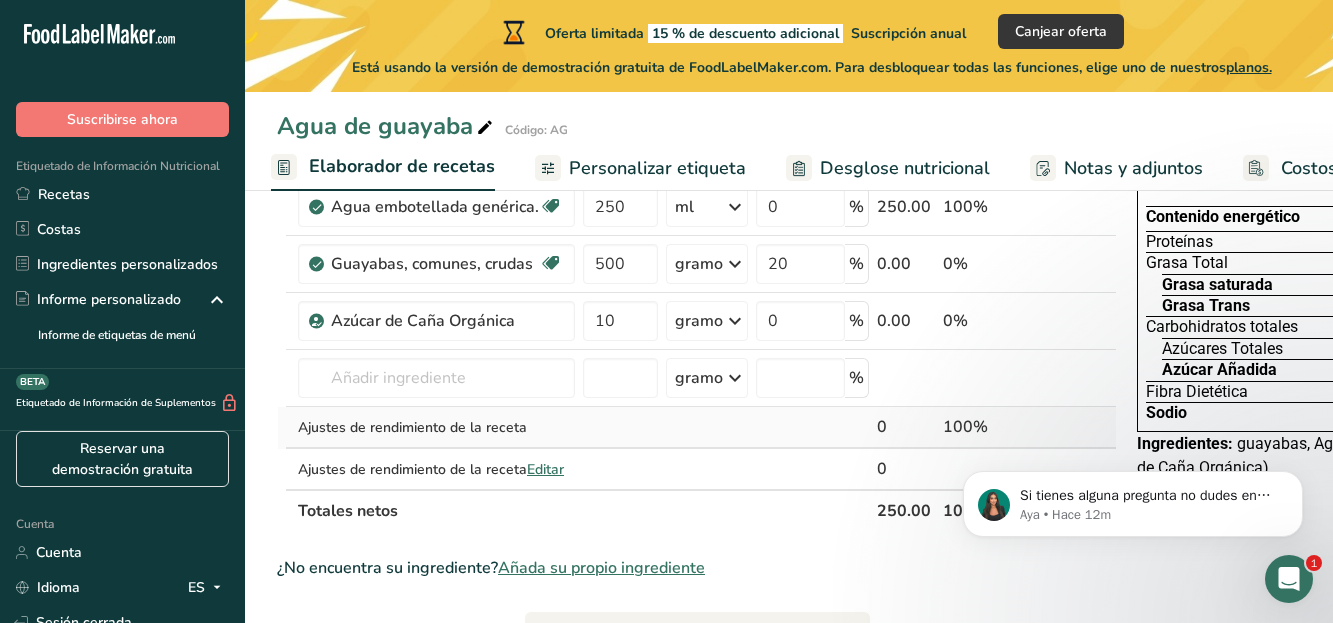 click on "Ingrediente  *
Cantidad  *
Unidad  *
Desperdicio *   .a-a{fill:#347362;}.b-a{fill:#fff;}         Gramos
Porcentaje
Agua embotellada genérica.
Libre de lácteos
Libre de gluten
Vegano
Vegetariano
Libre de soja
250
ml
Porciones
1 onza líquida
1 taza
1 ml
Unidades de peso
gramo
kilogramo
mg
Ver más
Unidades de volumen
litro
Las unidades de volumen requieren una conversión de densidad. Si conoce la densidad de su ingrediente, introdúzcala a continuación. De lo contrario, haga clic en "RIA", nuestra asistente regulatoria de IA, quien podrá ayudarle.
1
lb/pie³
1" at bounding box center [697, 334] 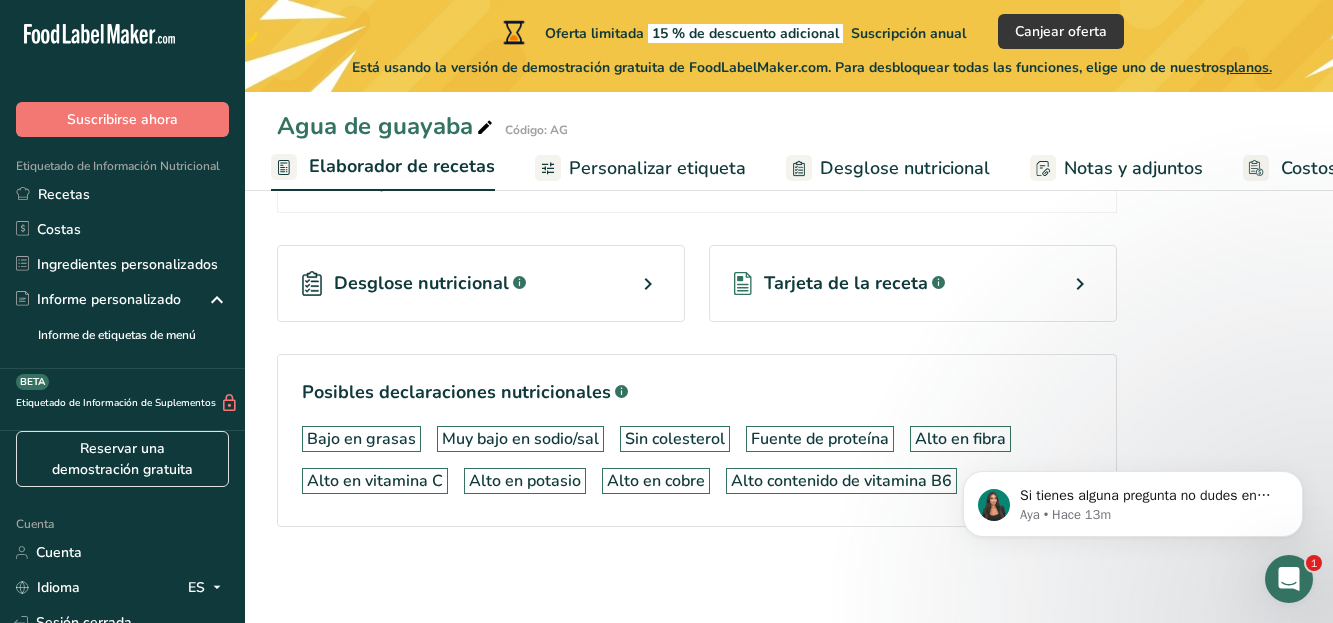 scroll, scrollTop: 884, scrollLeft: 0, axis: vertical 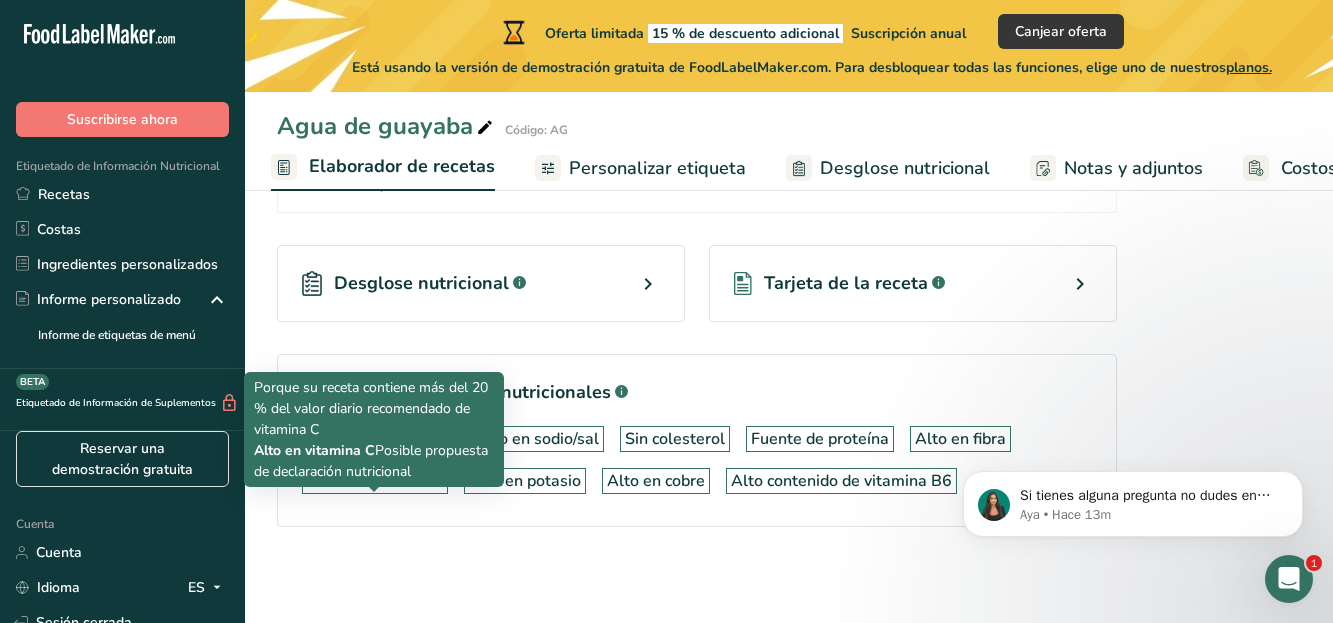 click on "Alto en vitamina C" at bounding box center [375, 481] 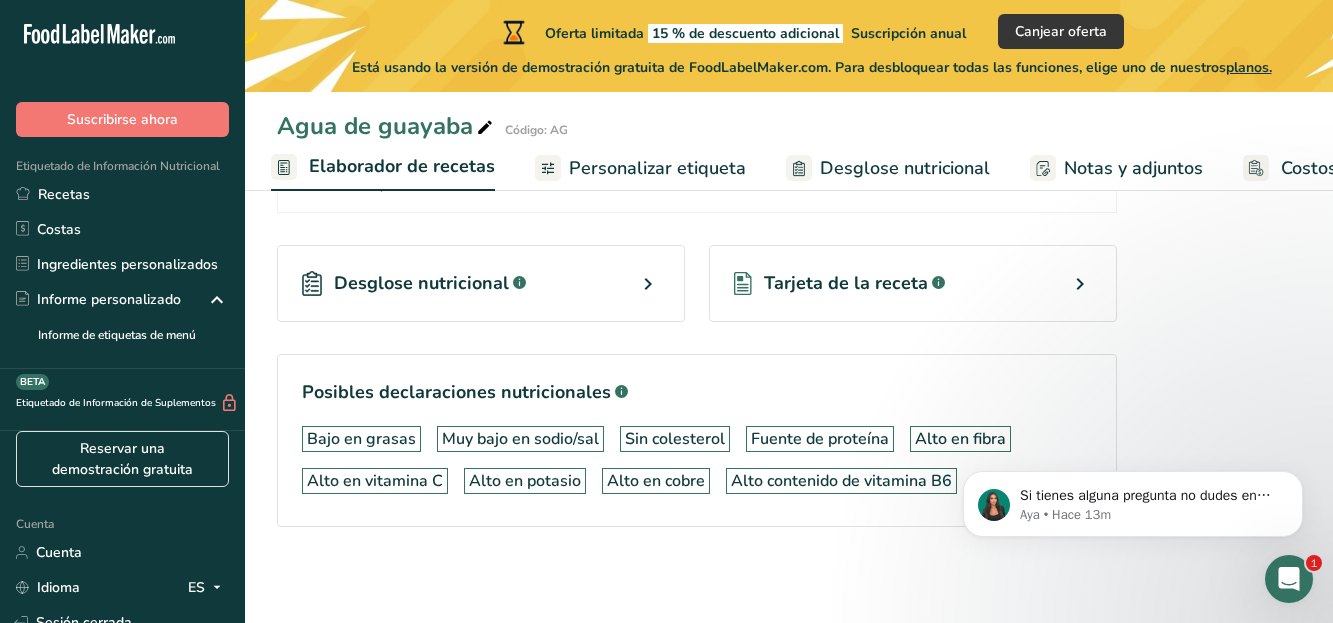 scroll, scrollTop: 823, scrollLeft: 0, axis: vertical 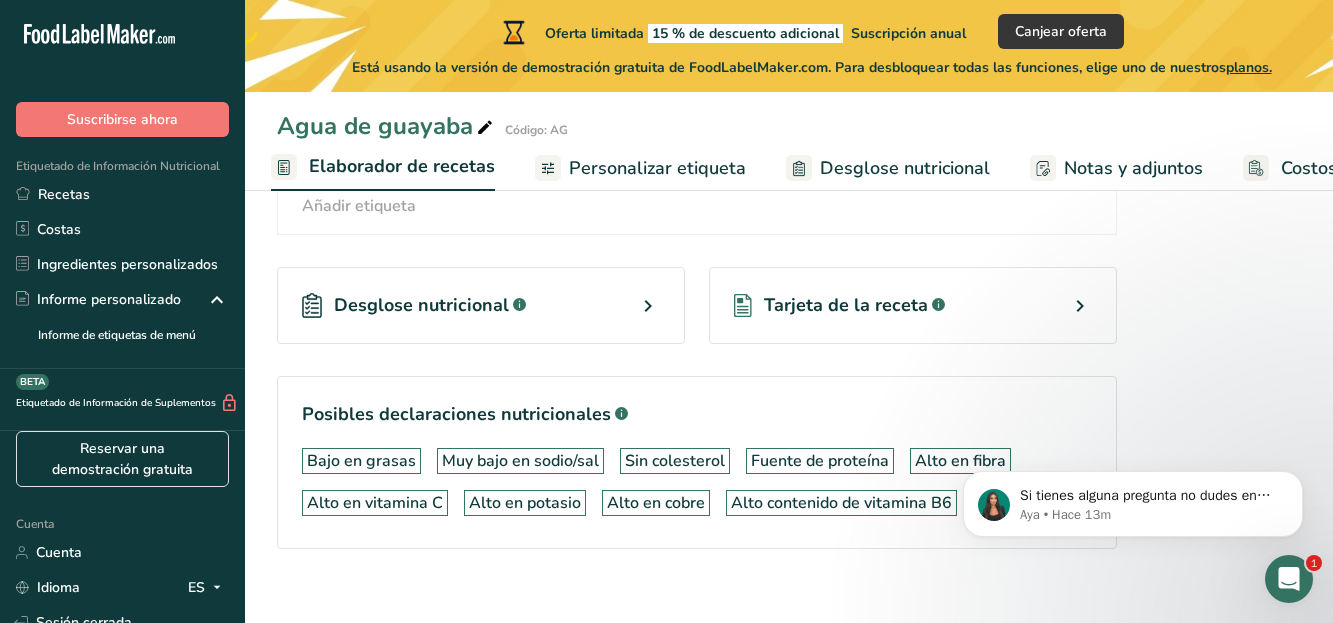 click at bounding box center (648, 306) 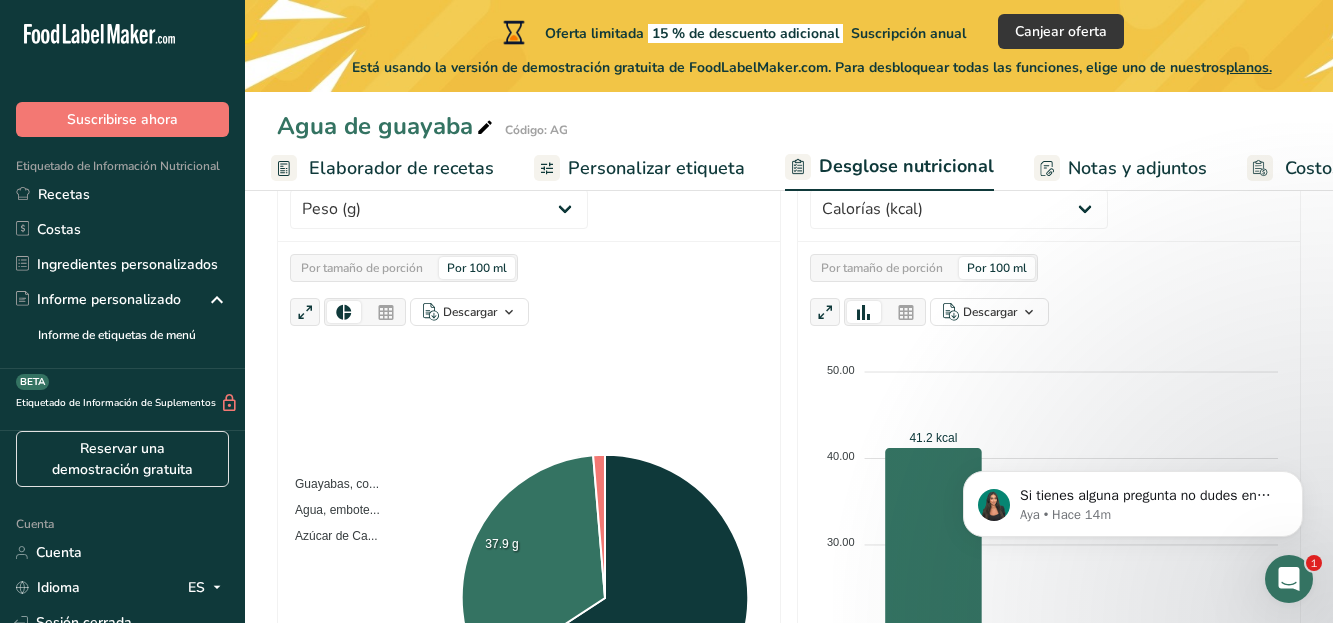 scroll, scrollTop: 305, scrollLeft: 0, axis: vertical 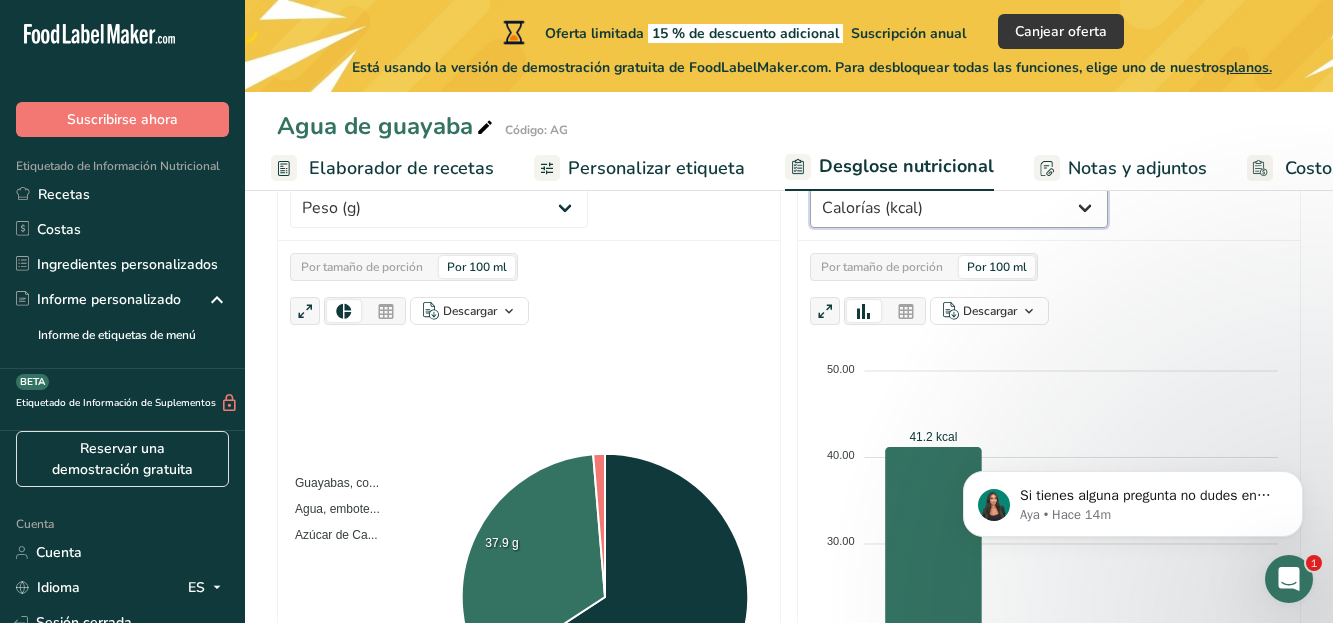 click on "Peso (g)
Calorías (kcal)
Energía KJ (kj)
Grasa total (g)
Grasa saturada (g)
Grasa Trans (g)
Colesterol (mg)
Sodio (mg)
Carbohidratos disponibles (g)
Fibra dietética (g)
Azúcares Totales (g)
Azúcar Añadida (g)
Proteínas (g)
Vitamina D (mcg)
Vitamina A, RAE (mcg)
Vitamina C (mg)
Vitamina E (mg)
Vitamina K (mcg)
Tiamina (B1) (mg)
Riboflavina (mg)
Niacina (B3) (mg)
Vitamina B6 (mg)
Folato DFE (mcg)
ácido fólico (mcg)" at bounding box center (959, 208) 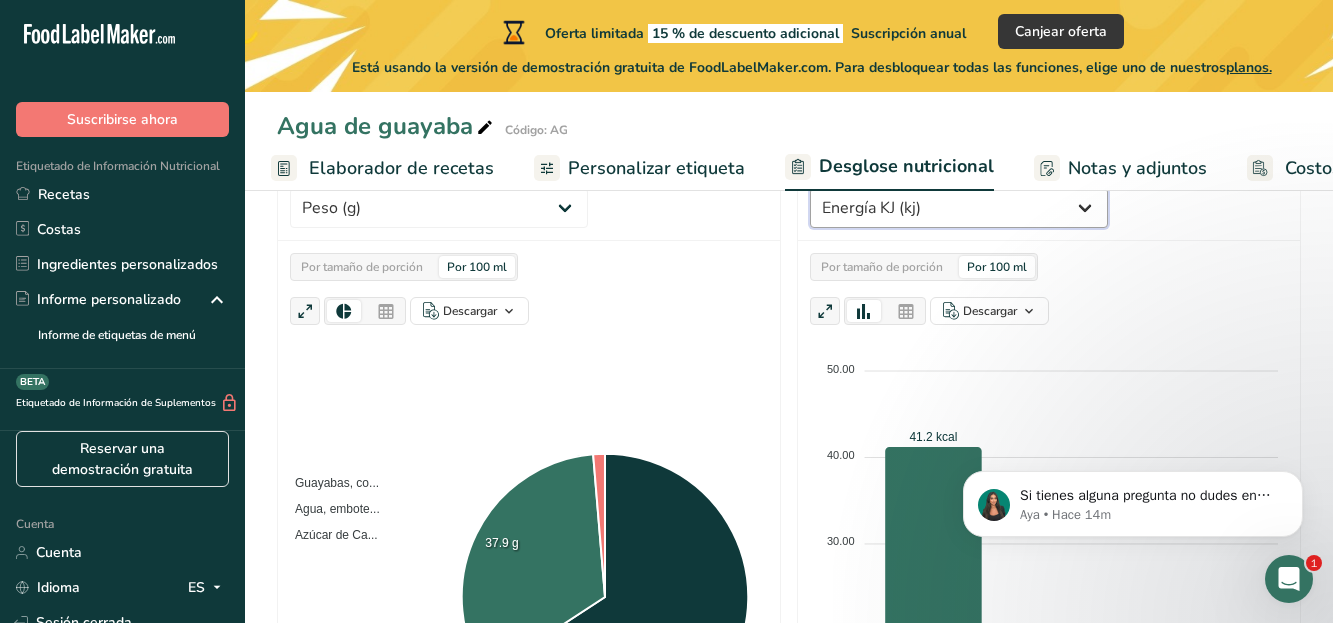 click on "Peso (g)
Calorías (kcal)
Energía KJ (kj)
Grasa total (g)
Grasa saturada (g)
Grasa Trans (g)
Colesterol (mg)
Sodio (mg)
Carbohidratos disponibles (g)
Fibra dietética (g)
Azúcares Totales (g)
Azúcar Añadida (g)
Proteínas (g)
Vitamina D (mcg)
Vitamina A, RAE (mcg)
Vitamina C (mg)
Vitamina E (mg)
Vitamina K (mcg)
Tiamina (B1) (mg)
Riboflavina (mg)
Niacina (B3) (mg)
Vitamina B6 (mg)
Folato DFE (mcg)
ácido fólico (mcg)" at bounding box center (959, 208) 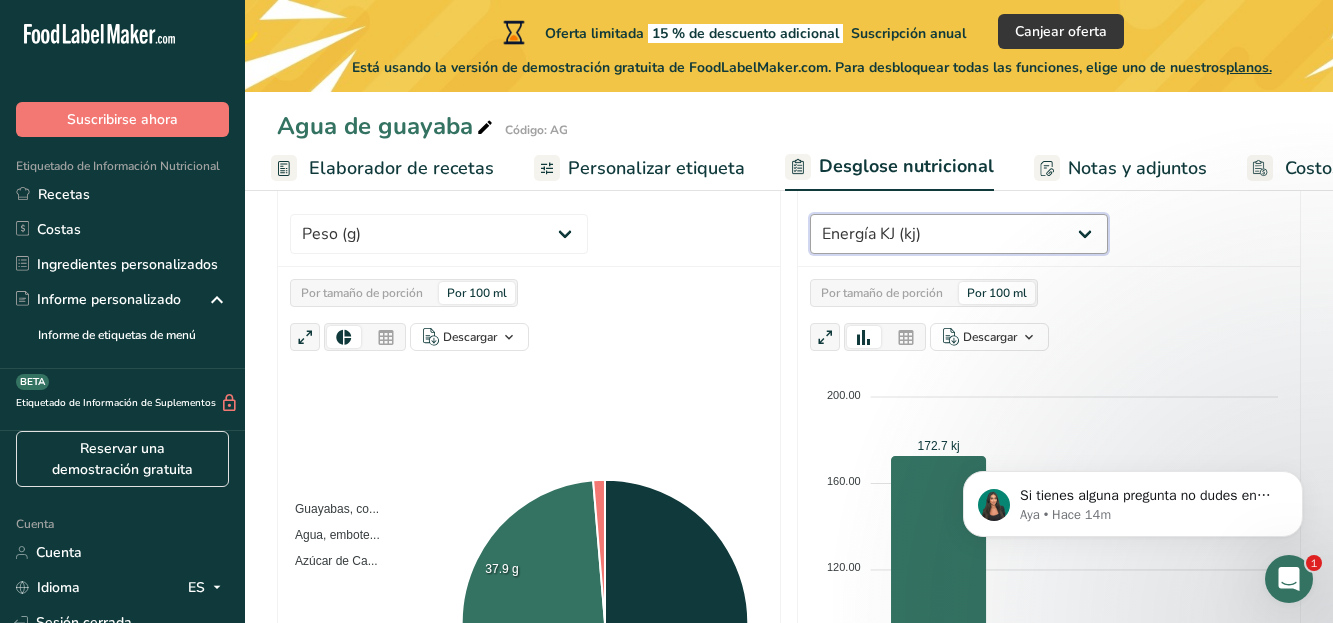 scroll, scrollTop: 276, scrollLeft: 0, axis: vertical 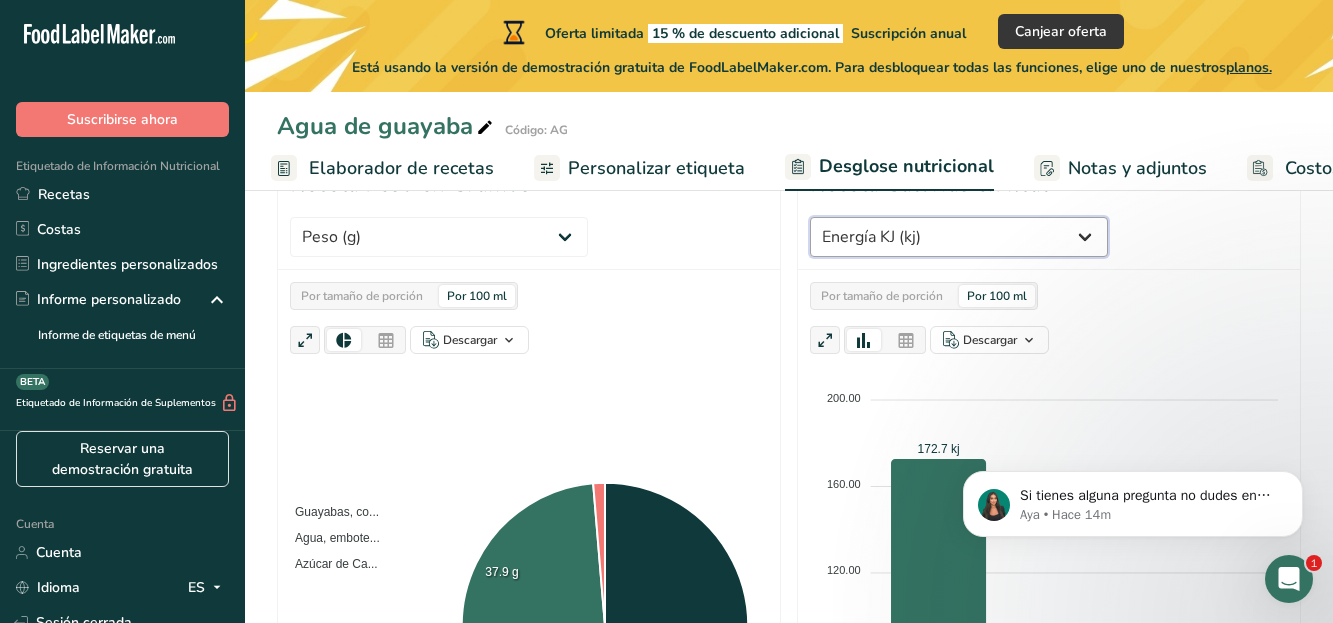 click on "Peso (g)
Calorías (kcal)
Energía KJ (kj)
Grasa total (g)
Grasa saturada (g)
Grasa Trans (g)
Colesterol (mg)
Sodio (mg)
Carbohidratos disponibles (g)
Fibra dietética (g)
Azúcares Totales (g)
Azúcar Añadida (g)
Proteínas (g)
Vitamina D (mcg)
Vitamina A, RAE (mcg)
Vitamina C (mg)
Vitamina E (mg)
Vitamina K (mcg)
Tiamina (B1) (mg)
Riboflavina (mg)
Niacina (B3) (mg)
Vitamina B6 (mg)
Folato DFE (mcg)
ácido fólico (mcg)" at bounding box center [959, 237] 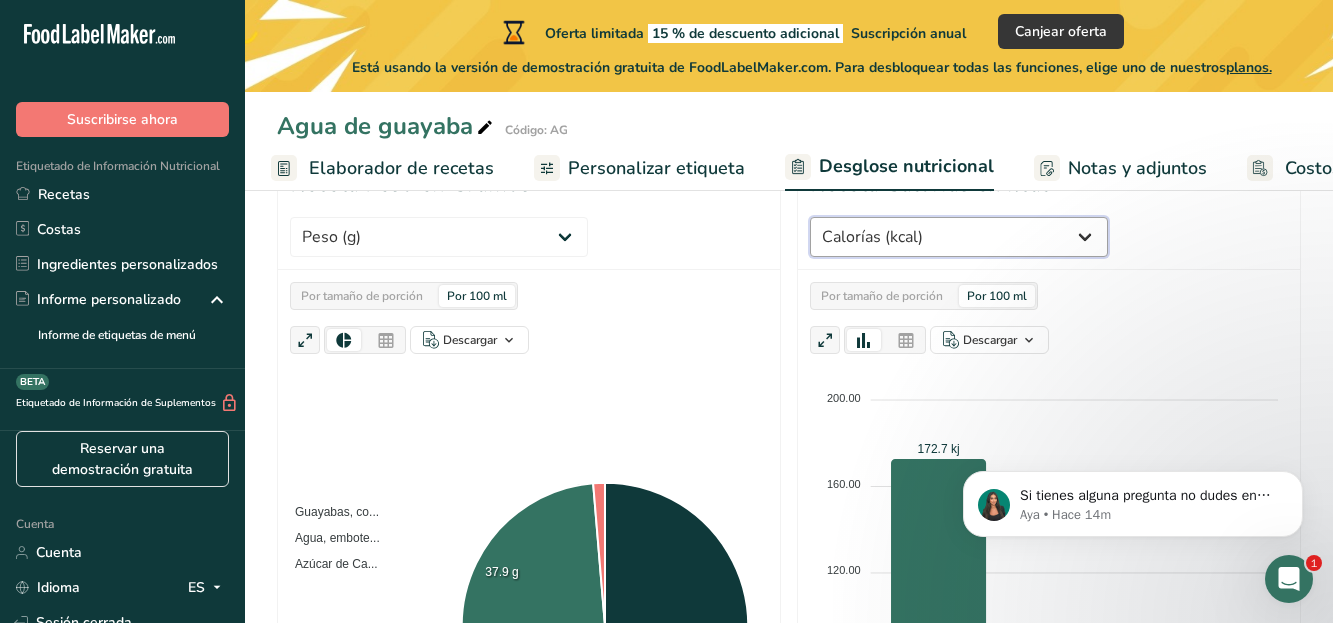 click on "Peso (g)
Calorías (kcal)
Energía KJ (kj)
Grasa total (g)
Grasa saturada (g)
Grasa Trans (g)
Colesterol (mg)
Sodio (mg)
Carbohidratos disponibles (g)
Fibra dietética (g)
Azúcares Totales (g)
Azúcar Añadida (g)
Proteínas (g)
Vitamina D (mcg)
Vitamina A, RAE (mcg)
Vitamina C (mg)
Vitamina E (mg)
Vitamina K (mcg)
Tiamina (B1) (mg)
Riboflavina (mg)
Niacina (B3) (mg)
Vitamina B6 (mg)
Folato DFE (mcg)
ácido fólico (mcg)" at bounding box center [959, 237] 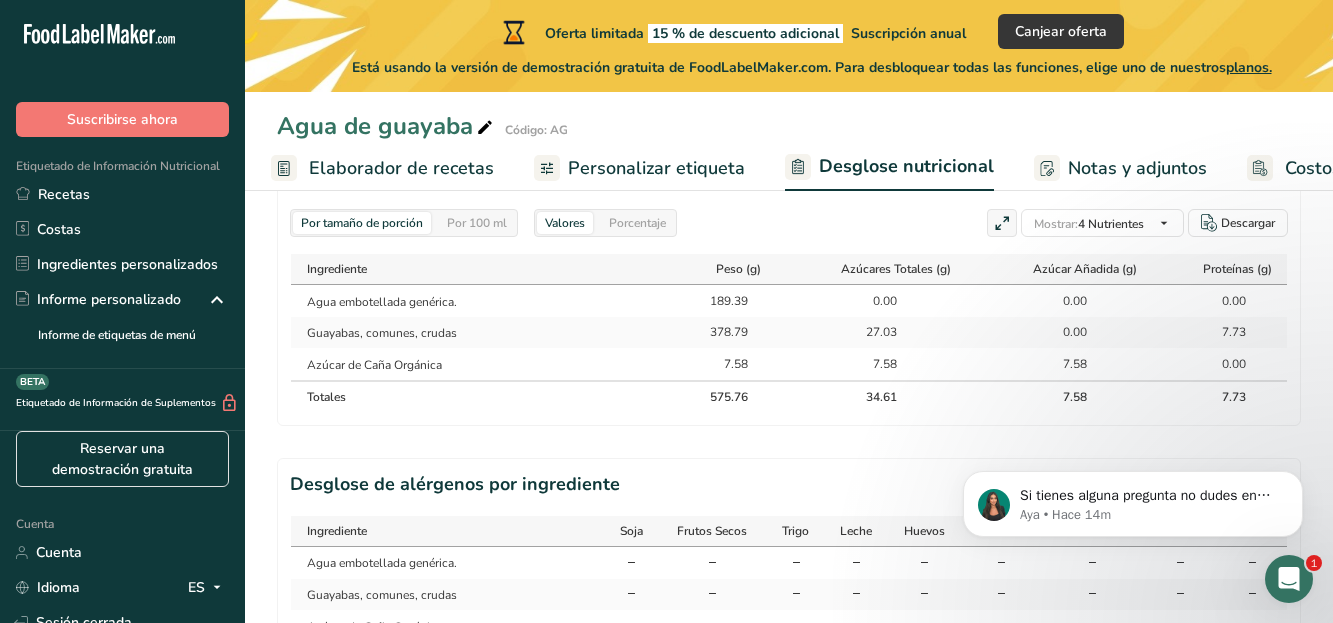 scroll, scrollTop: 1056, scrollLeft: 0, axis: vertical 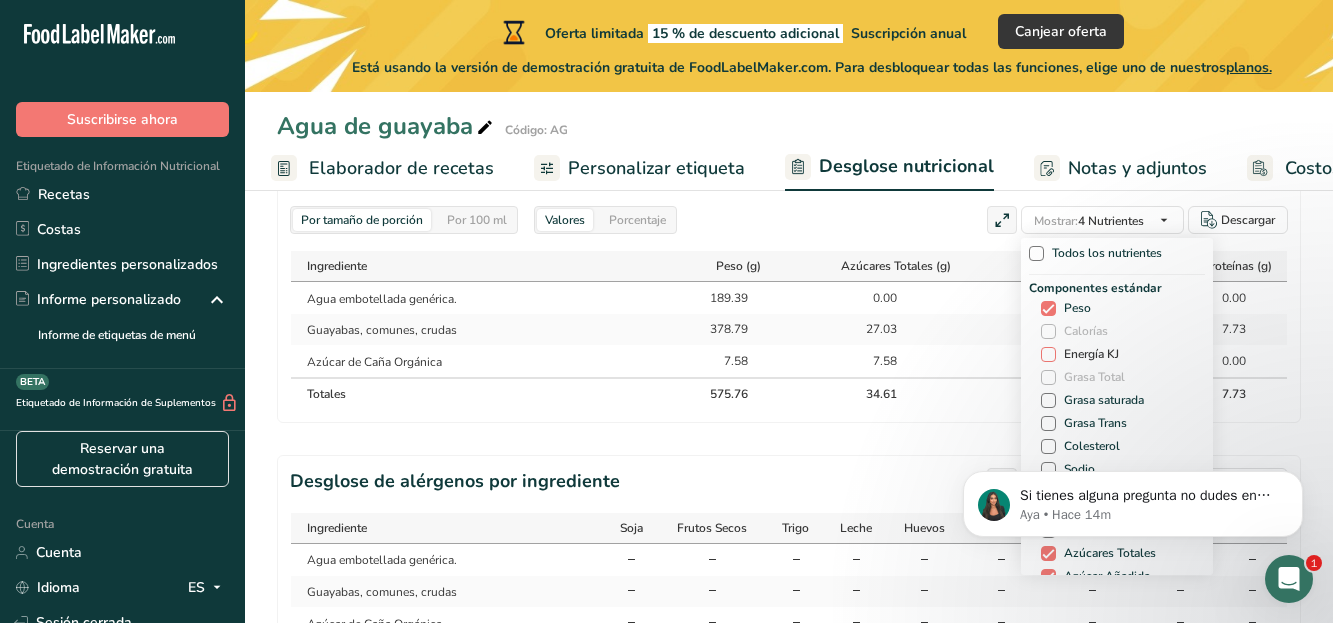 click at bounding box center (1048, 354) 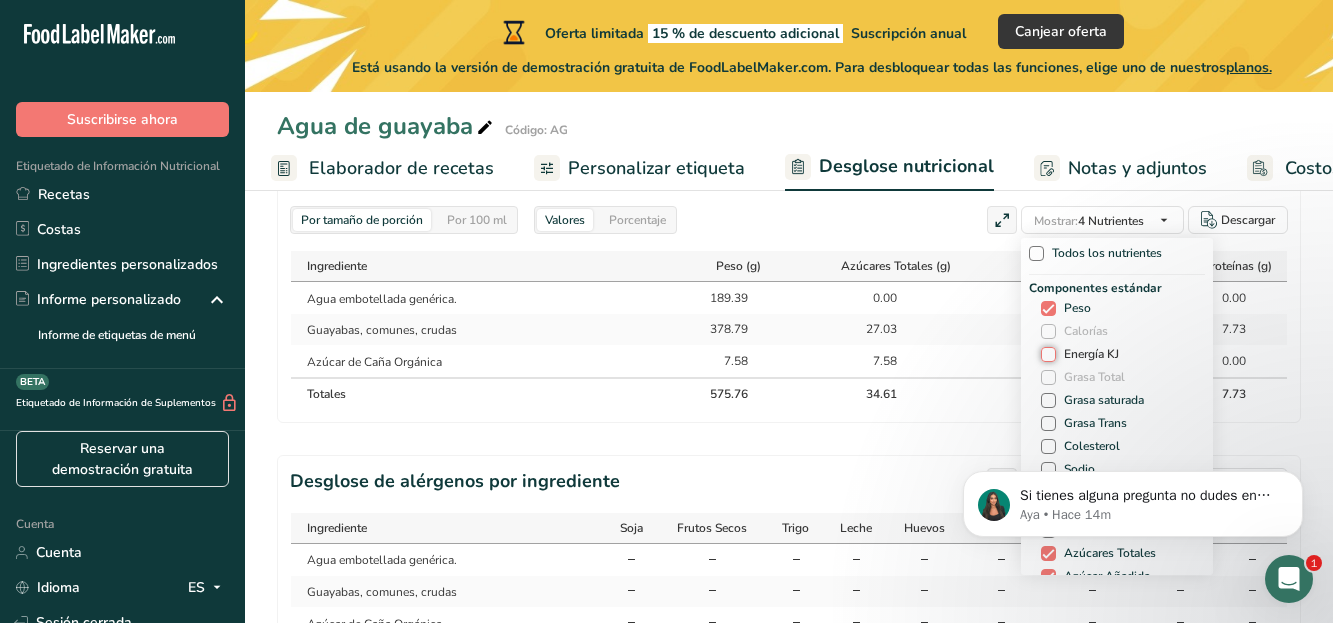 click on "Energía KJ" at bounding box center (1047, 354) 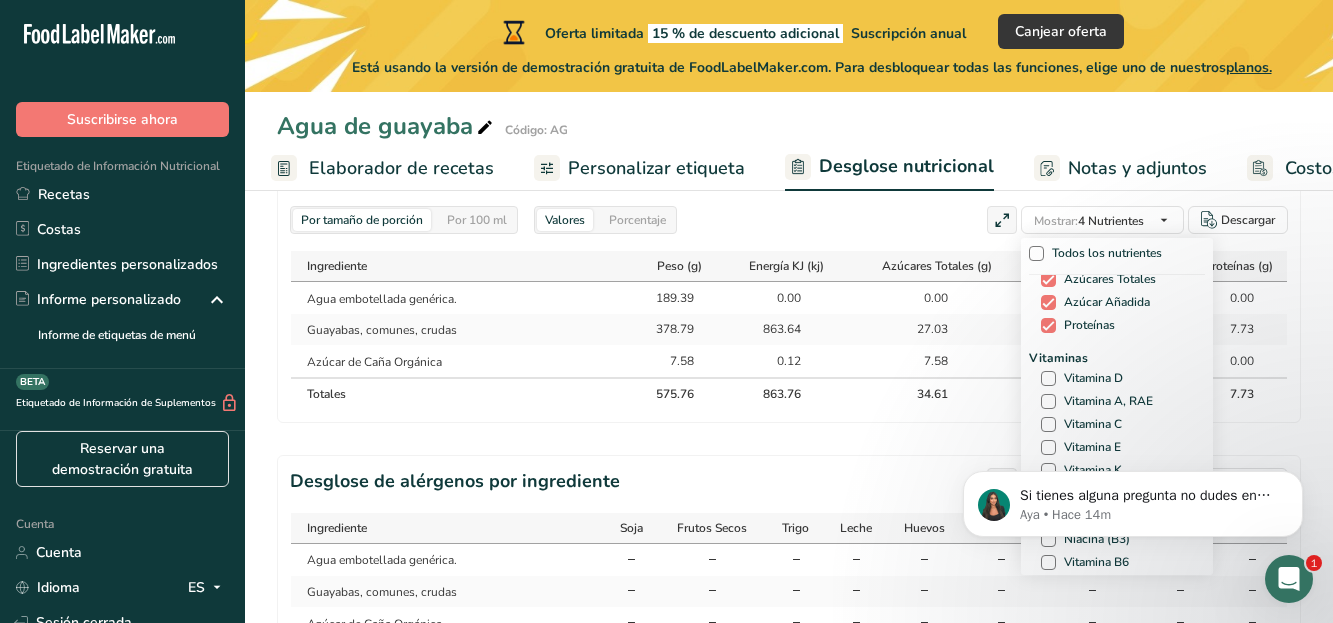 scroll, scrollTop: 297, scrollLeft: 0, axis: vertical 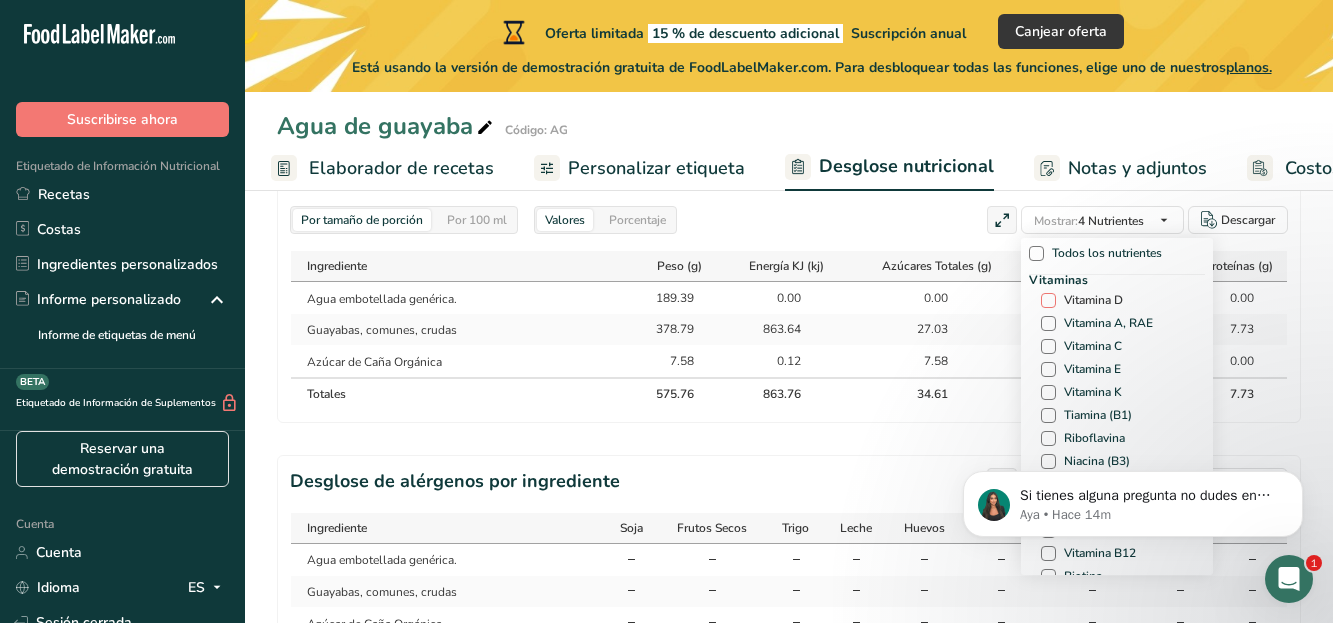 click at bounding box center [1048, 300] 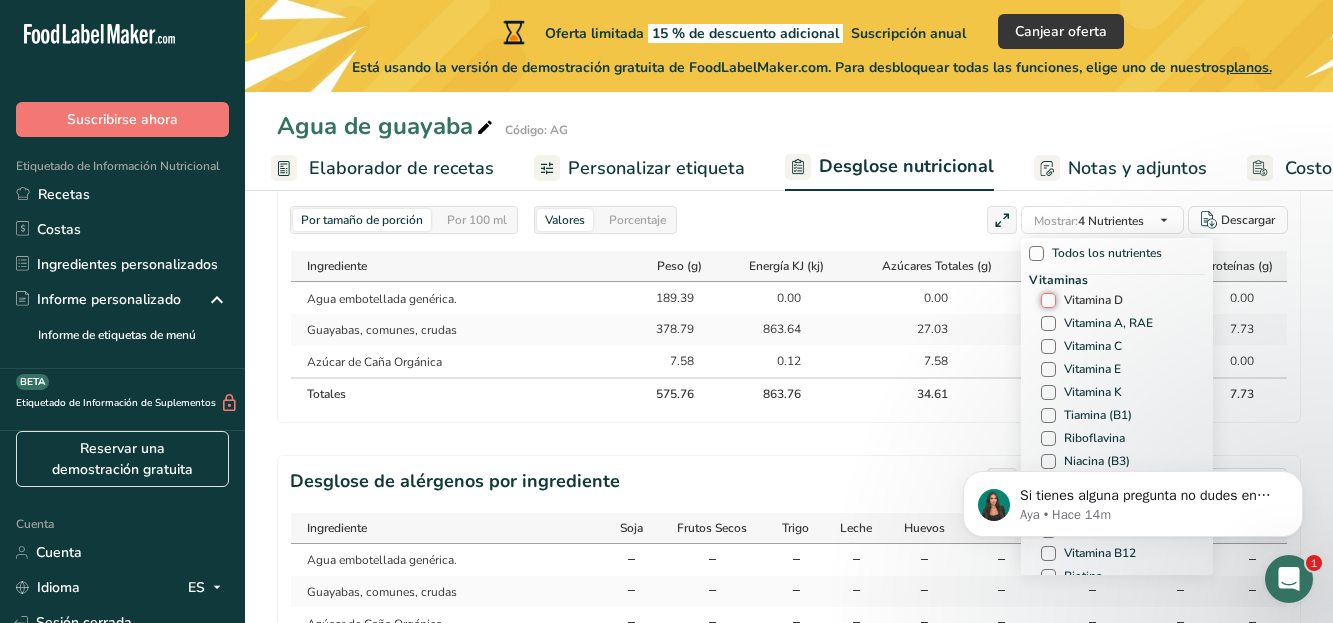 click on "Vitamina D" at bounding box center [1047, 300] 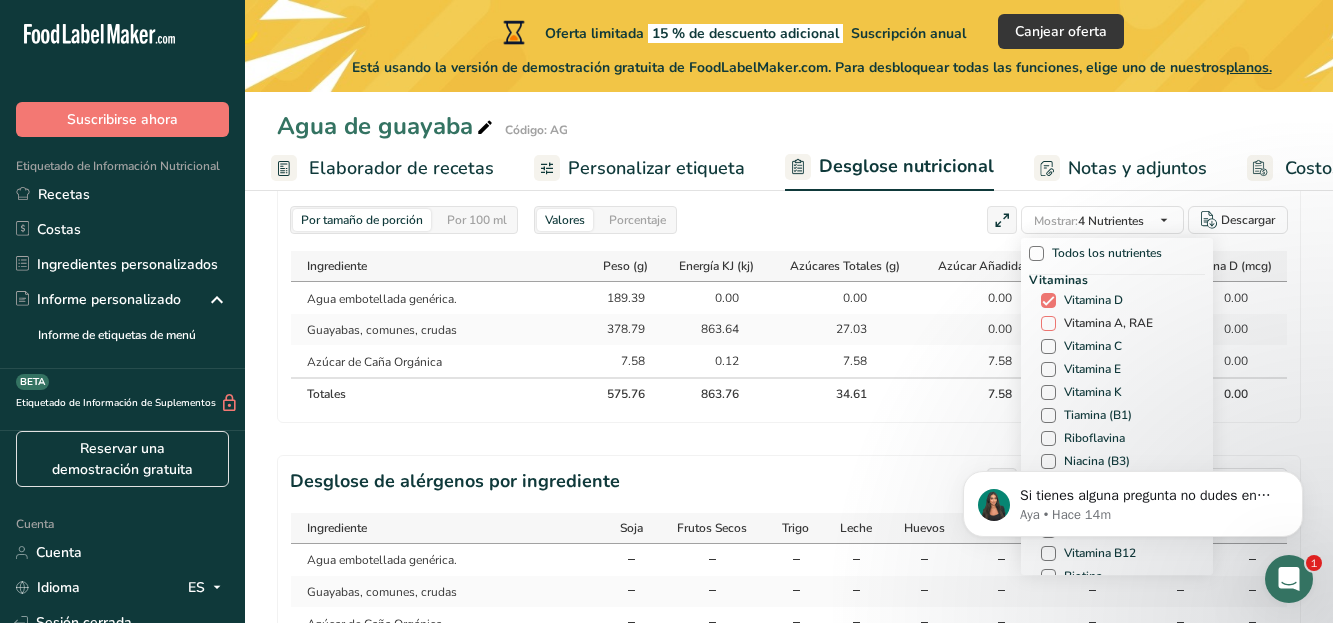 click at bounding box center (1048, 323) 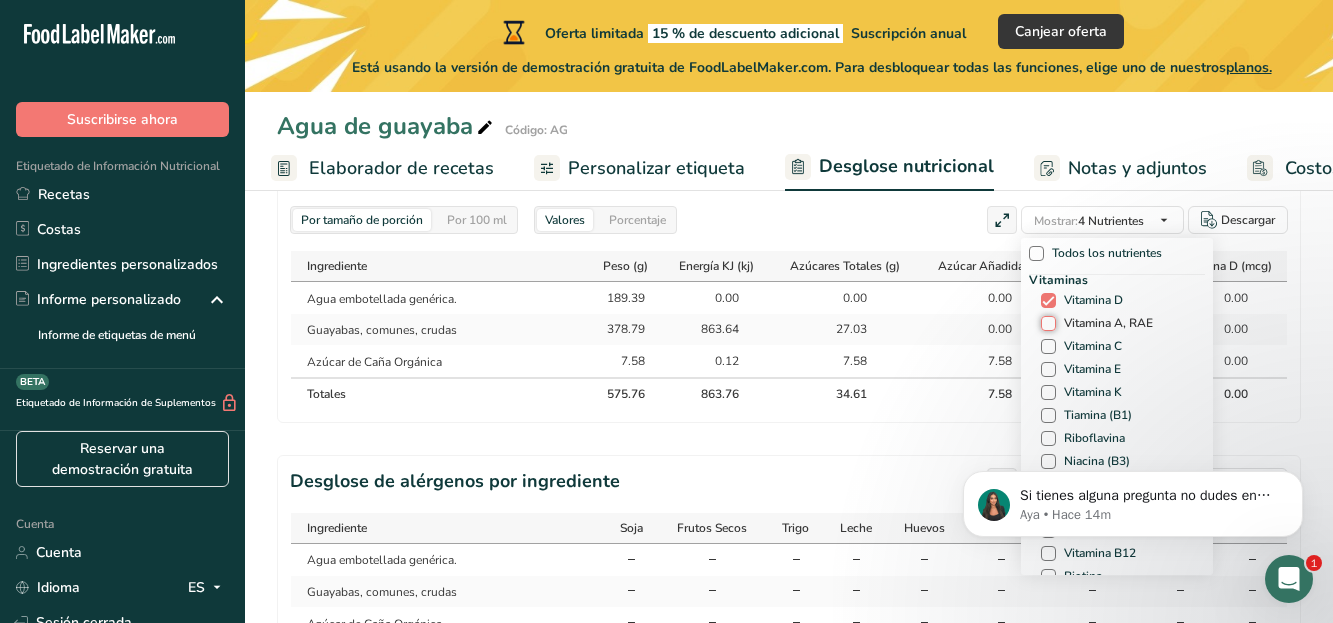 click on "Vitamina A, RAE" at bounding box center (1047, 323) 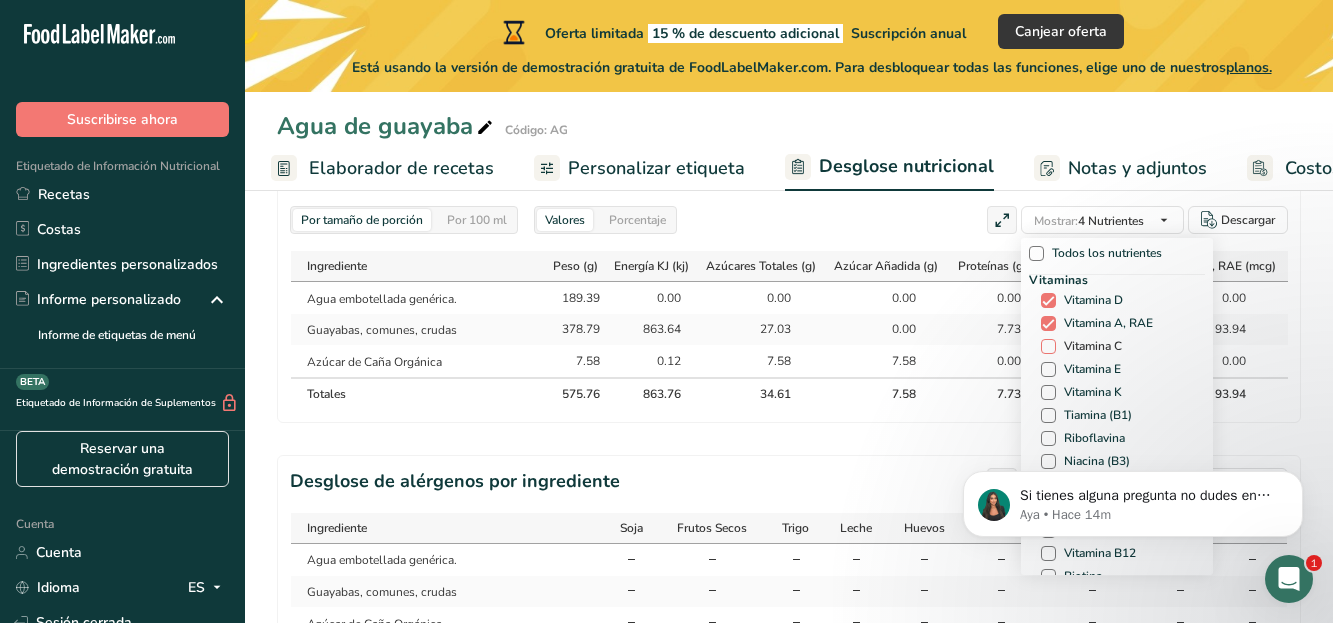 click at bounding box center (1048, 346) 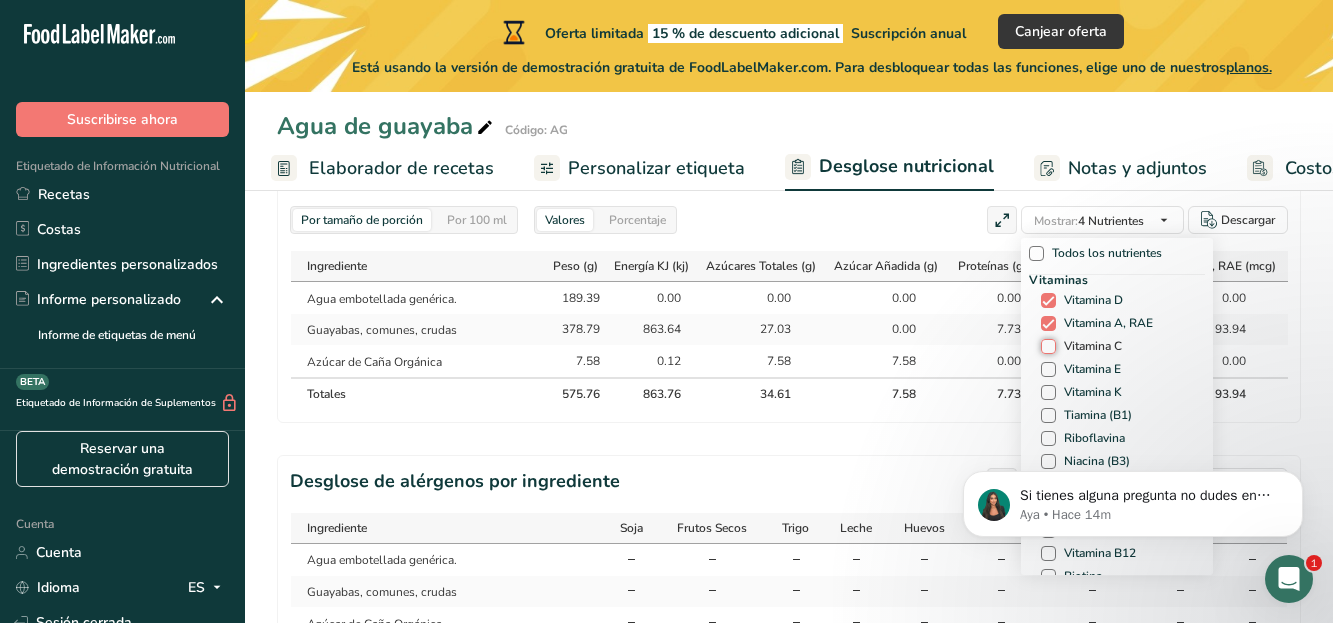 click on "Vitamina C" at bounding box center (1047, 346) 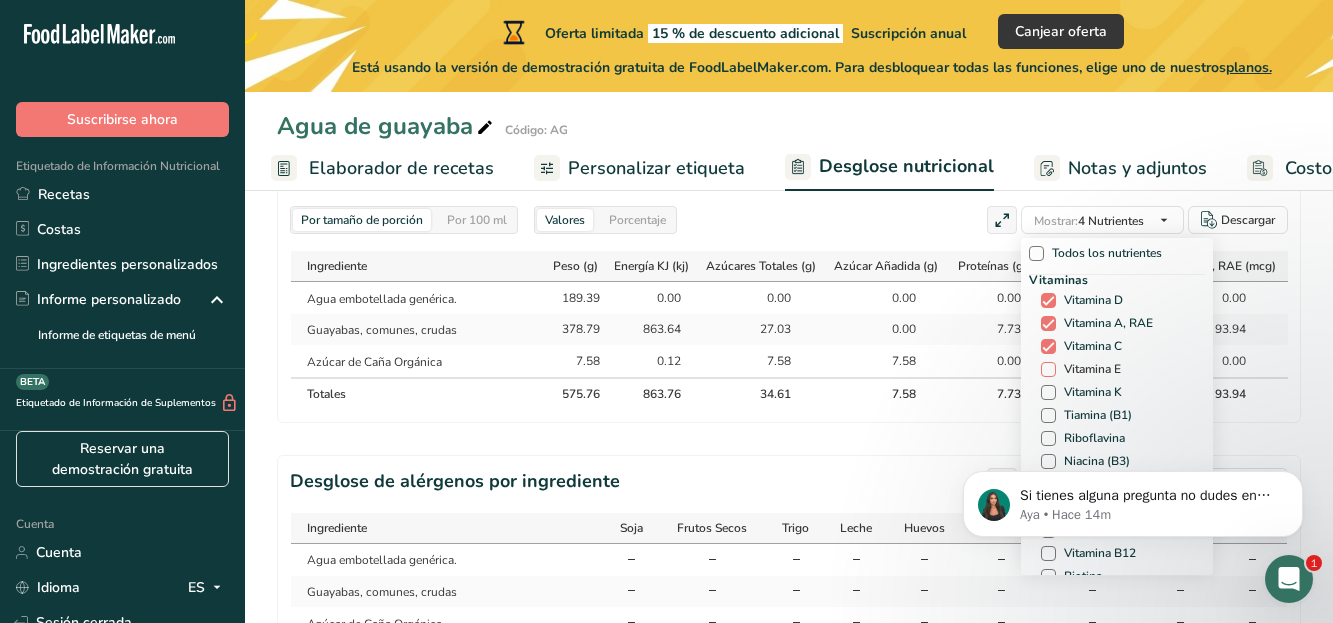 click at bounding box center (1048, 369) 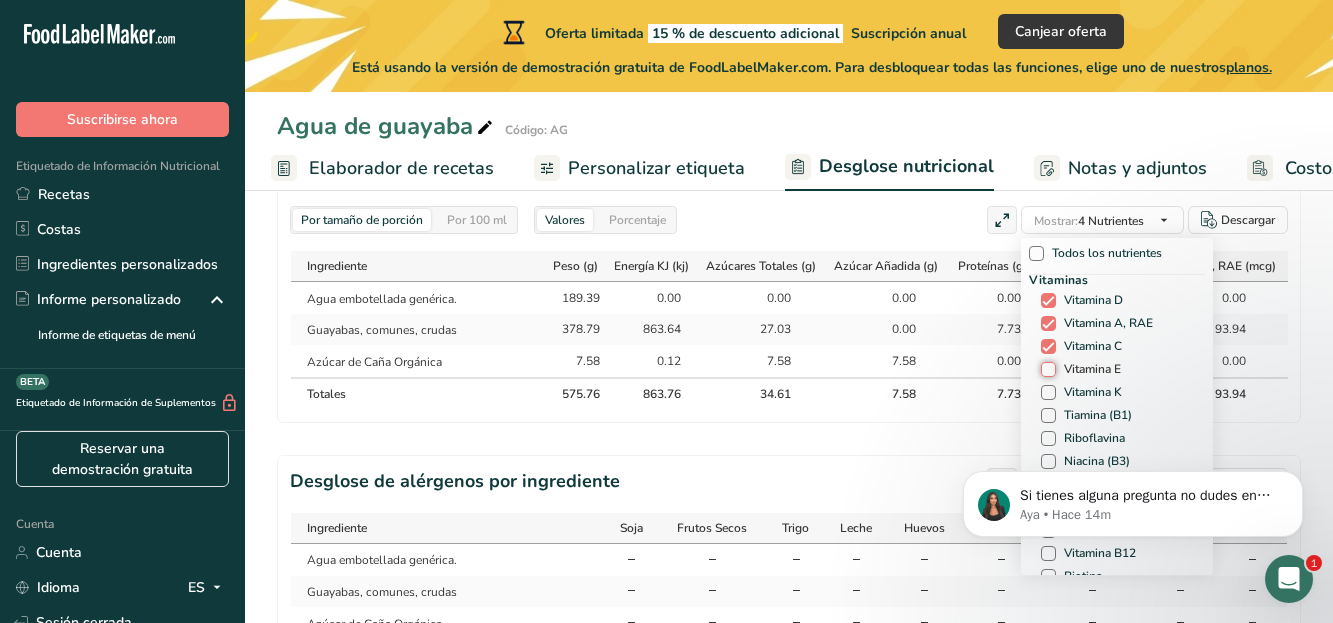 click on "Vitamina E" at bounding box center [1047, 369] 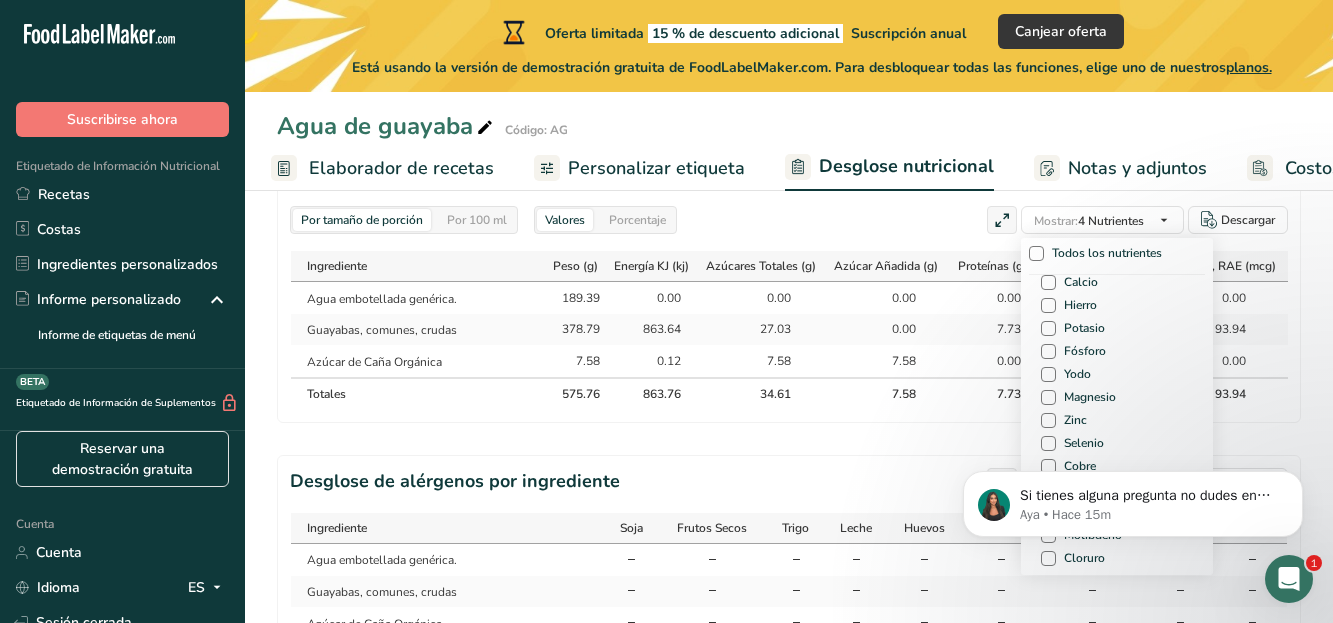 scroll, scrollTop: 806, scrollLeft: 0, axis: vertical 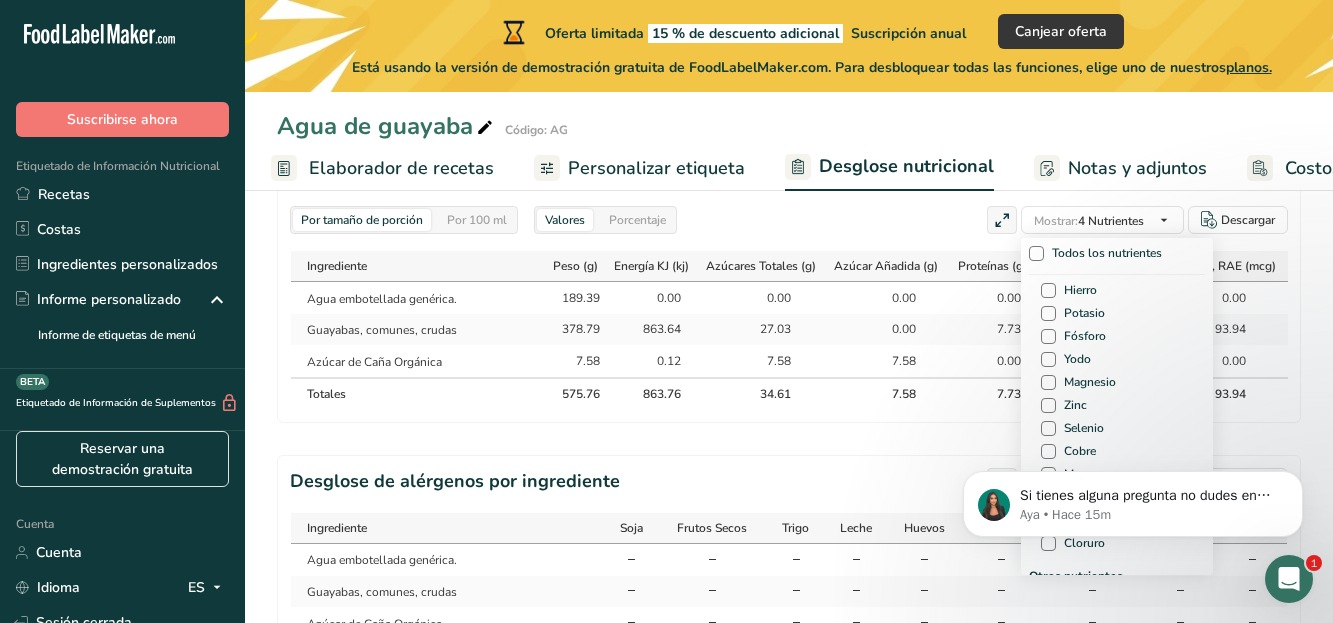drag, startPoint x: 1189, startPoint y: 377, endPoint x: 257, endPoint y: 6, distance: 1003.1276 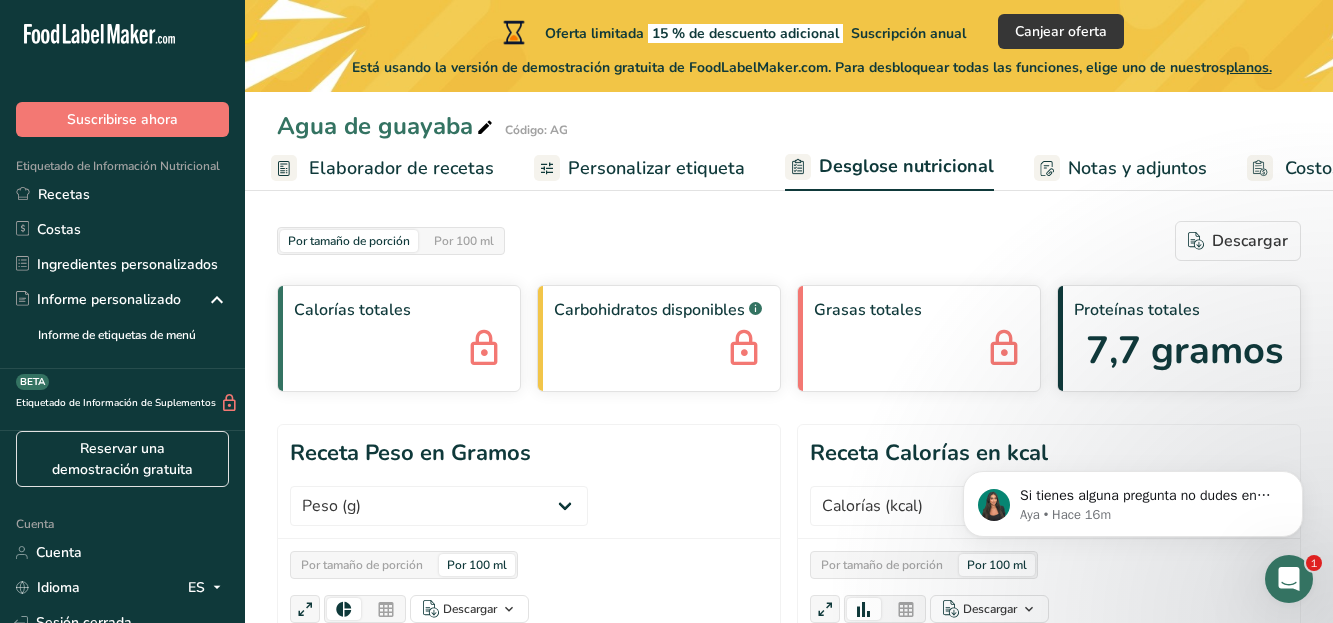 scroll, scrollTop: 0, scrollLeft: 0, axis: both 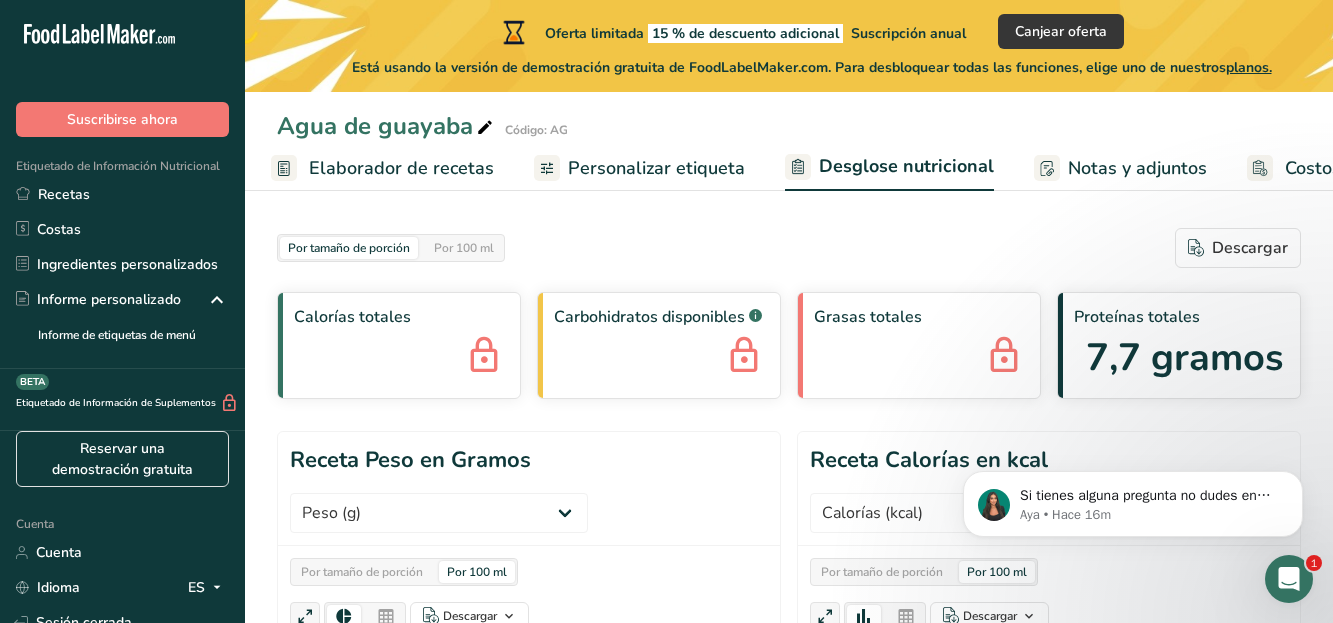 click on "Notas y adjuntos" at bounding box center [1137, 168] 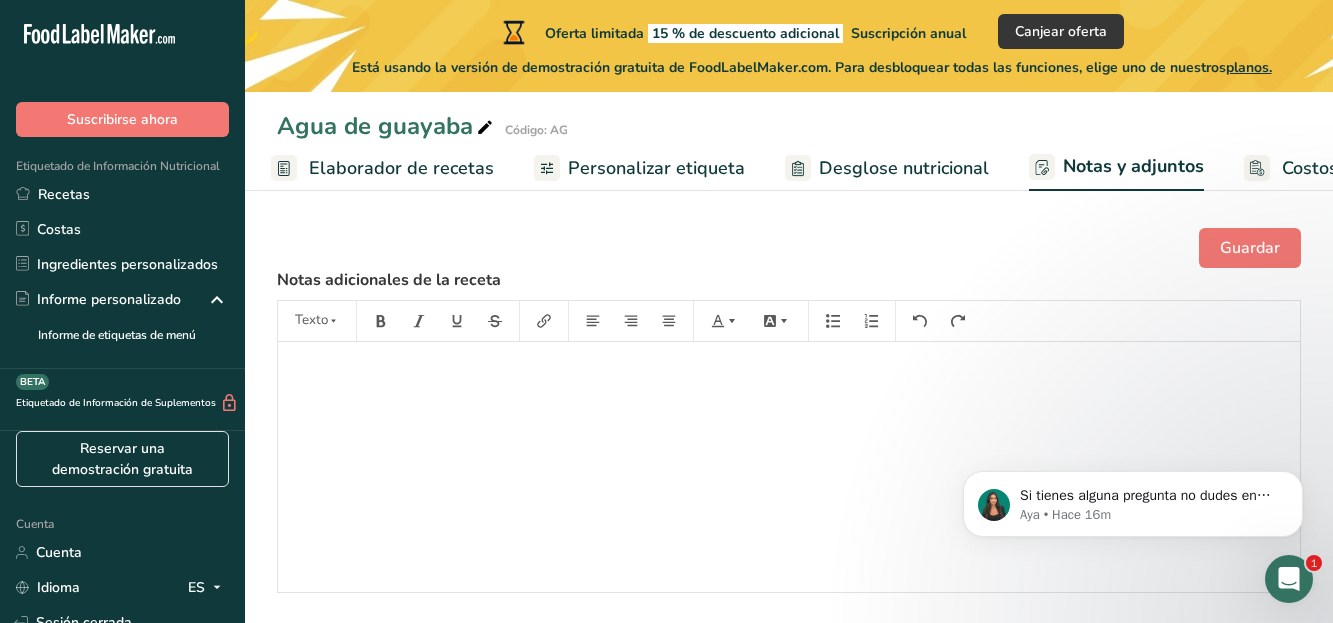 scroll, scrollTop: 241, scrollLeft: 0, axis: vertical 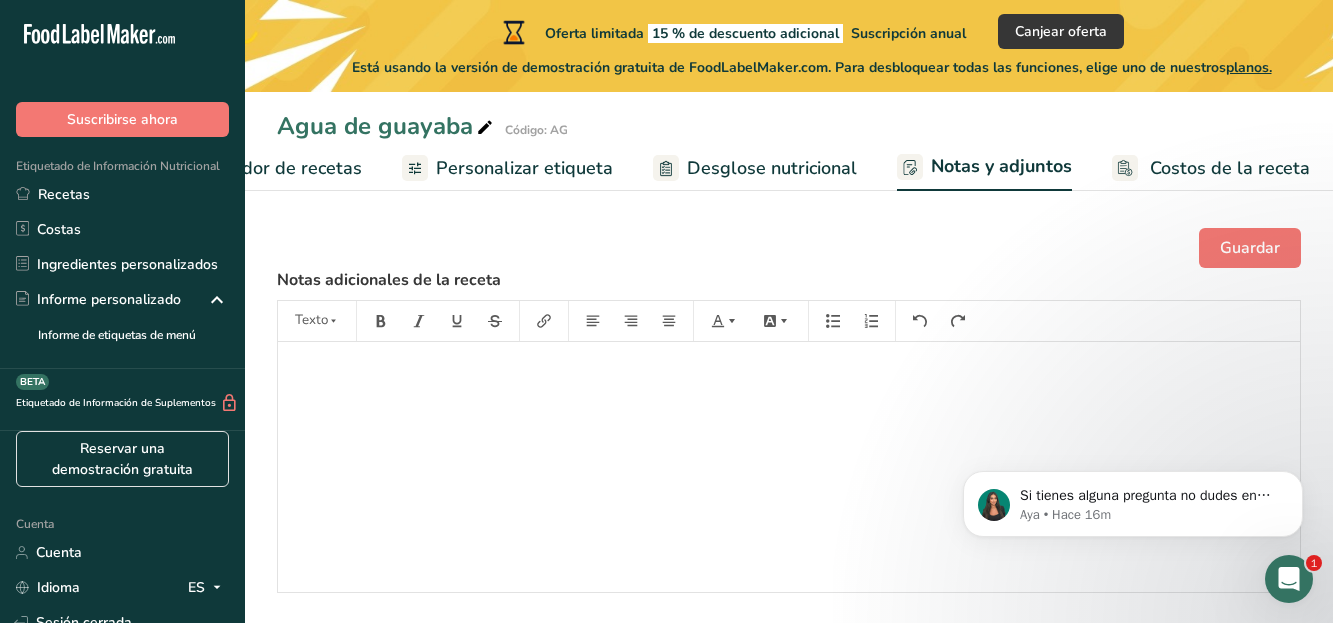 click on "Costos de la receta" at bounding box center [1211, 168] 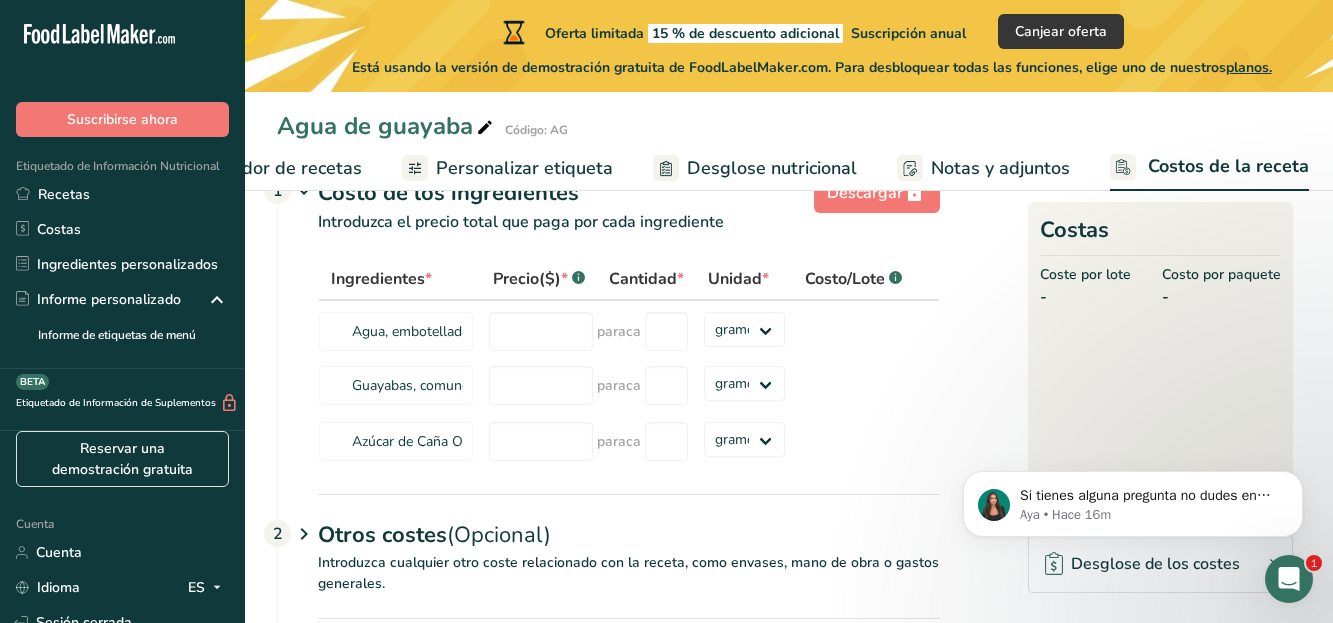 scroll, scrollTop: 56, scrollLeft: 0, axis: vertical 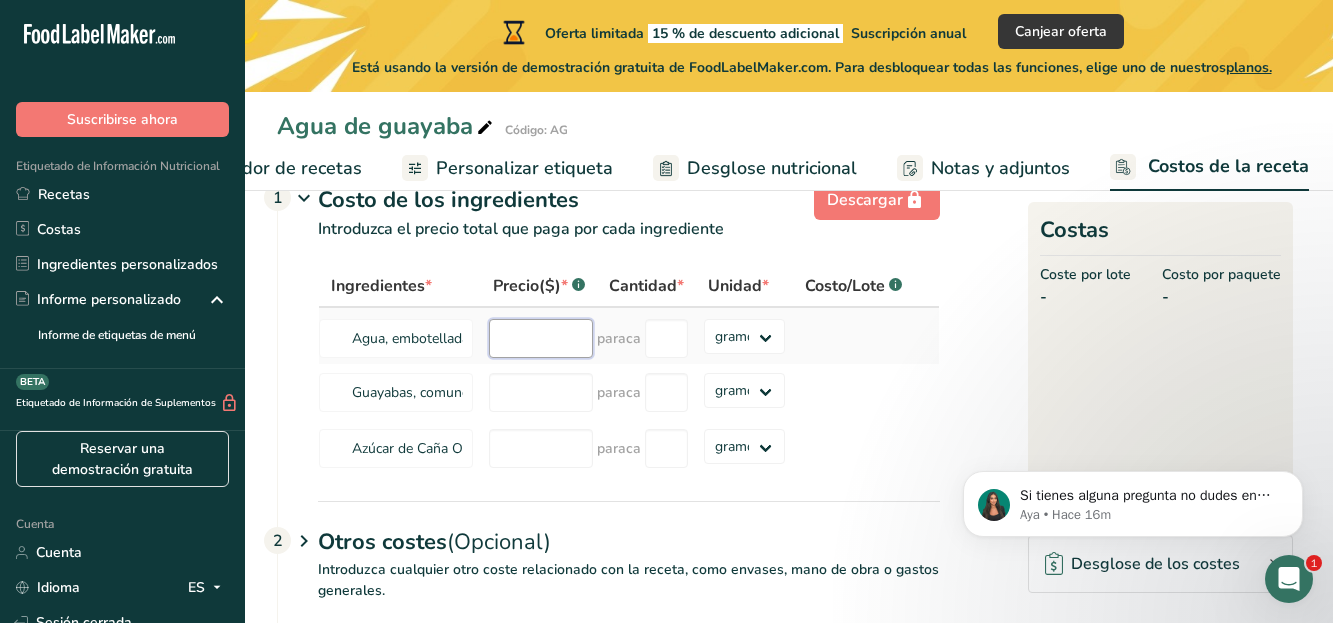 click at bounding box center (541, 338) 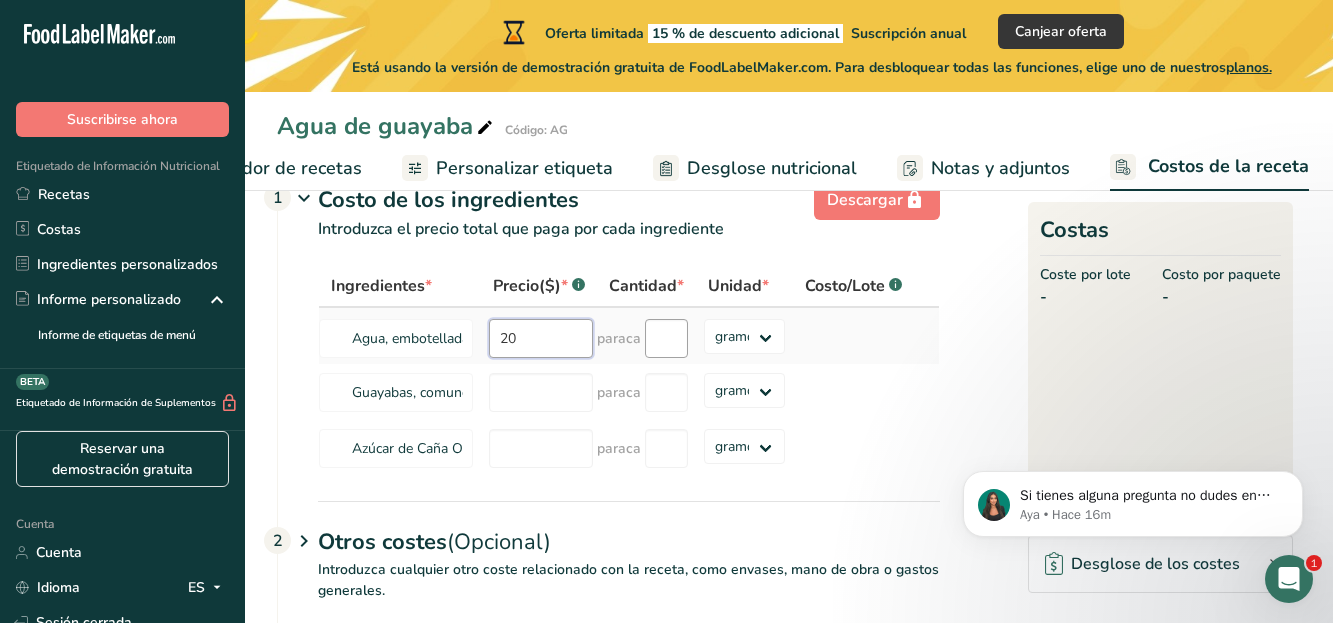 type on "20" 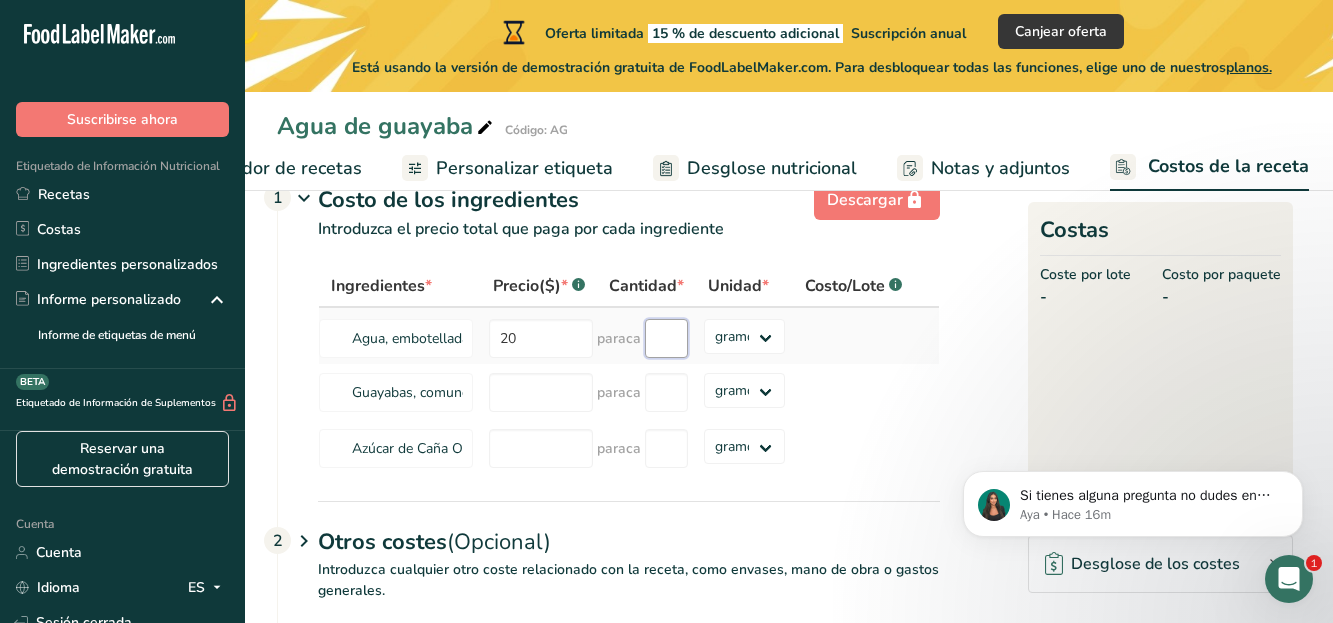 click at bounding box center [666, 338] 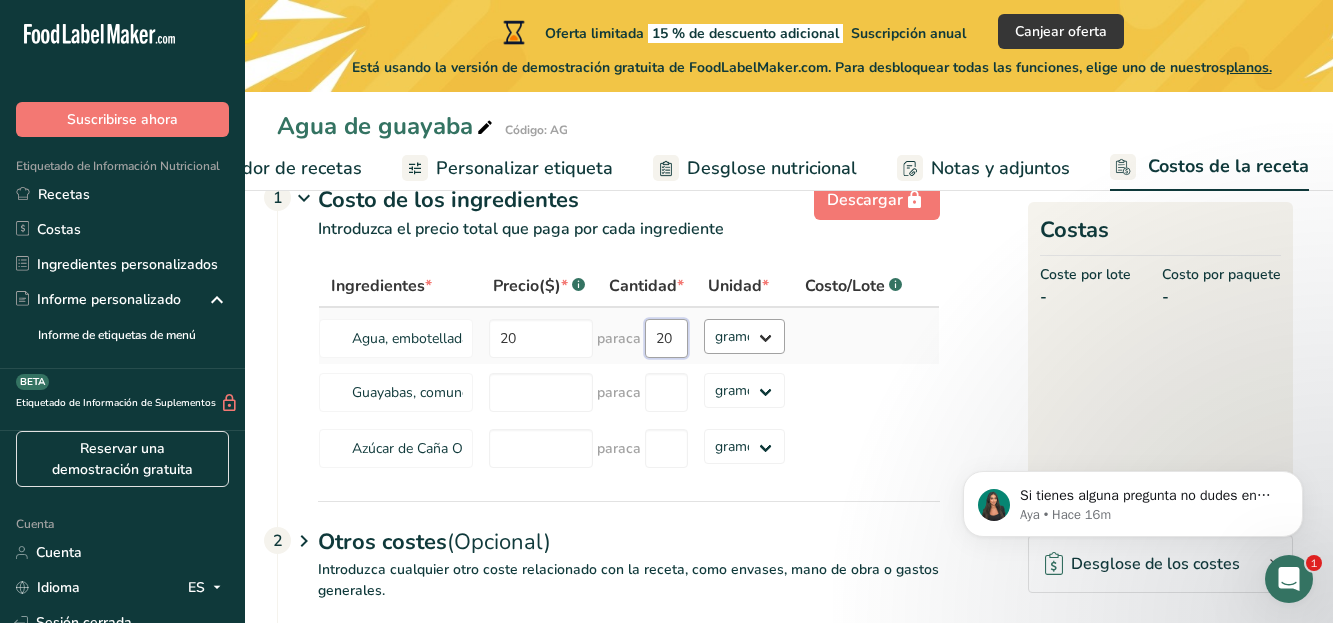 type on "20" 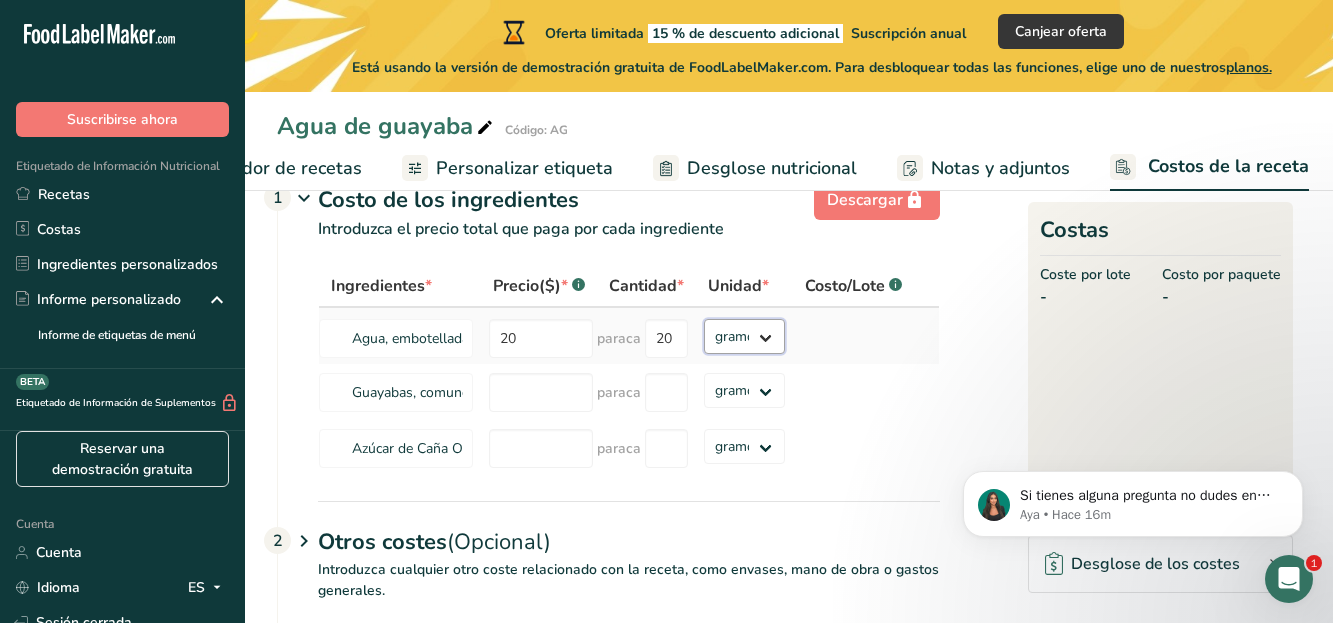 click on "Ingredientes  *
Precio($) *   .a-a{fill:#347362;}.b-a{fill:#fff;}
Cantidad  *
Unidad  *
Costo/Lote
.a-a{fill:#347362;}.b-a{fill:#fff;}            Agua, embotellada, genérica.   20
paraca
20
gramos
kilogramo
mg
mcg
libras
onza
Guayabas, comunes, crudas
paraca
gramos
kilogramo
mg
mcg
libras
onza
Azúcar de Caña Orgánica
paraca
gramos
kilogramo
mg
mcg
libras
onza" at bounding box center [629, 371] 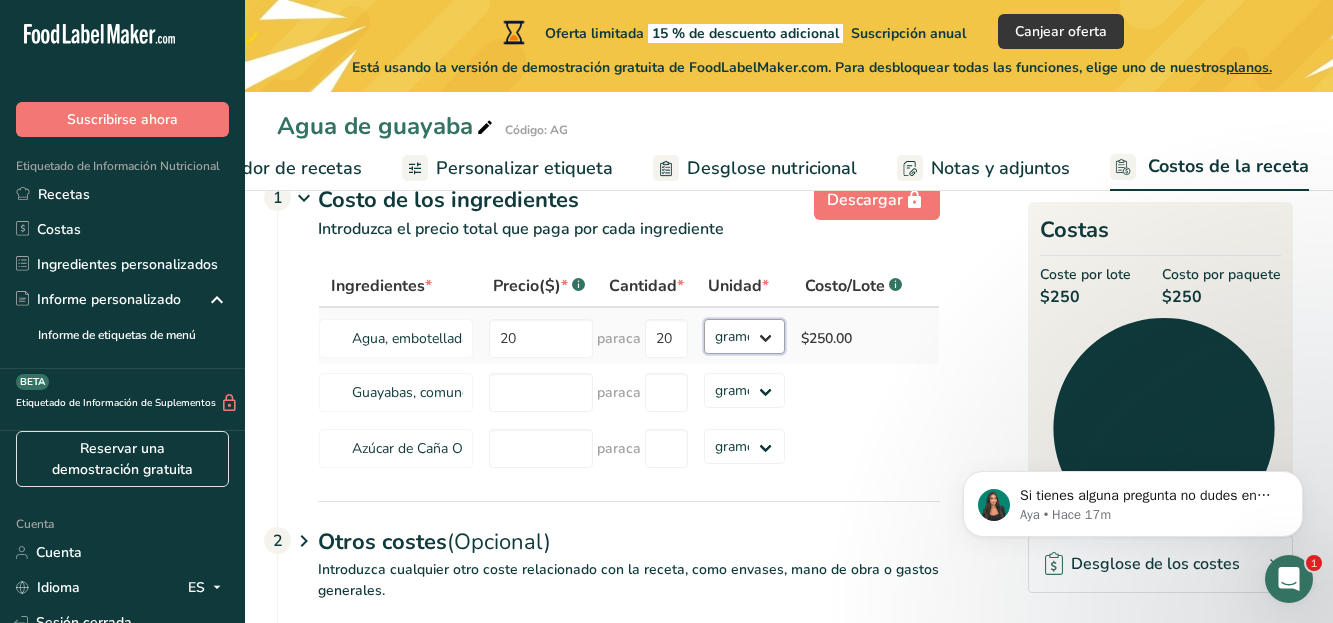 select on "1" 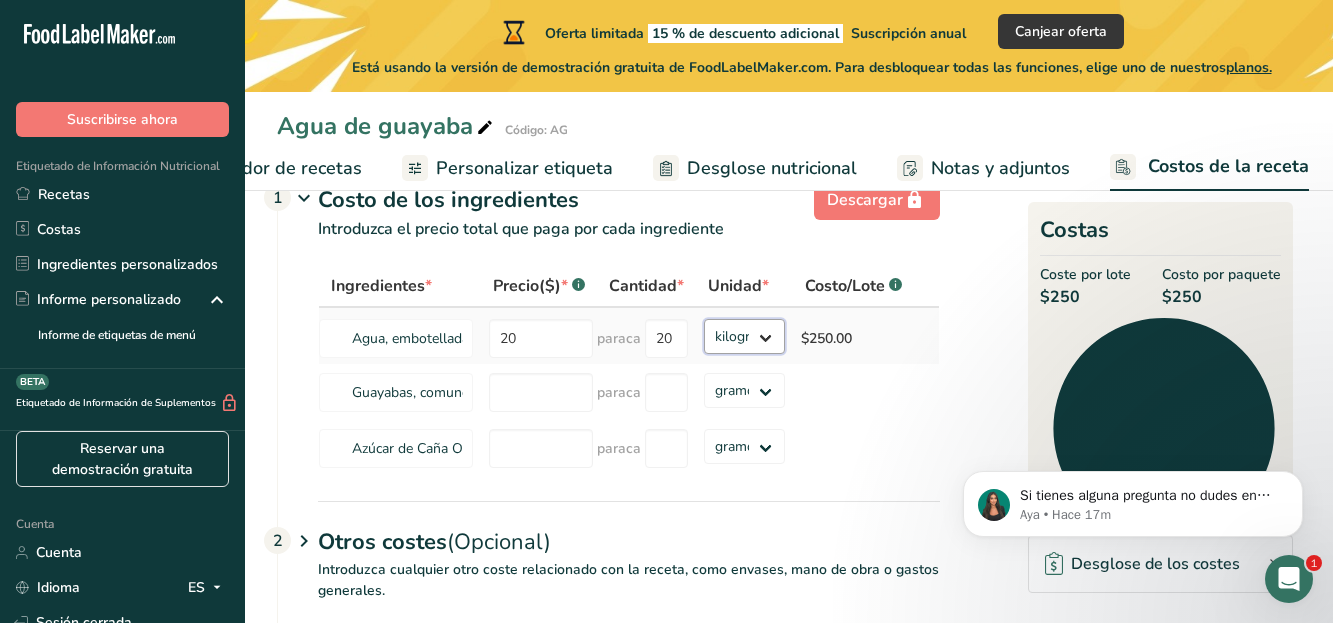 click on "gramos
kilogramo
mg
mcg
libras
onza" at bounding box center (744, 336) 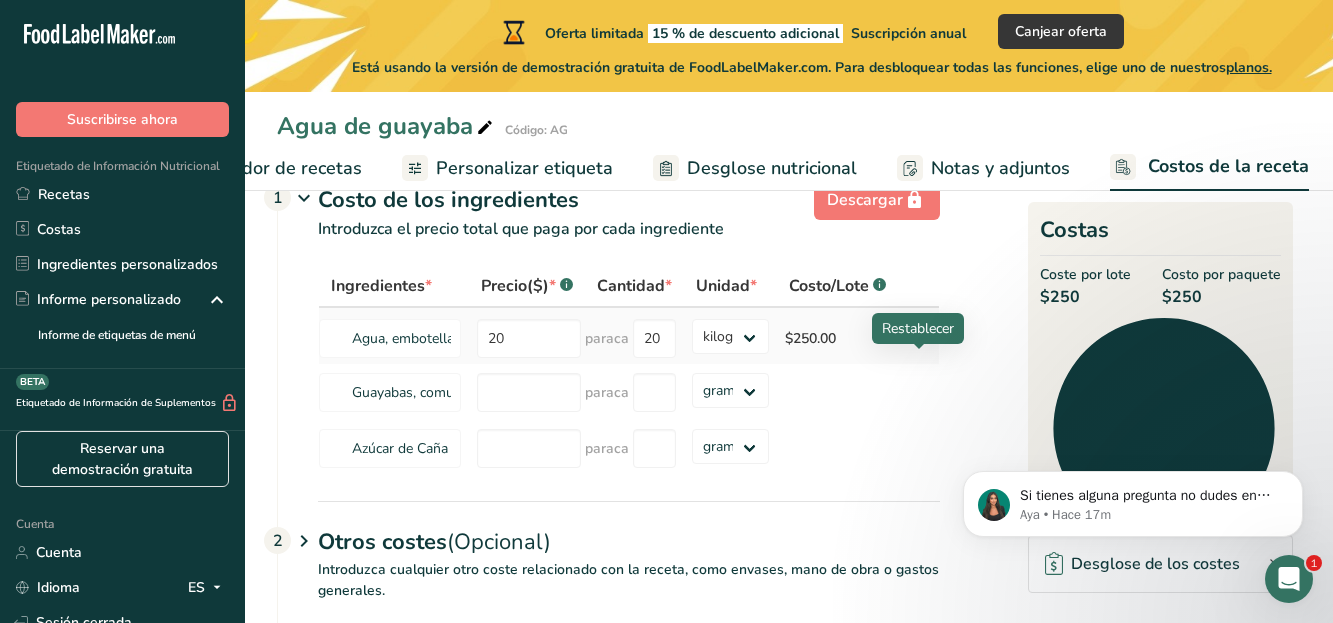 click at bounding box center (919, 337) 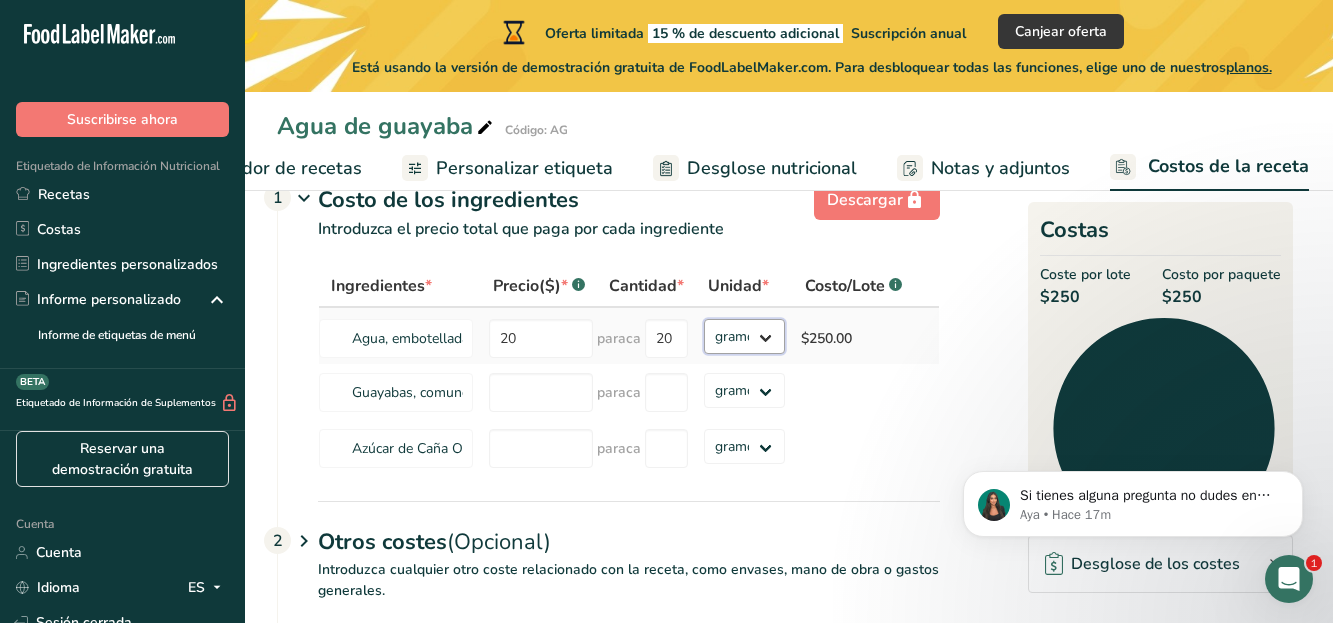click on "gramos
kilogramo
mg
mcg
libras
onza" at bounding box center (744, 336) 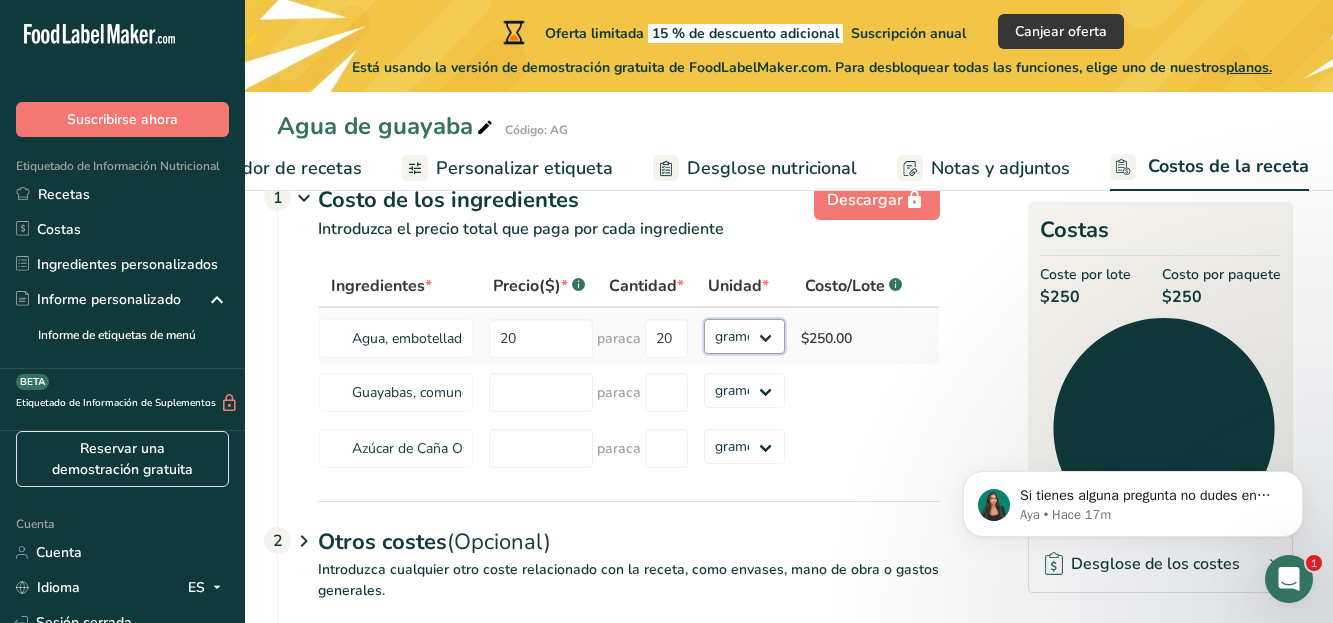 select on "5" 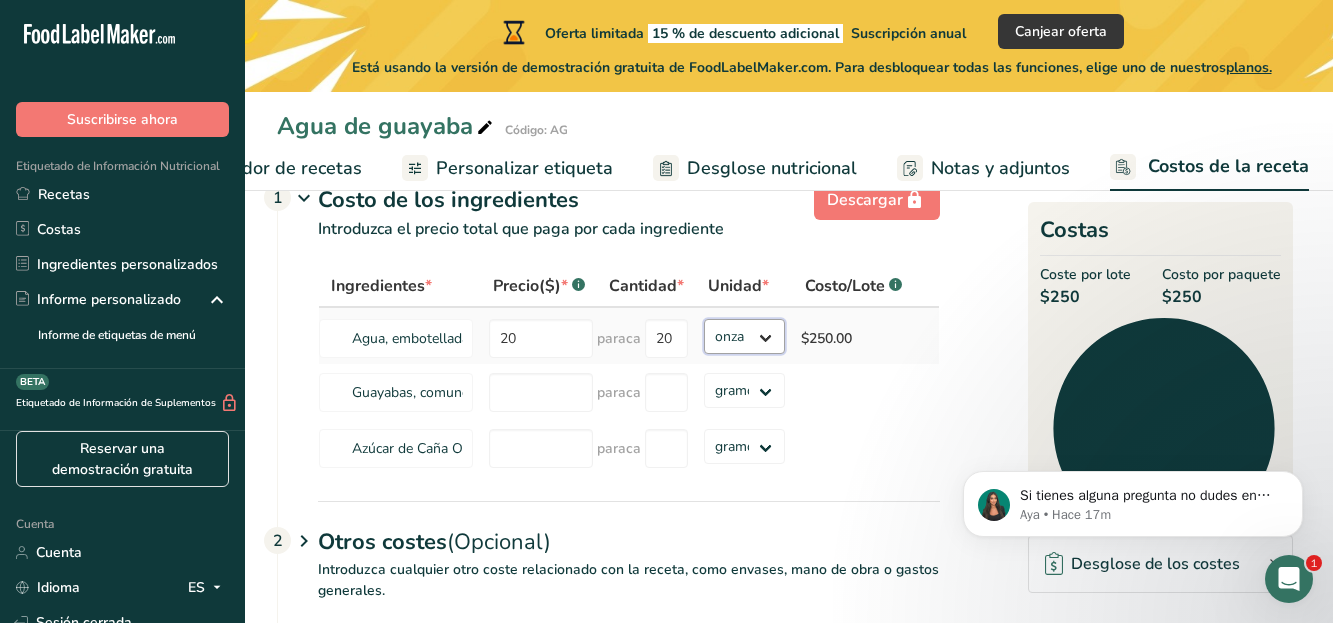 click on "gramos
kilogramo
mg
mcg
libras
onza" at bounding box center (744, 336) 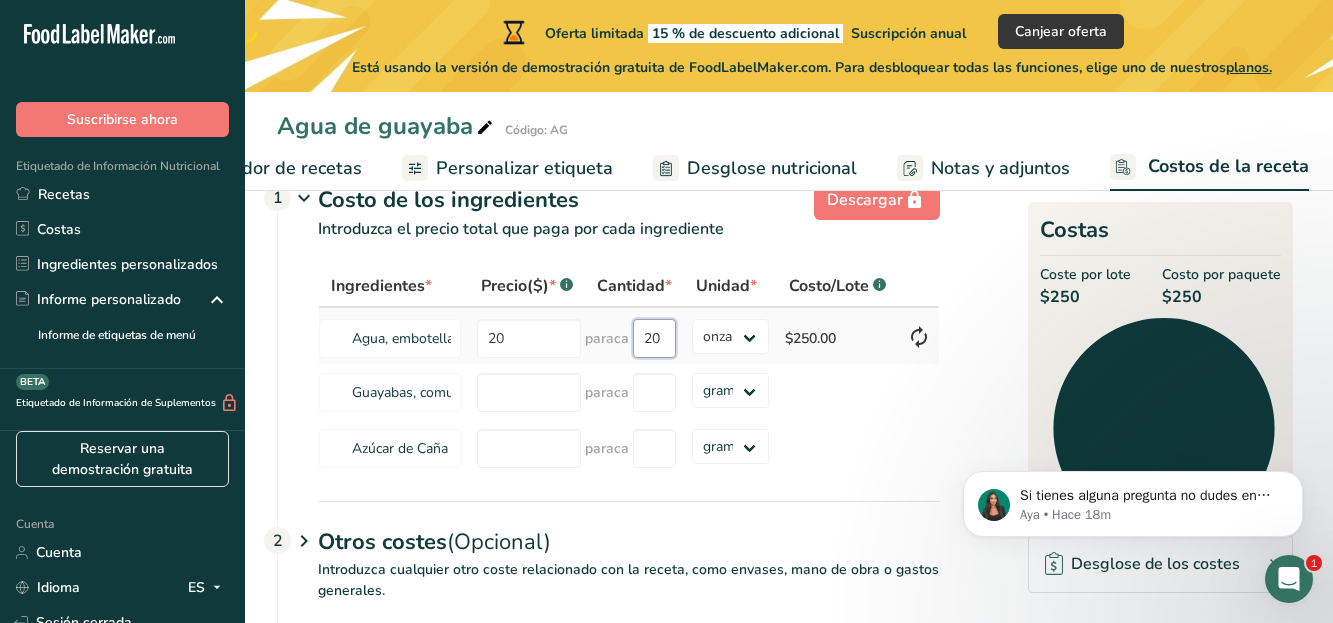 click on "20" at bounding box center [654, 338] 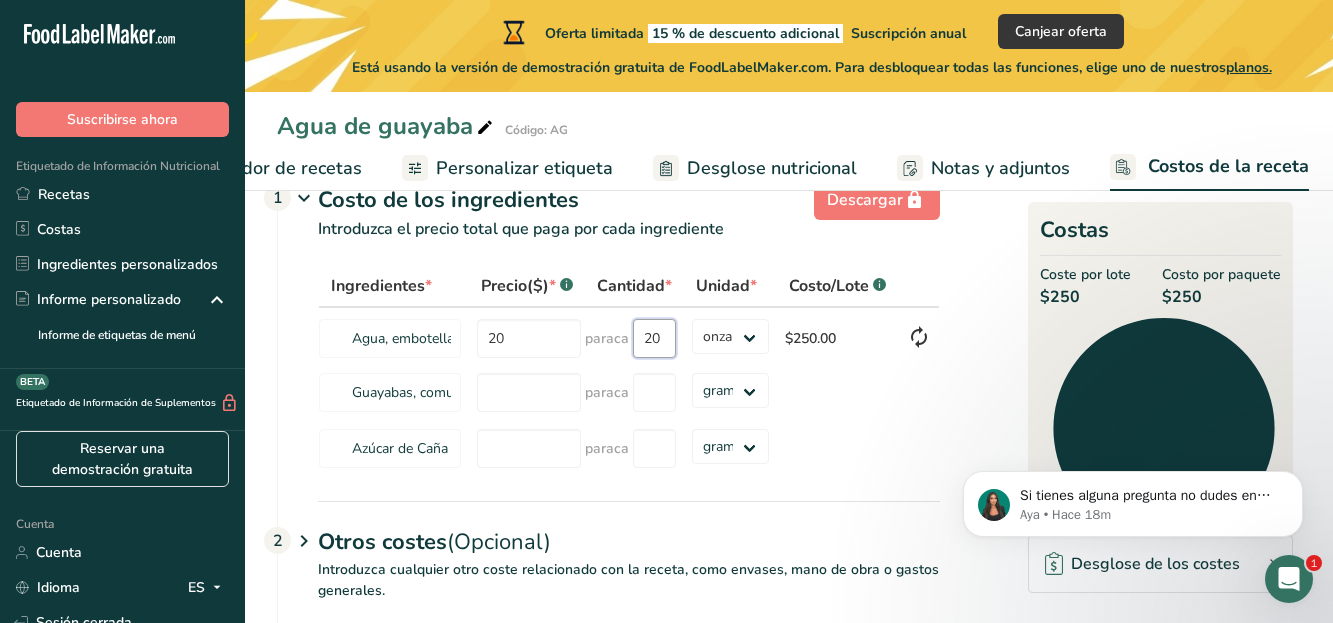 scroll, scrollTop: 0, scrollLeft: 1, axis: horizontal 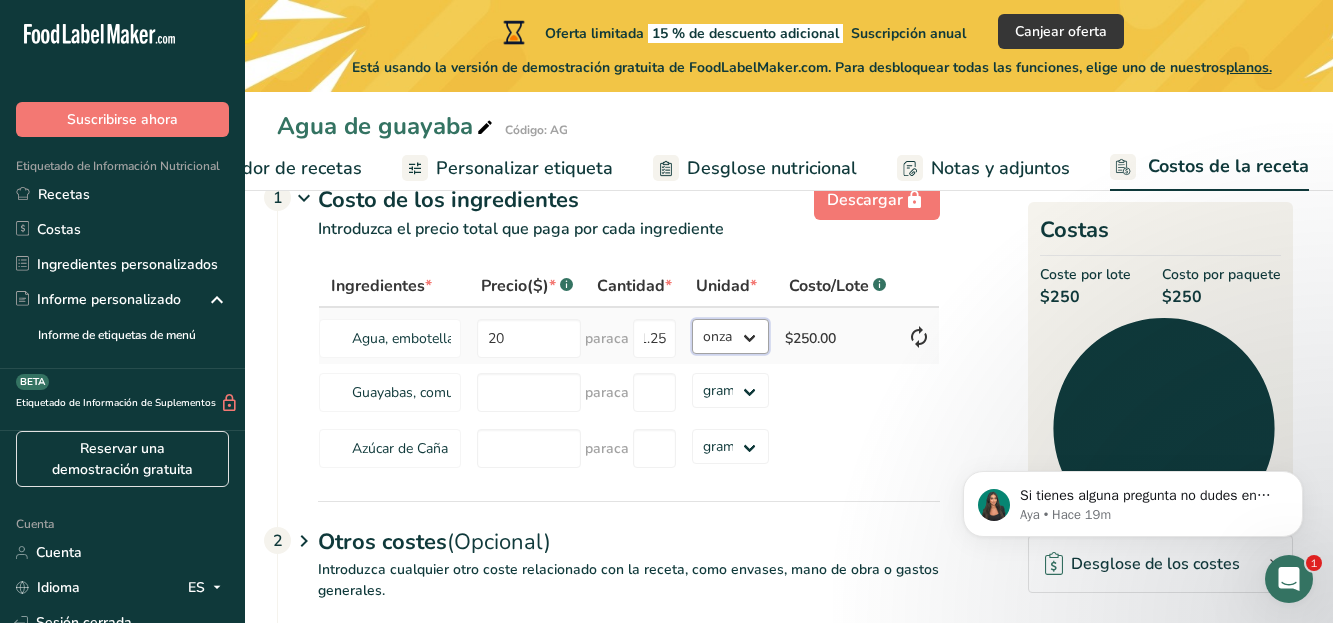 click on "Ingredientes  *
Precio($) *   .a-a{fill:#347362;}.b-a{fill:#fff;}
Cantidad  *
Unidad  *
Costo/Lote
.a-a{fill:#347362;}.b-a{fill:#fff;}            Agua, embotellada, genérica.   20
paraca
1.25
gramos
kilogramo
mg
mcg
libras
onza
$250.00
Guayabas, comunes, crudas
paraca
gramos
kilogramo
mg
mcg
libras
onza
Azúcar de Caña Orgánica
paraca
gramos
kilogramo
mg
mcg
libras
onza" at bounding box center [629, 371] 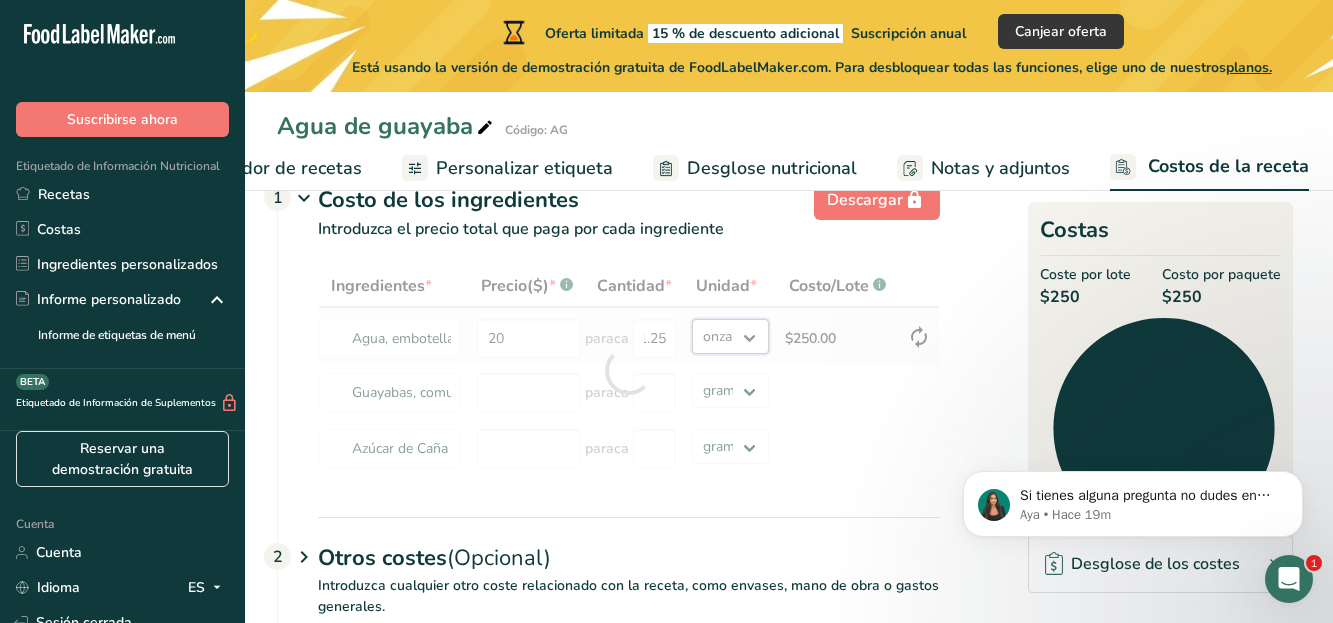 scroll, scrollTop: 0, scrollLeft: 0, axis: both 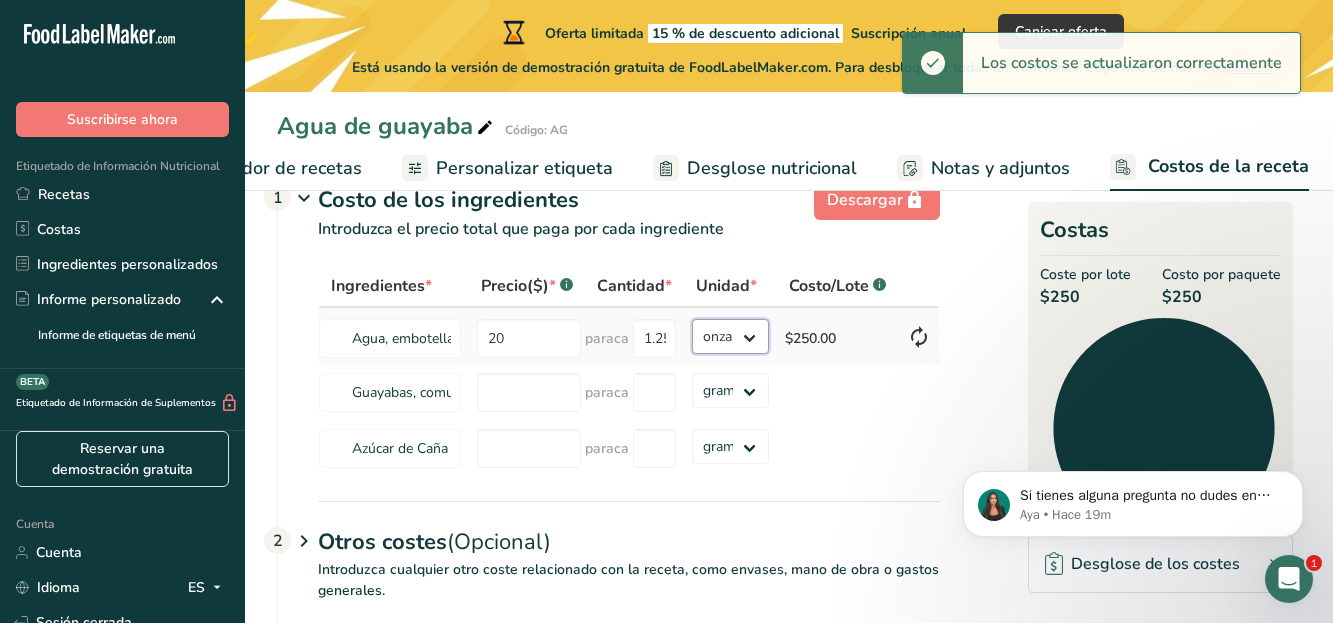type on "1" 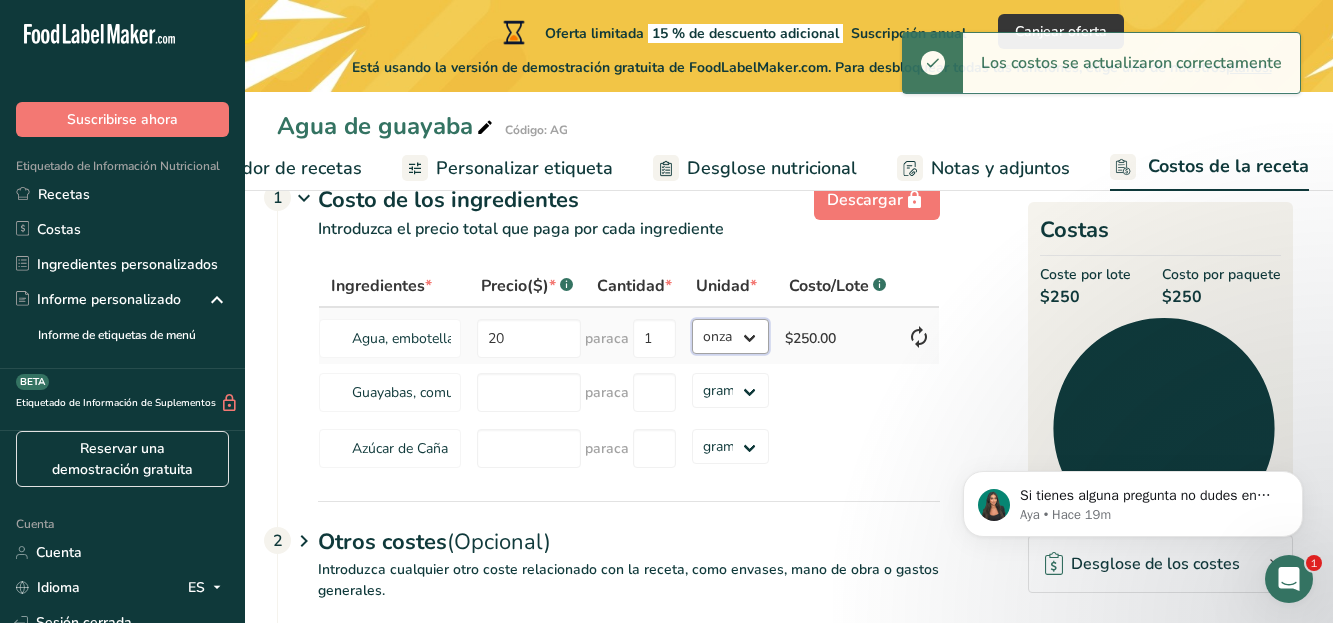 select on "1" 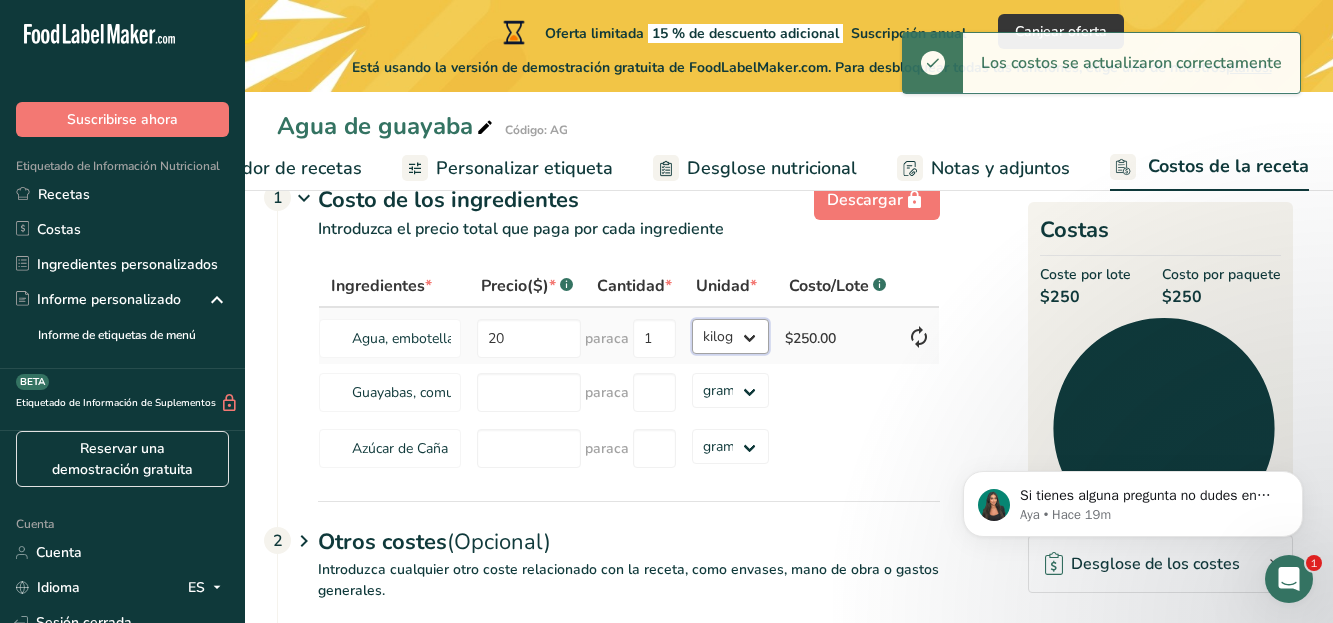 drag, startPoint x: 742, startPoint y: 362, endPoint x: 744, endPoint y: 377, distance: 15.132746 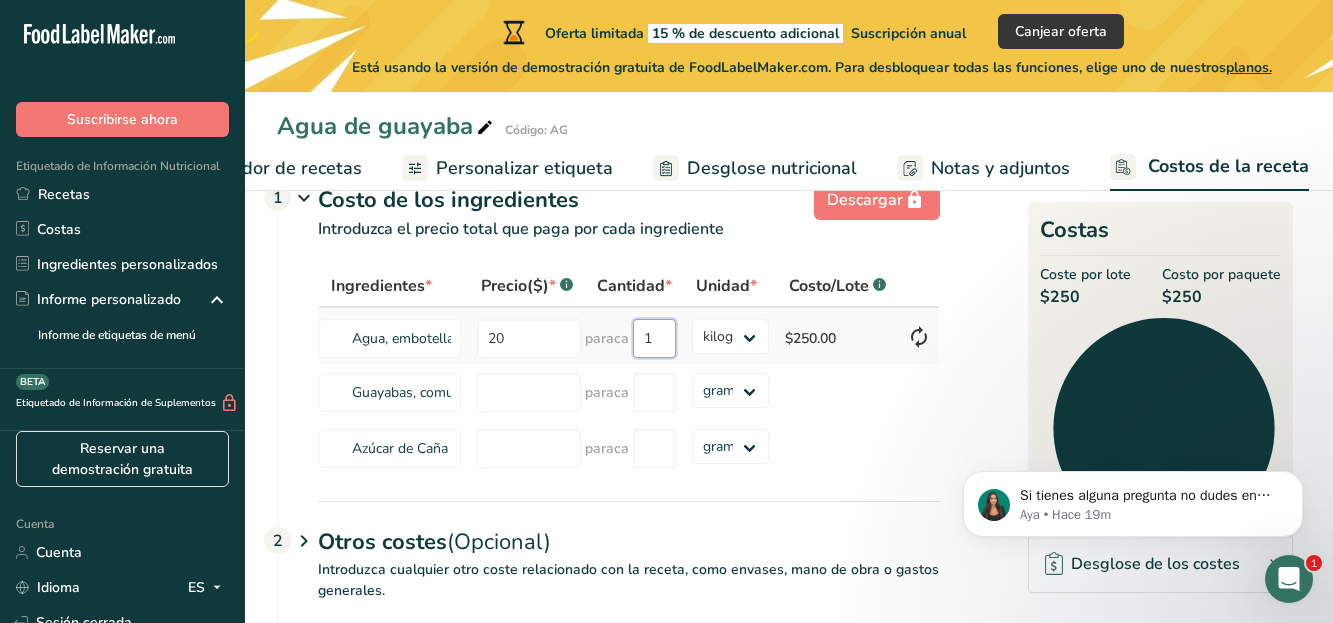 click on "1" at bounding box center (654, 338) 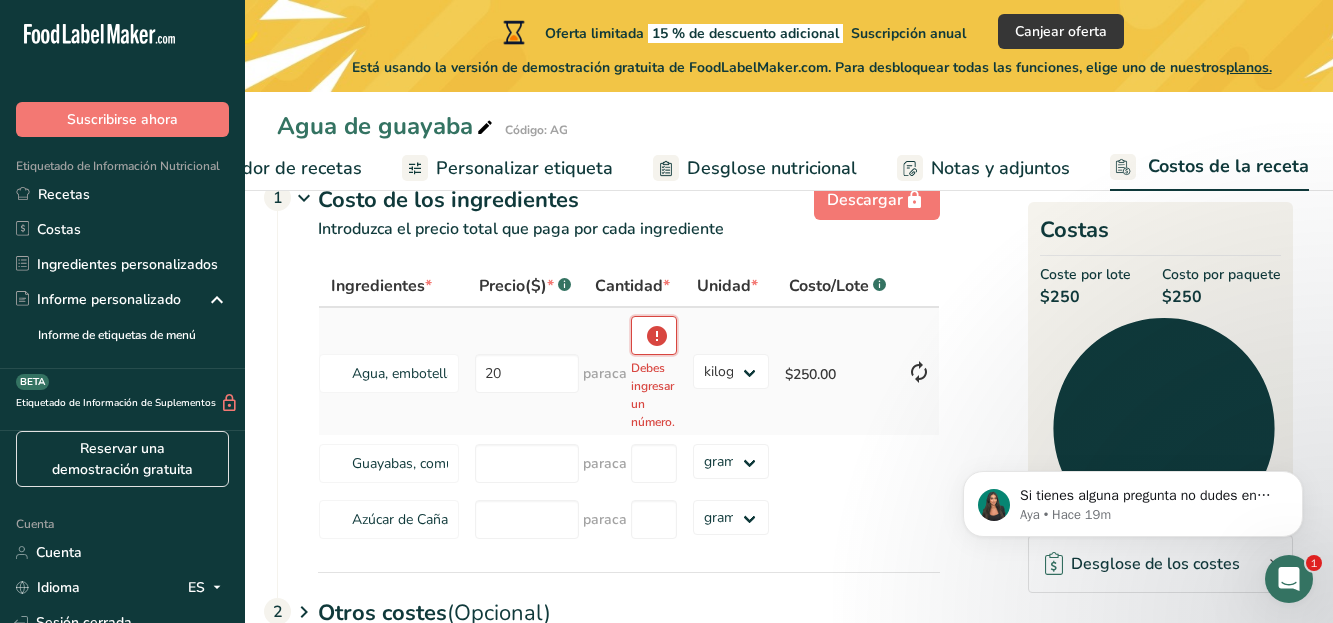 scroll, scrollTop: 0, scrollLeft: 4, axis: horizontal 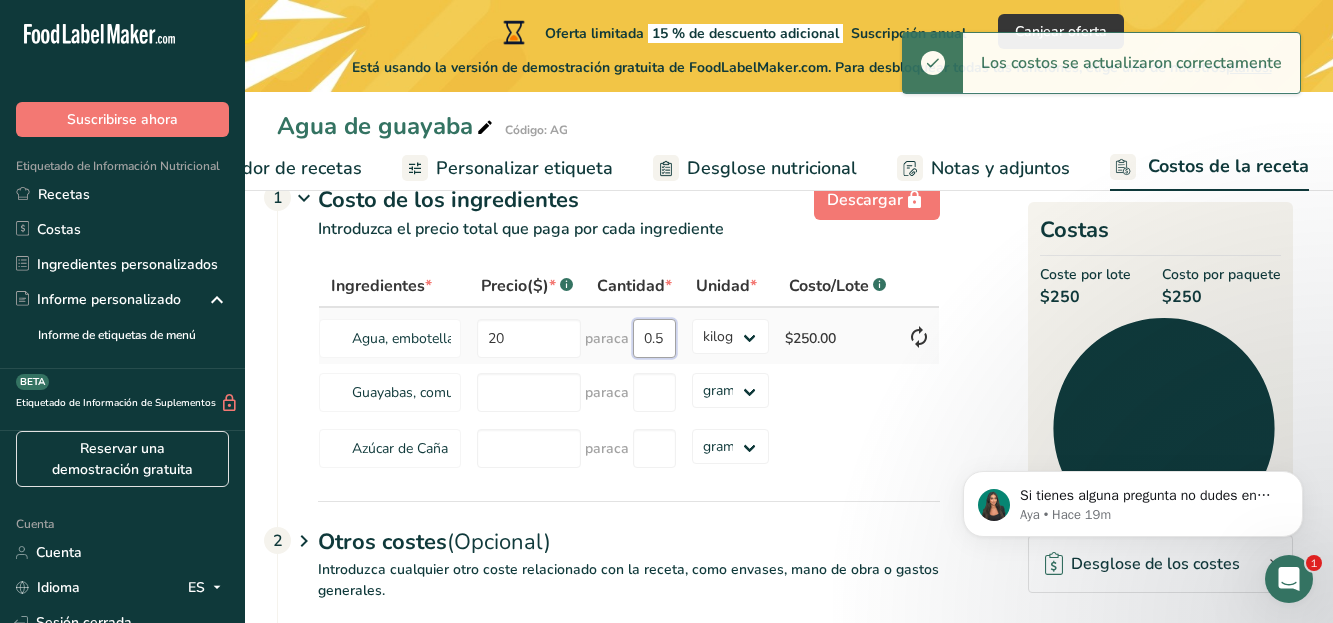 type on "1" 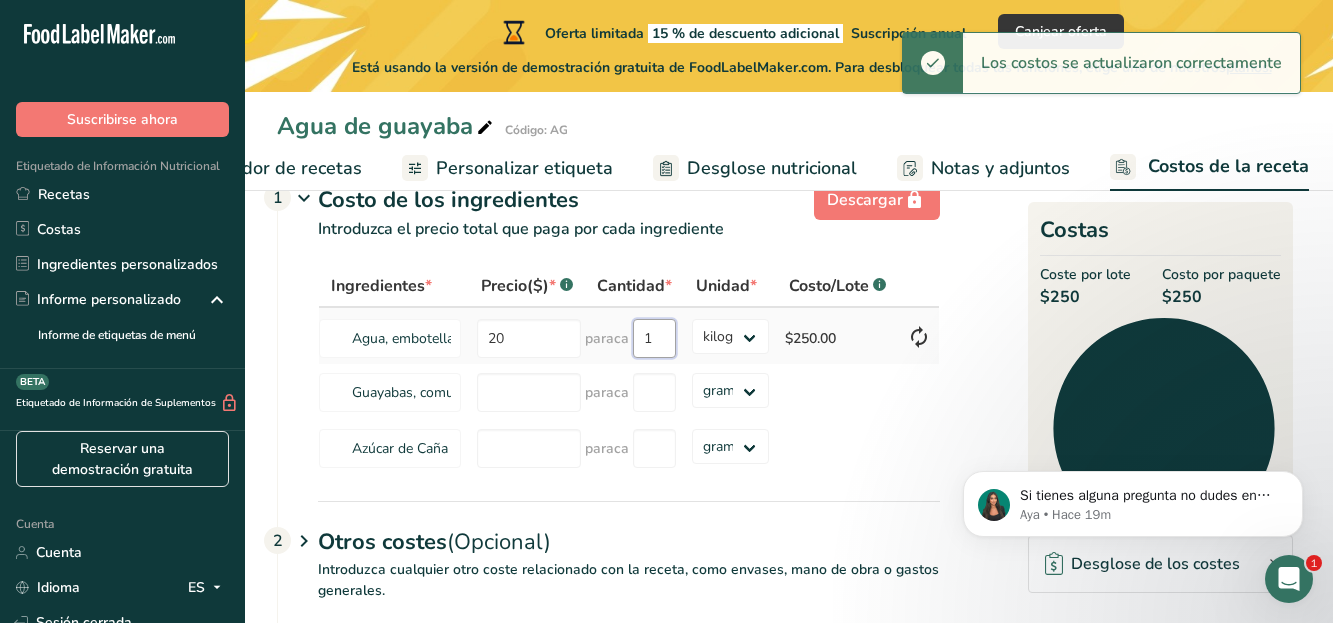 scroll, scrollTop: 0, scrollLeft: 0, axis: both 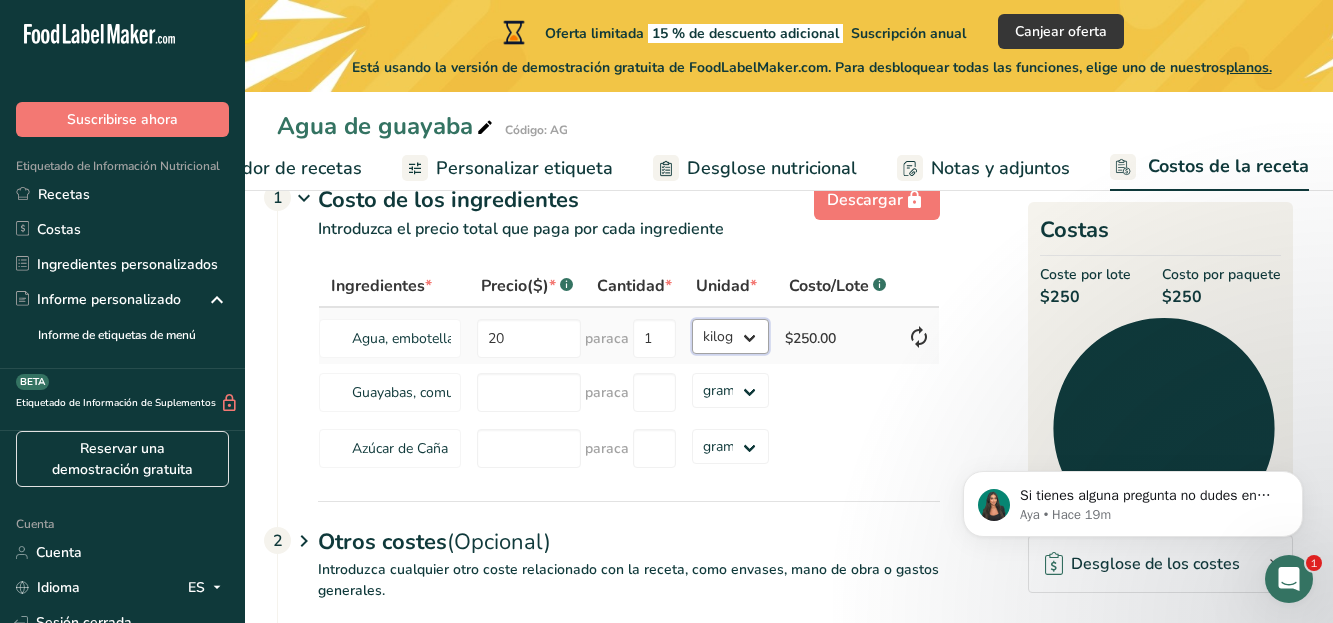 click on "gramos
kilogramo
mg
mcg
libras
onza" at bounding box center [730, 336] 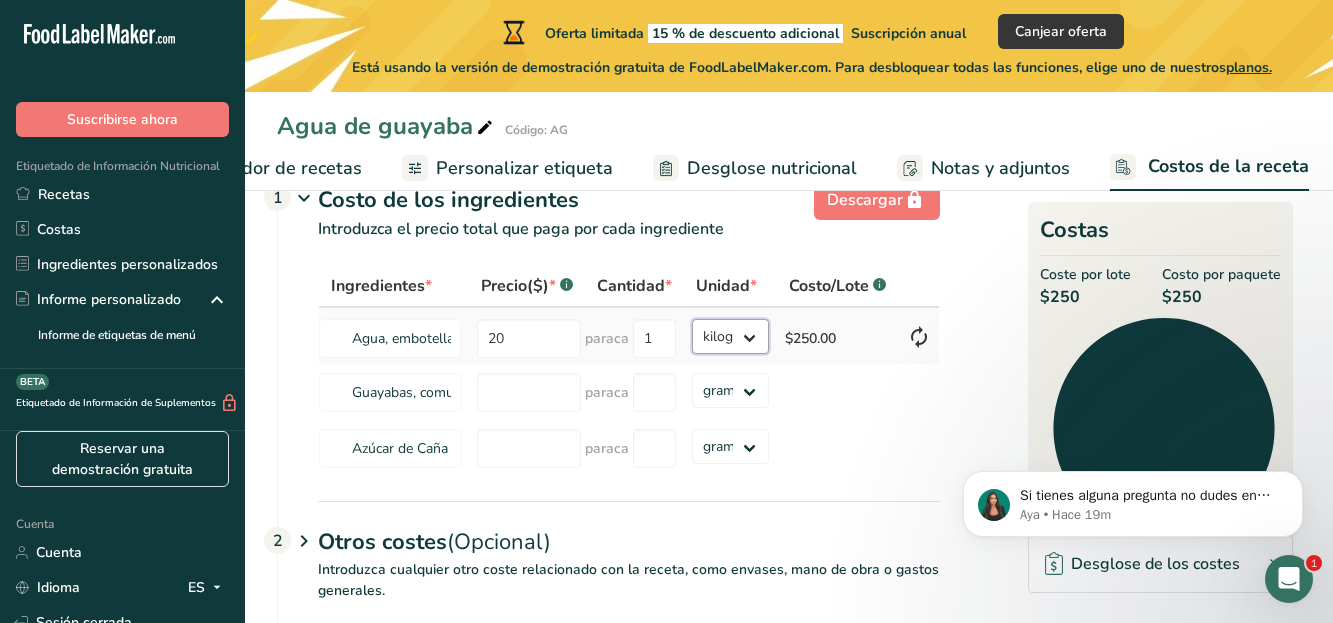 select 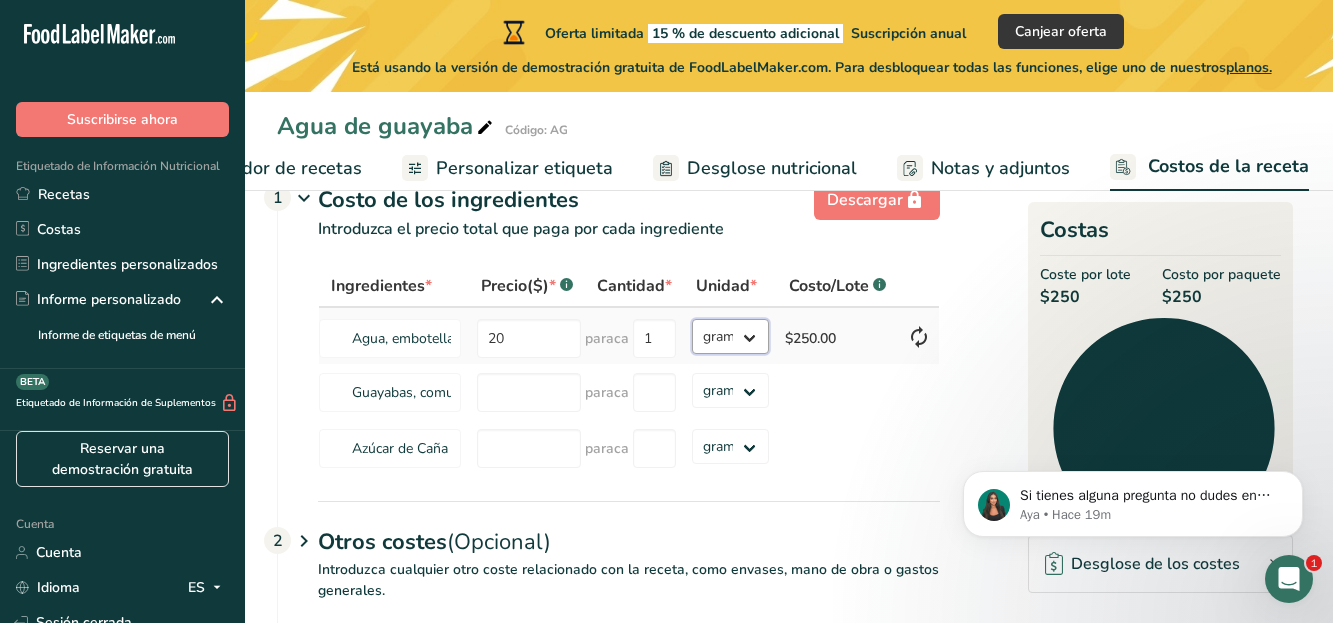 click on "gramos
kilogramo
mg
mcg
libras
onza" at bounding box center [730, 336] 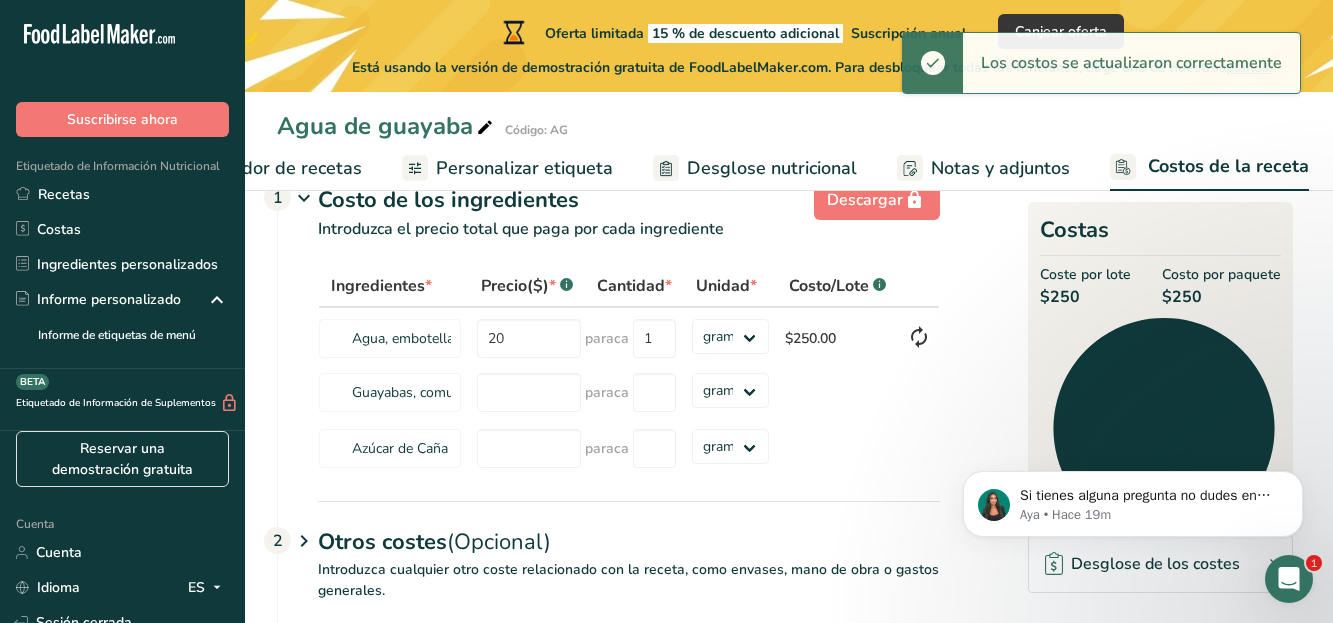 click at bounding box center (919, 337) 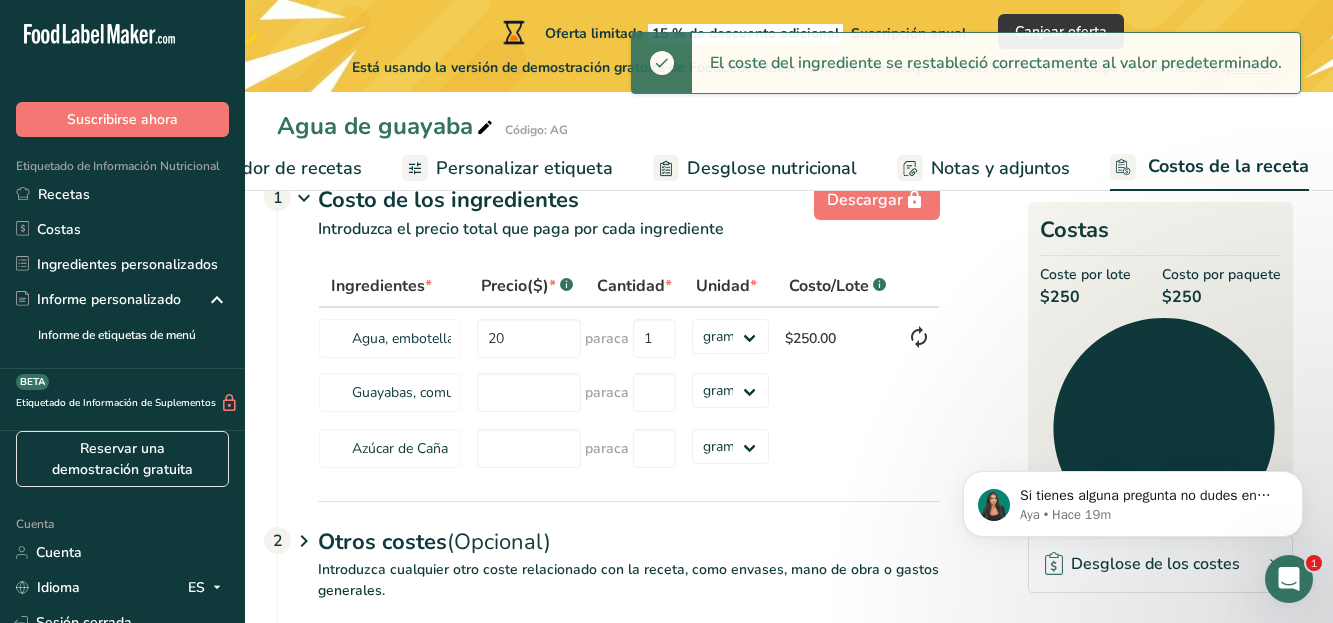 type on "20" 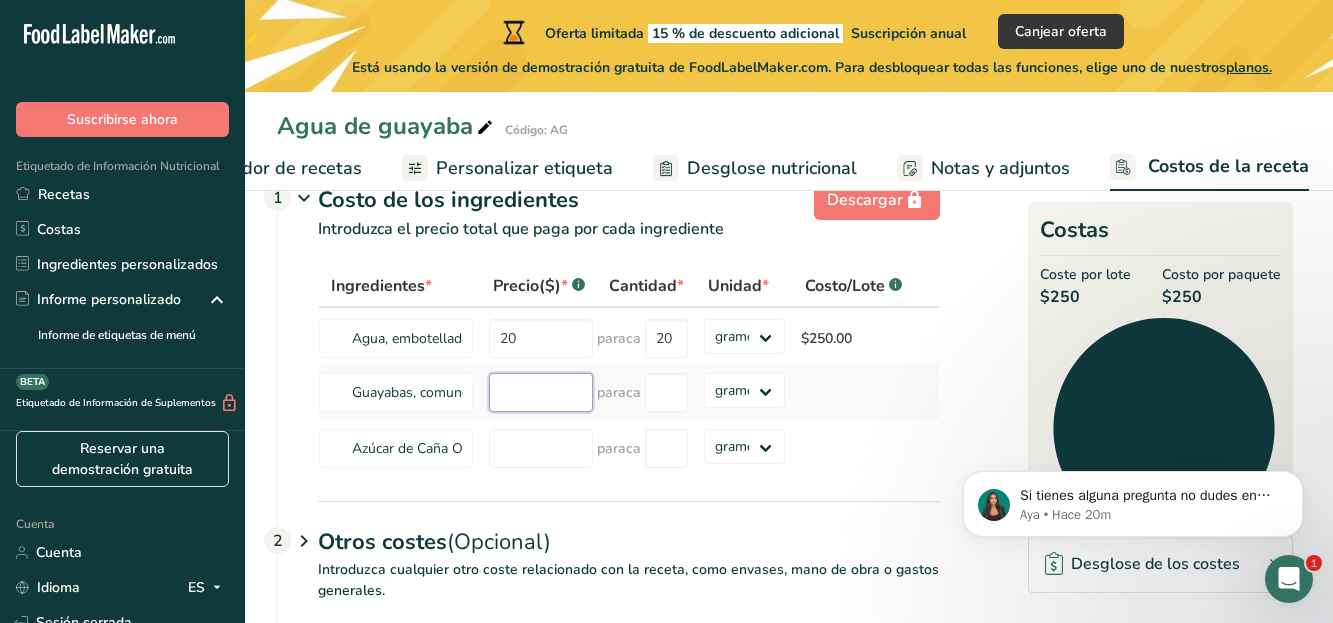 click at bounding box center (541, 392) 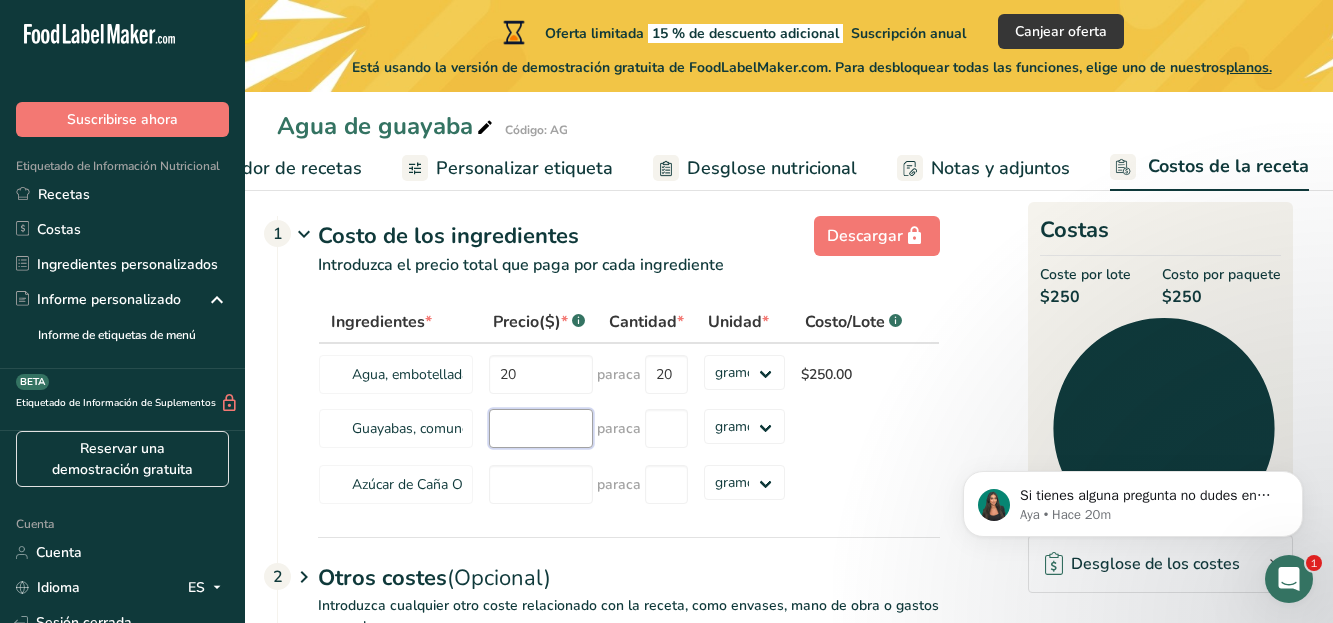 scroll, scrollTop: 93, scrollLeft: 0, axis: vertical 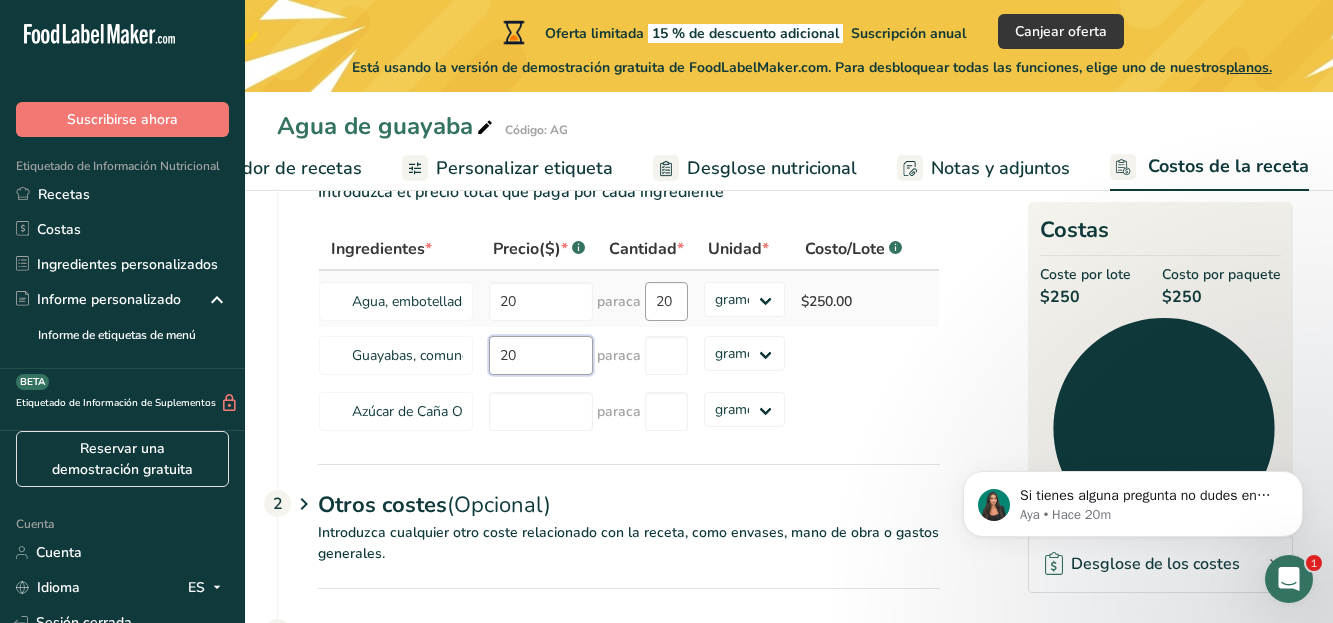 type on "20" 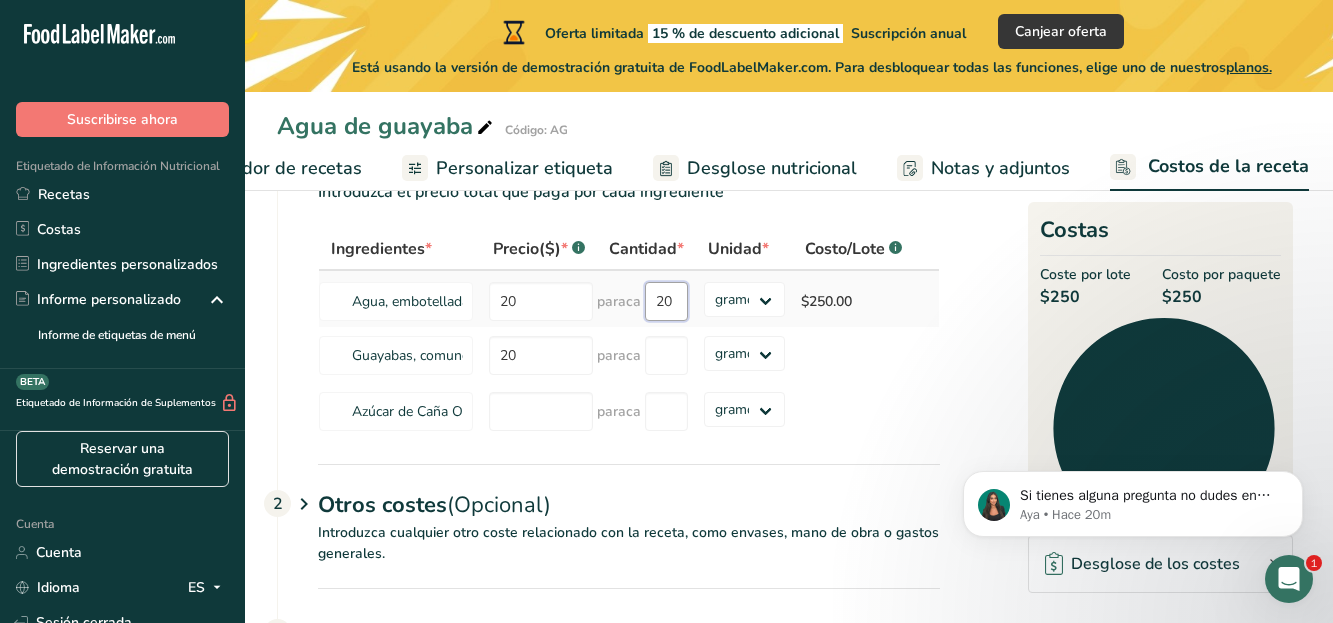 click on "20" at bounding box center (666, 301) 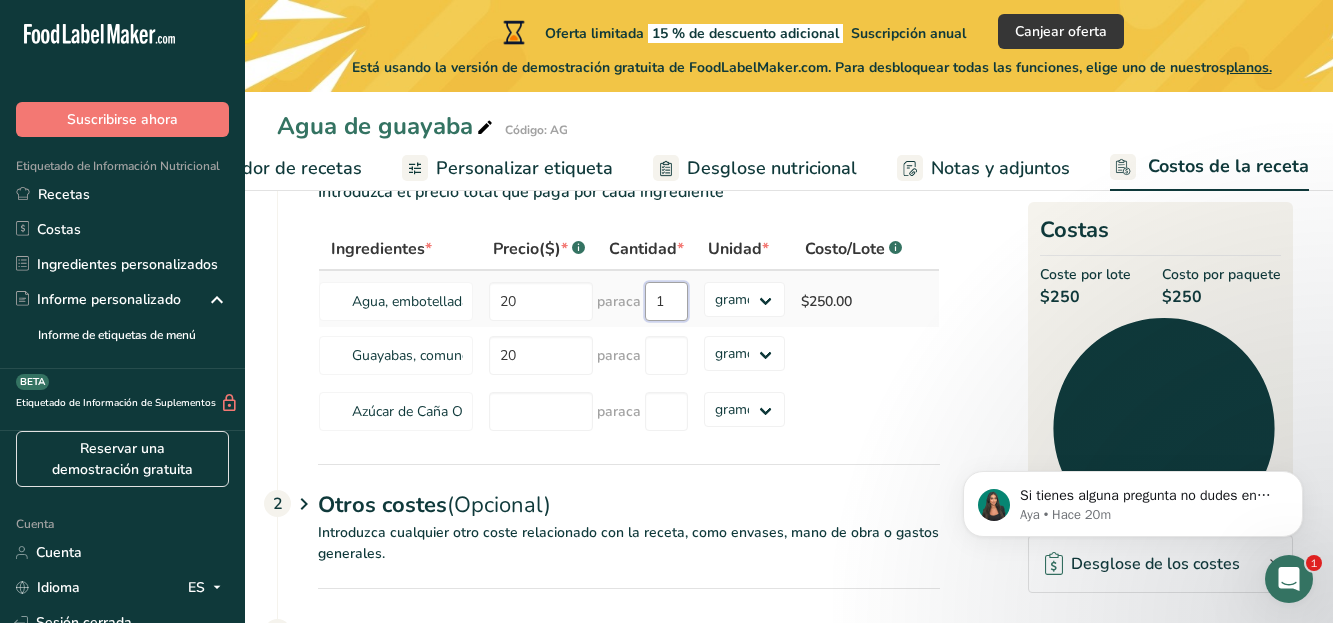 type on "1" 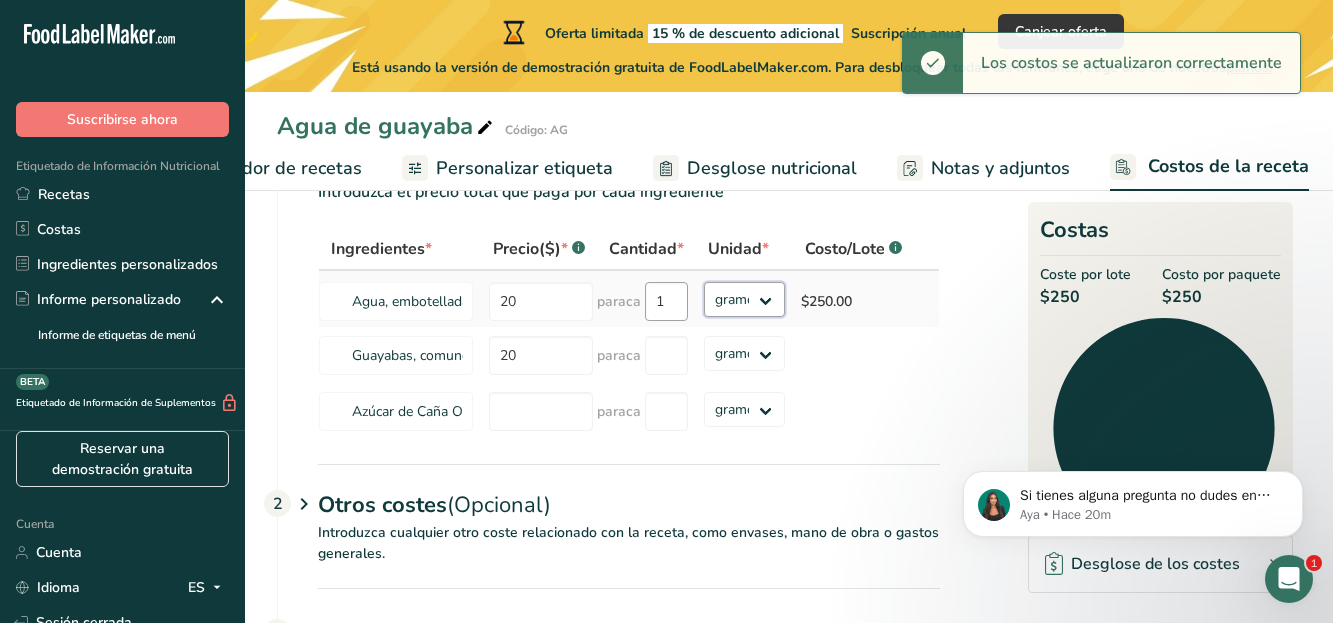 type 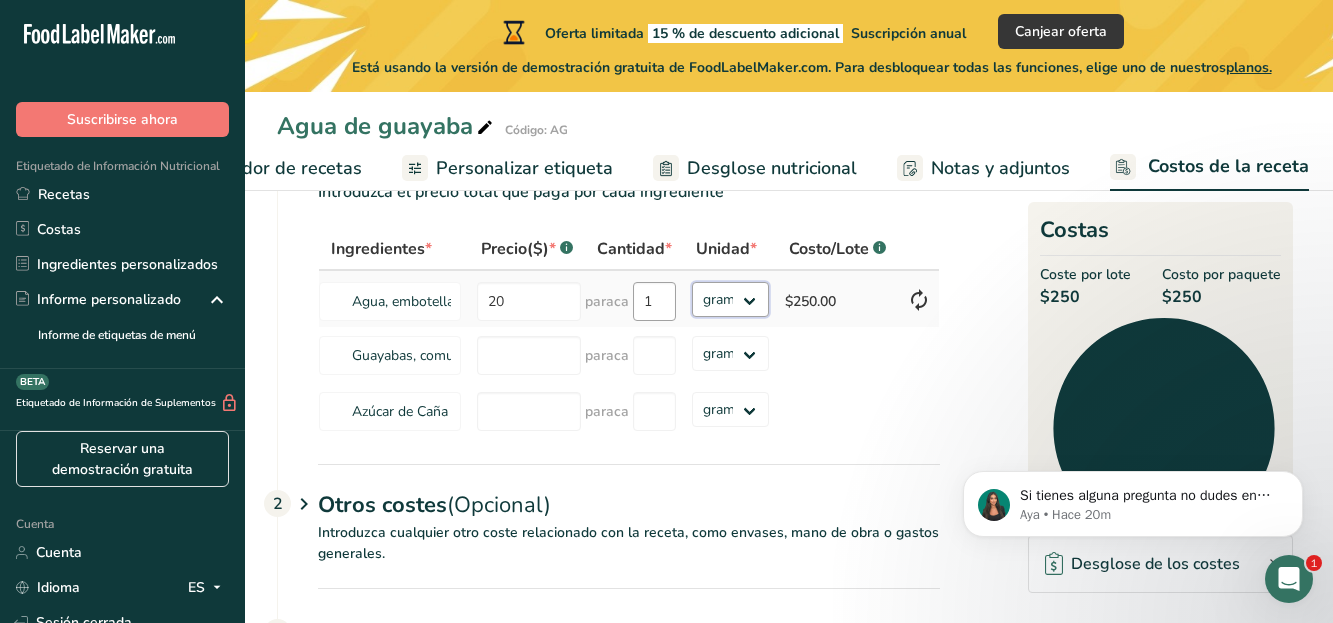 select on "5" 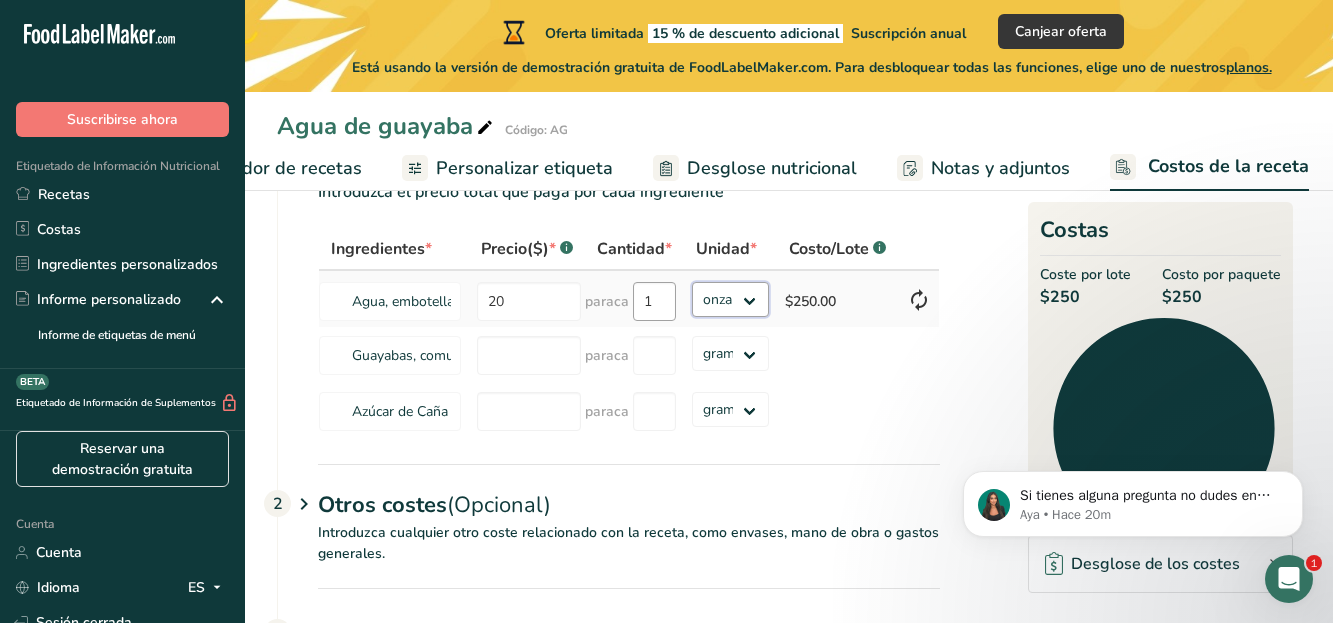 click on "gramos
kilogramo
mg
mcg
libras
onza" at bounding box center (730, 299) 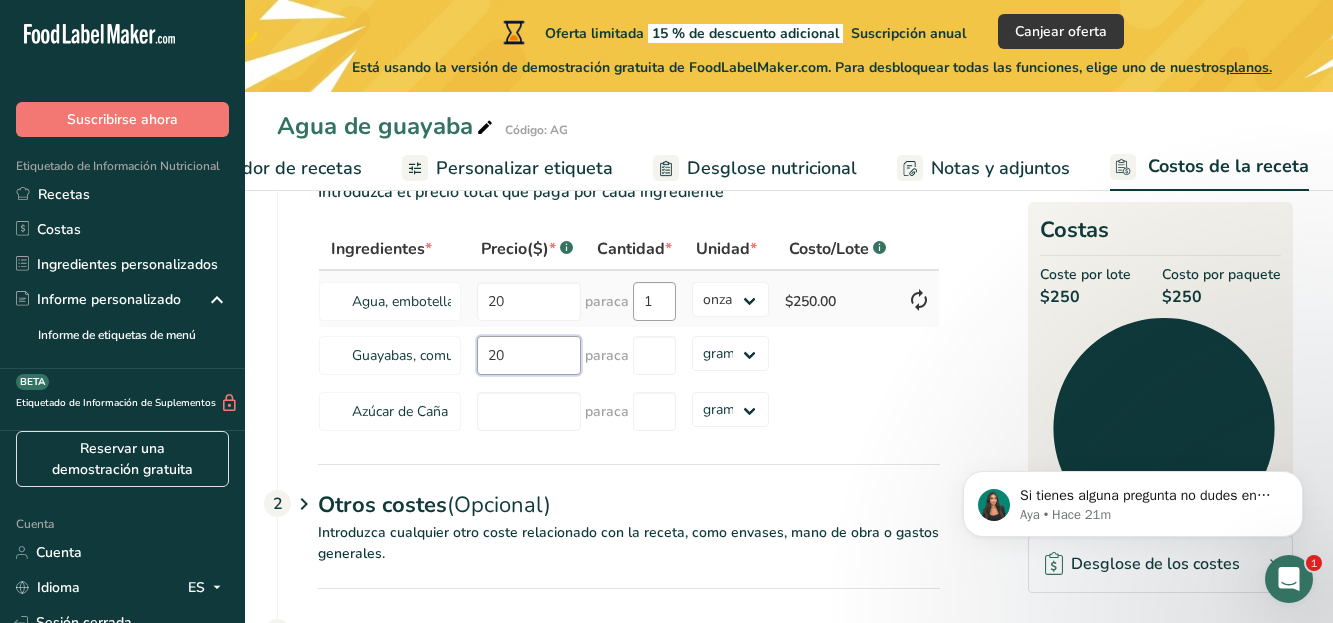 type on "20" 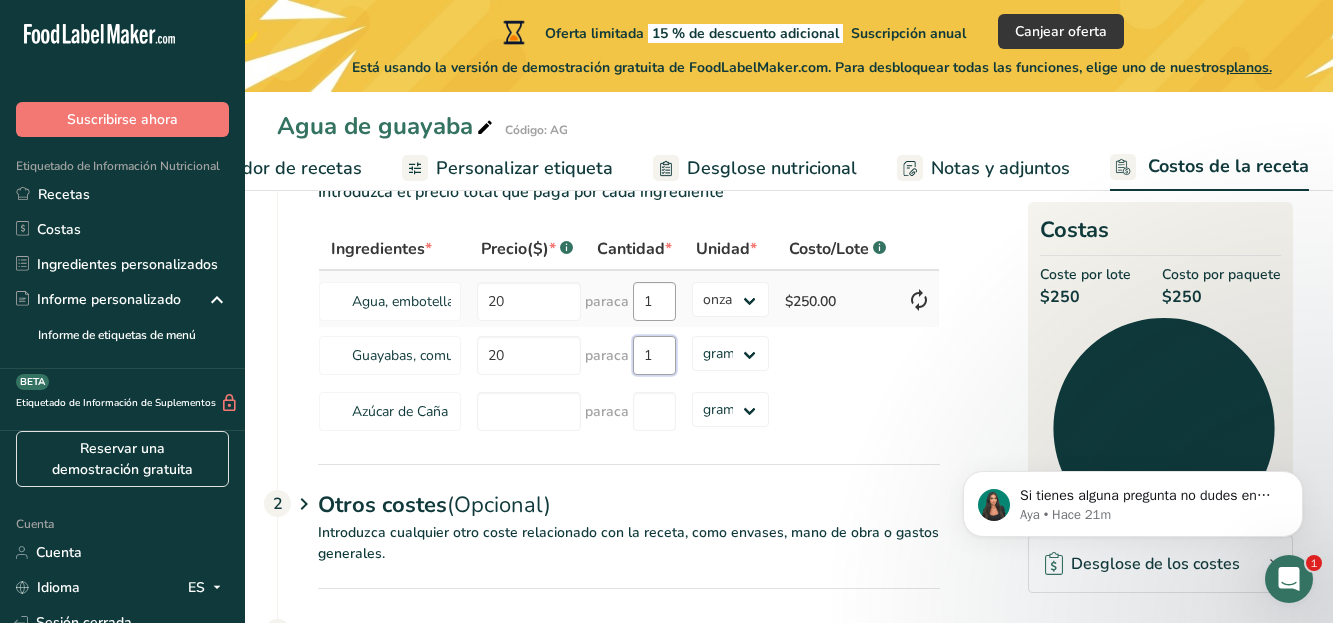 type on "1" 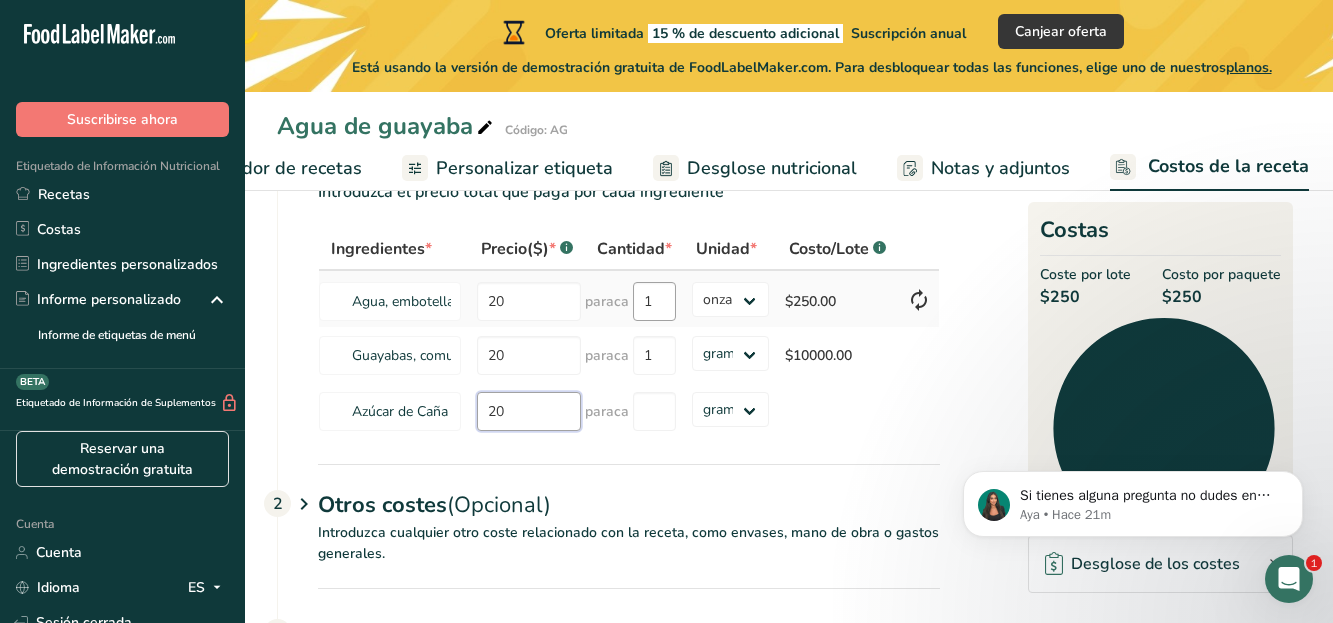 type on "20" 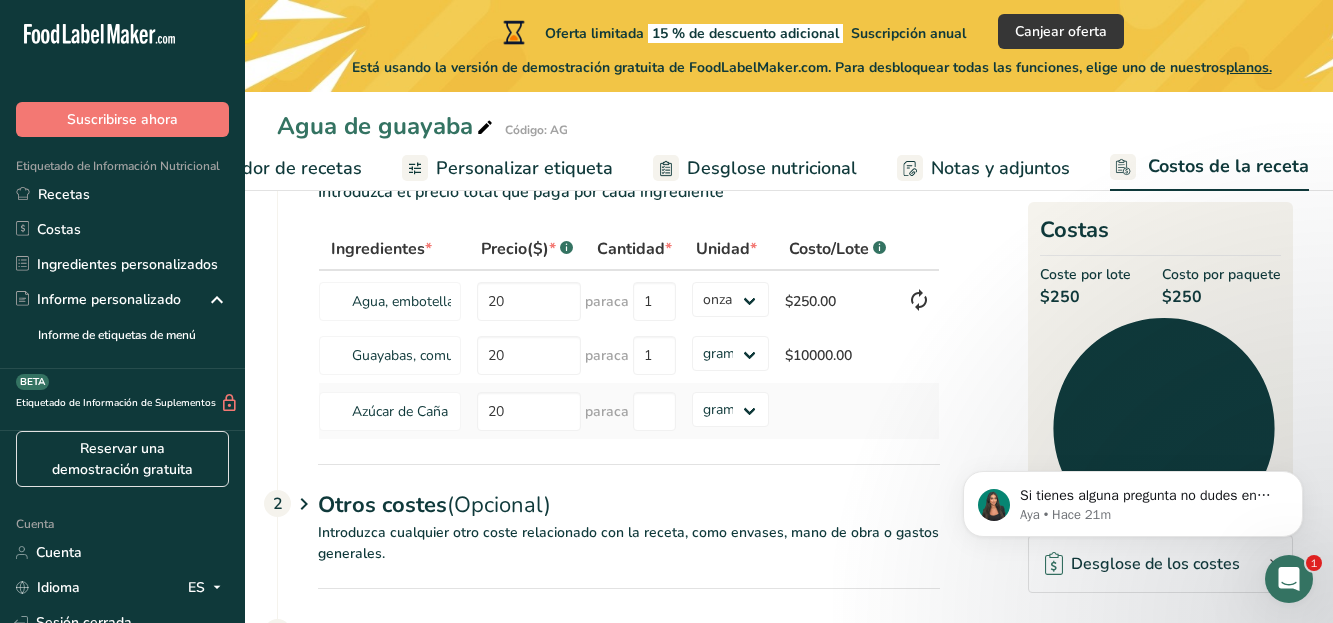 click at bounding box center [838, 411] 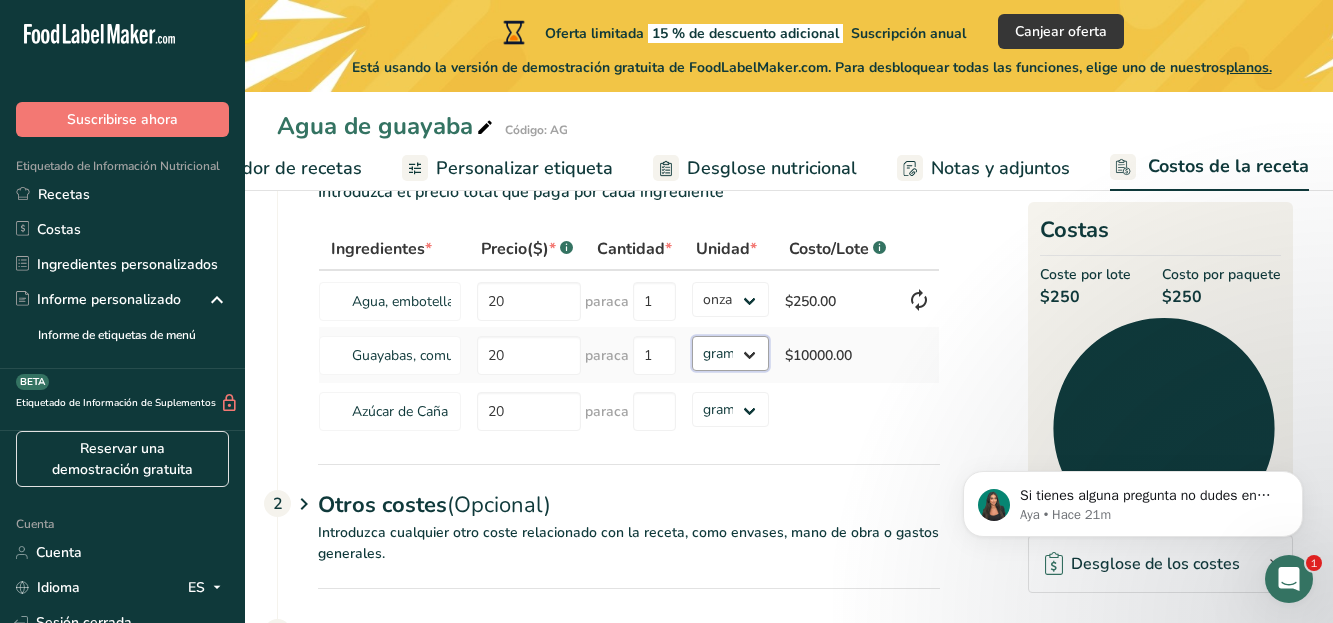 click on "gramos
kilogramo
mg
mcg
libras
onza" at bounding box center [730, 353] 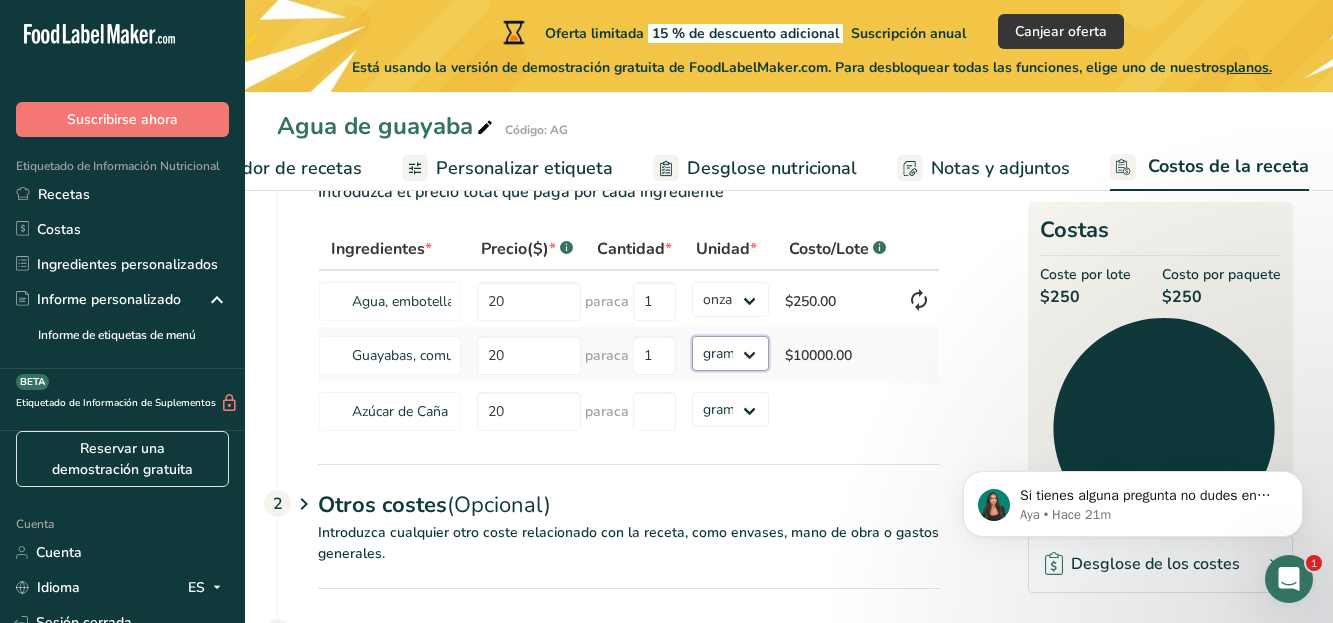 select on "1" 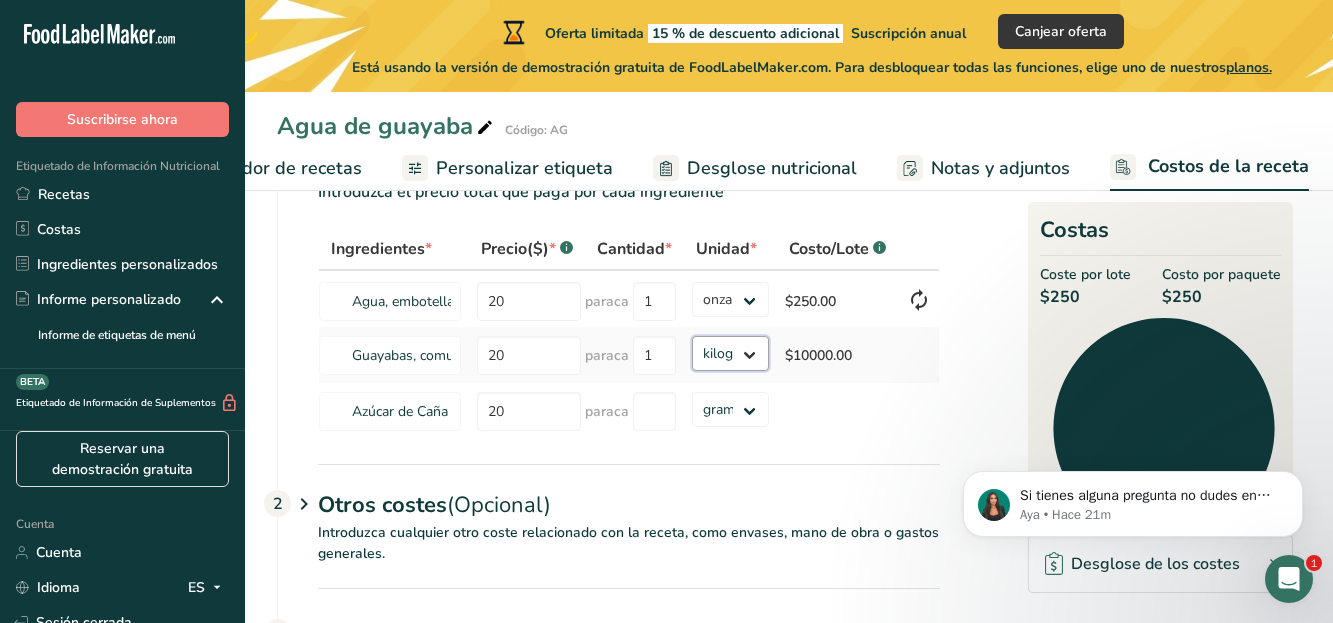 click on "gramos
kilogramo
mg
mcg
libras
onza" at bounding box center (730, 353) 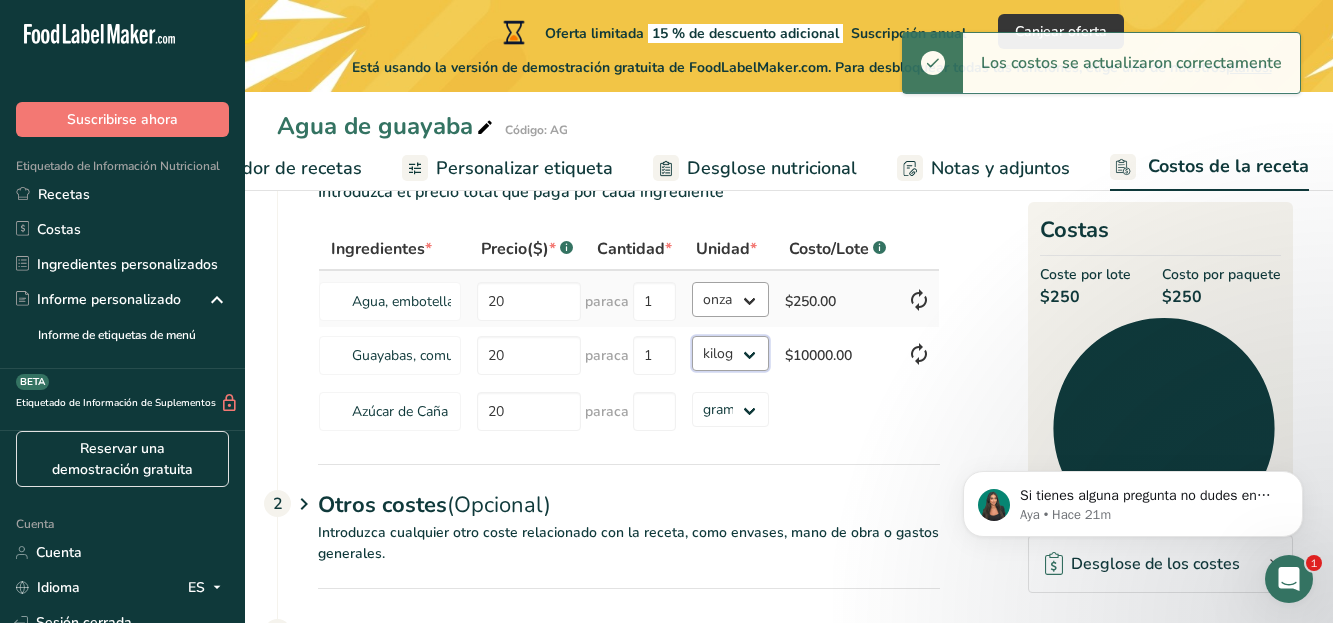 type 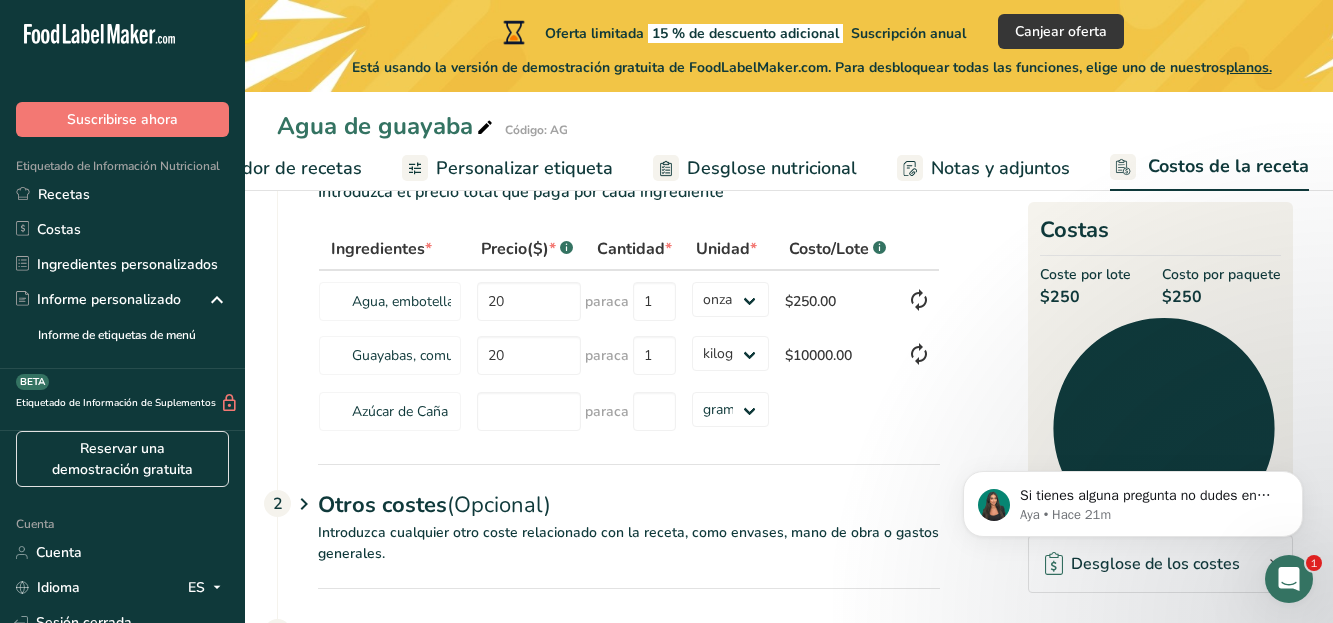 click on "Notas y adjuntos" at bounding box center [1000, 168] 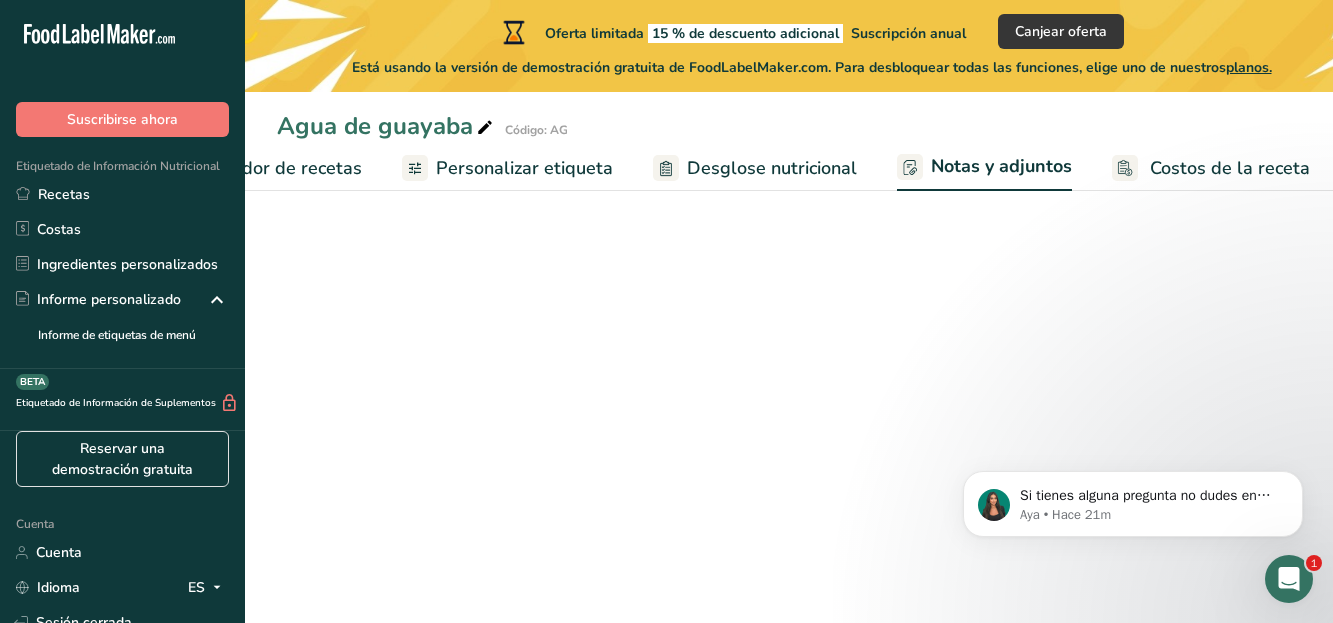 click on "Costos de la receta" at bounding box center [1230, 168] 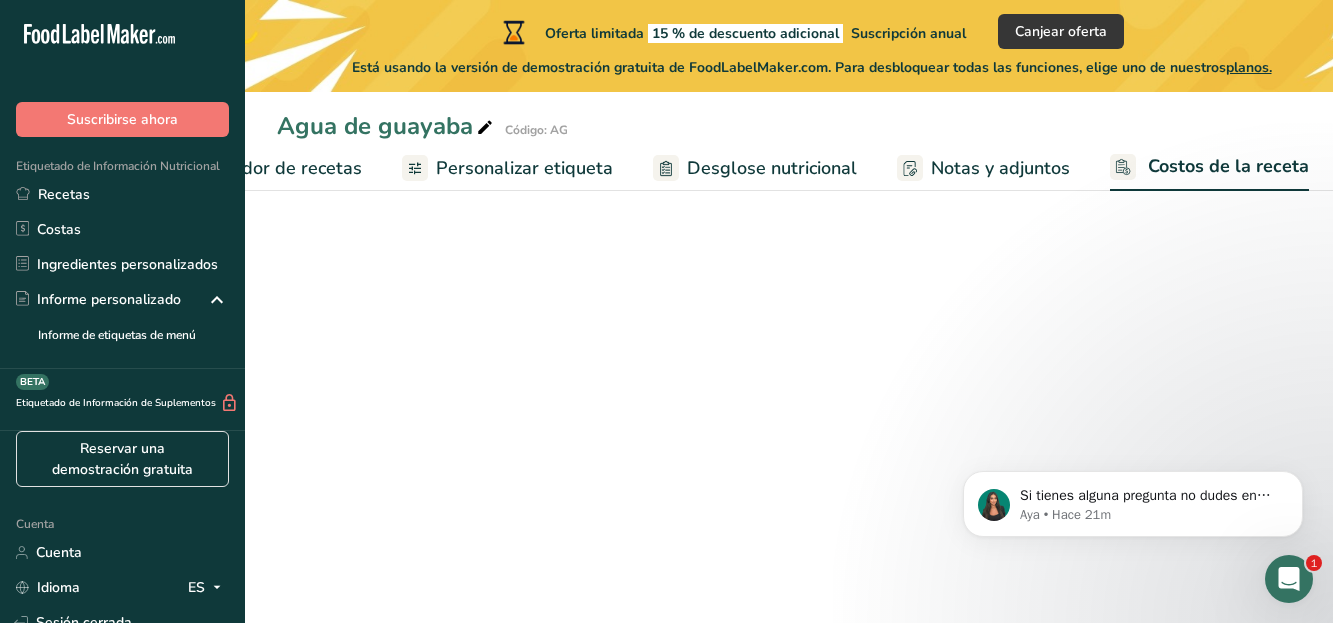 scroll, scrollTop: 133, scrollLeft: 0, axis: vertical 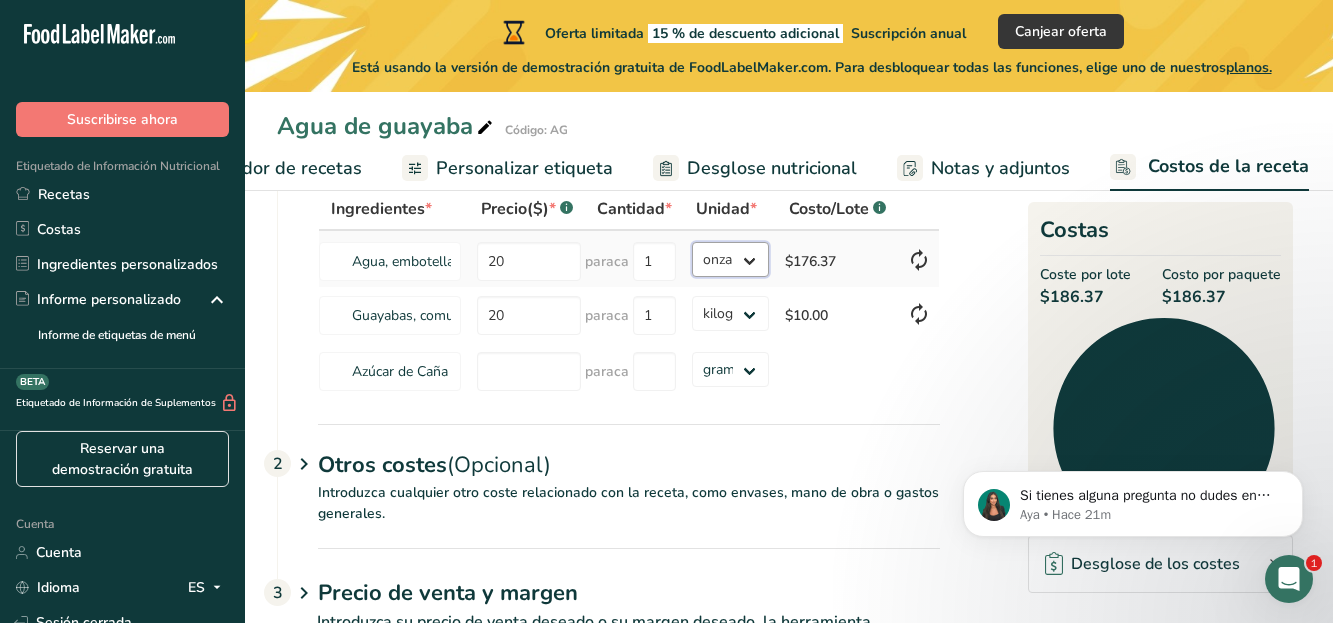click on "gramos
kilogramo
mg
mcg
libras
onza" at bounding box center [730, 259] 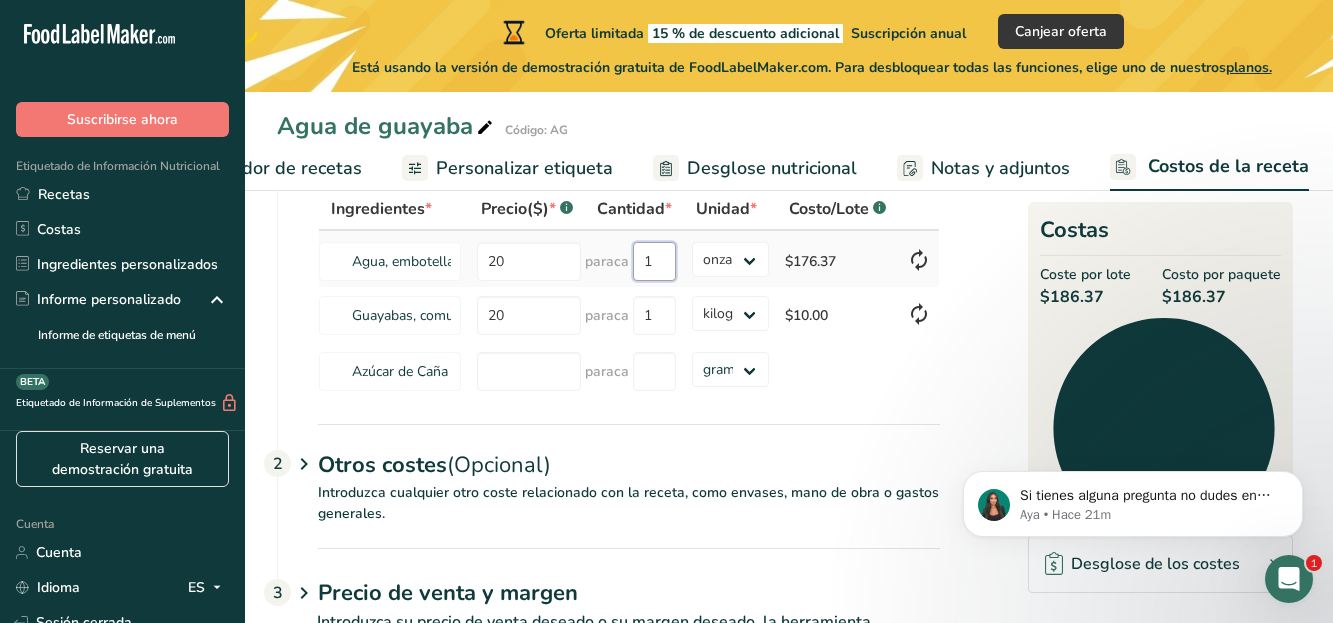 click on "1" at bounding box center [654, 261] 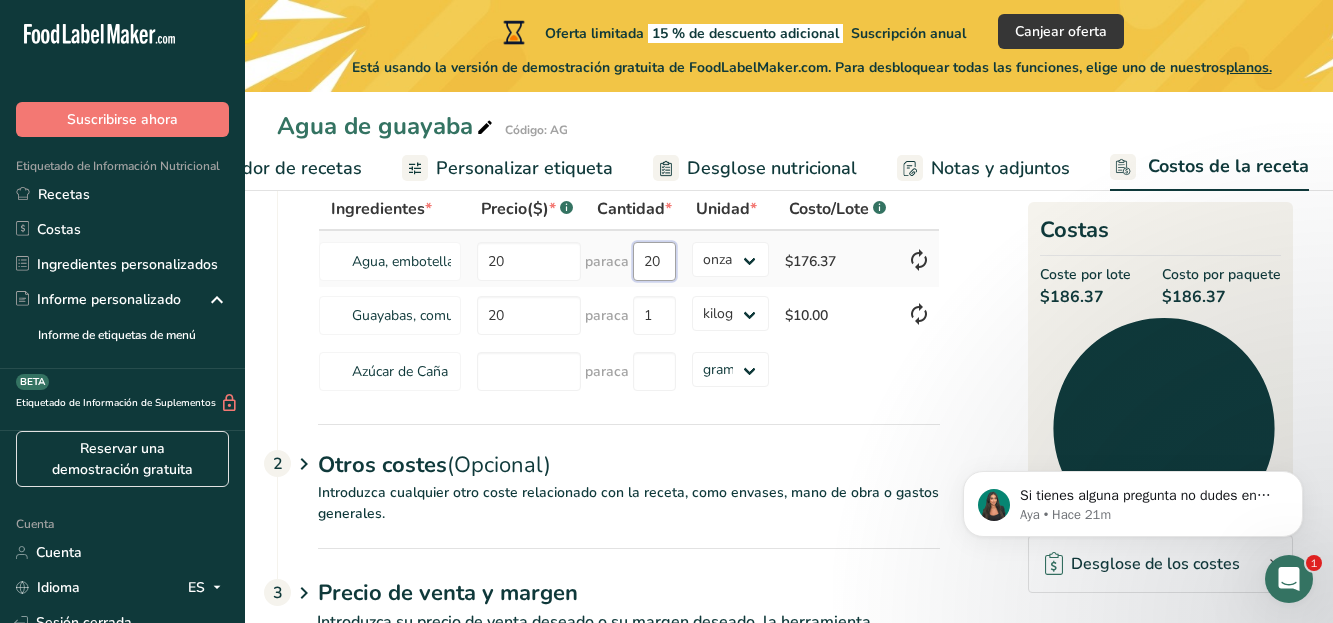 scroll, scrollTop: 0, scrollLeft: 1, axis: horizontal 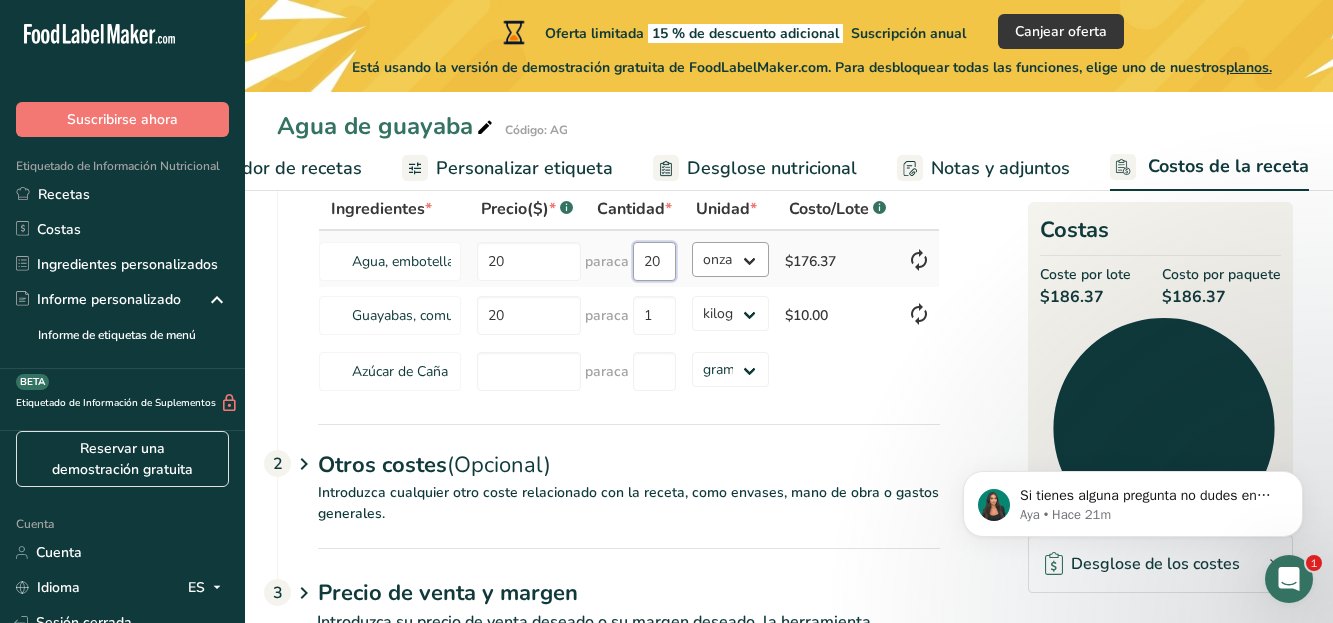 type on "20" 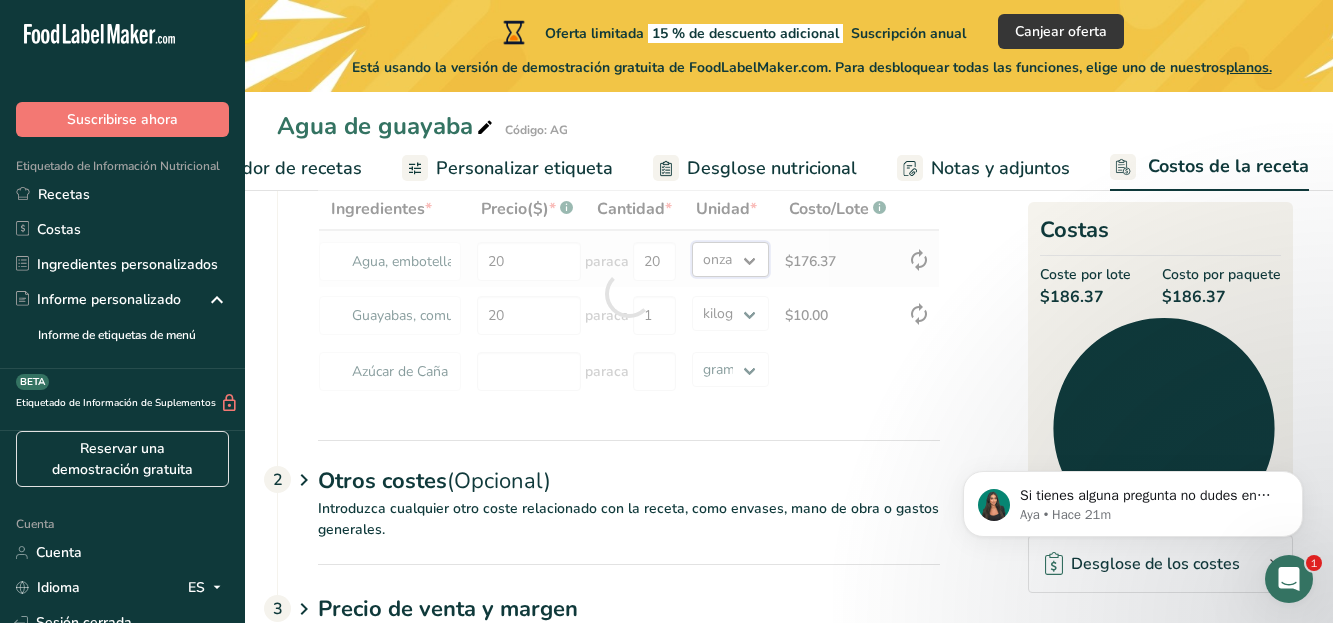 scroll, scrollTop: 0, scrollLeft: 0, axis: both 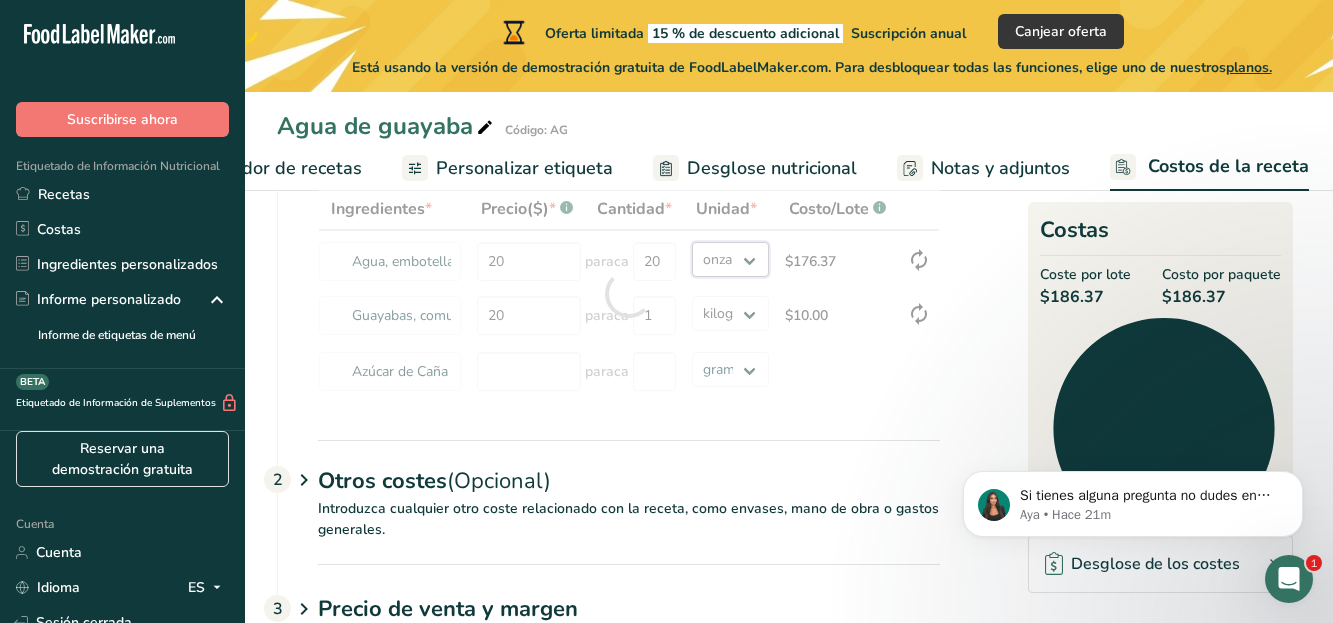 click on "Ingredientes  *
Precio($) *   .a-a{fill:#347362;}.b-a{fill:#fff;}
Cantidad  *
Unidad  *
Costo/Lote
.a-a{fill:#347362;}.b-a{fill:#fff;}            Agua, embotellada, genérica.   20
paraca
20
gramos
kilogramo
mg
mcg
libras
onza
$176.37
Guayabas, comunes, crudas   20
paraca
1
gramos
kilogramo
mg
mcg
libras
onza
$10.00
Azúcar de Caña Orgánica
paraca
gramos
kilogramo
mg
mcg
libras
onza" at bounding box center (629, 294) 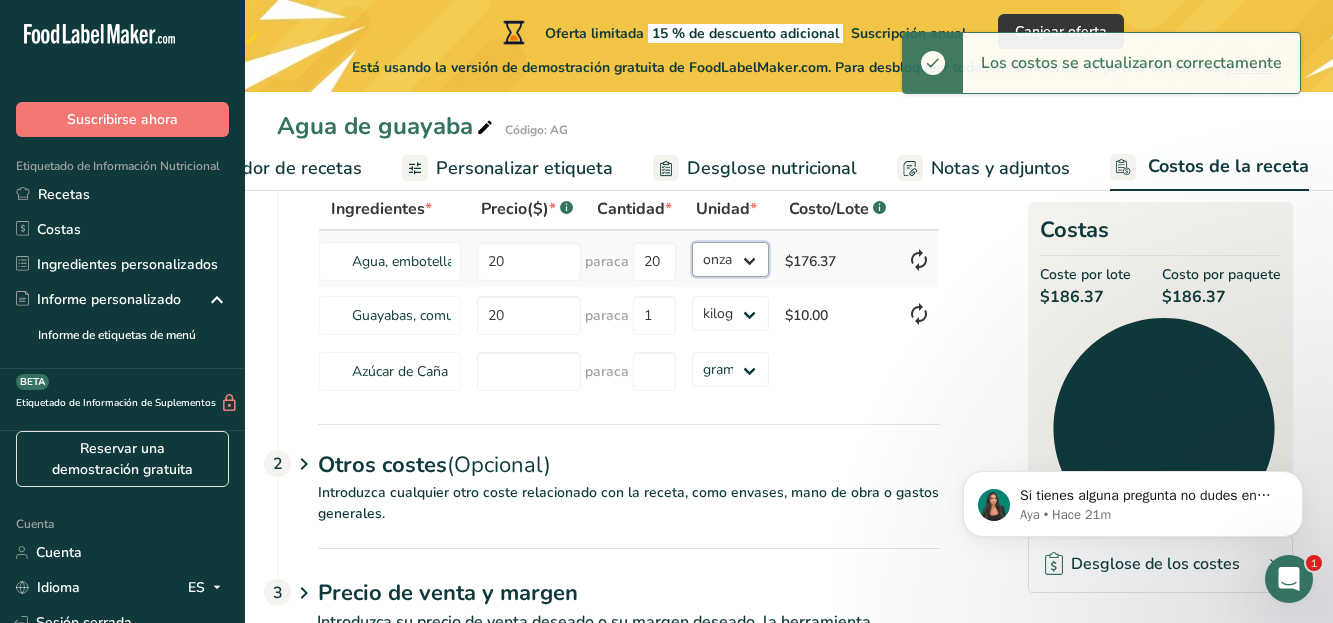 select on "1" 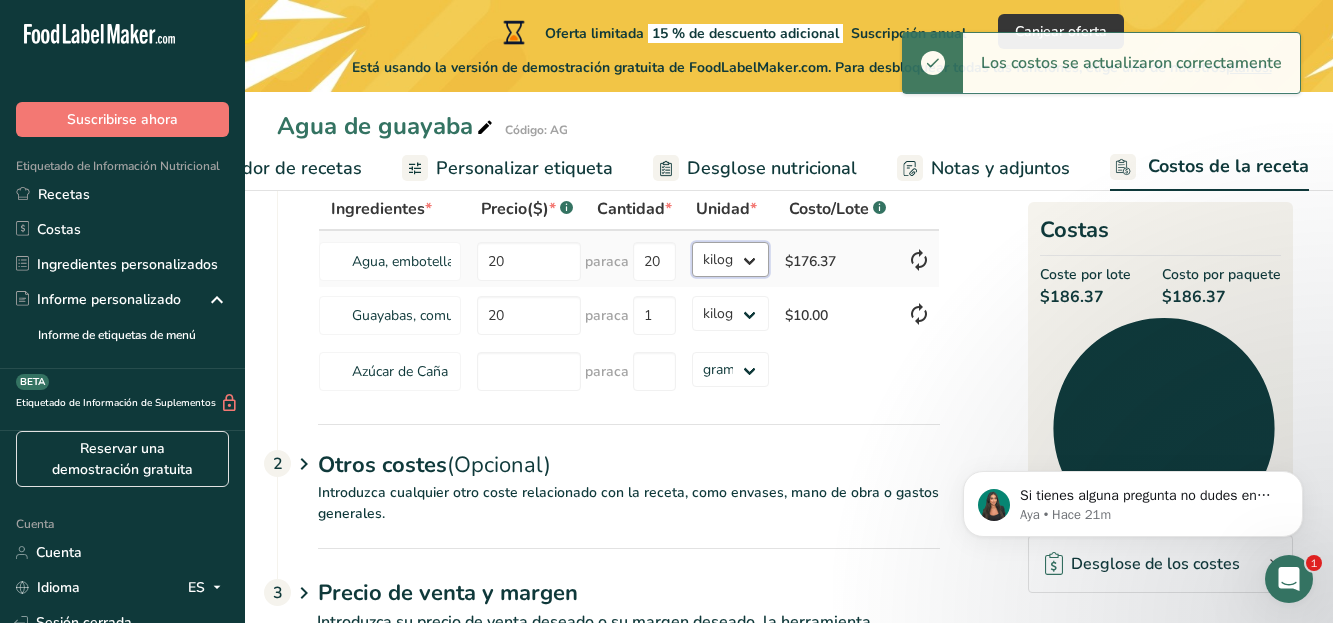 click on "gramos
kilogramo
mg
mcg
libras
onza" at bounding box center (730, 259) 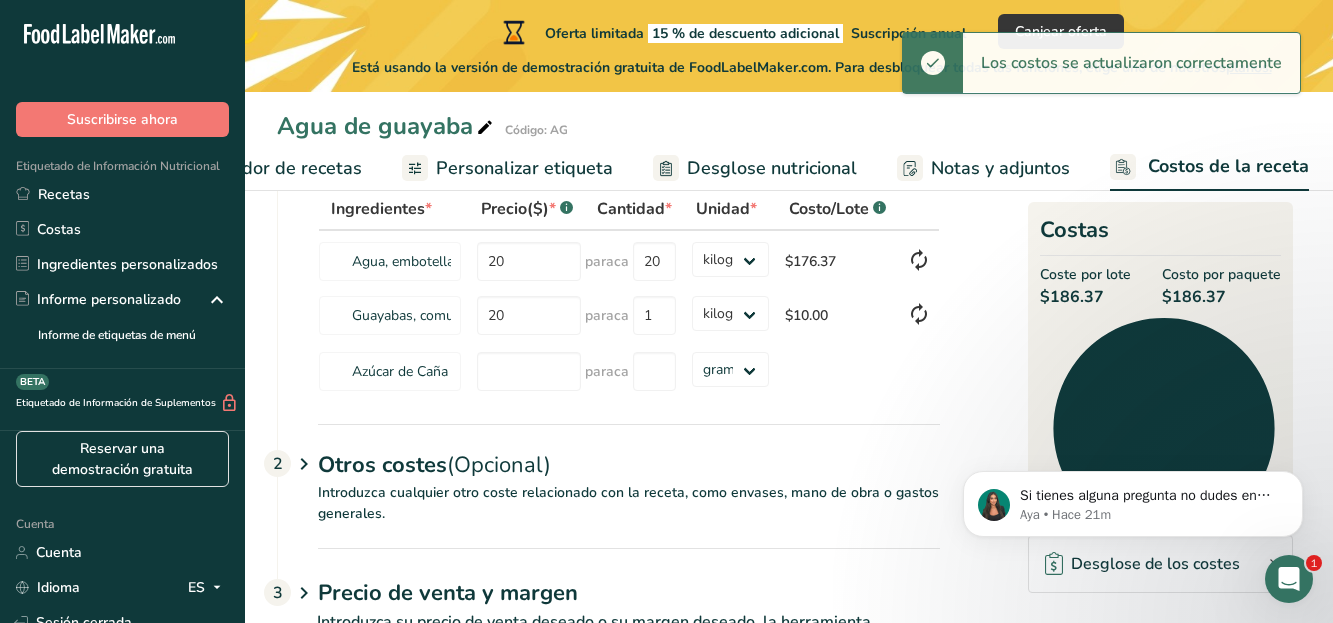 click on "Notas y adjuntos" at bounding box center (1000, 168) 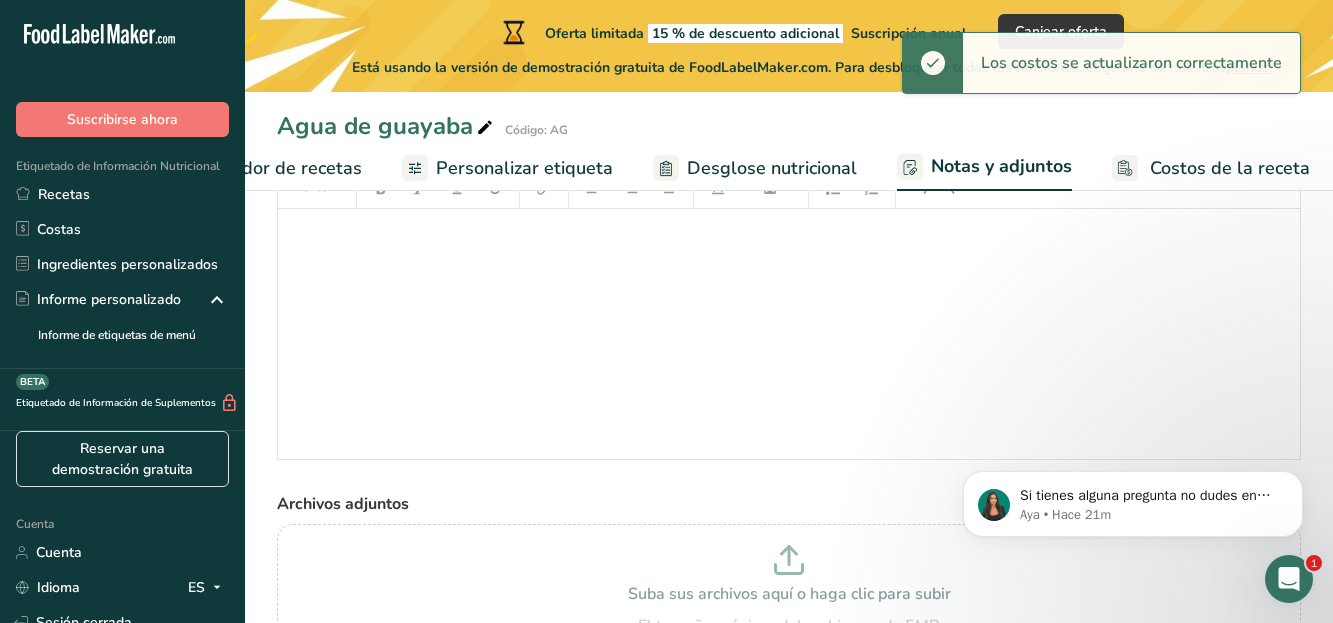 scroll, scrollTop: 173, scrollLeft: 0, axis: vertical 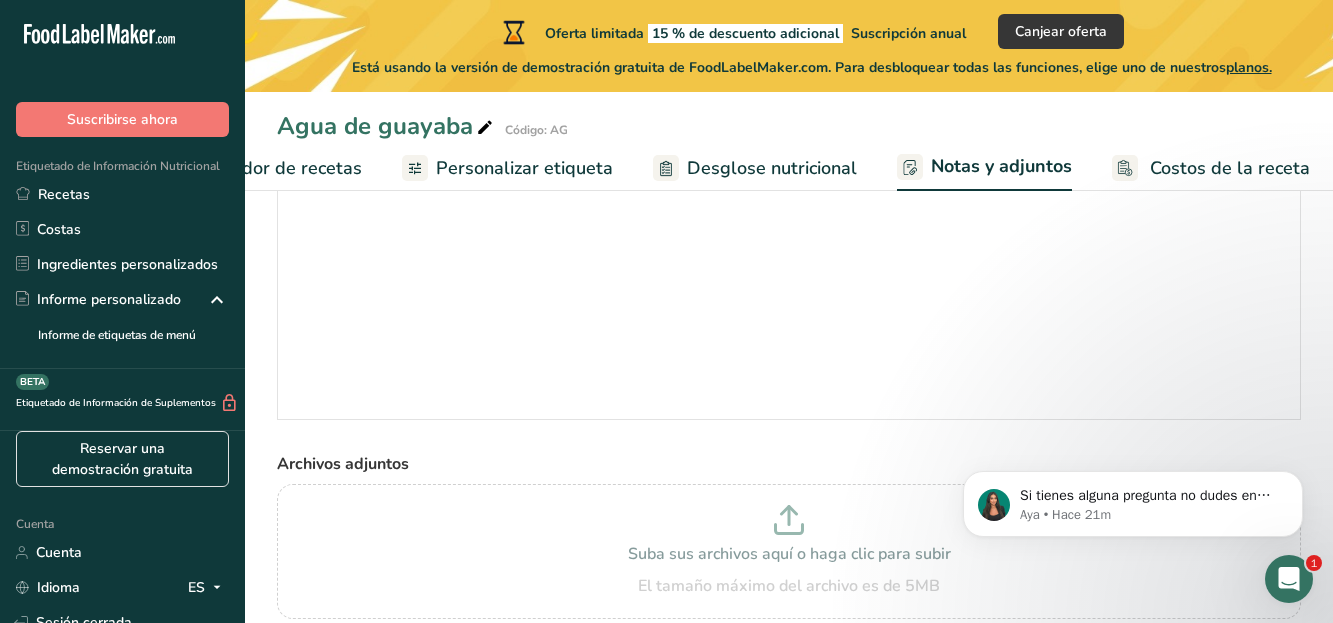 click on "Costos de la receta" at bounding box center (1230, 168) 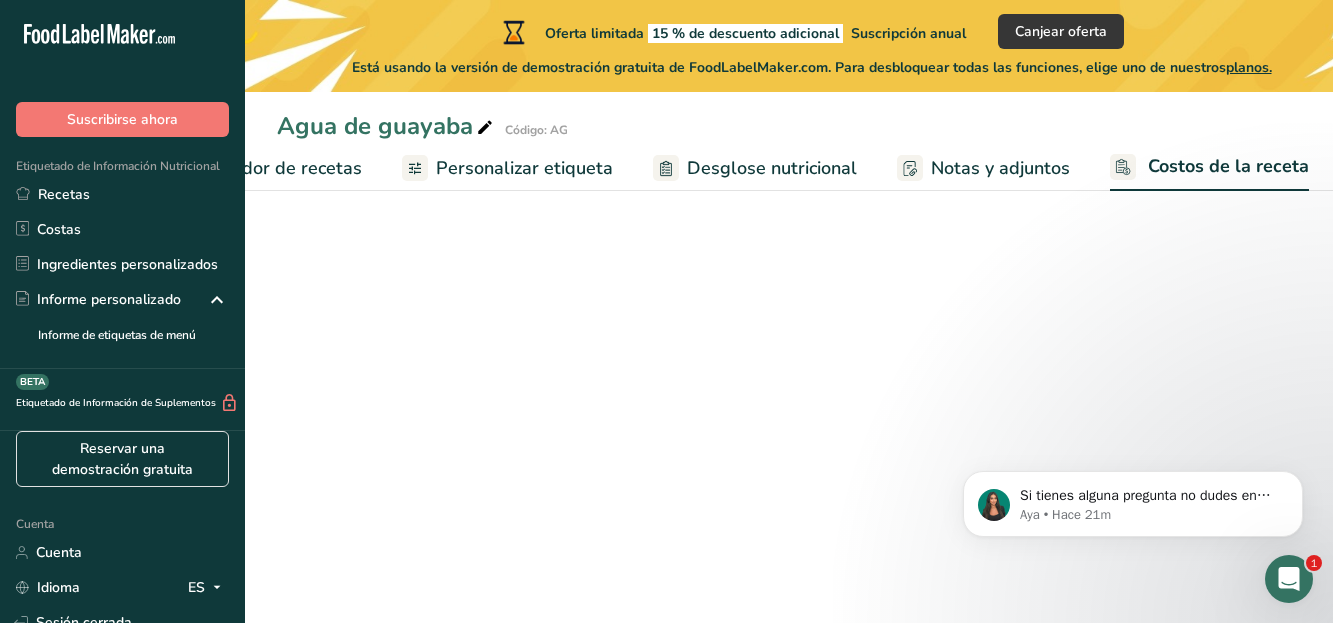 select on "1" 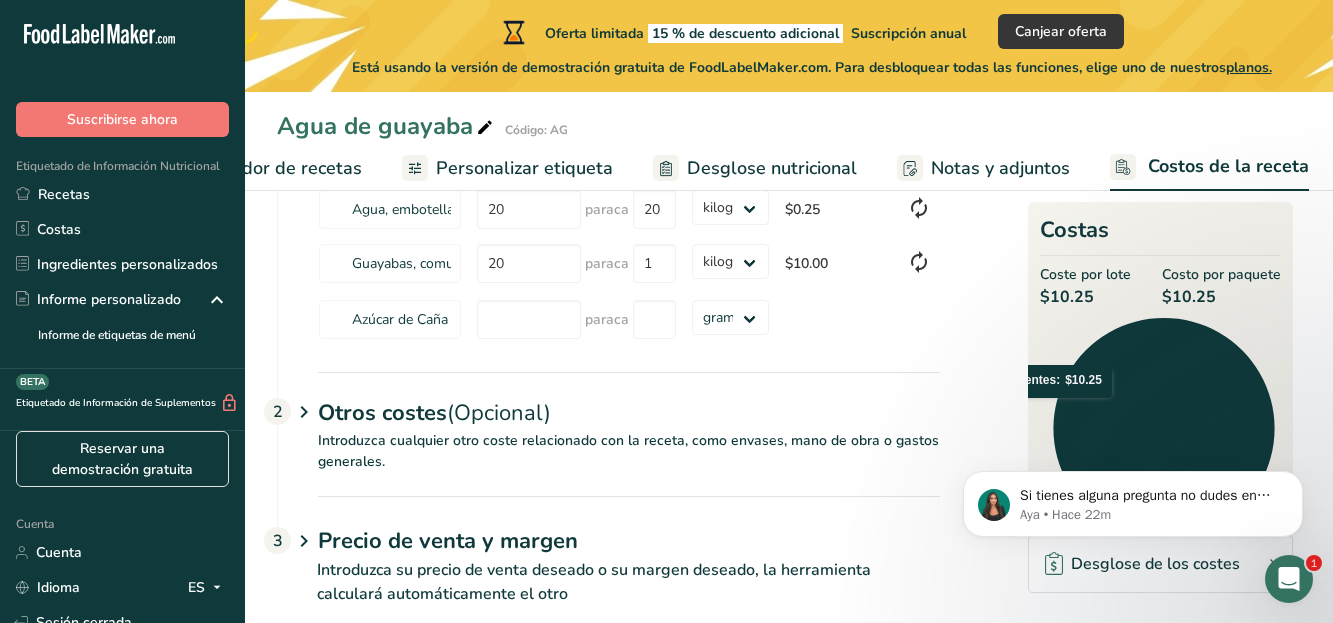 scroll, scrollTop: 184, scrollLeft: 0, axis: vertical 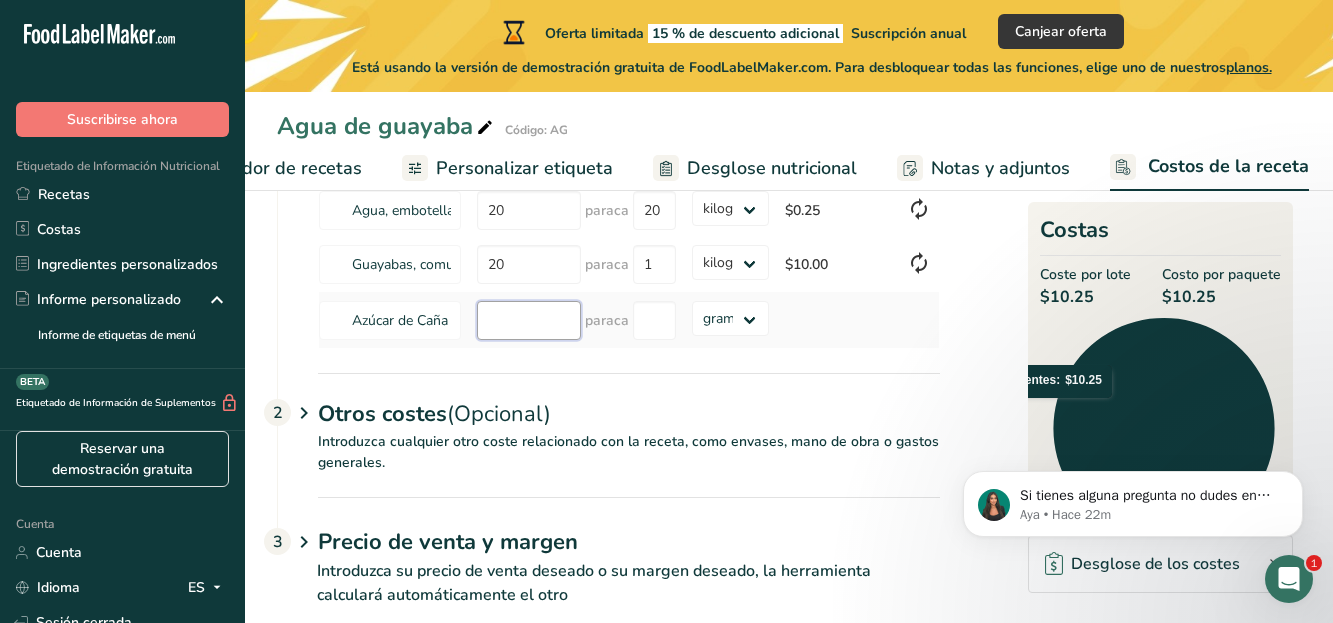 click at bounding box center (529, 320) 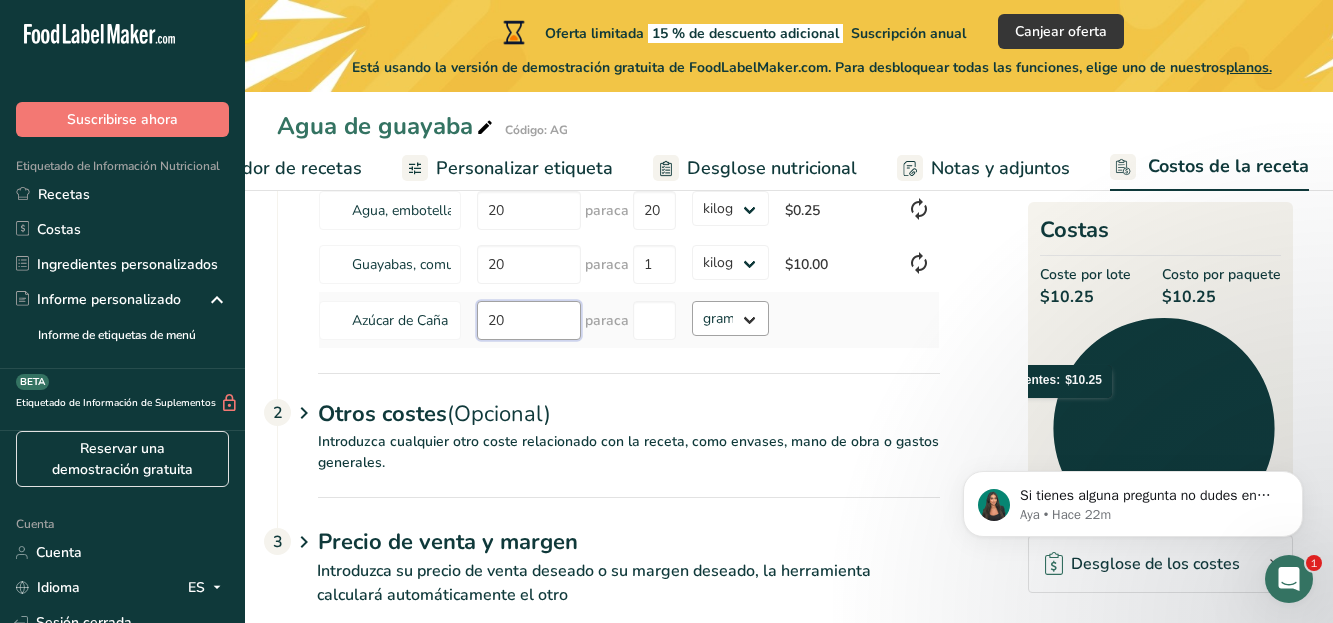 type on "20" 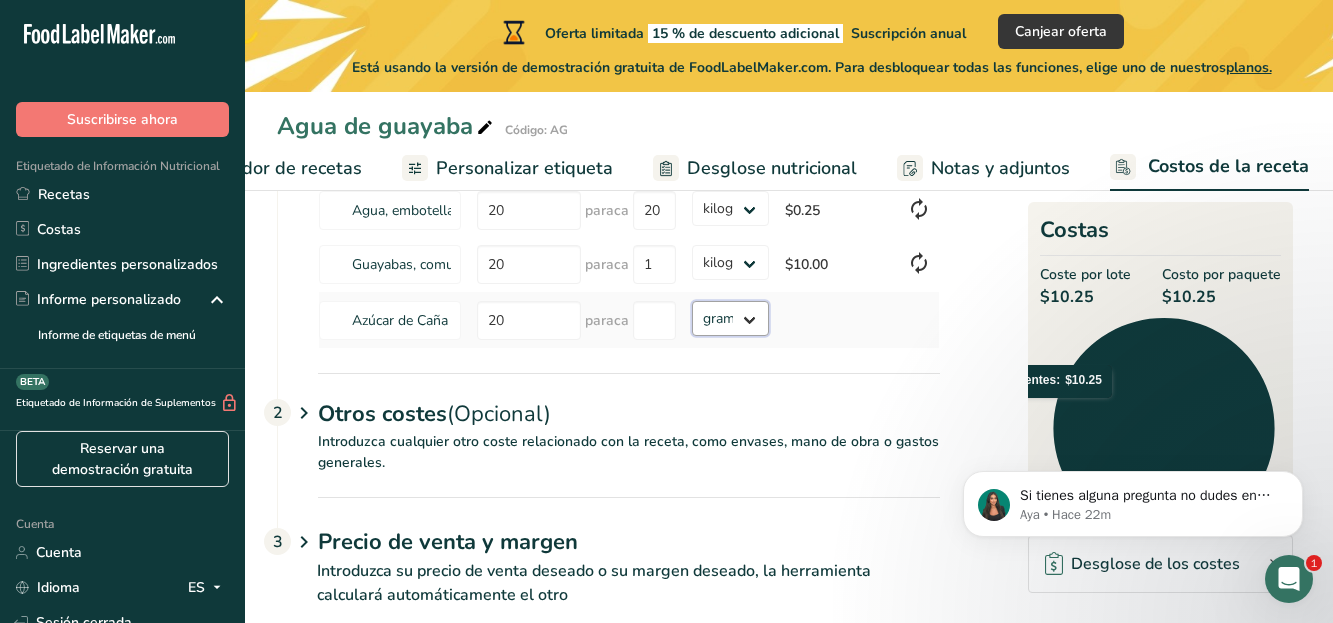 click on "gramos
kilogramo
mg
mcg
libras
onza" at bounding box center [730, 318] 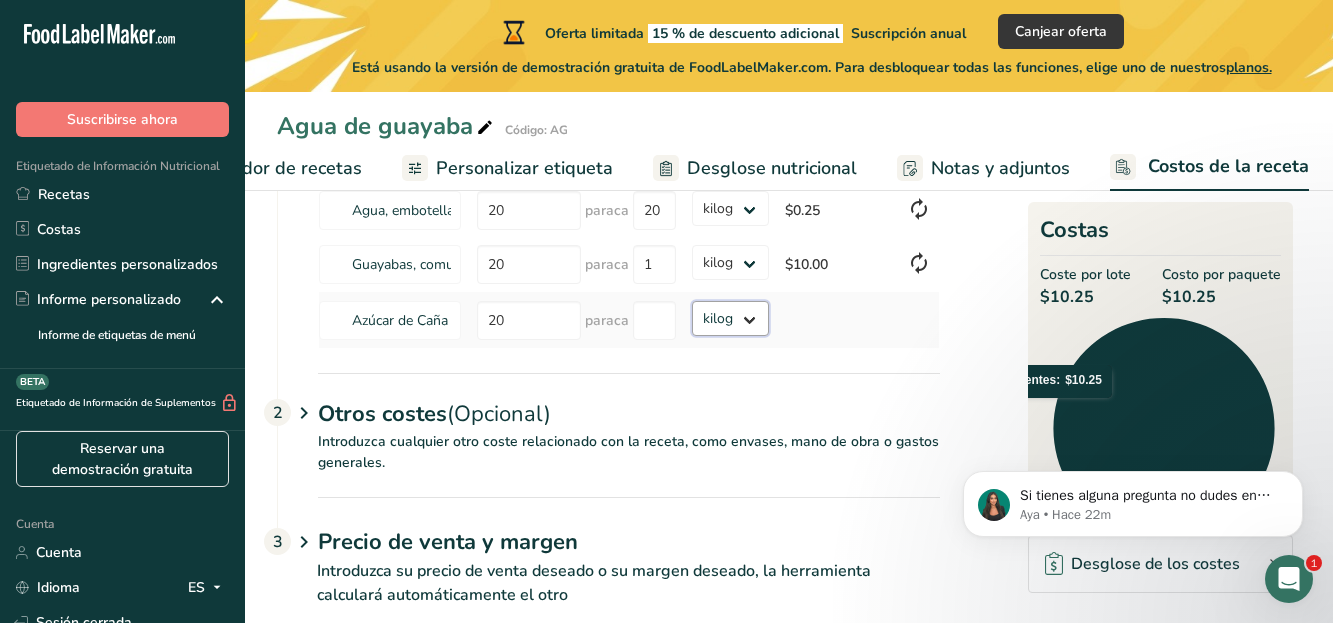 click on "gramos
kilogramo
mg
mcg
libras
onza" at bounding box center (730, 318) 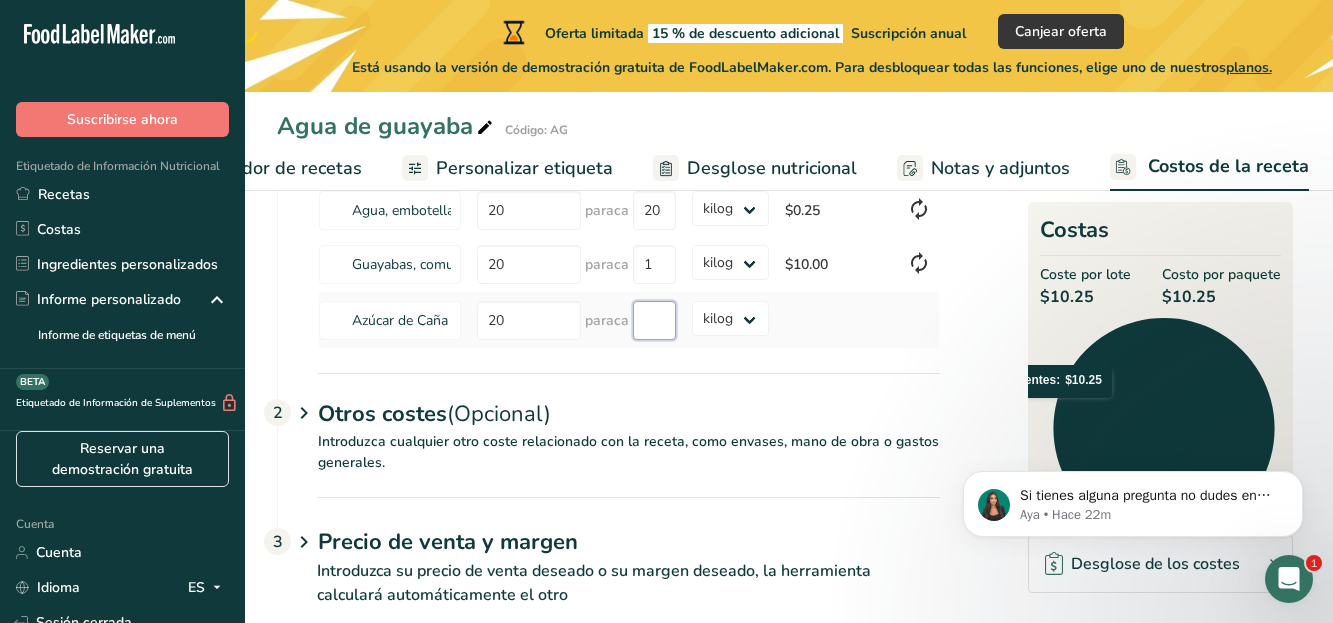 click at bounding box center [654, 320] 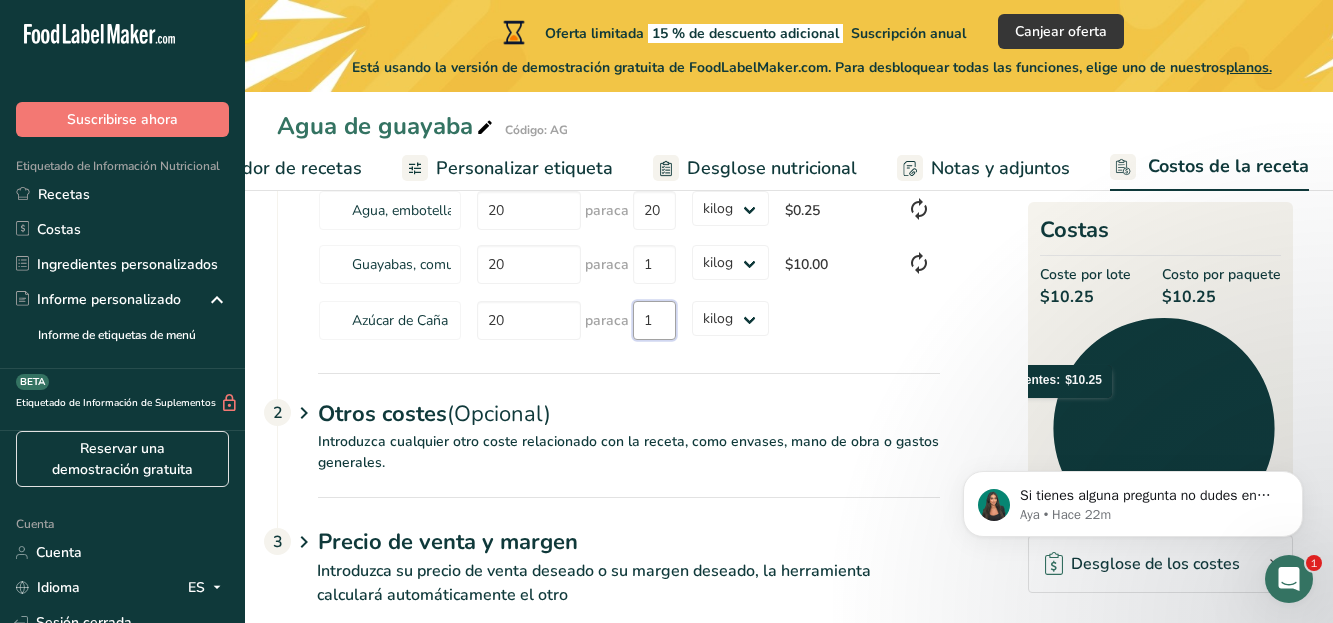 type on "1" 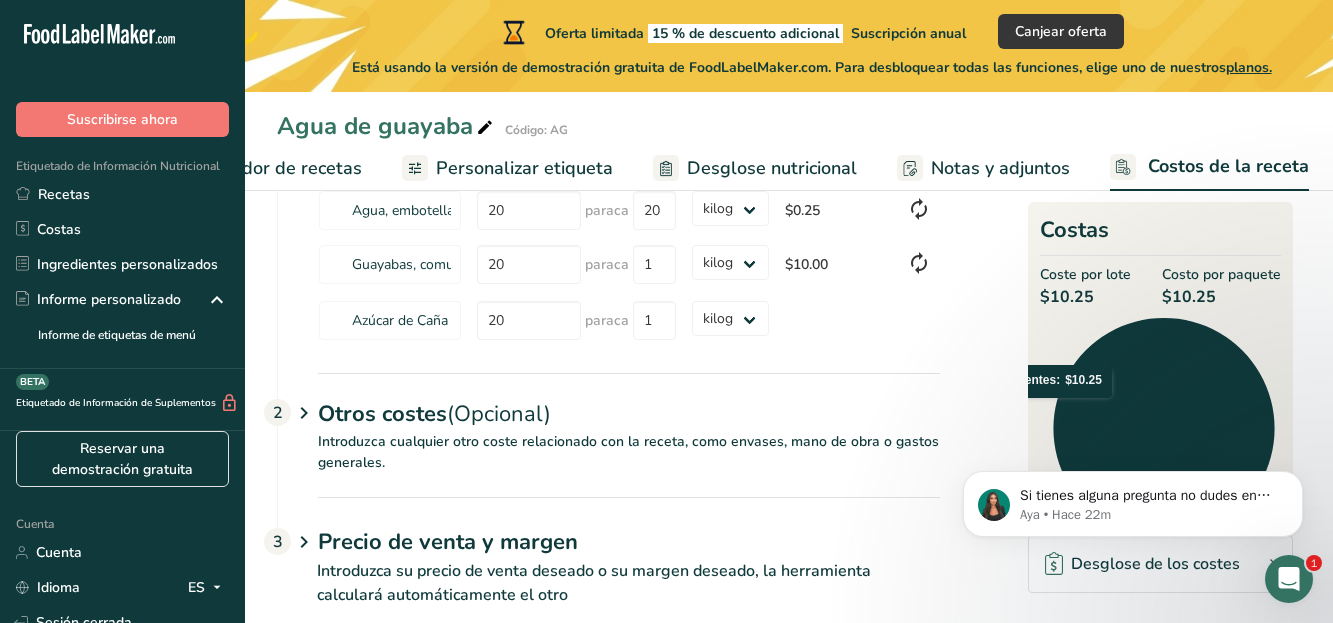 click on "Ingredientes  *
Precio($) *   .a-a{fill:#347362;}.b-a{fill:#fff;}
Cantidad  *
Unidad  *
Costo/Lote
.a-a{fill:#347362;}.b-a{fill:#fff;}            Agua, embotellada, genérica.   20
paraca
20
gramos
kilogramo
mg
mcg
libras
onza
$0.25
Guayabas, comunes, crudas   20
paraca
1
gramos
kilogramo
mg
mcg
libras
onza
$10.00
Azúcar de Caña Orgánica   20
paraca
1
gramos
kilogramo
mg
mcg
libras
onza" at bounding box center (609, 255) 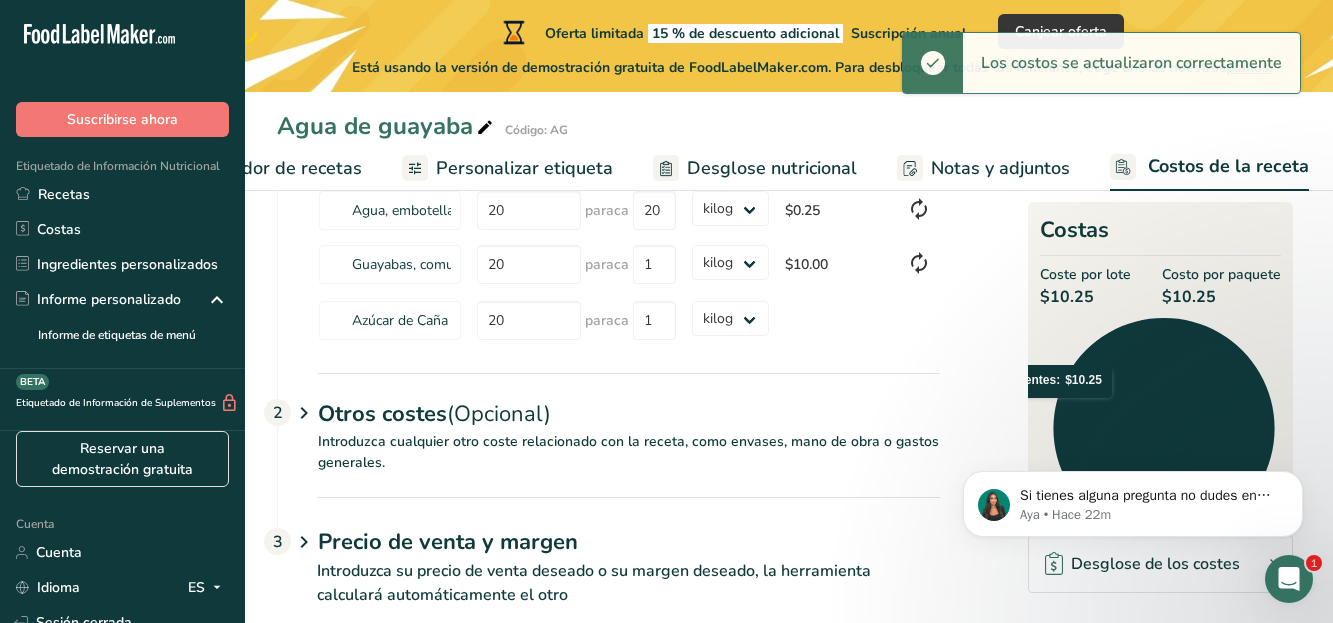 click on "Notas y adjuntos" at bounding box center [1000, 168] 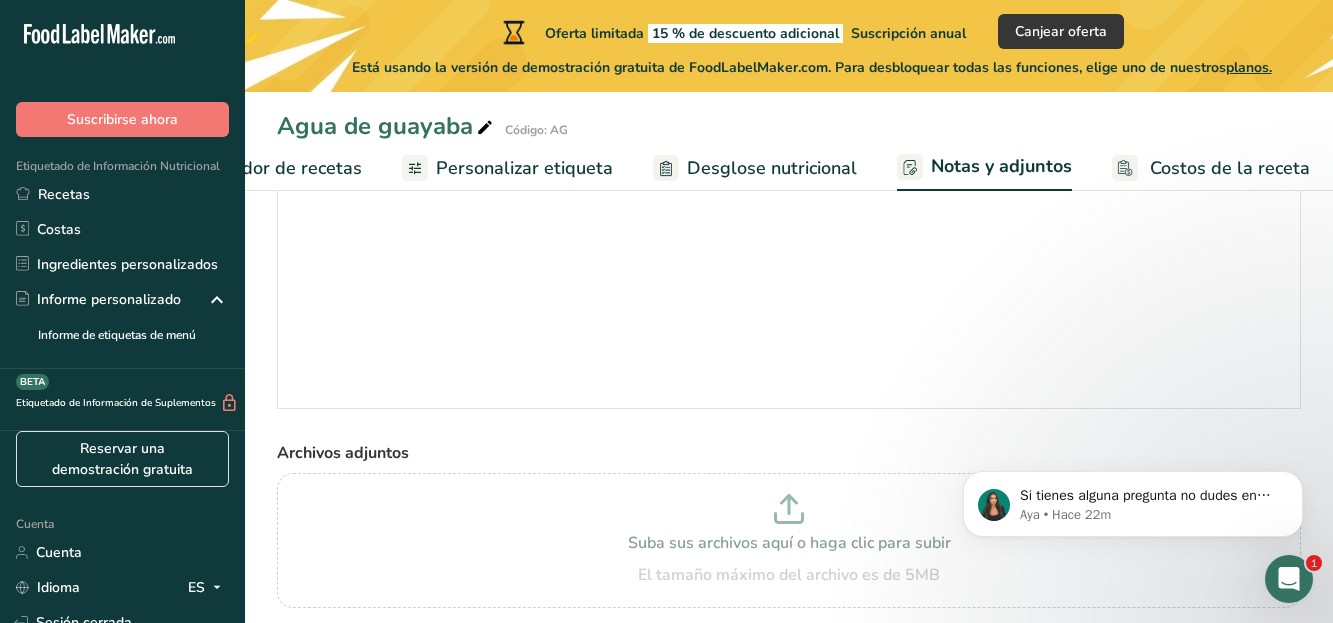 scroll, scrollTop: 224, scrollLeft: 0, axis: vertical 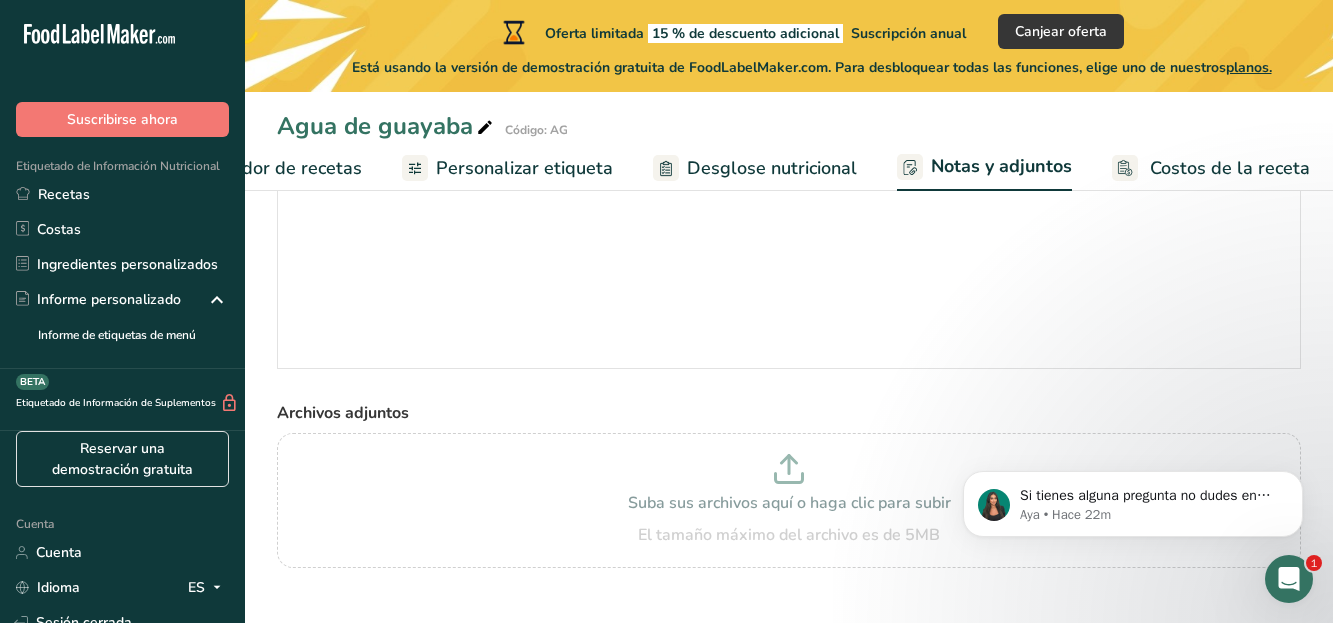 click on "Costos de la receta" at bounding box center (1230, 168) 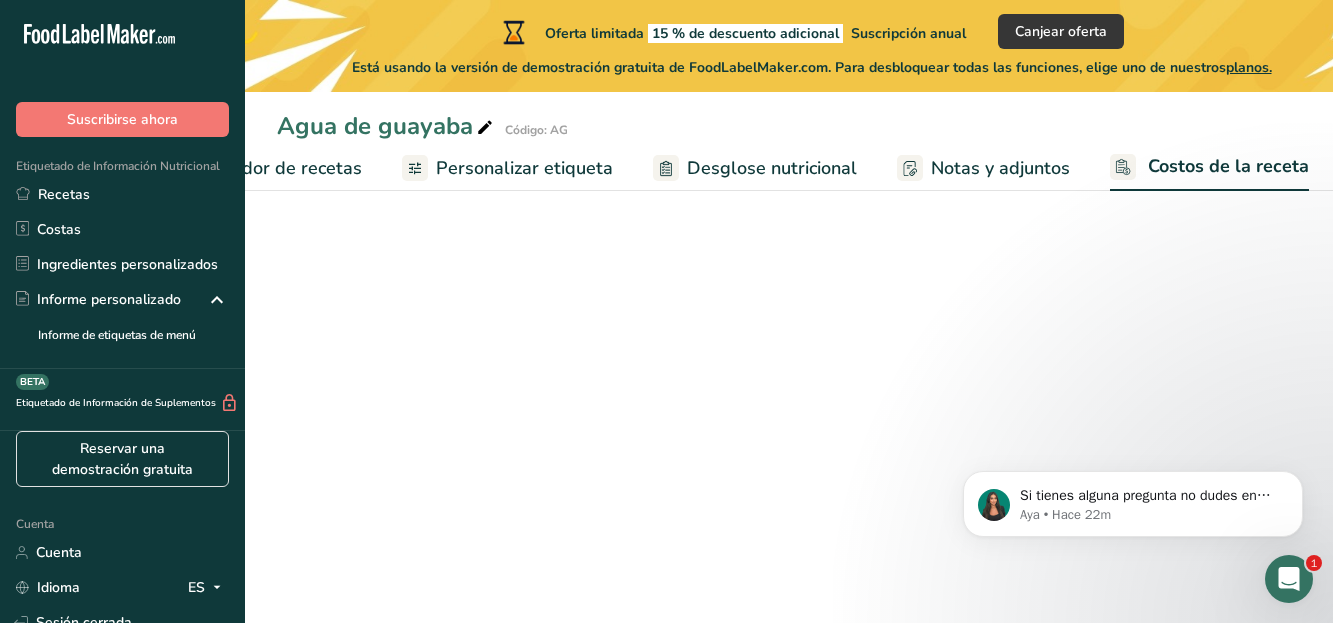 select on "1" 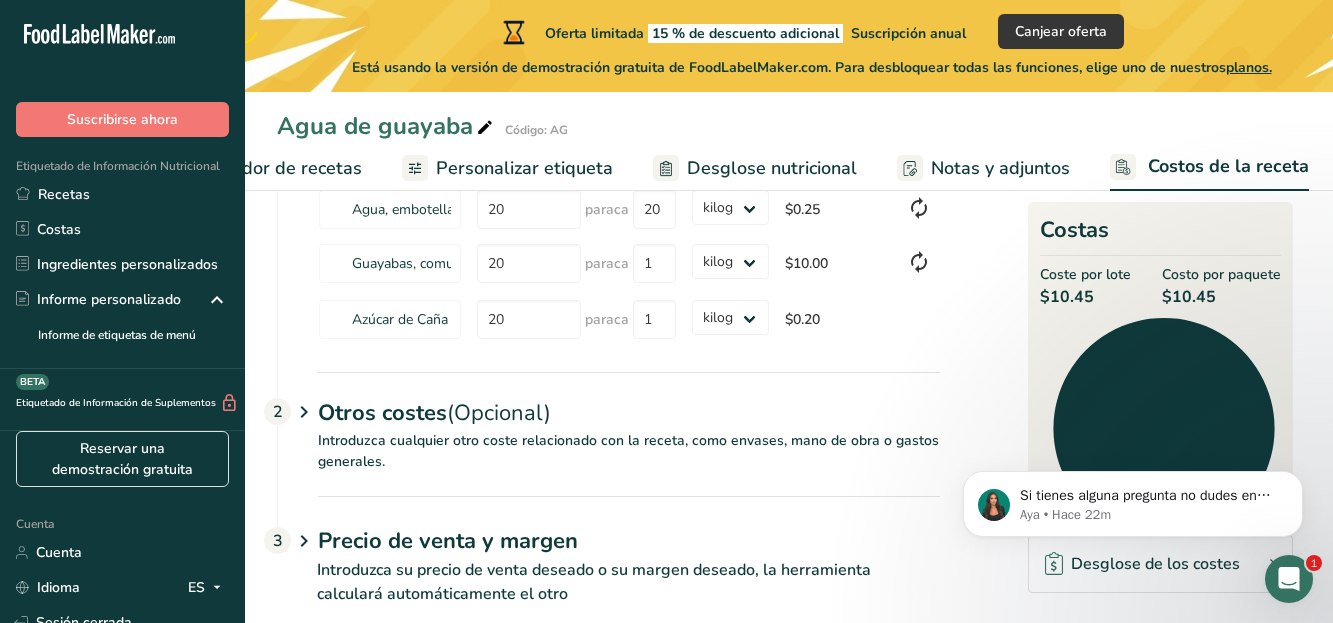 scroll, scrollTop: 248, scrollLeft: 0, axis: vertical 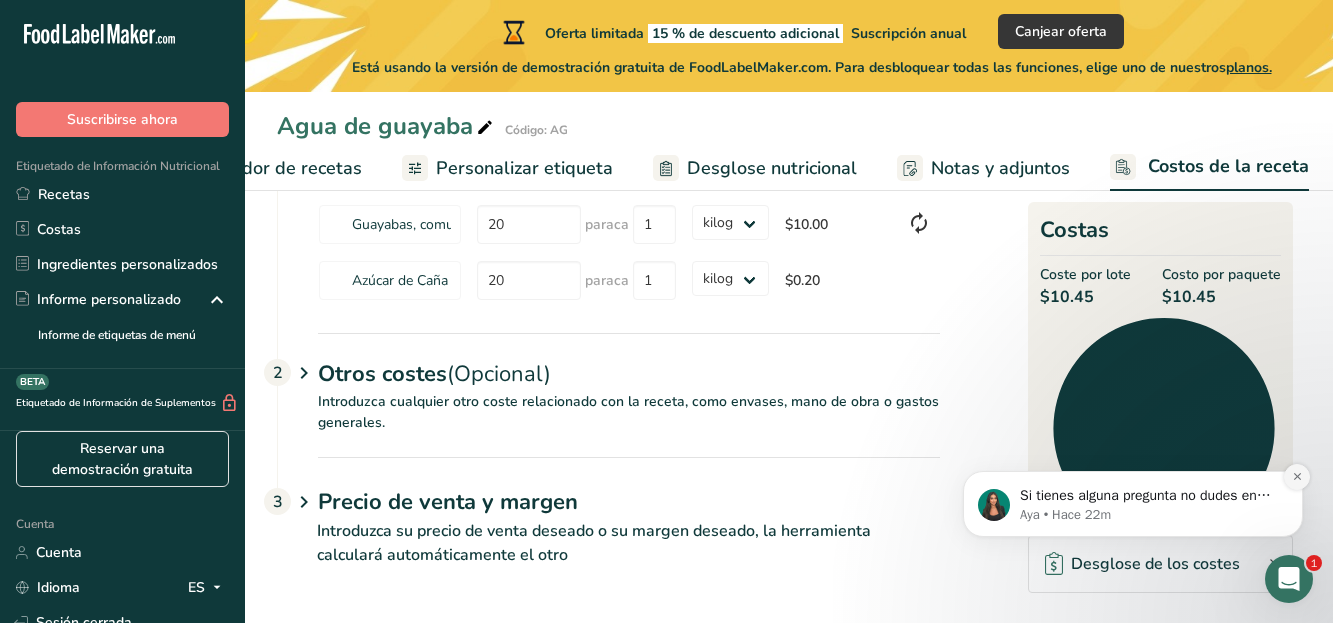click 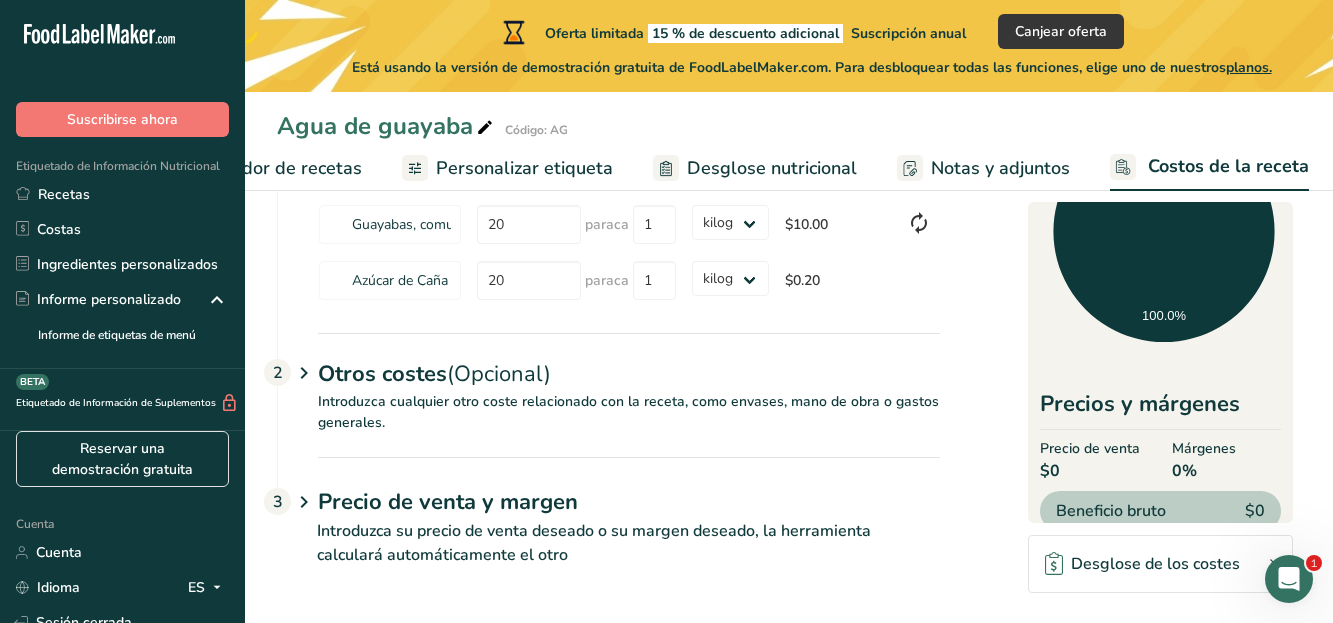 scroll, scrollTop: 221, scrollLeft: 0, axis: vertical 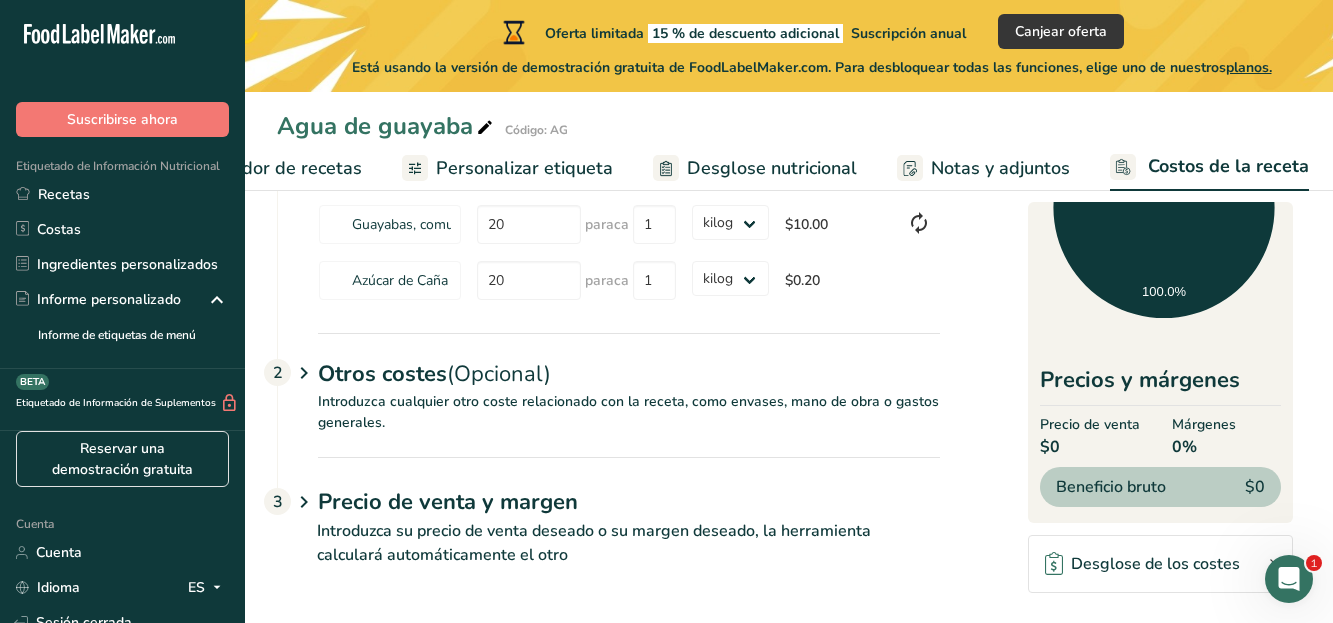click at bounding box center (304, 373) 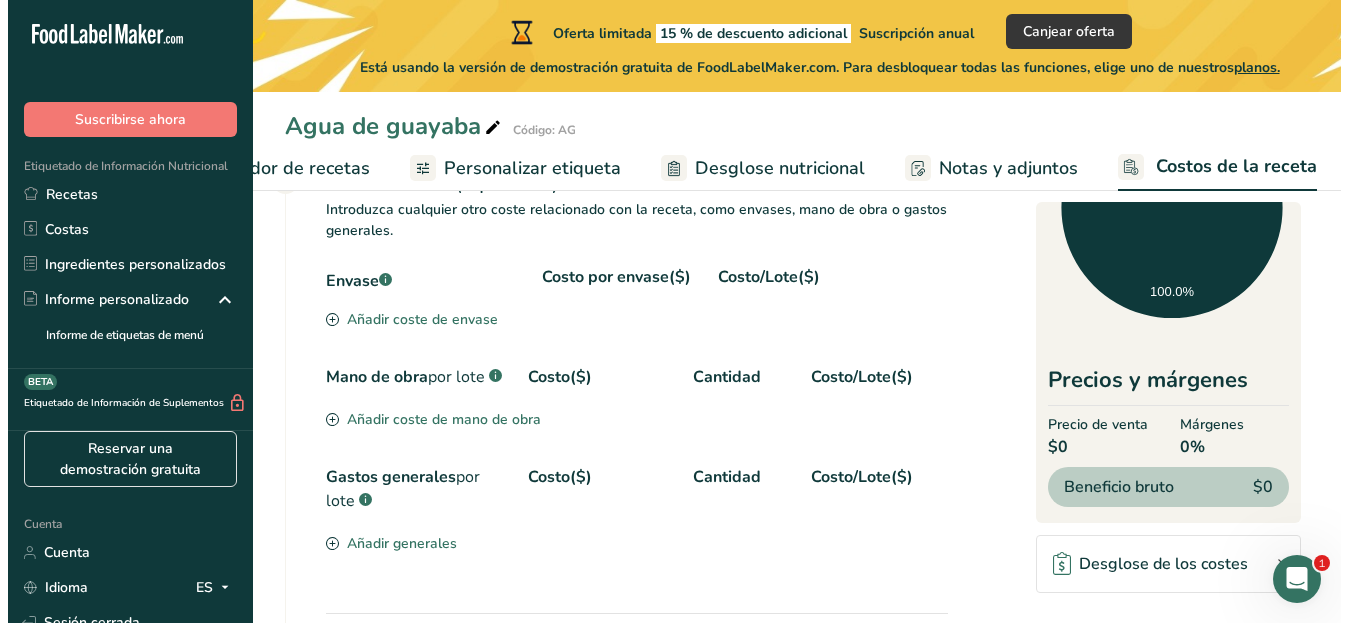 scroll, scrollTop: 419, scrollLeft: 0, axis: vertical 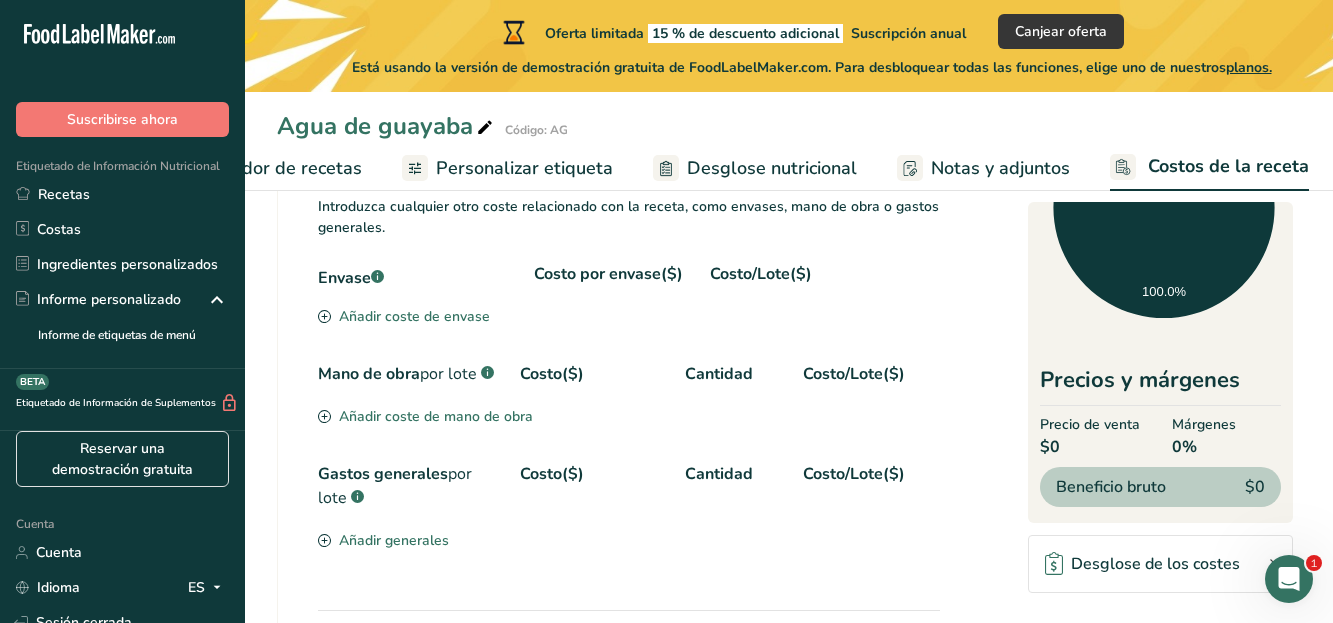 click 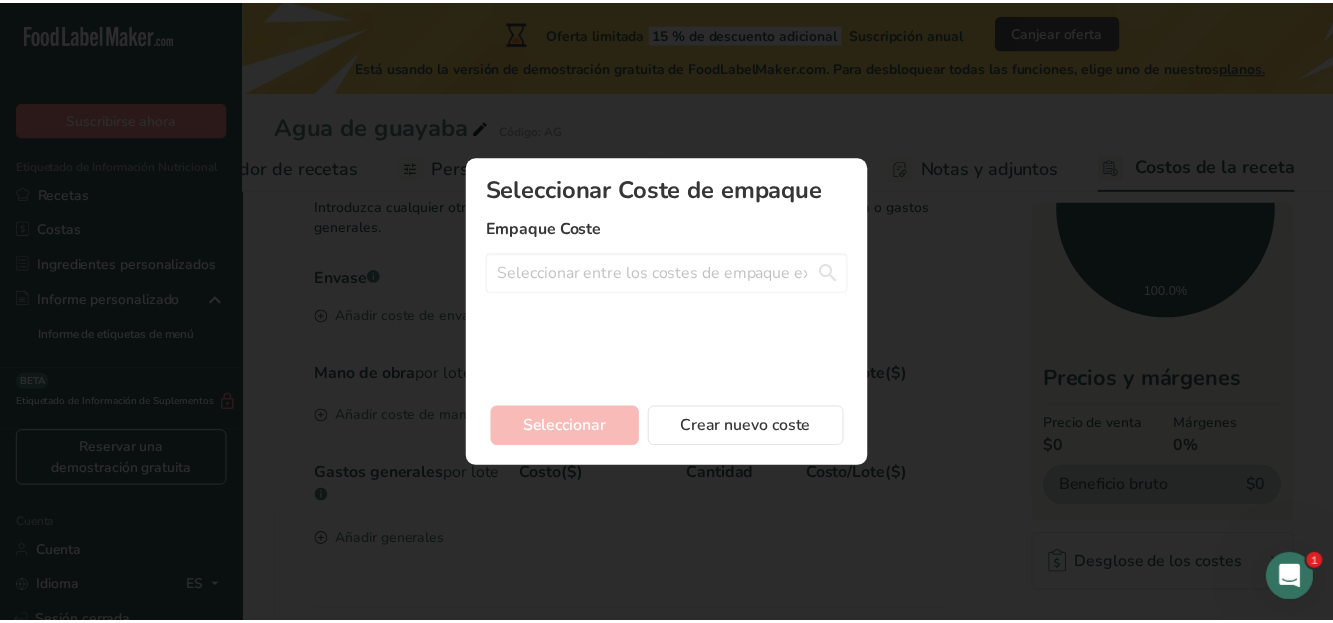scroll, scrollTop: 0, scrollLeft: 404, axis: horizontal 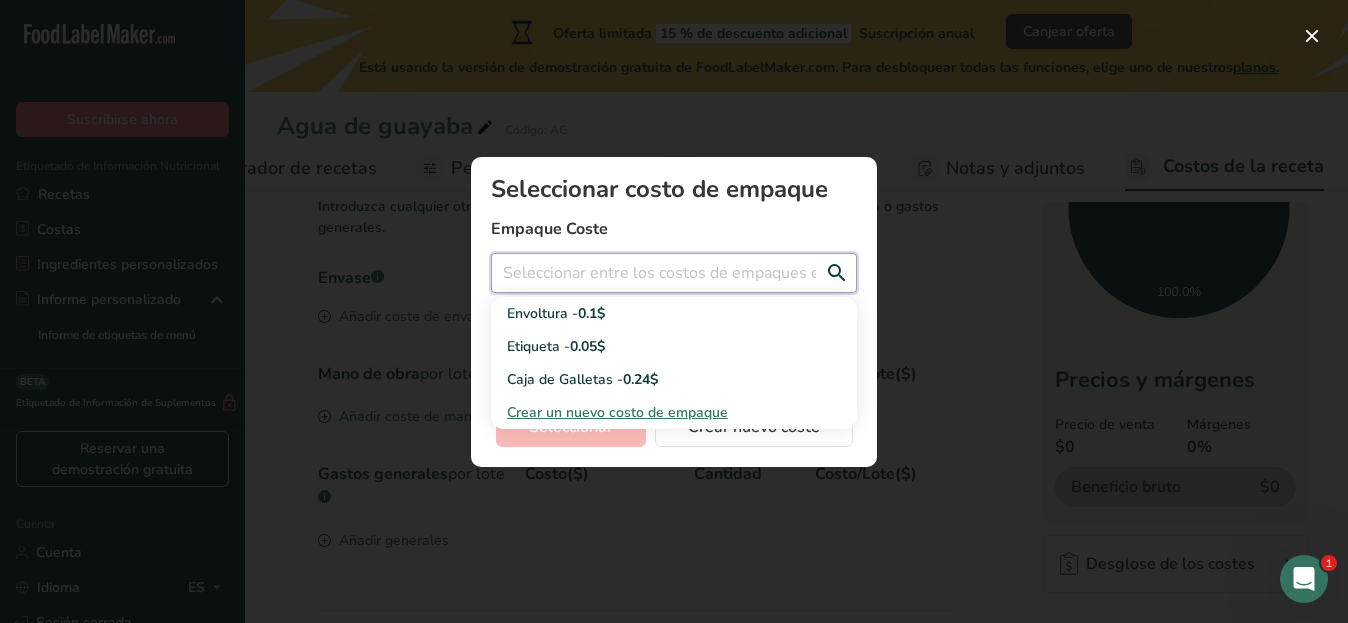 click at bounding box center [674, 273] 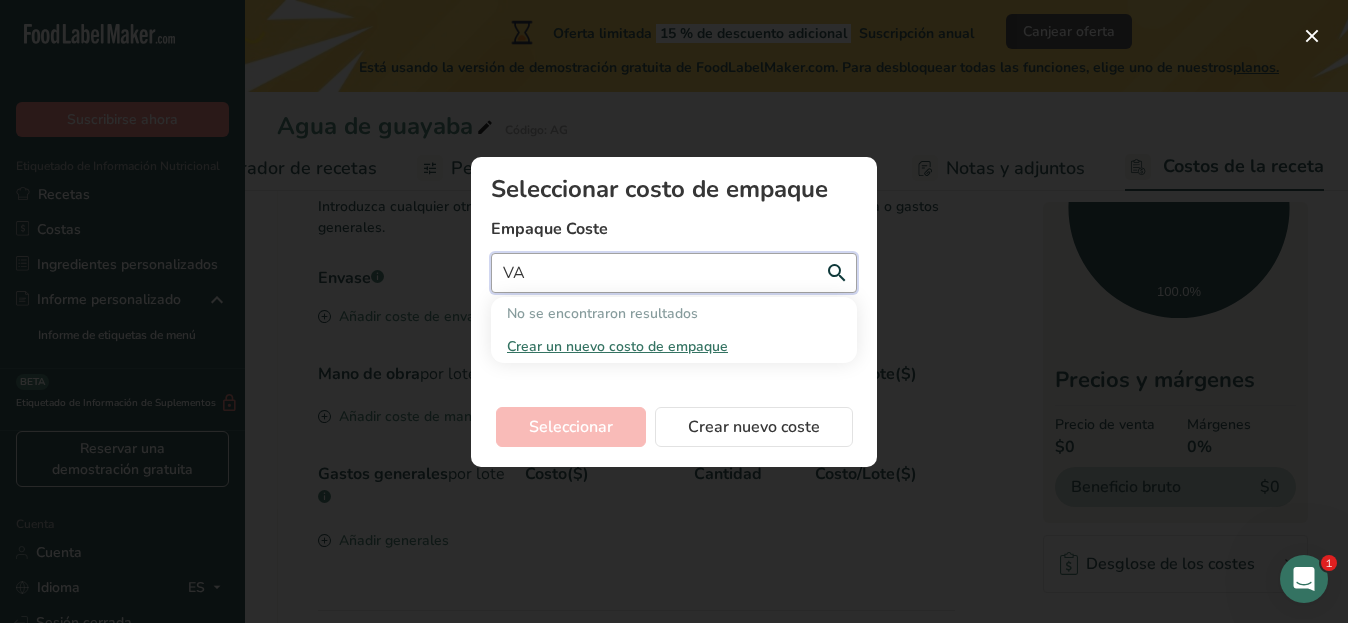 type on "V" 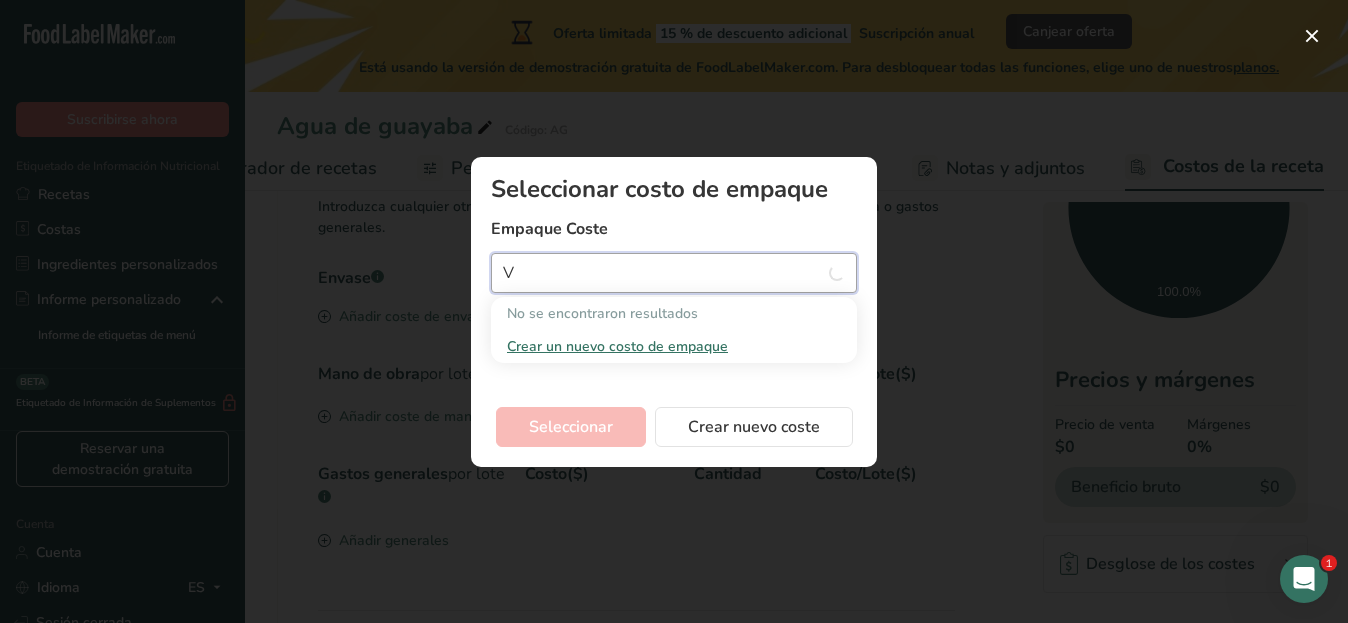 type 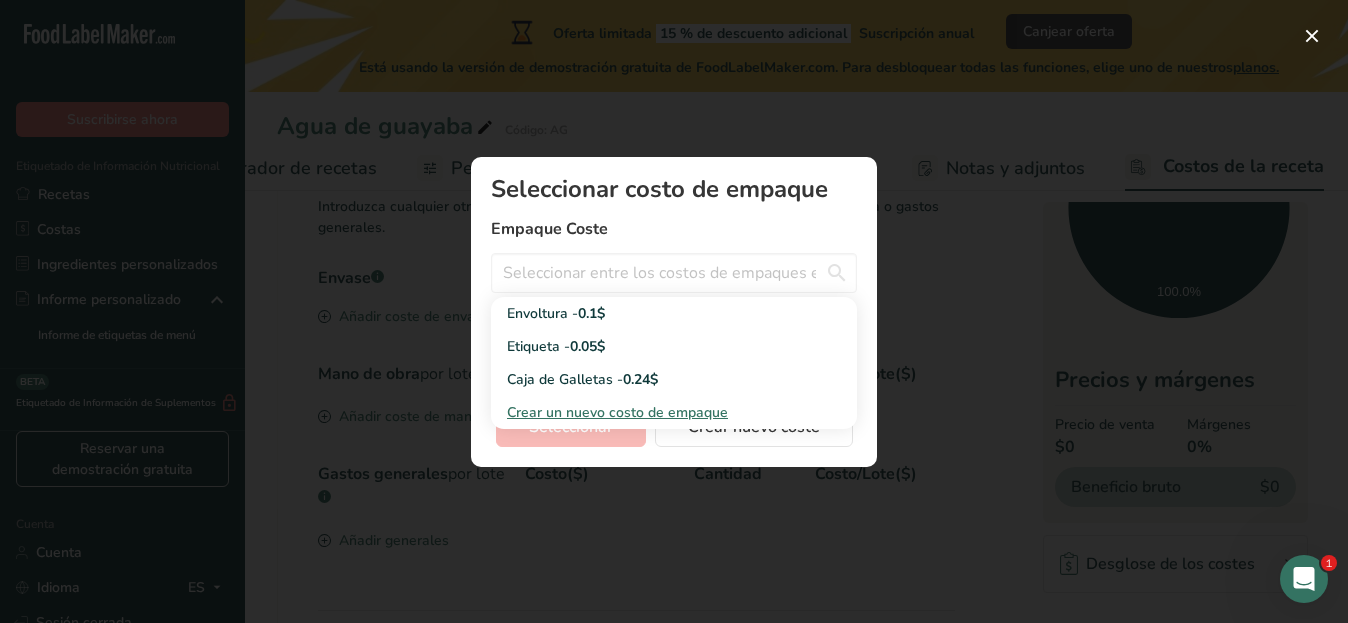 click on "Crear un nuevo costo de empaque" at bounding box center (617, 412) 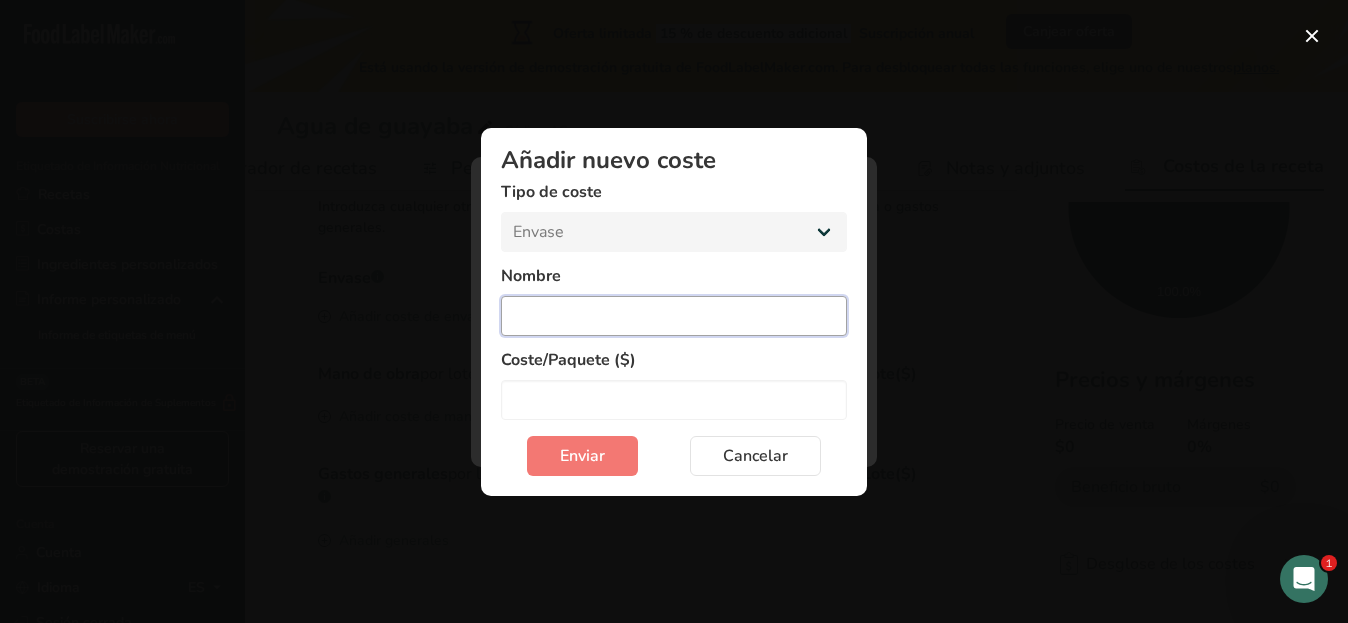 click at bounding box center [674, 316] 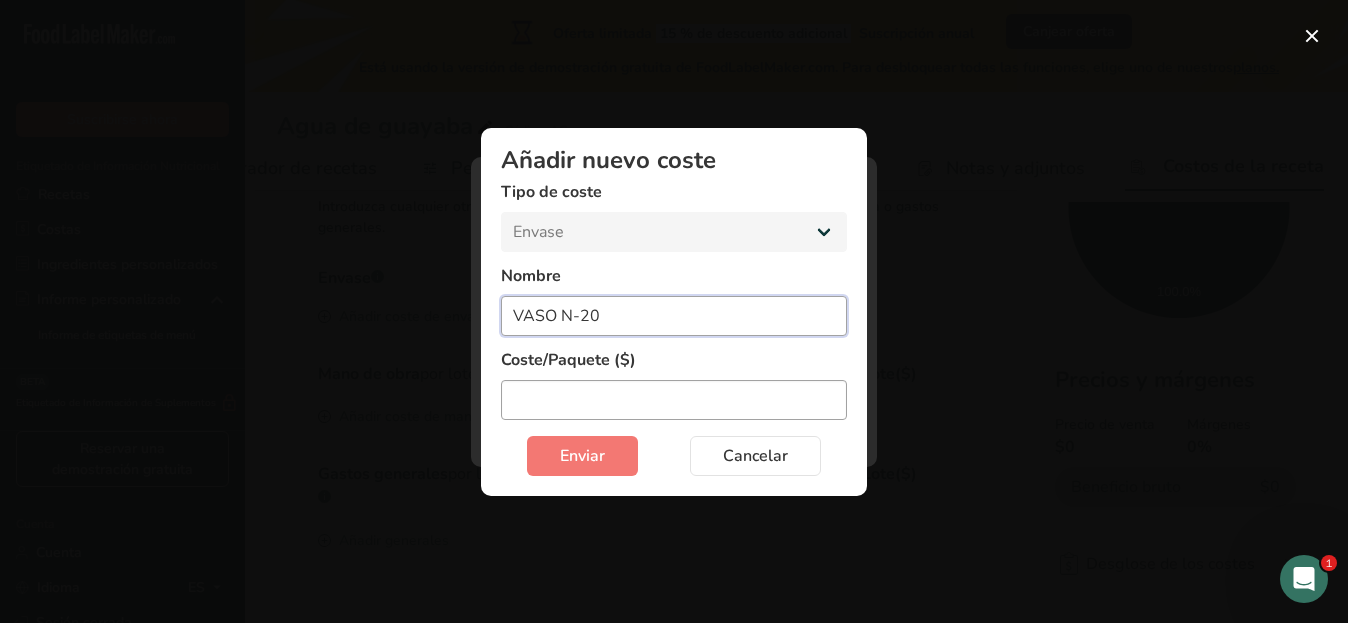 type on "VASO N-20" 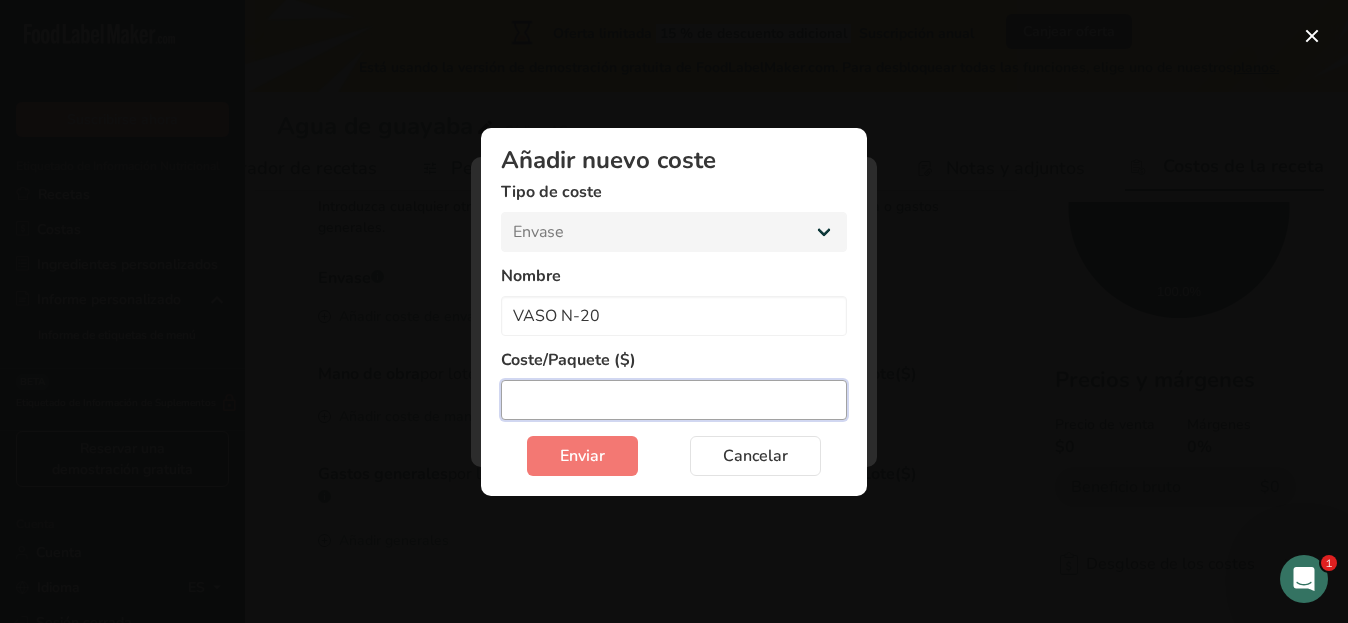 click at bounding box center (674, 400) 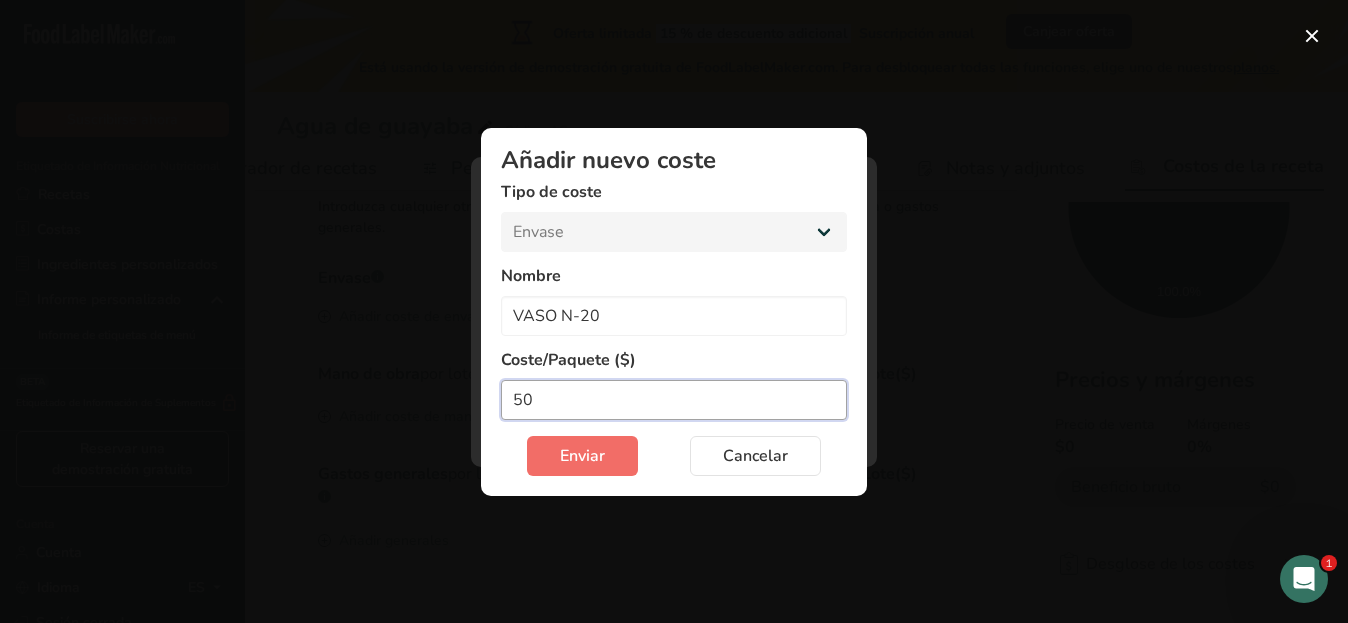type on "50" 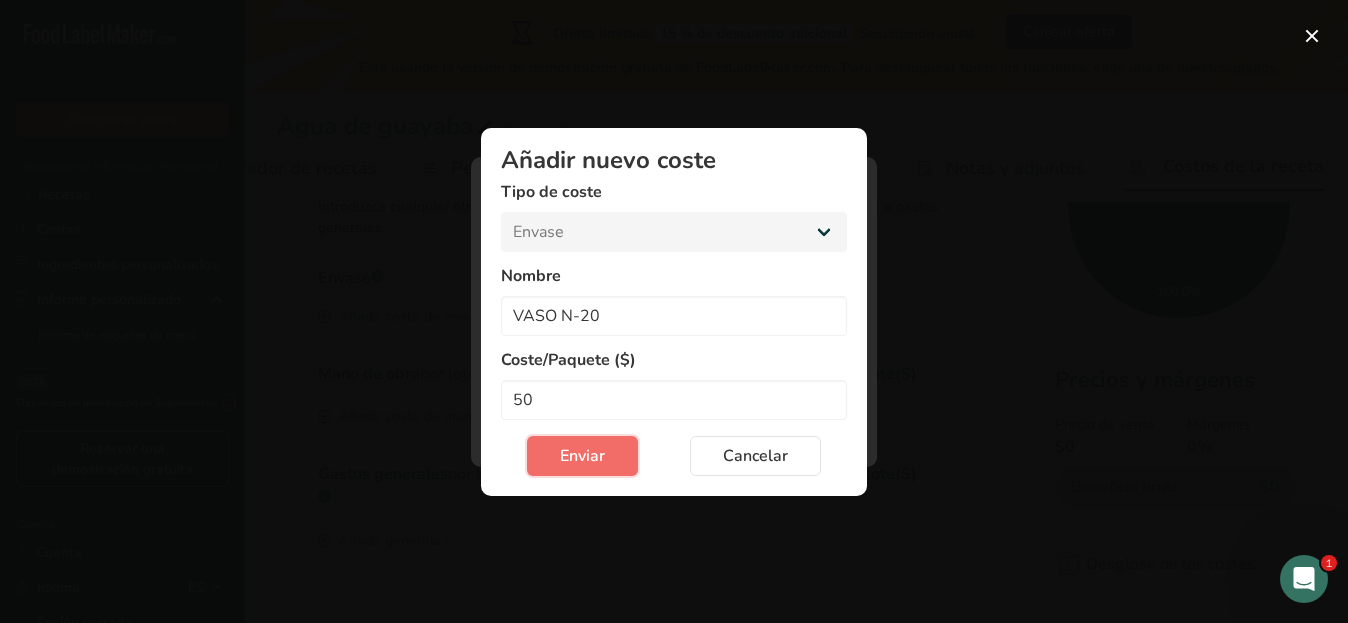 click on "Enviar" at bounding box center (582, 456) 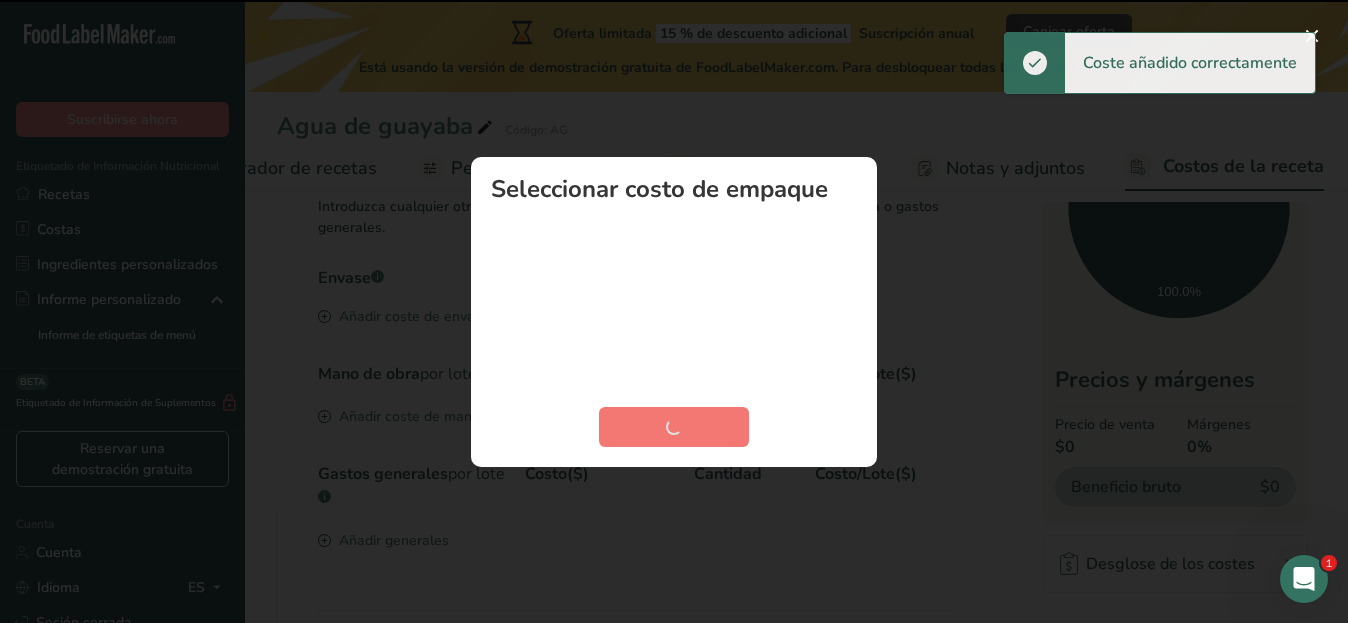 select 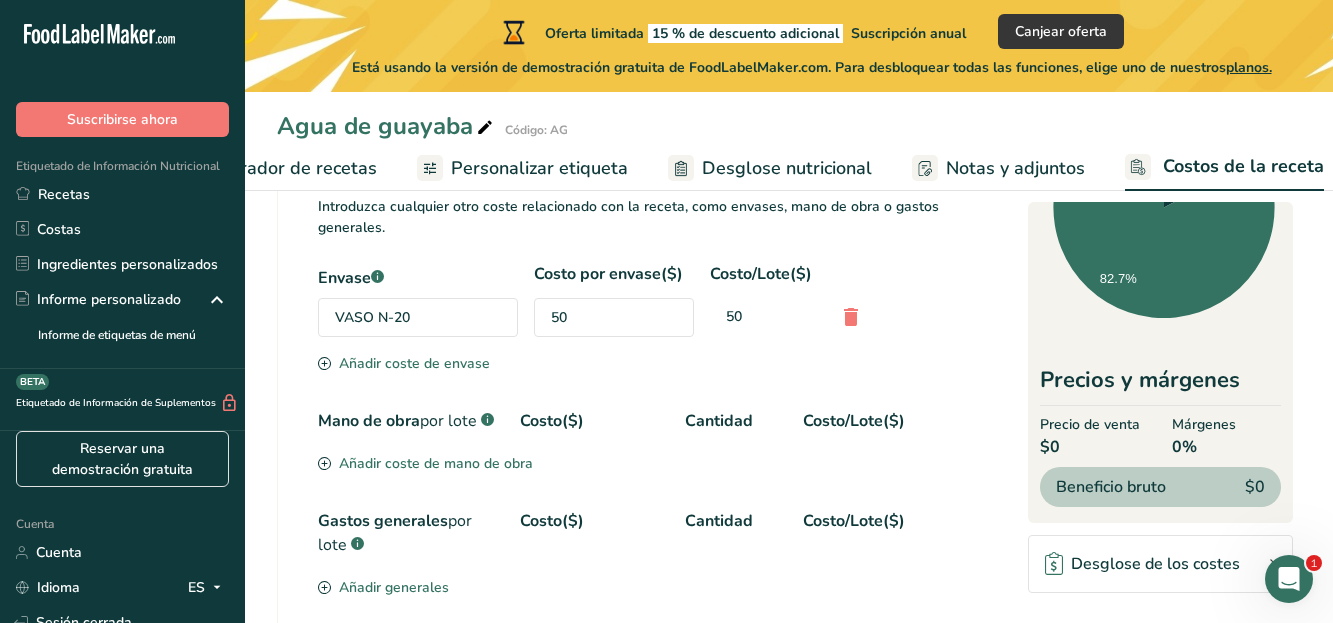 click on "50" at bounding box center [559, 317] 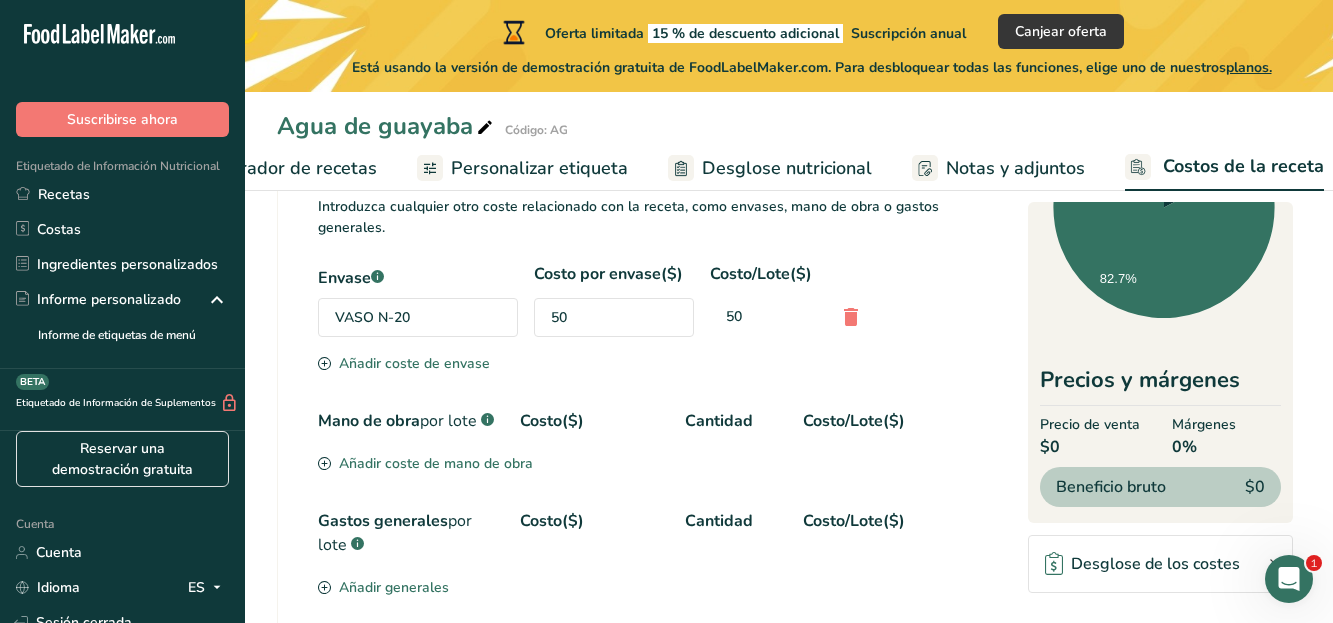click on "50" at bounding box center [559, 317] 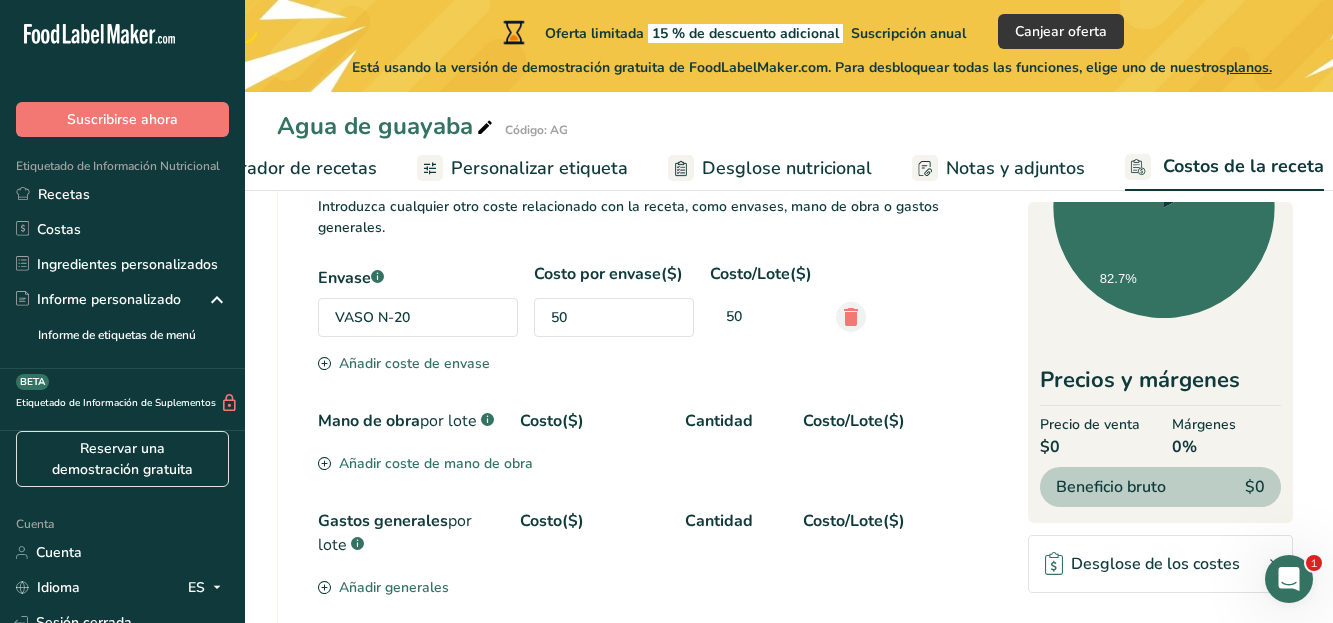 click at bounding box center [851, 317] 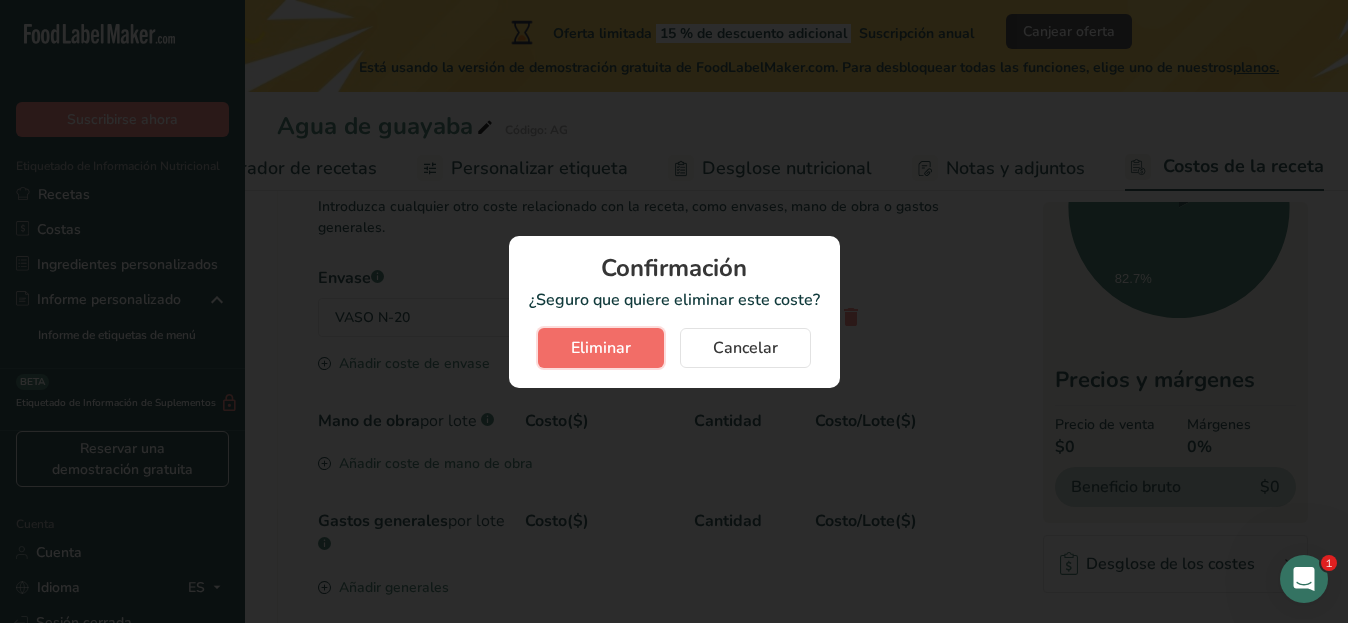 click on "Eliminar" at bounding box center [601, 348] 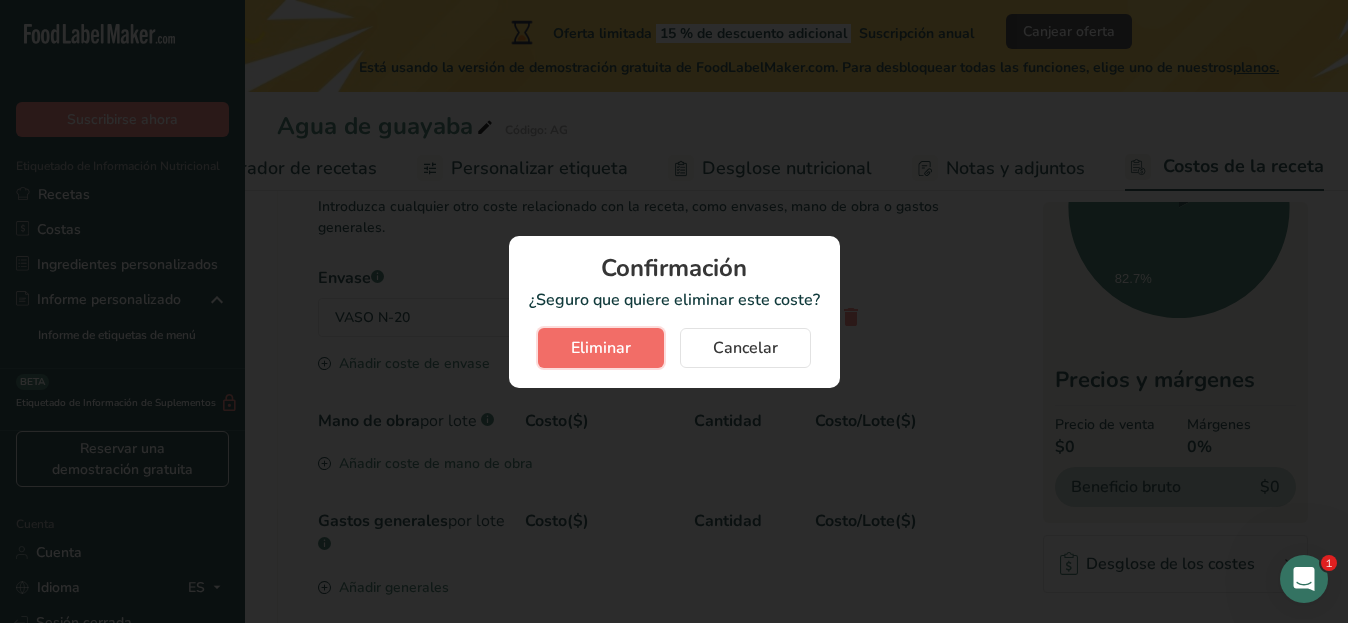 click on "Eliminar" at bounding box center (601, 348) 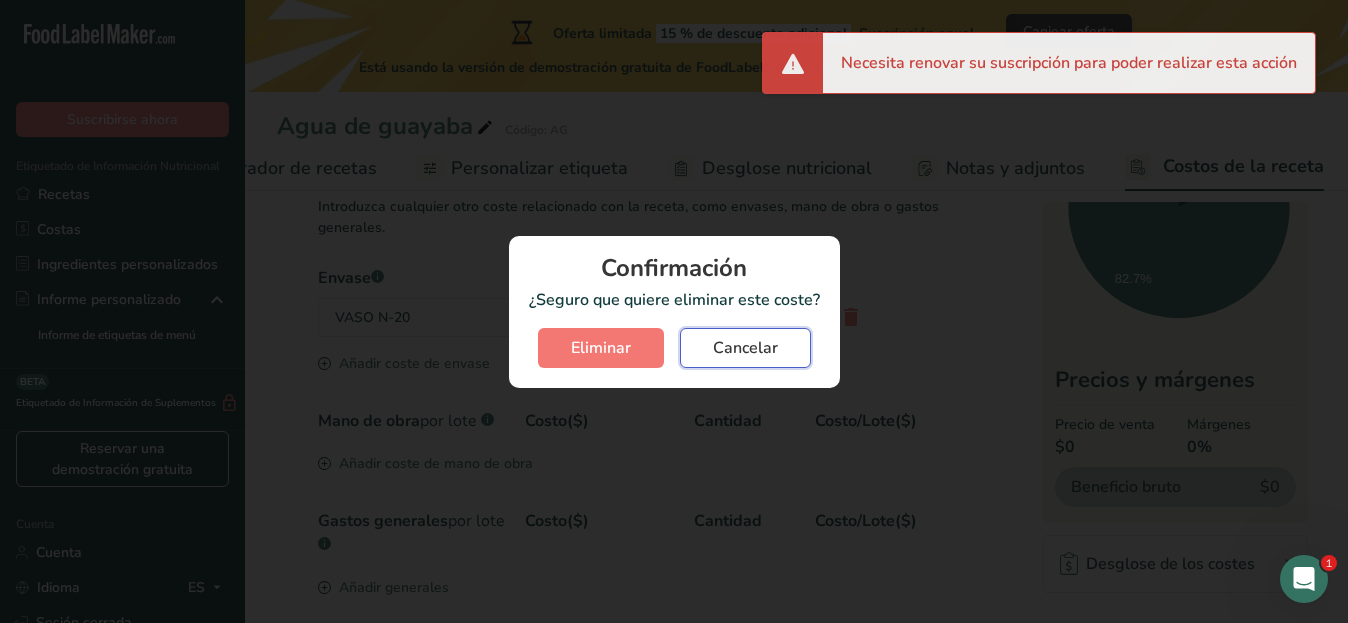 click on "Cancelar" at bounding box center (745, 348) 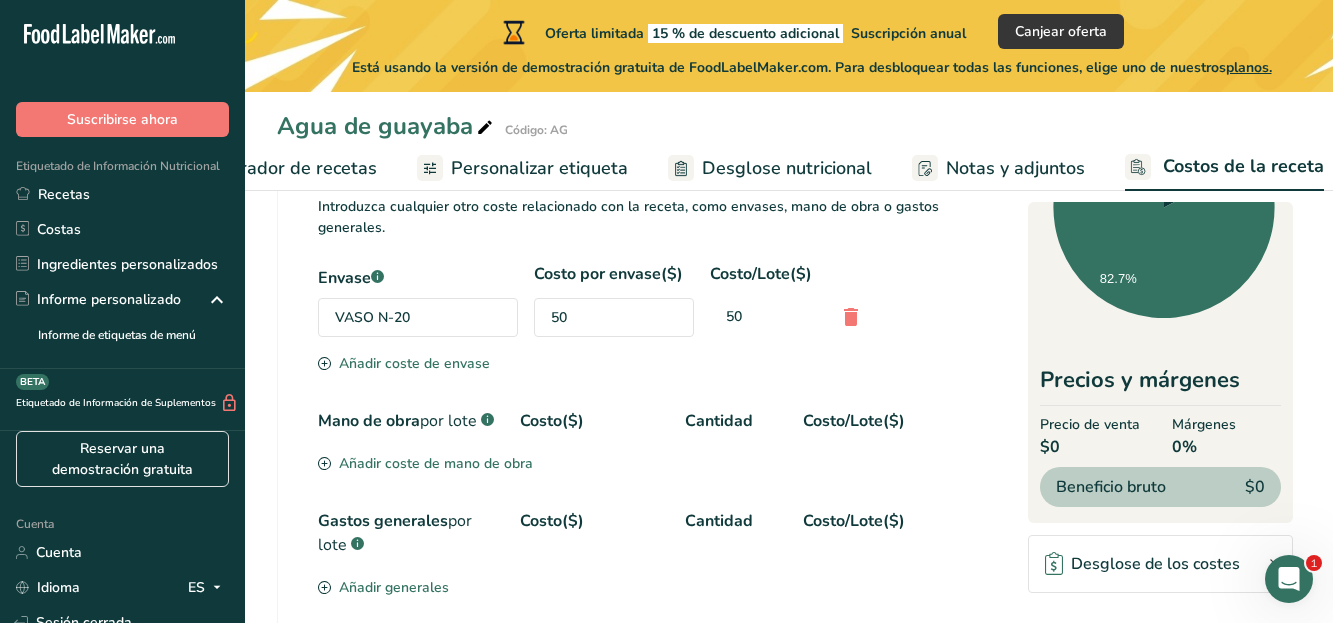 click on "Descargar
Costo de los ingredientes
1
Introduzca el precio total que paga por cada ingrediente
Ingredientes  *
Precio($) *   .a-a{fill:#347362;}.b-a{fill:#fff;}
Cantidad  *
Unidad  *
Costo/Lote
.a-a{fill:#347362;}.b-a{fill:#fff;}            Agua, embotellada, genérica.   20
paraca
20
gramos
kilogramo
mg
mcg
libras
onza
$0.25
Guayabas, comunes, crudas   20
paraca
1
gramos
kilogramo
mg
mcg
libras
onza
$10.00
Azúcar de Caña Orgánica   20
paraca
1" at bounding box center [789, 300] 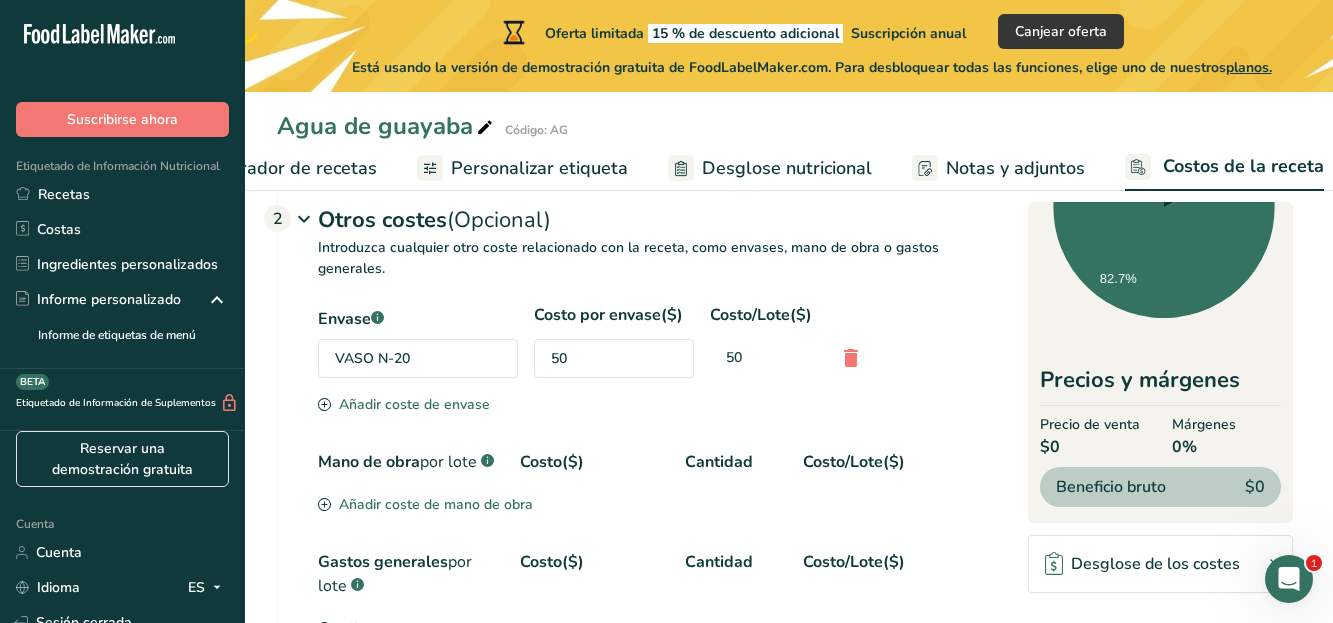 scroll, scrollTop: 376, scrollLeft: 0, axis: vertical 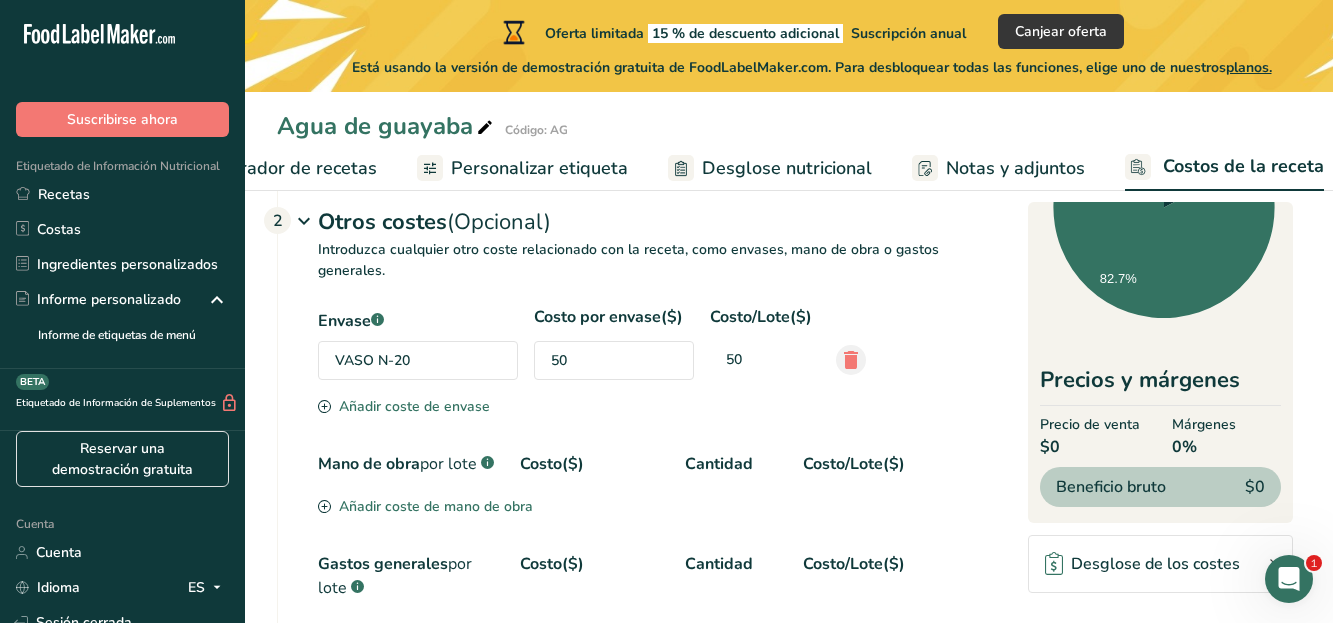 click at bounding box center (851, 360) 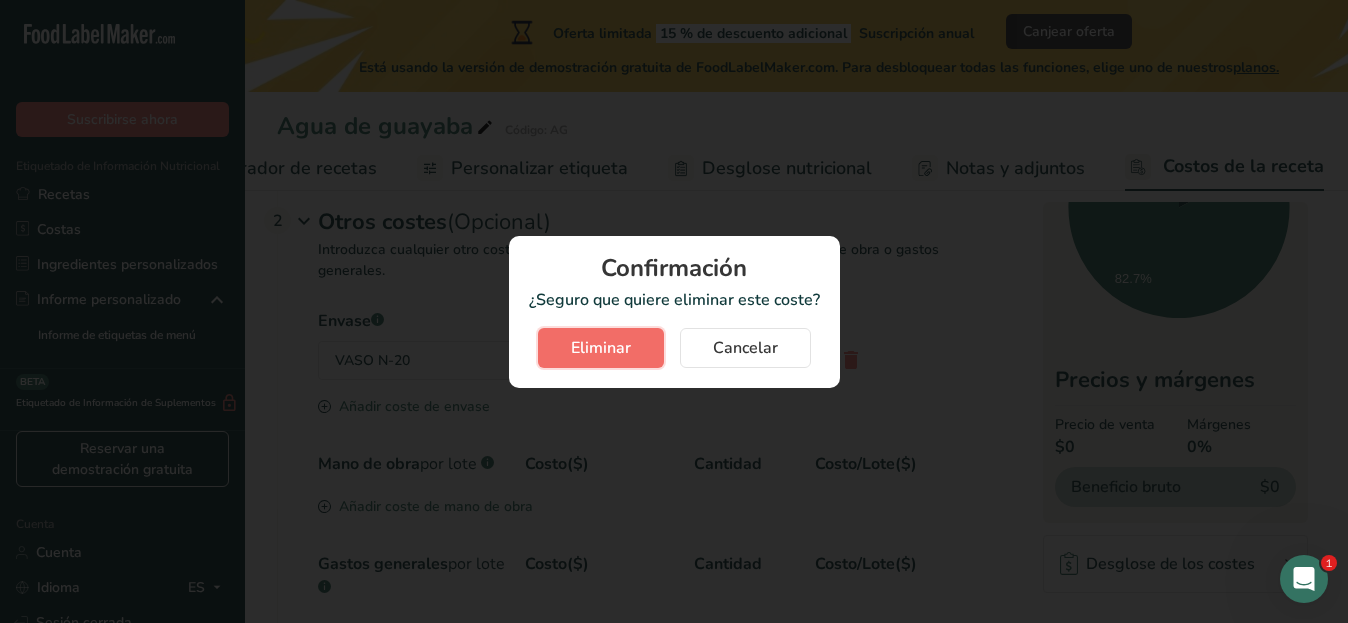click on "Eliminar" at bounding box center (601, 348) 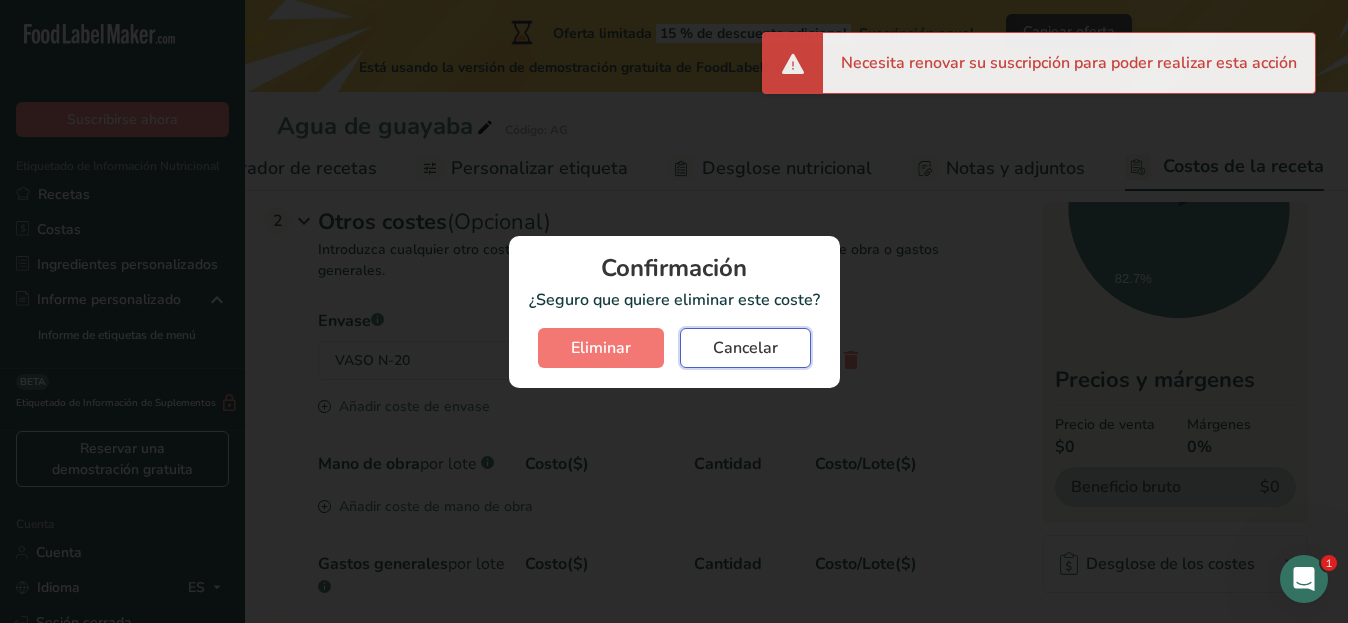 click on "Cancelar" at bounding box center [745, 348] 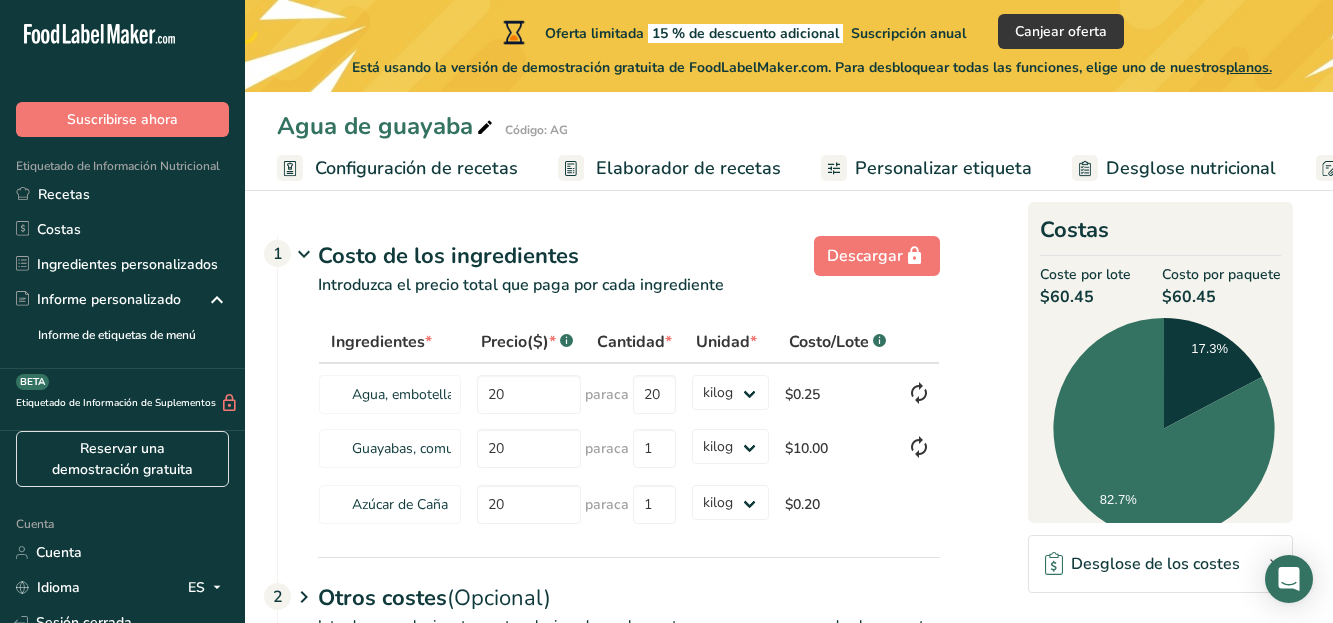 select on "1" 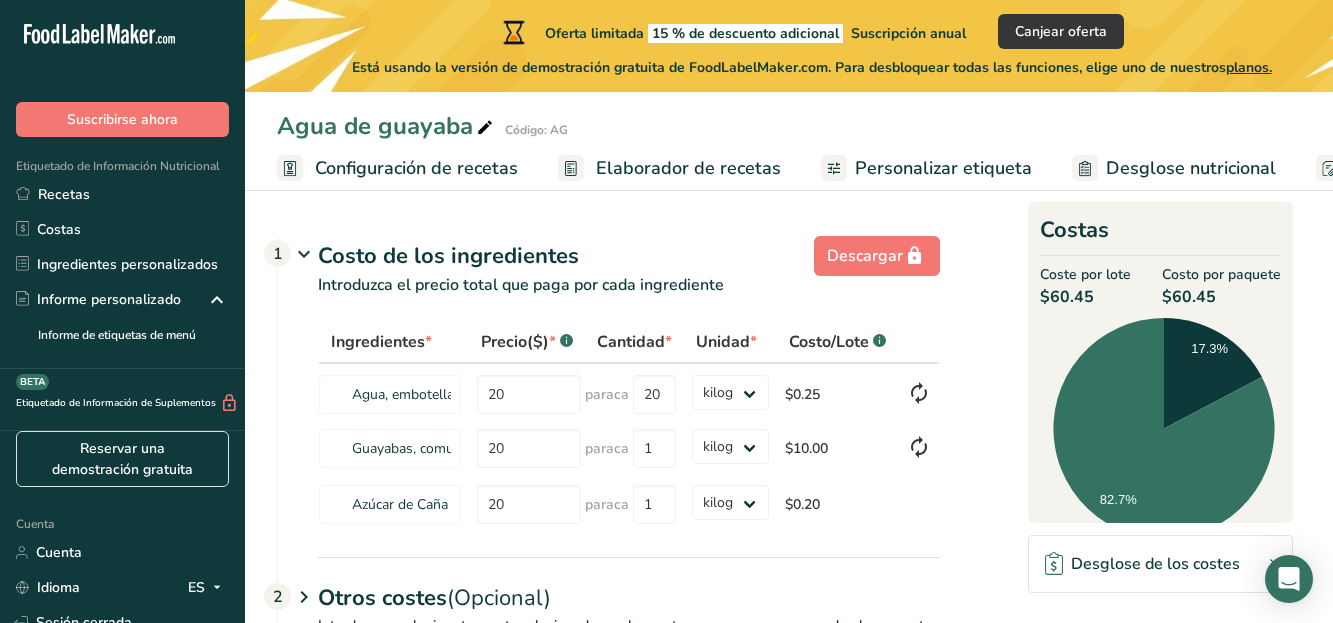 scroll, scrollTop: 248, scrollLeft: 0, axis: vertical 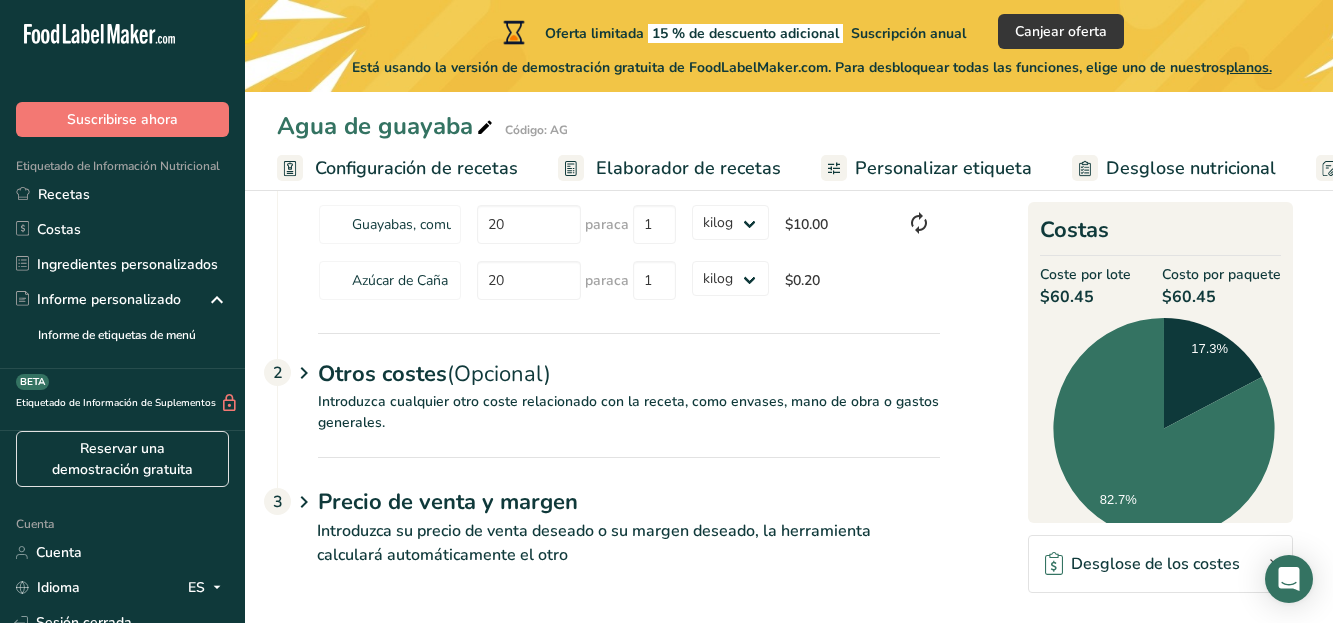 click at bounding box center [304, 373] 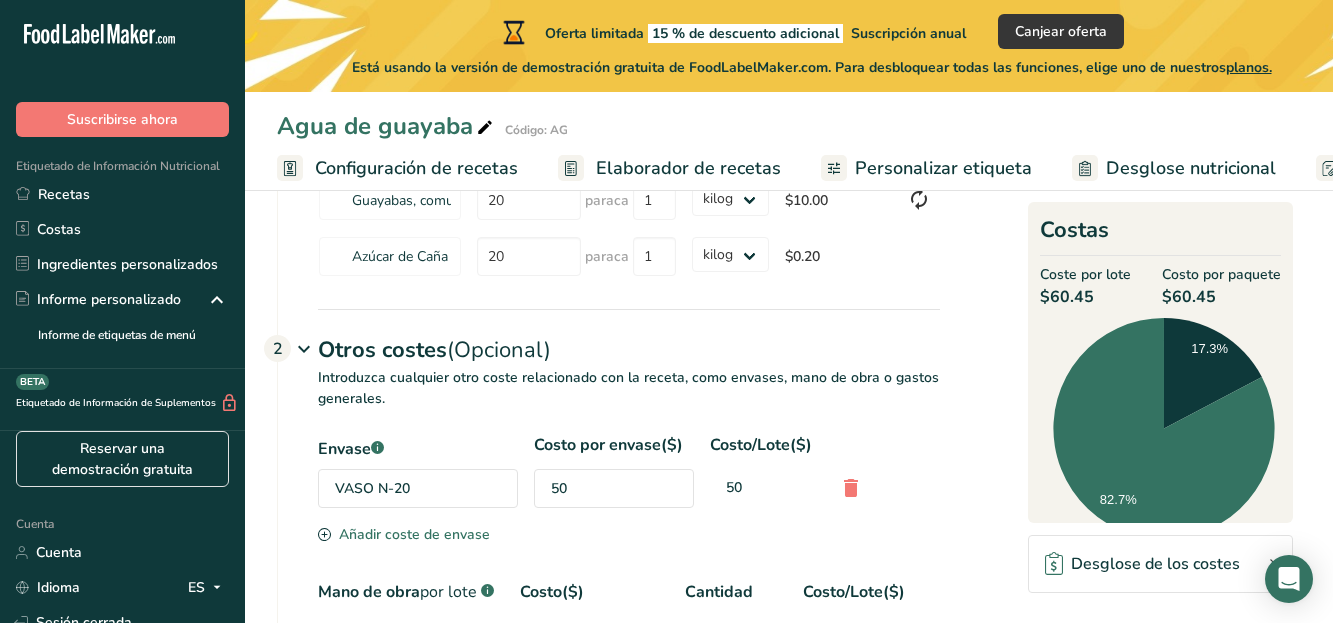 scroll, scrollTop: 248, scrollLeft: 0, axis: vertical 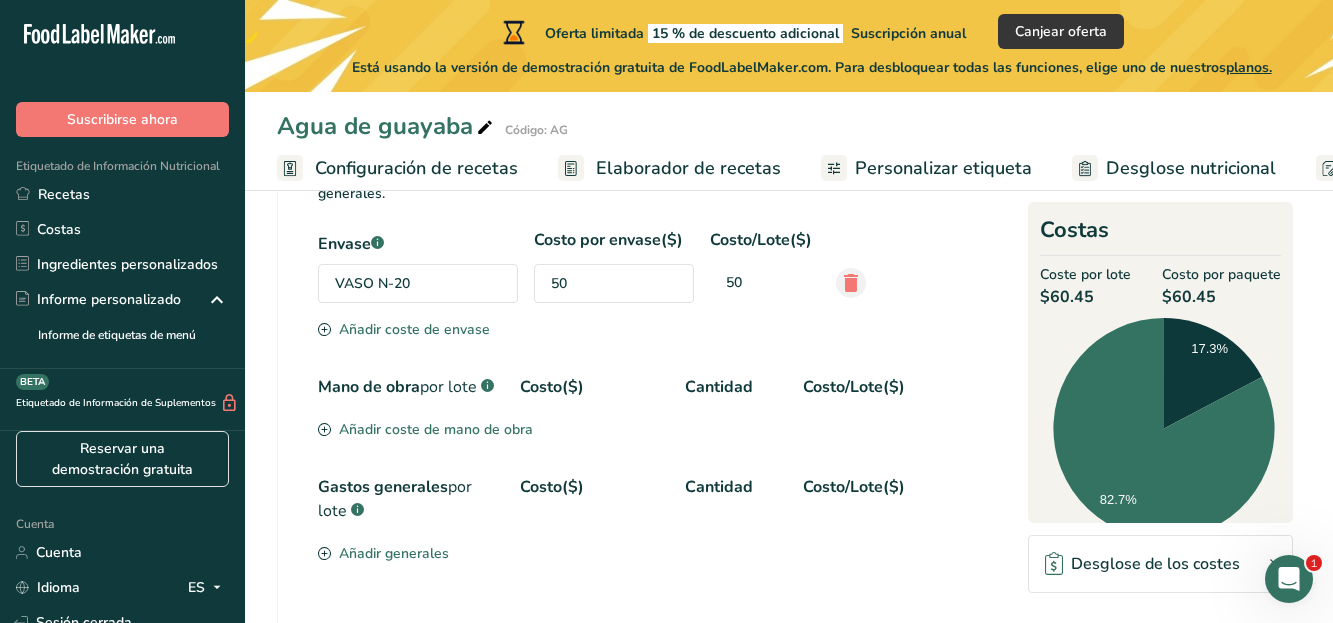 click at bounding box center (851, 283) 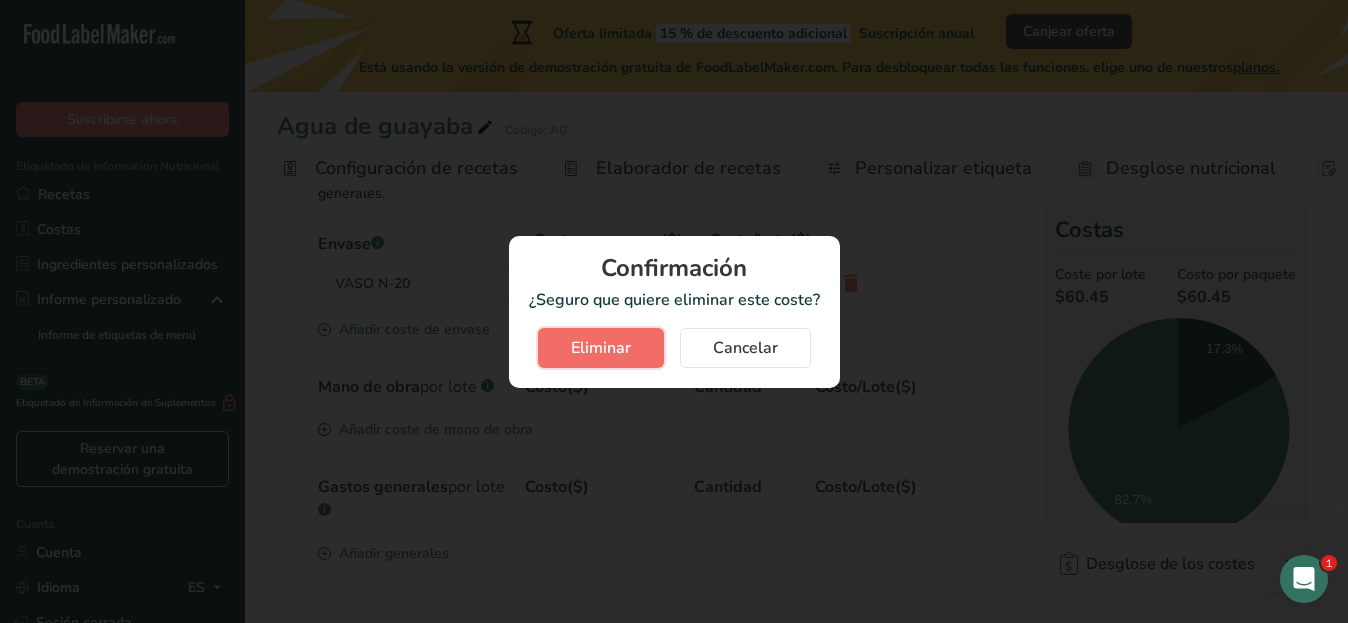 click on "Eliminar" at bounding box center [601, 348] 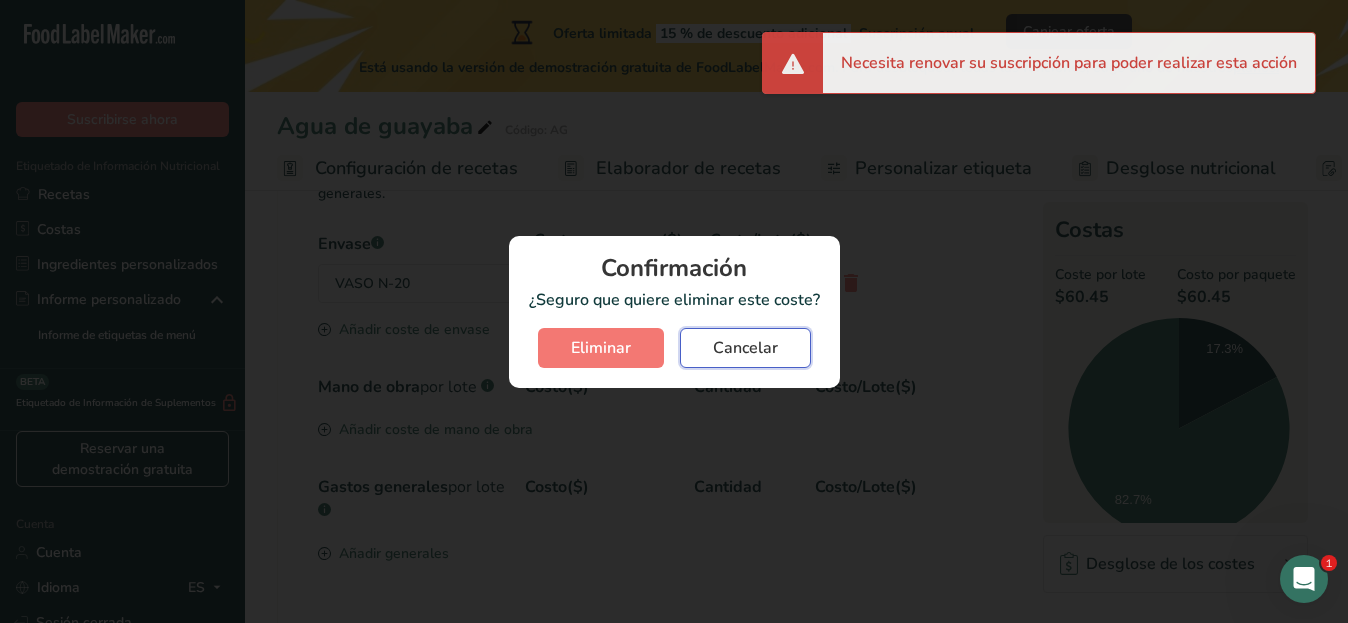 click on "Cancelar" at bounding box center [745, 348] 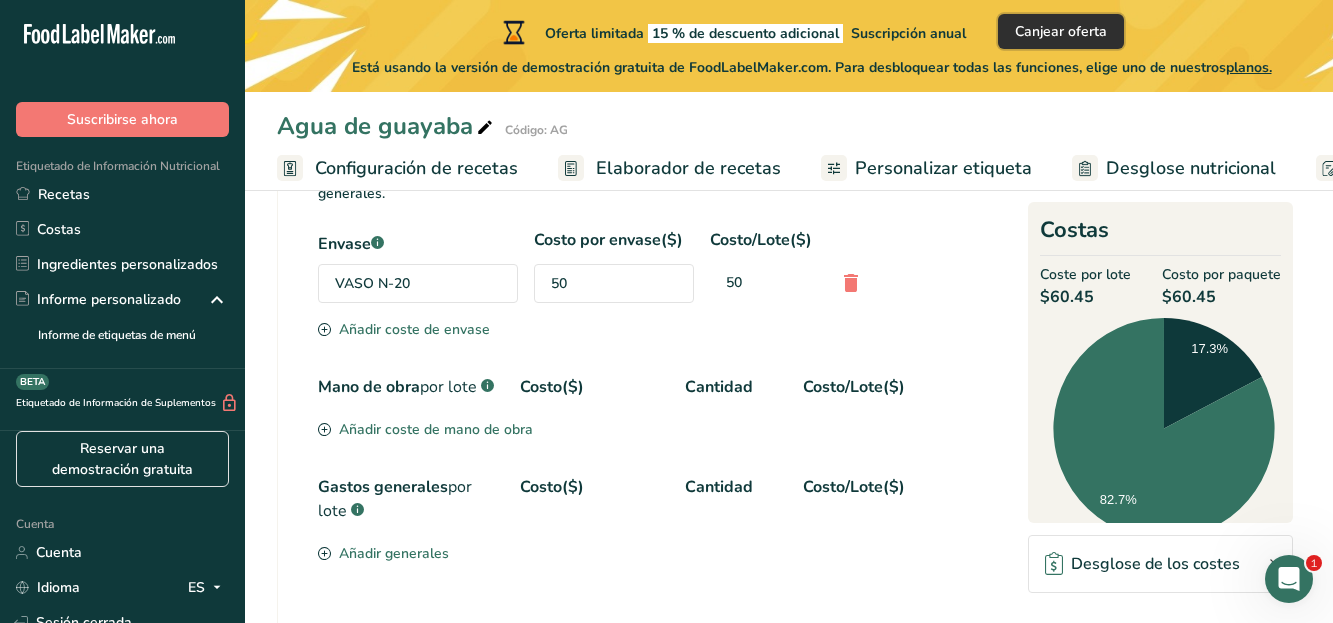 click on "Canjear oferta" at bounding box center (1061, 31) 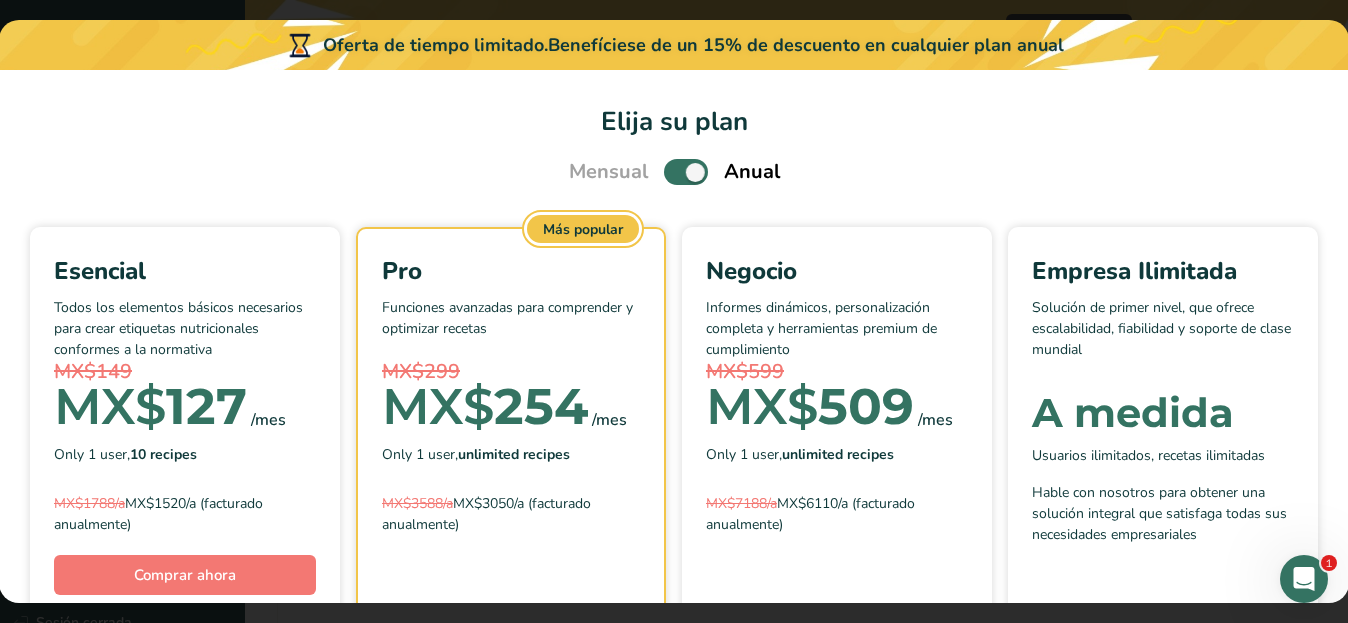 click on "Benefíciese de un 15% de descuento en cualquier plan anual" at bounding box center (806, 45) 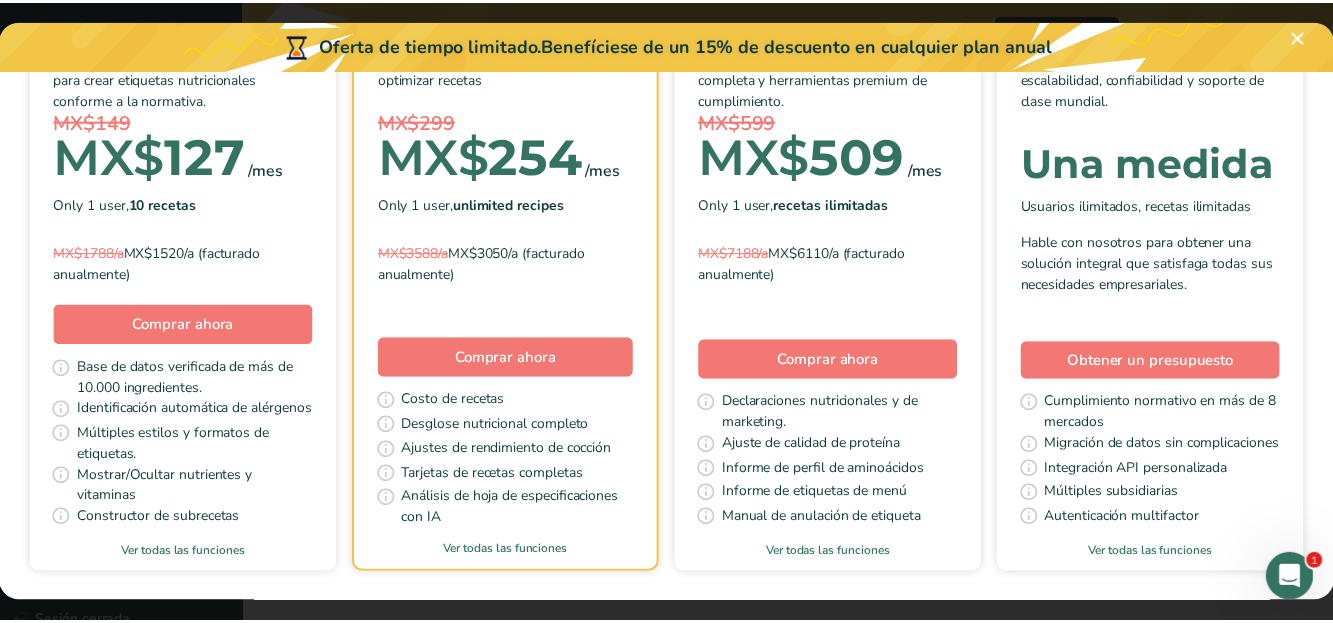scroll, scrollTop: 257, scrollLeft: 0, axis: vertical 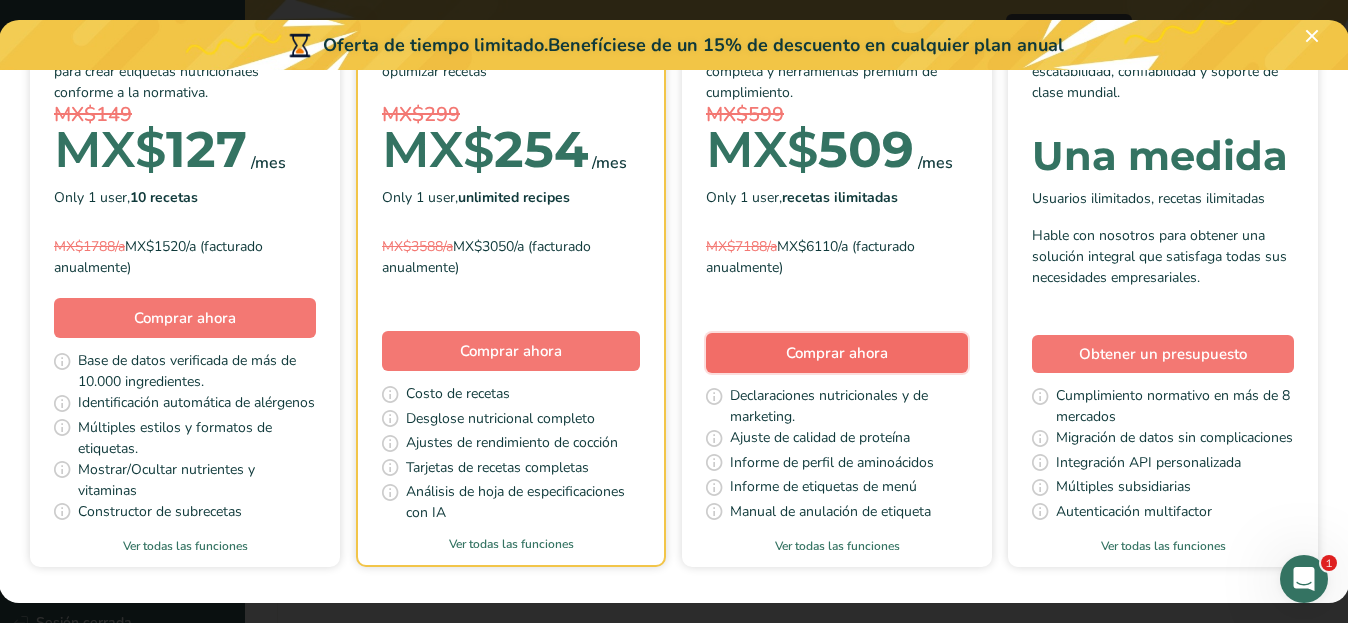 click on "Comprar ahora" at bounding box center (837, 353) 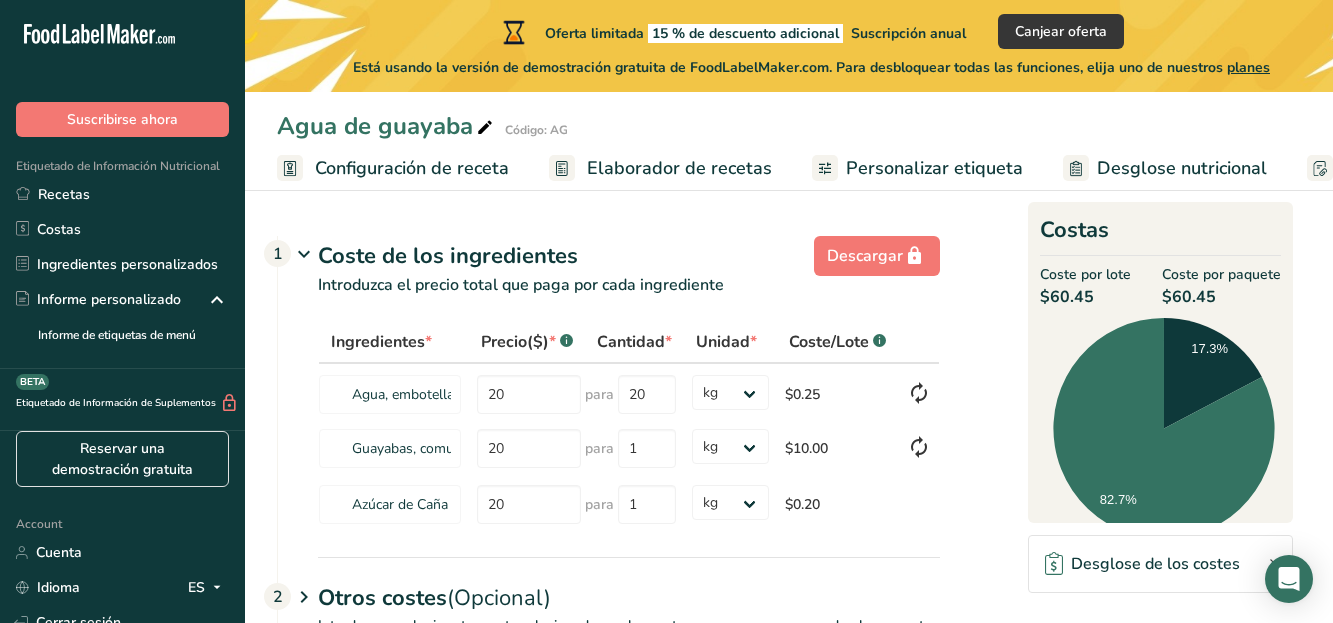 select on "1" 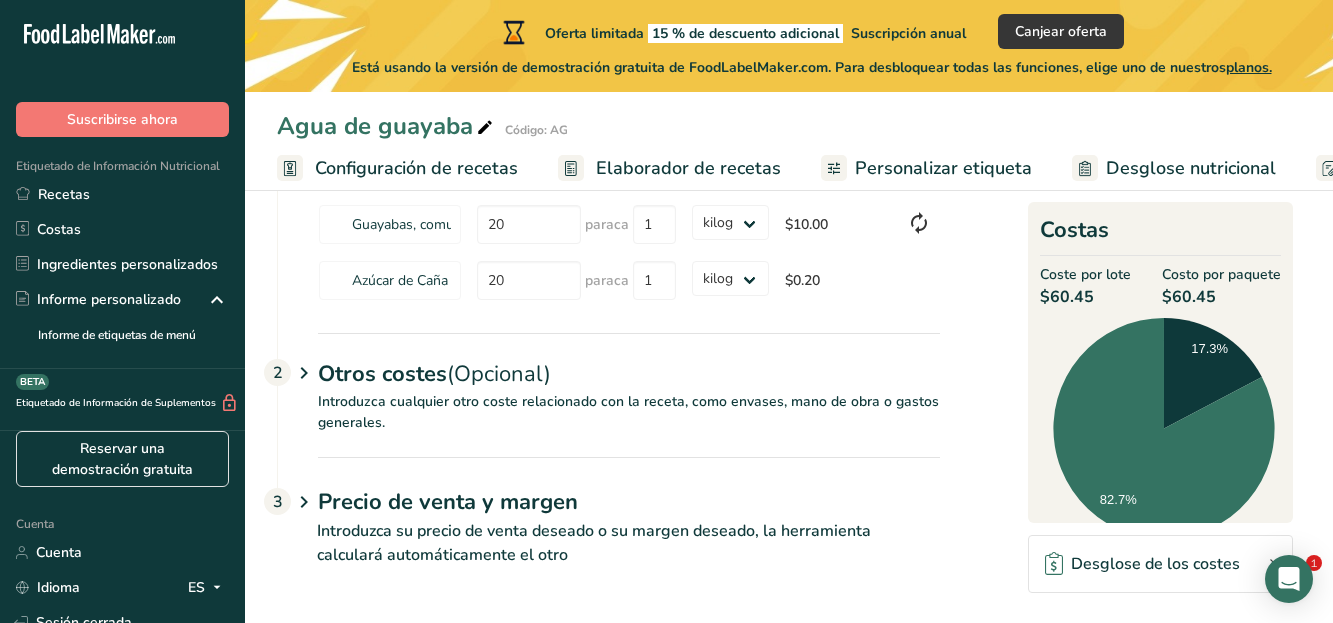 scroll, scrollTop: 248, scrollLeft: 0, axis: vertical 